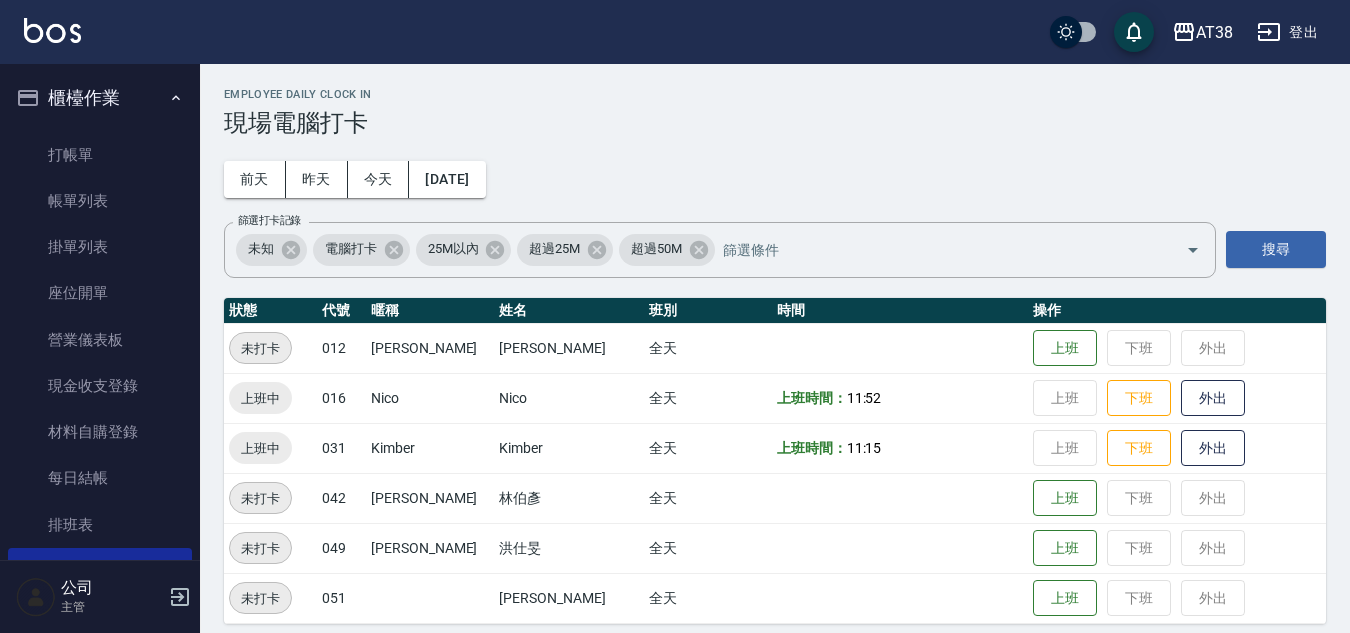scroll, scrollTop: 0, scrollLeft: 0, axis: both 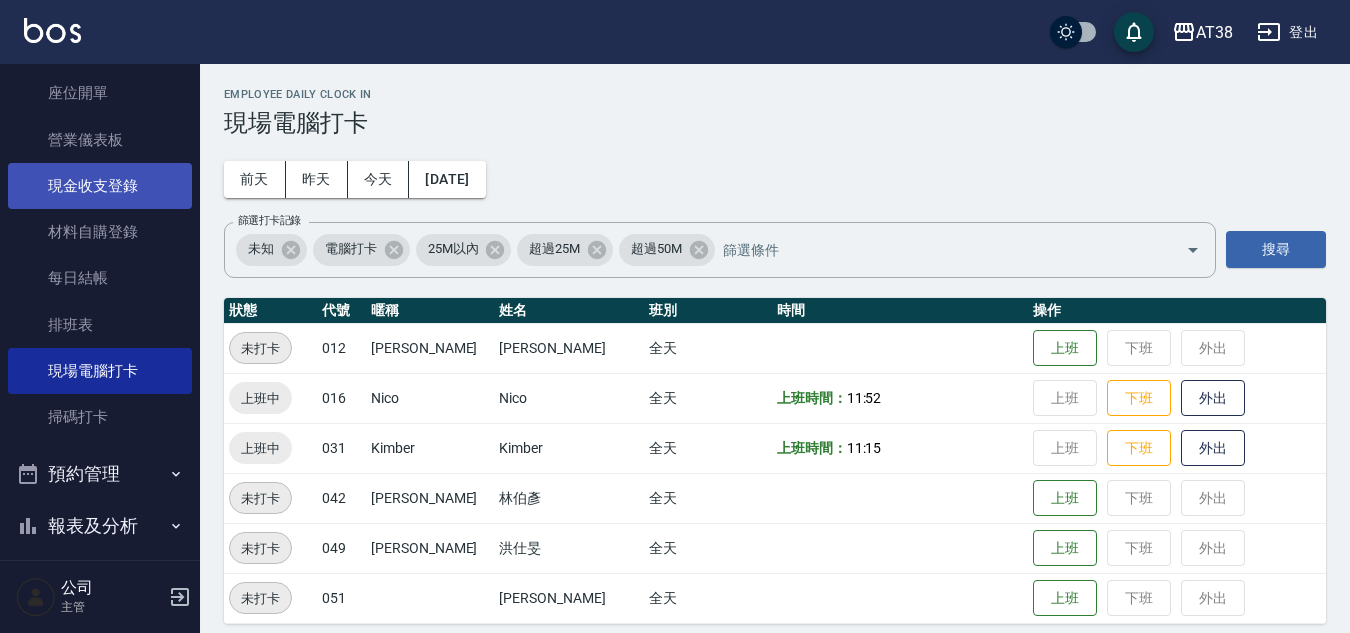 click on "現金收支登錄" at bounding box center [100, 186] 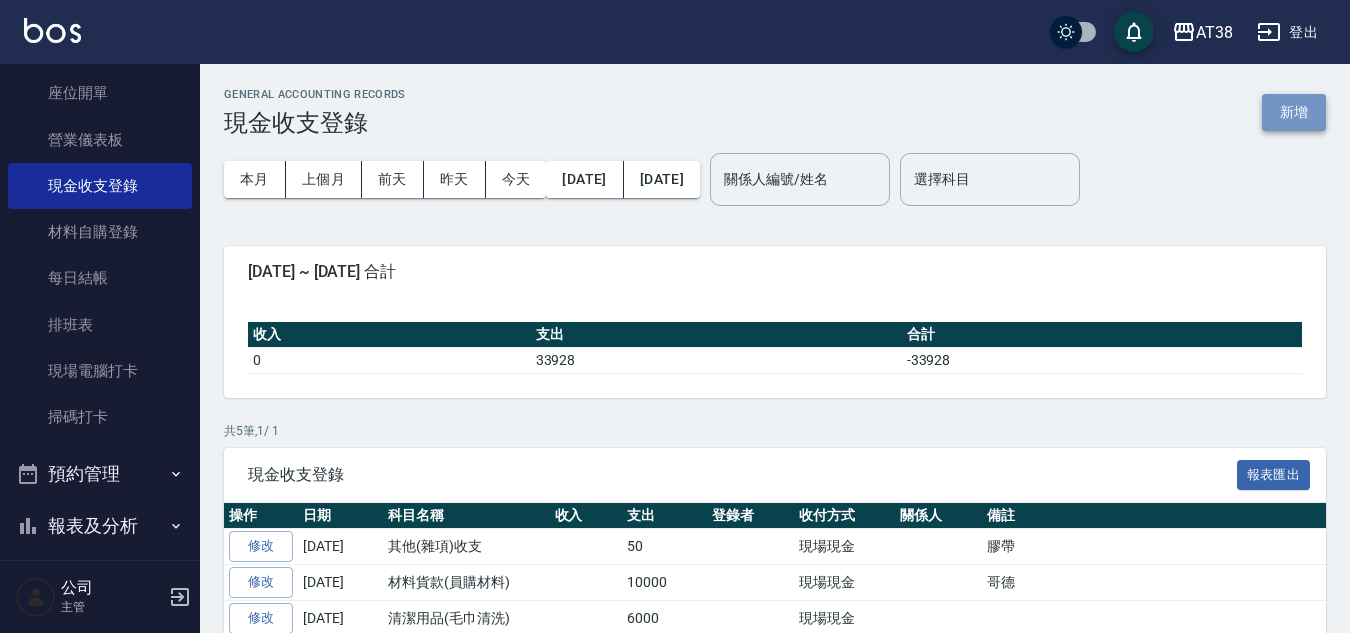 click on "新增" at bounding box center [1294, 112] 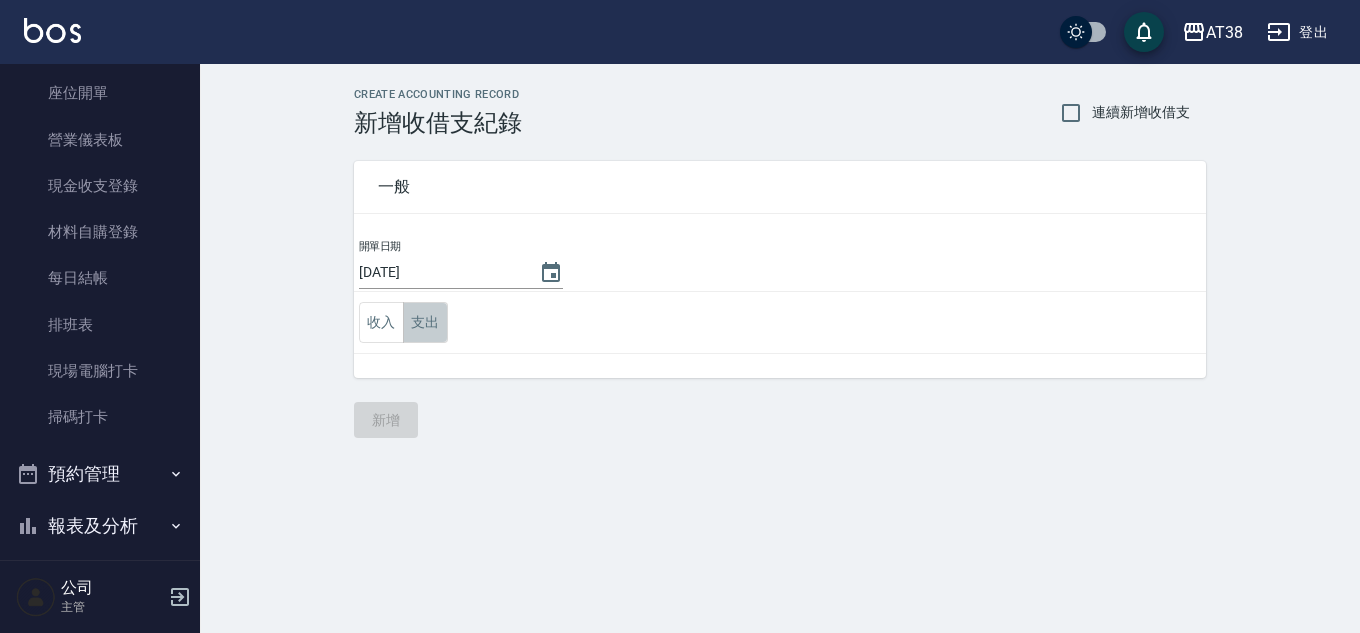 click on "支出" at bounding box center [425, 322] 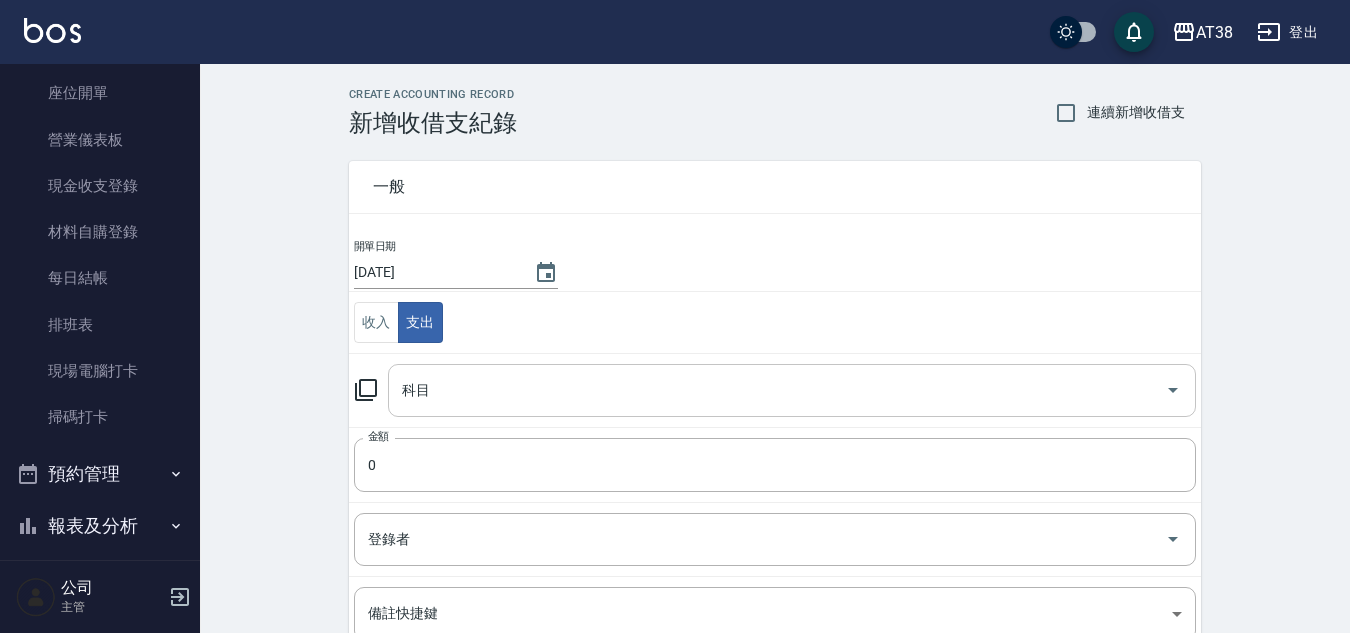 click on "科目" at bounding box center [777, 390] 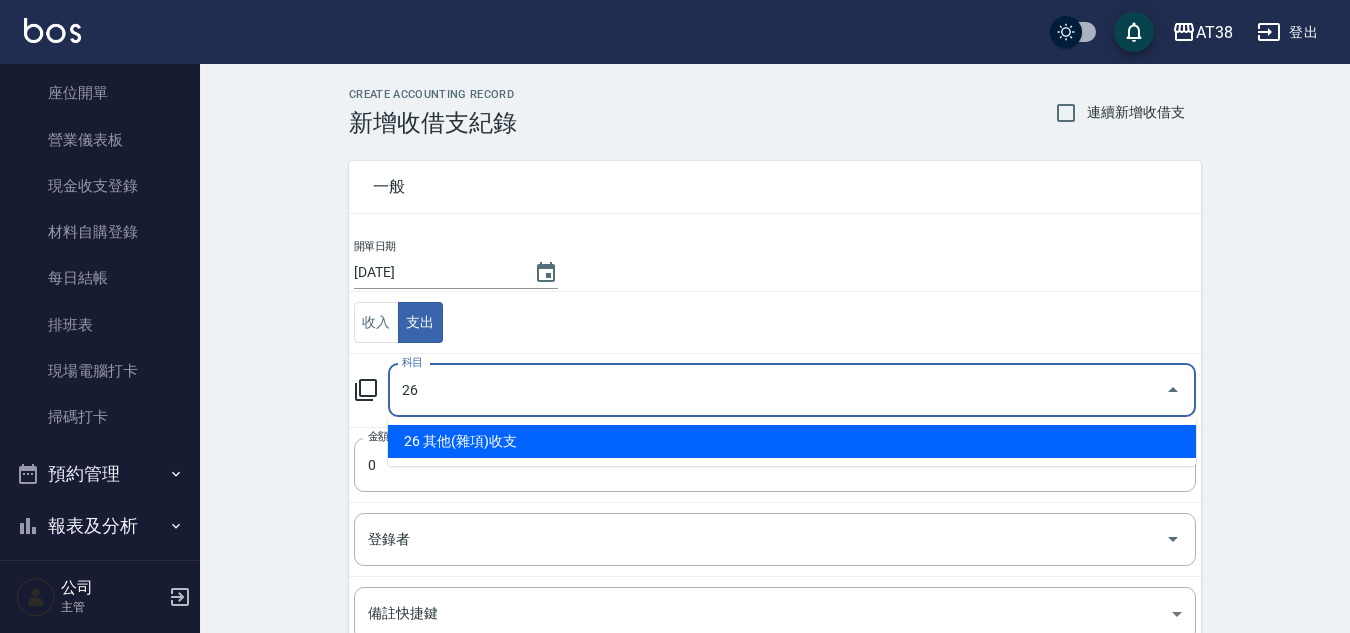 click on "26 其他(雜項)收支" at bounding box center (792, 441) 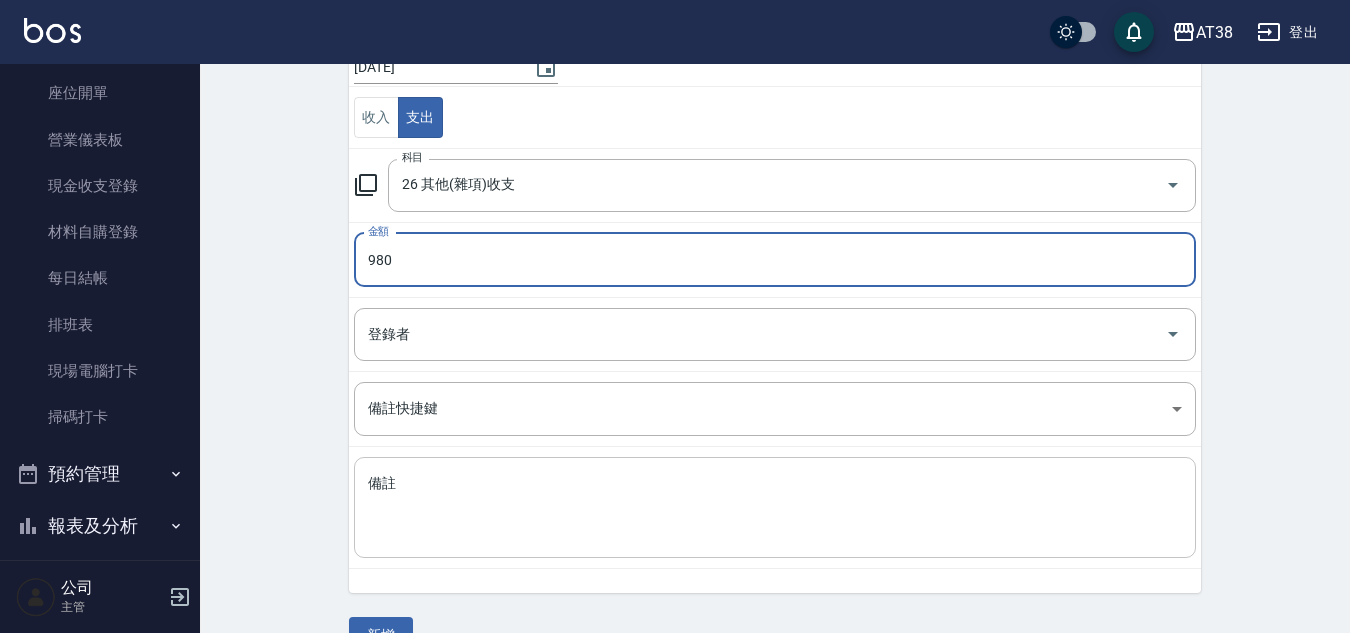 scroll, scrollTop: 250, scrollLeft: 0, axis: vertical 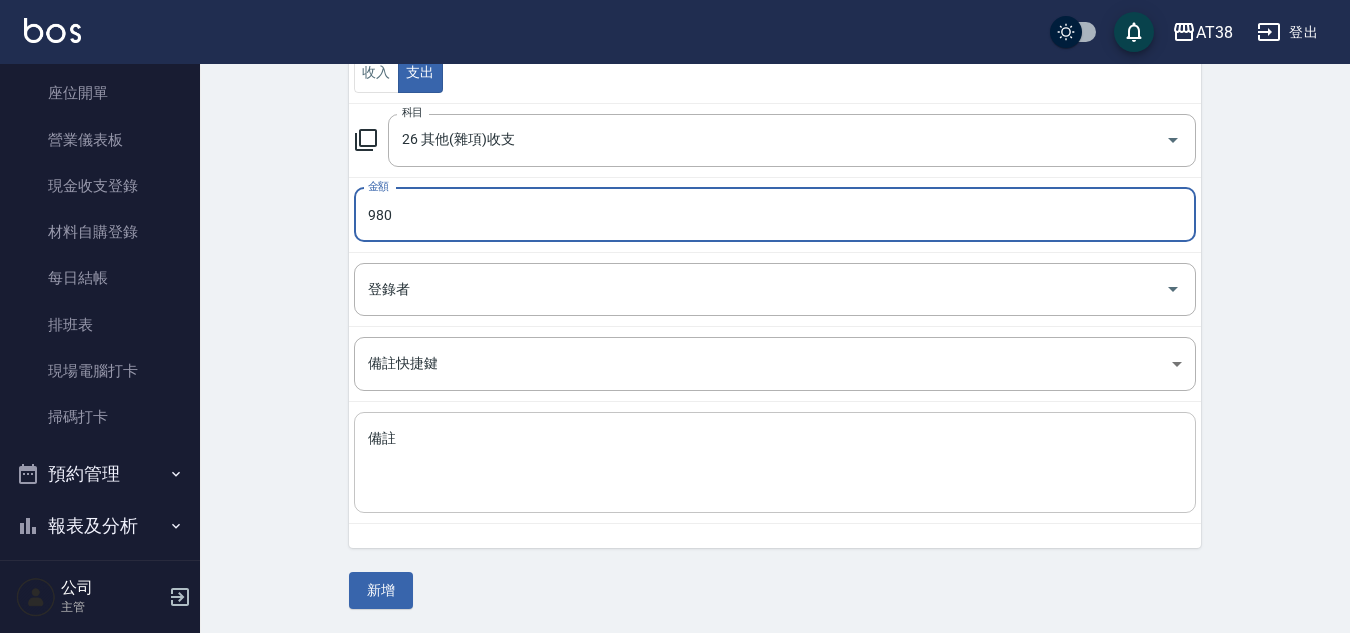 type on "980" 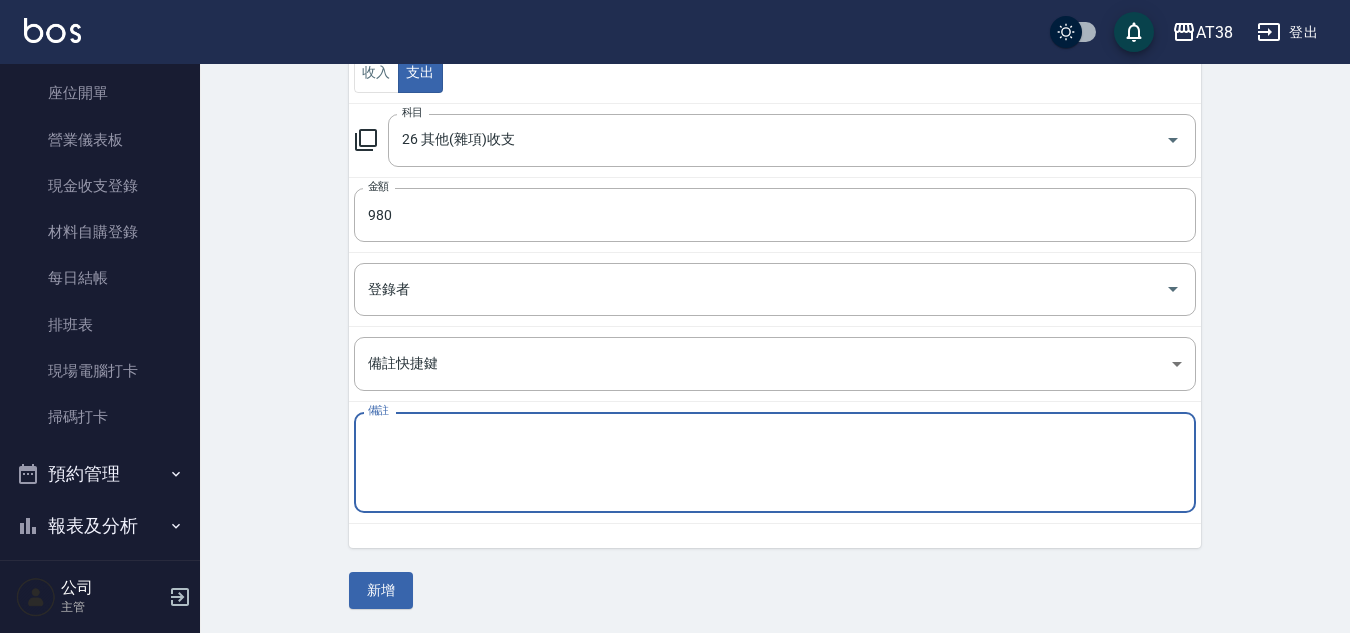 click on "備註" at bounding box center (775, 463) 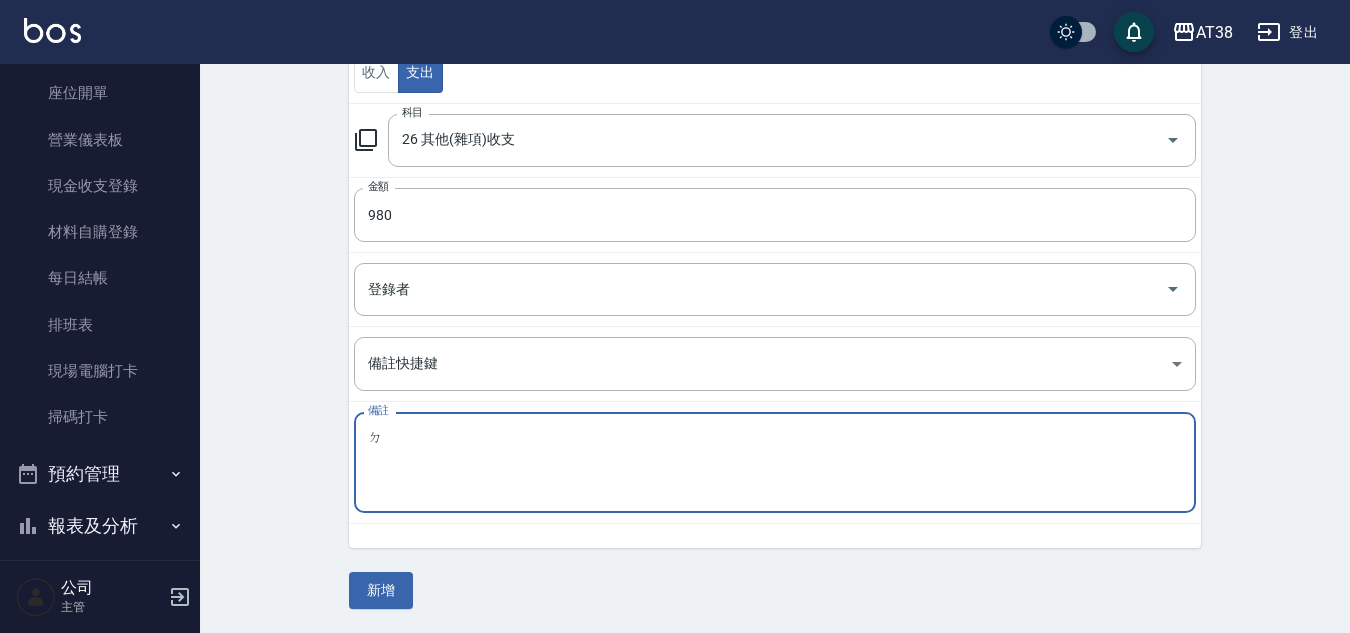 type on "ㄉ" 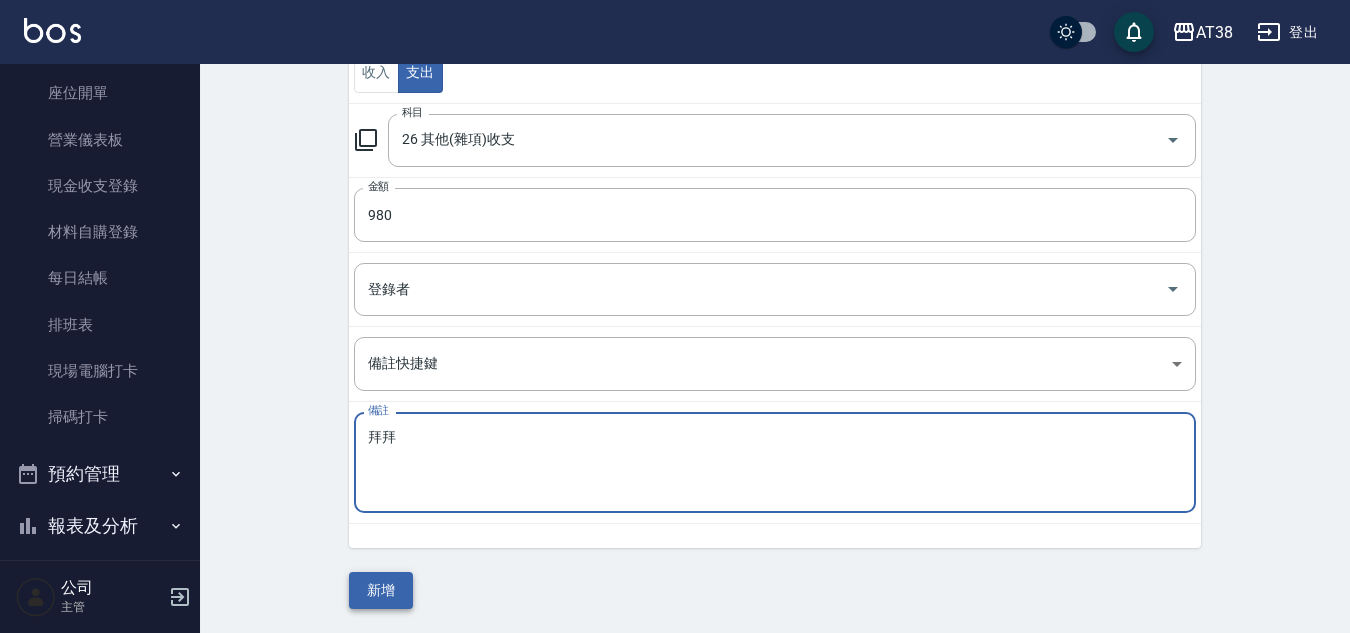 type on "拜拜" 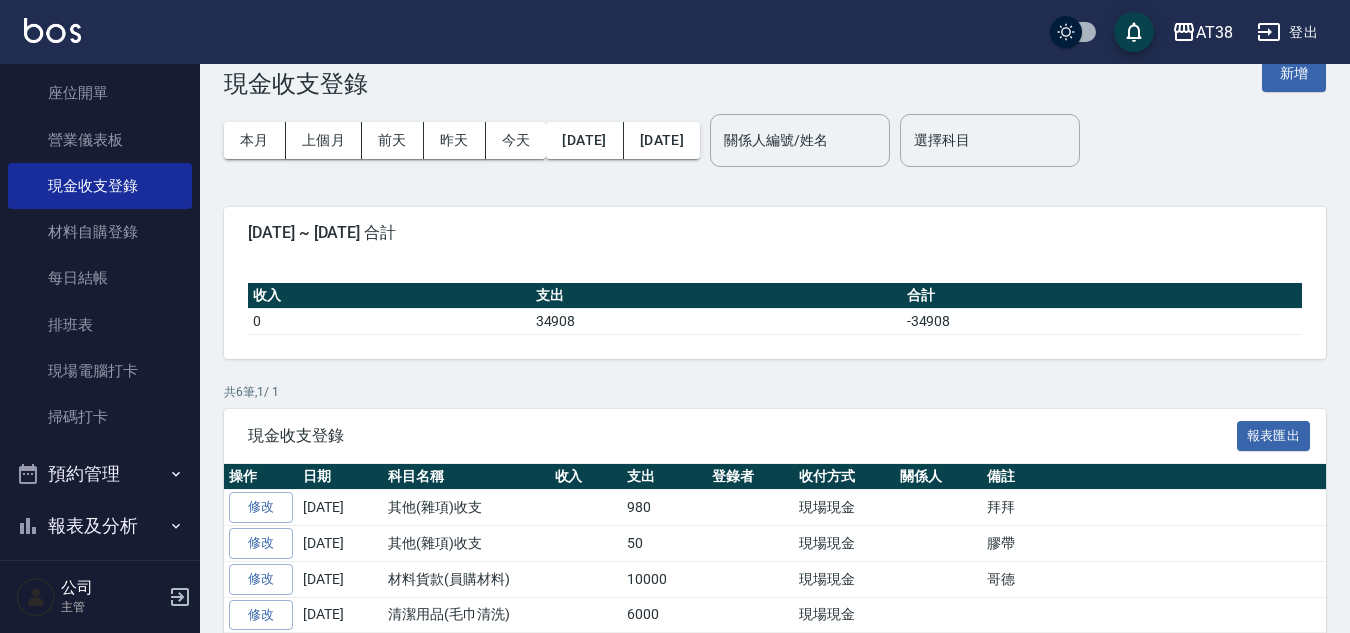 scroll, scrollTop: 0, scrollLeft: 0, axis: both 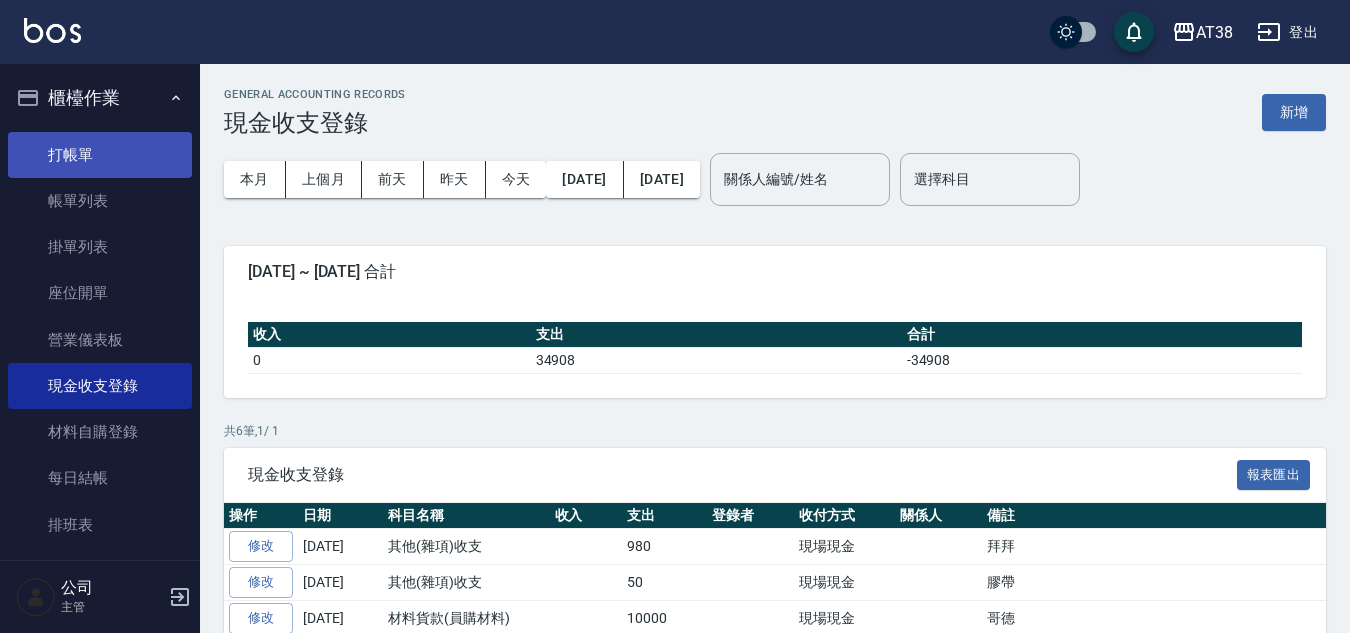 click on "打帳單" at bounding box center (100, 155) 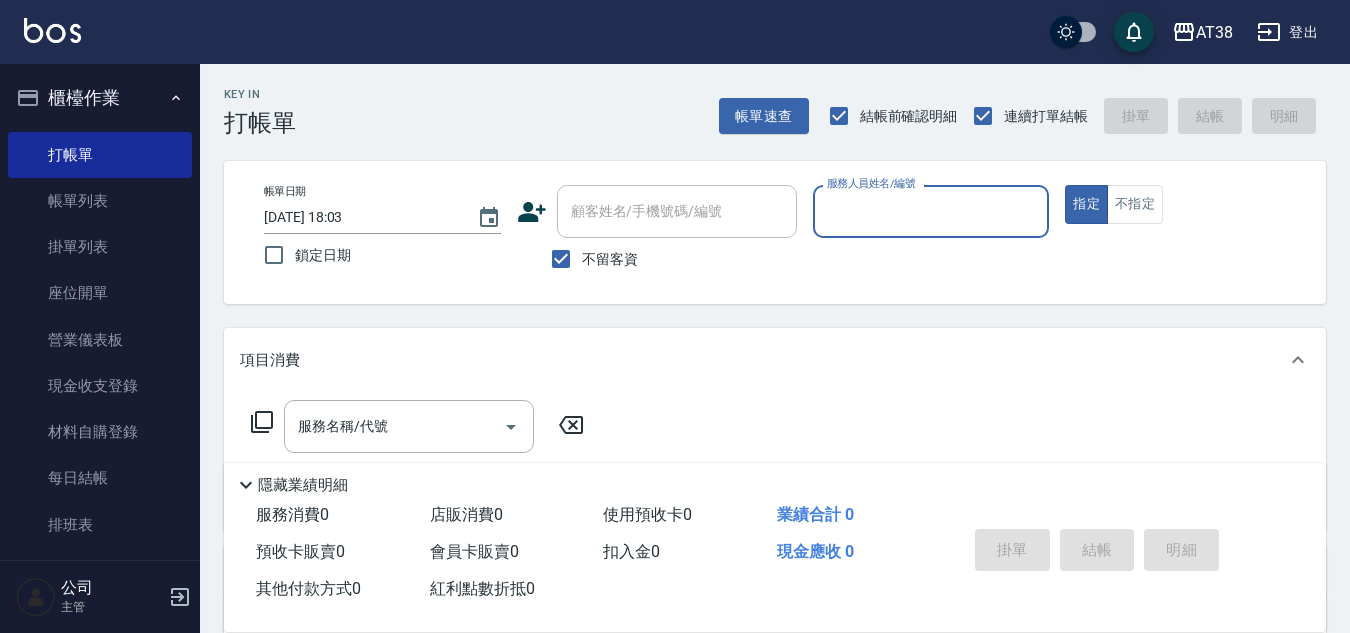 click on "登出" at bounding box center [1287, 32] 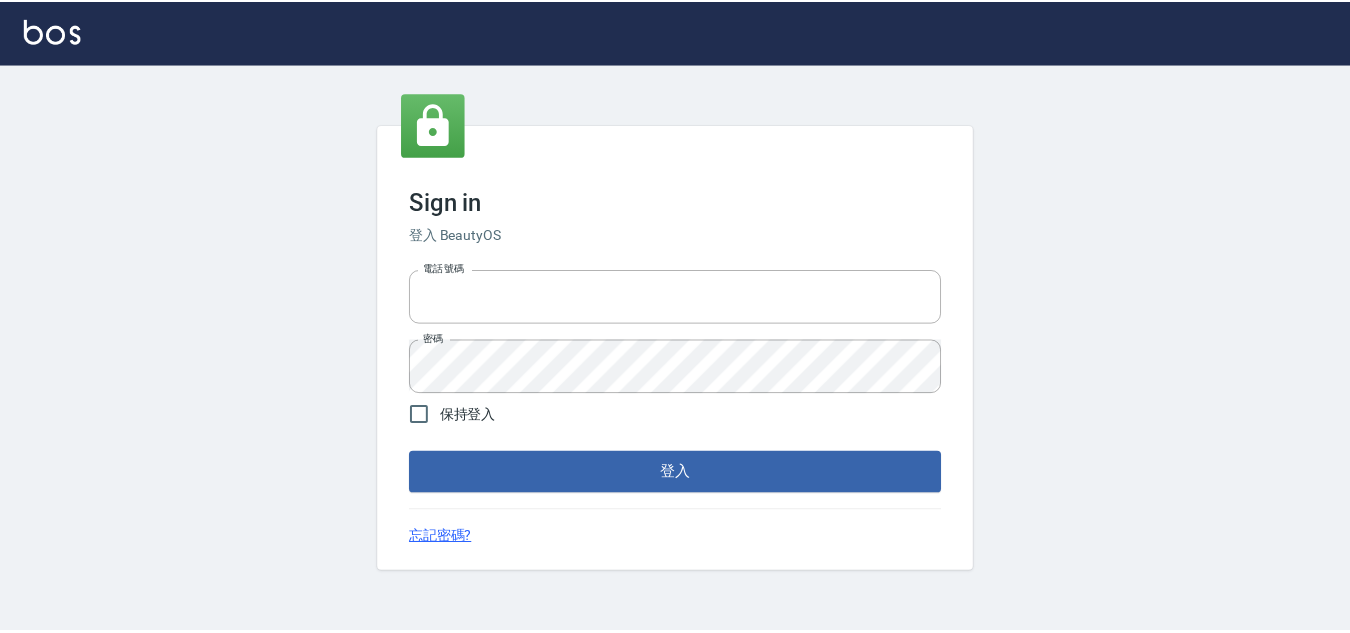 scroll, scrollTop: 0, scrollLeft: 0, axis: both 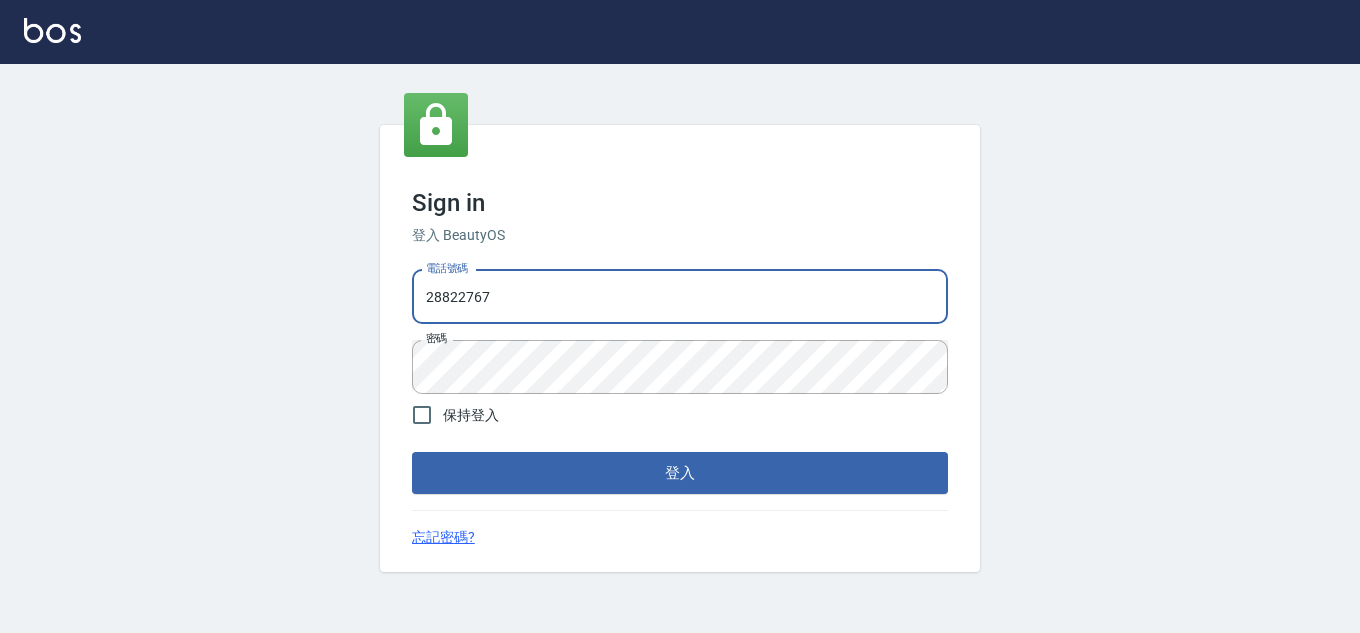 click on "28822767" at bounding box center (680, 297) 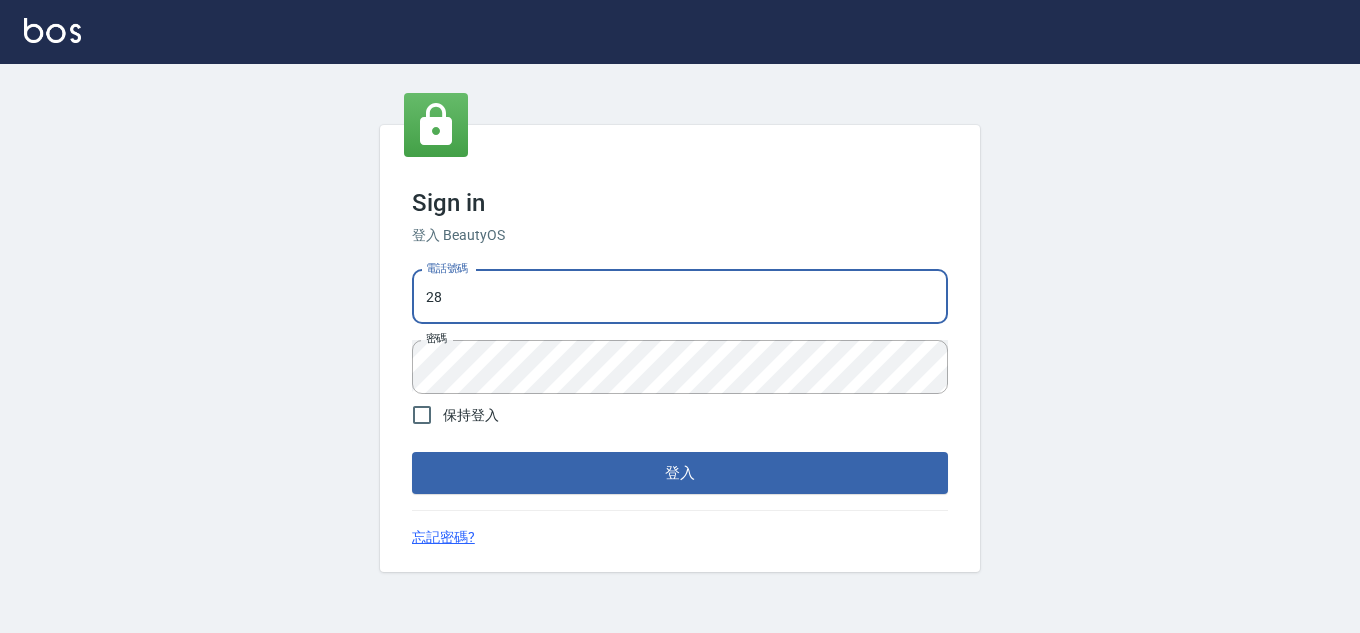 type on "2" 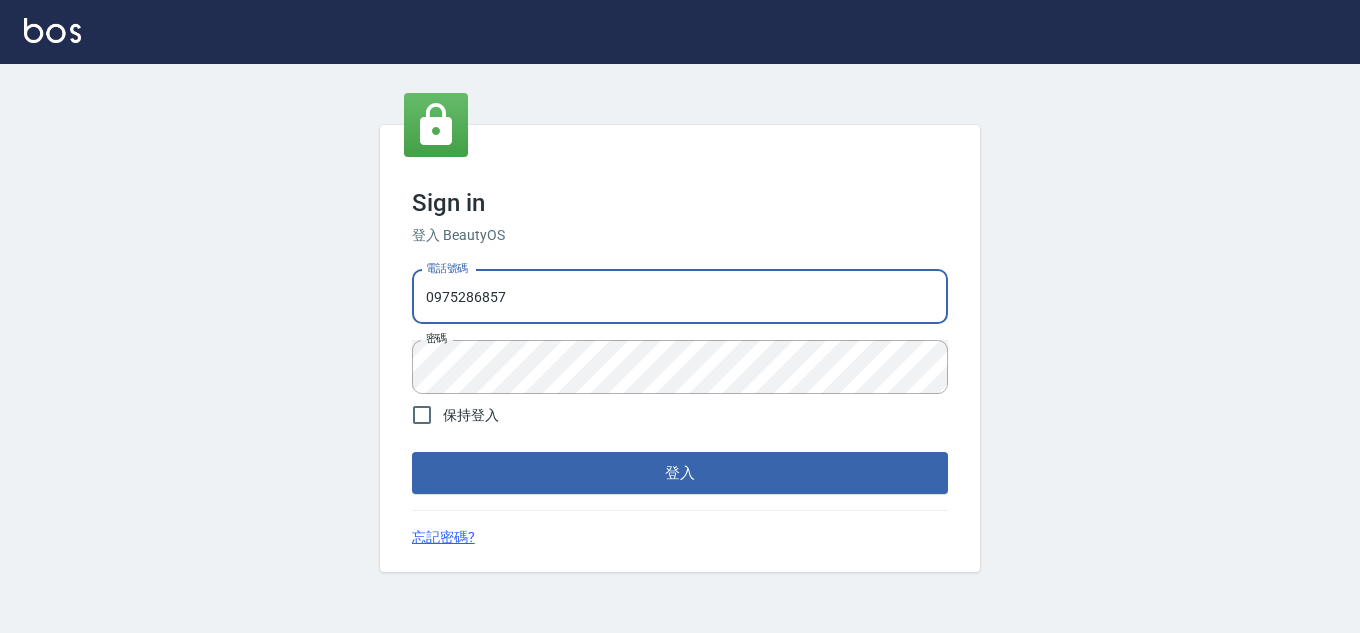 type on "0975286857" 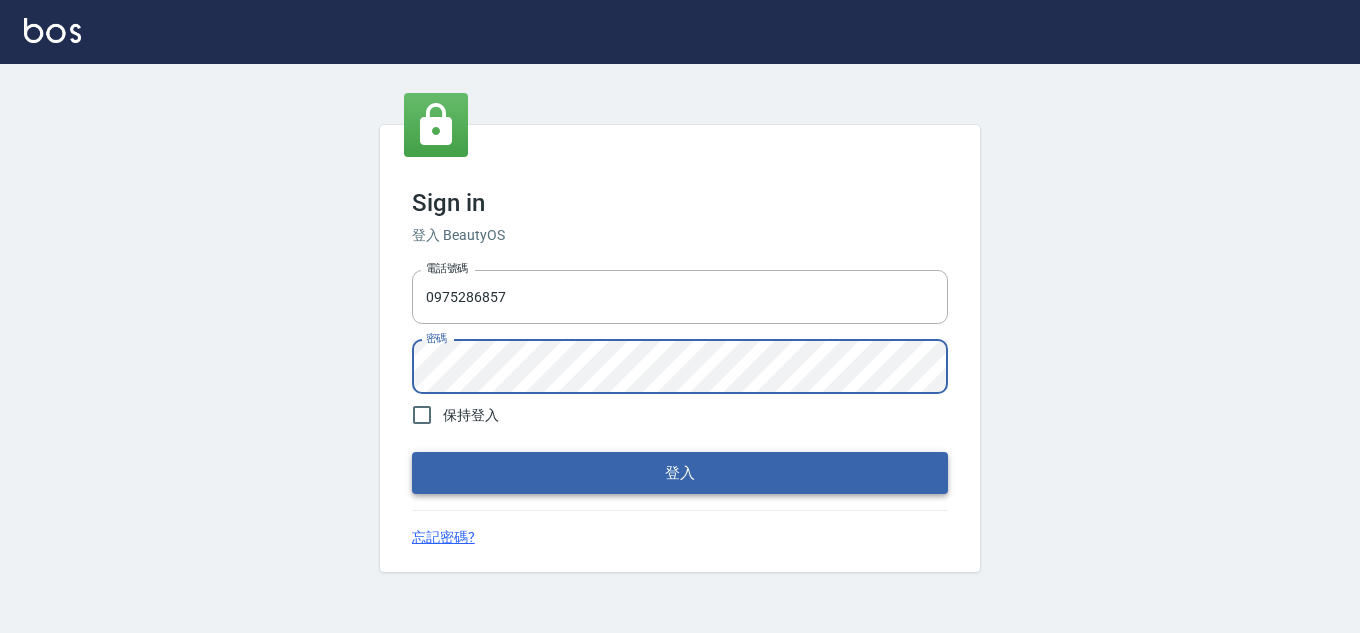 click on "登入" at bounding box center [680, 473] 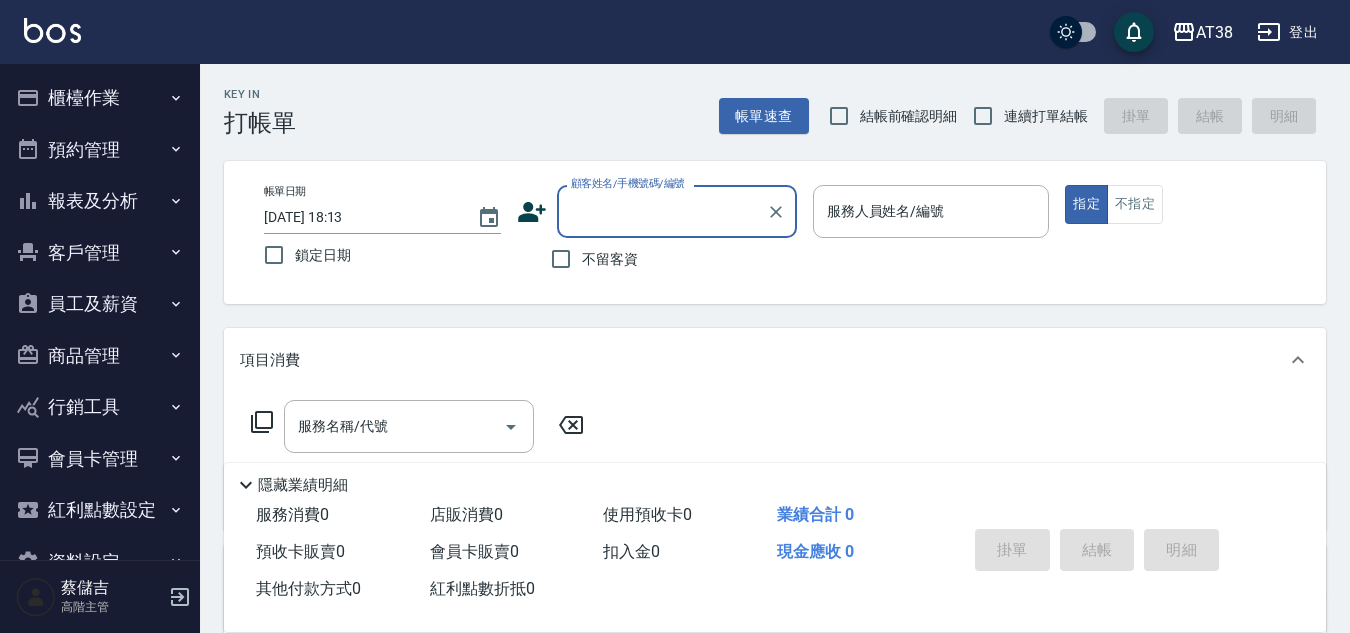 scroll, scrollTop: 51, scrollLeft: 0, axis: vertical 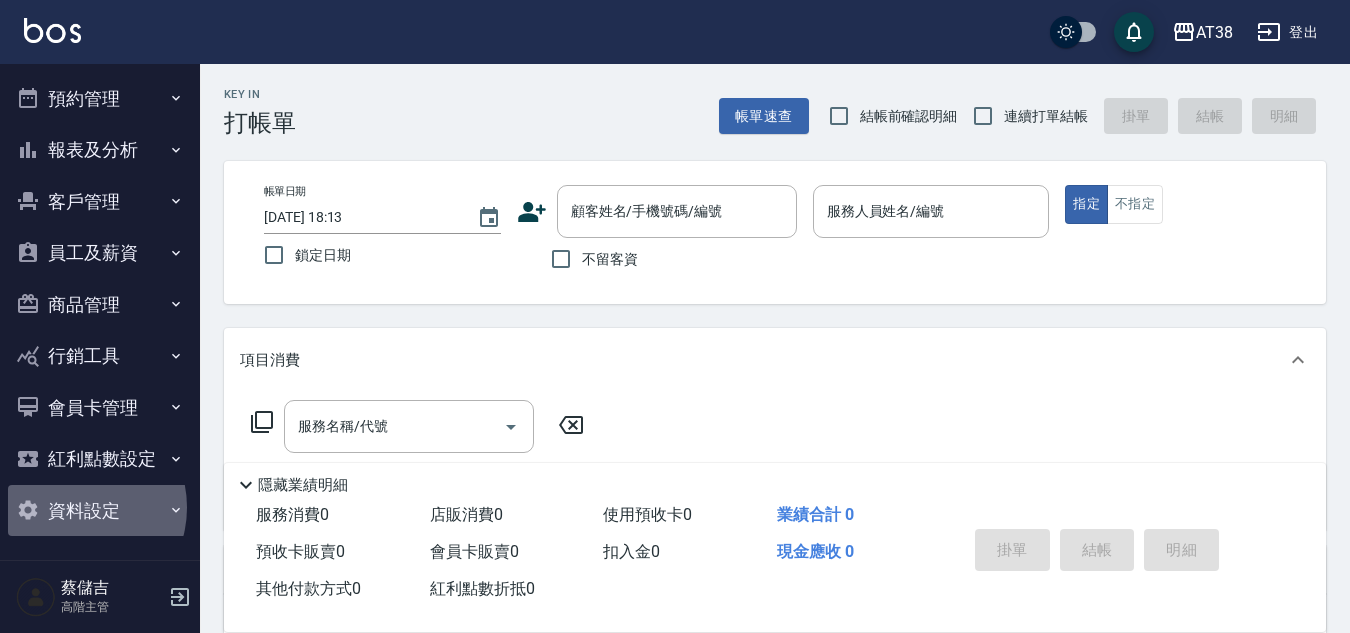 click on "資料設定" at bounding box center [100, 511] 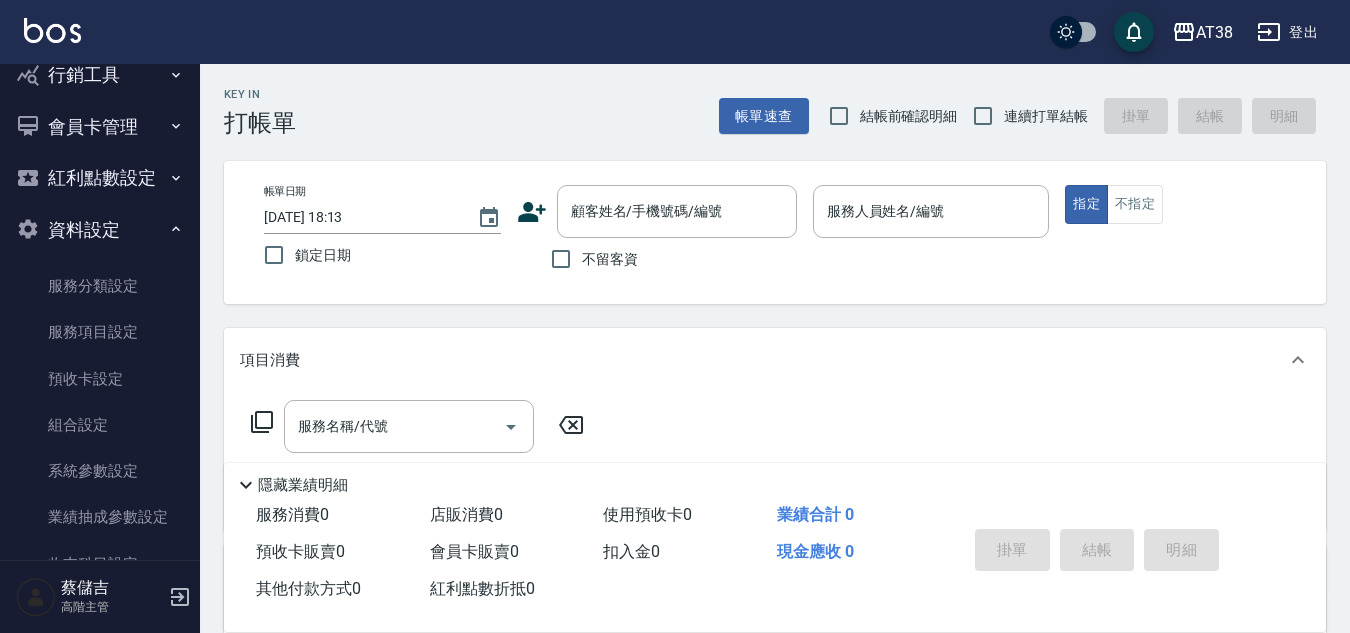 scroll, scrollTop: 330, scrollLeft: 0, axis: vertical 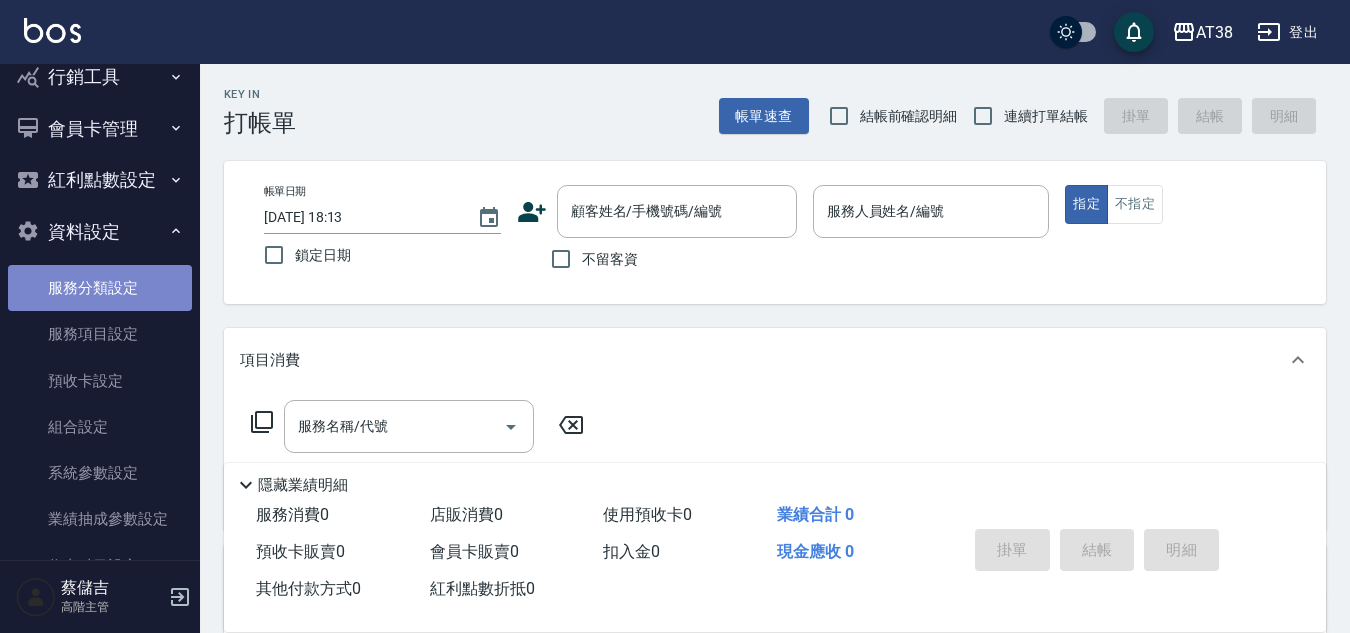 click on "服務分類設定" at bounding box center [100, 288] 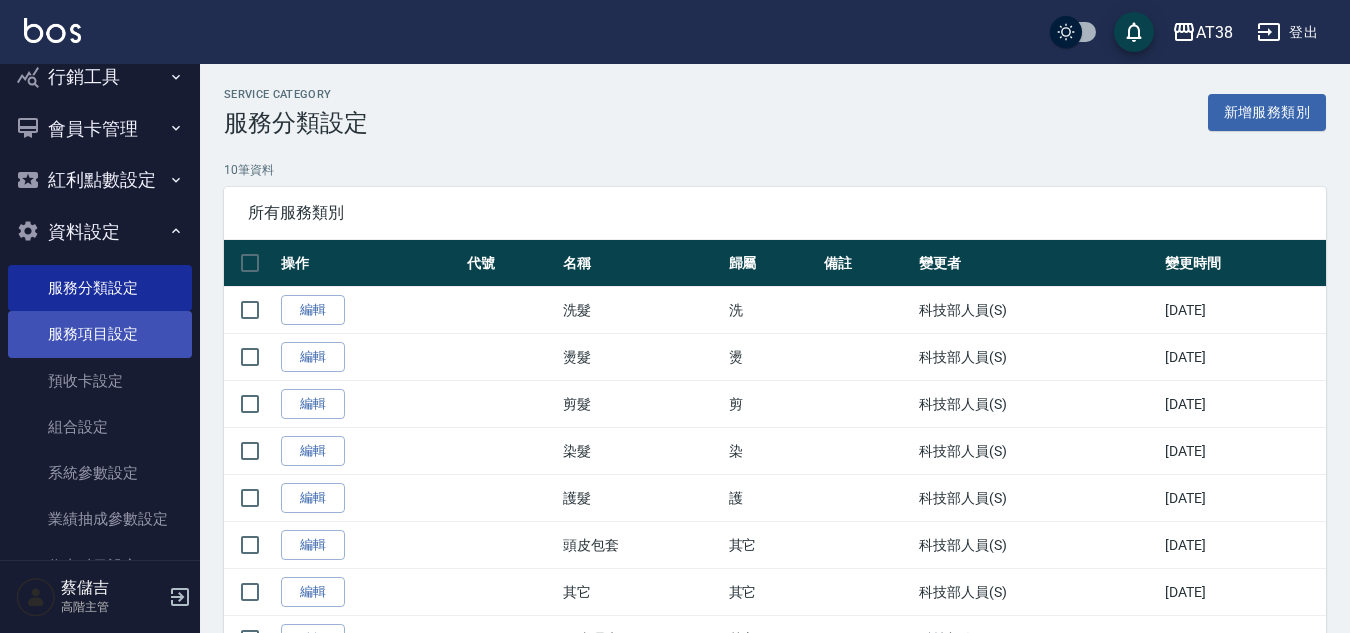 click on "服務項目設定" at bounding box center [100, 334] 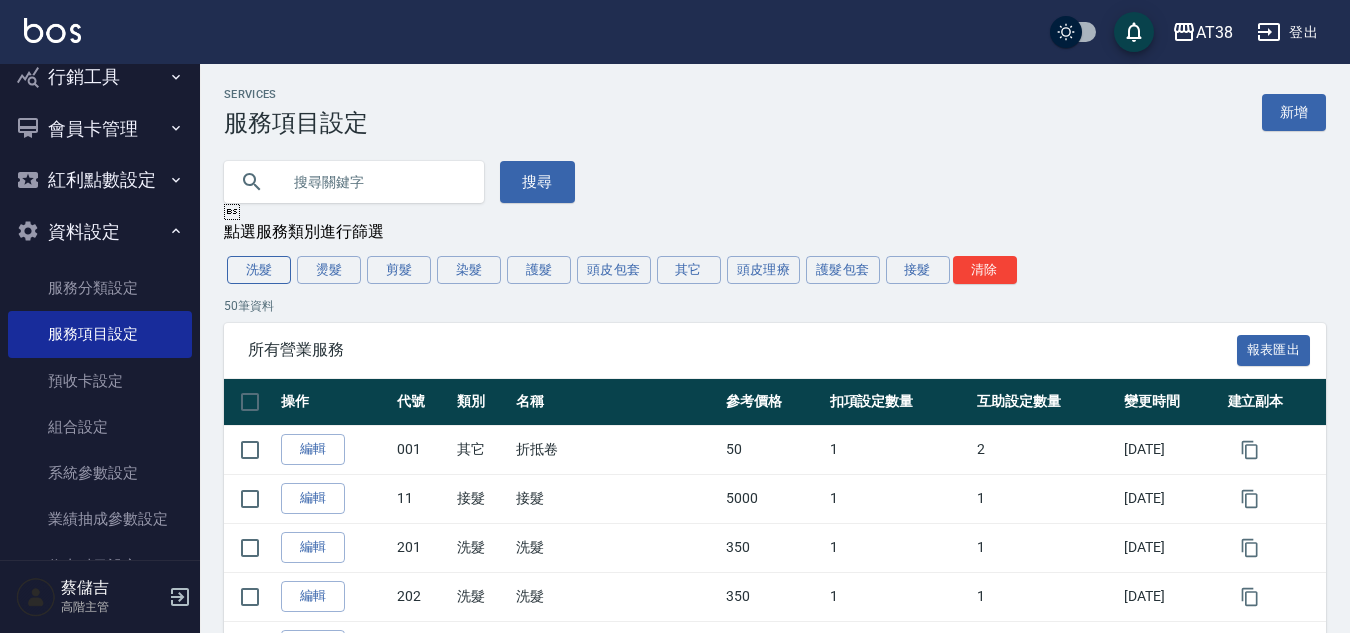 click on "洗髮" at bounding box center [259, 270] 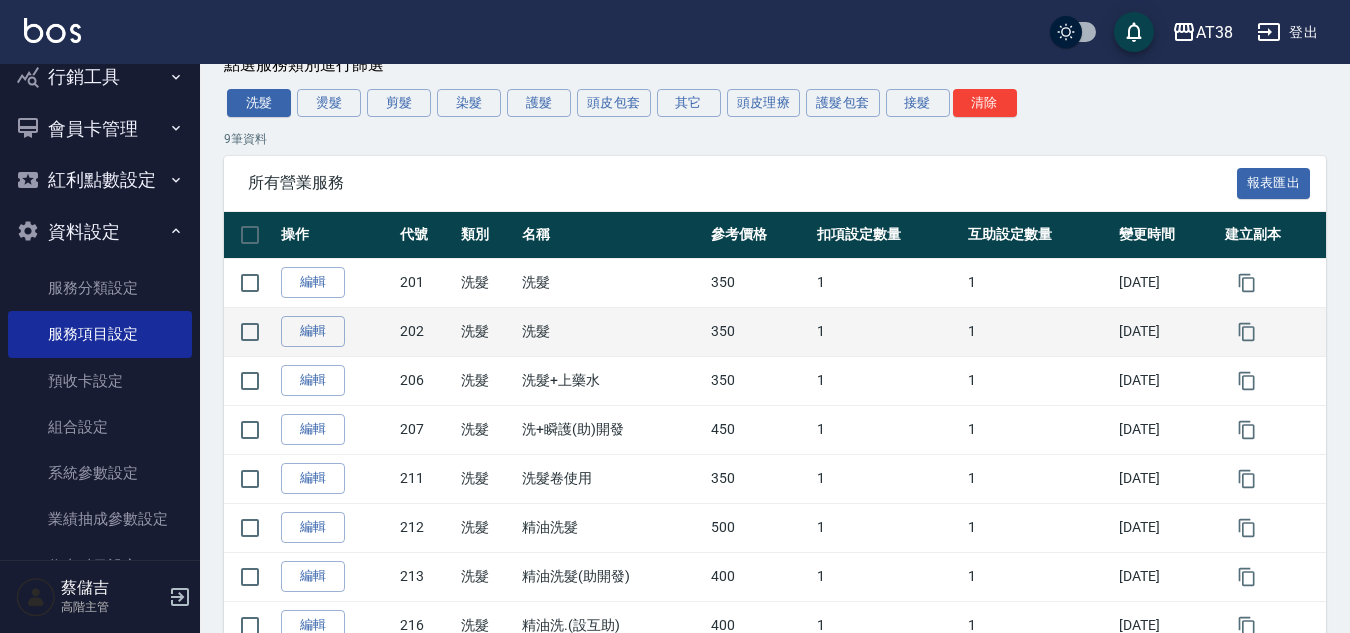 scroll, scrollTop: 132, scrollLeft: 0, axis: vertical 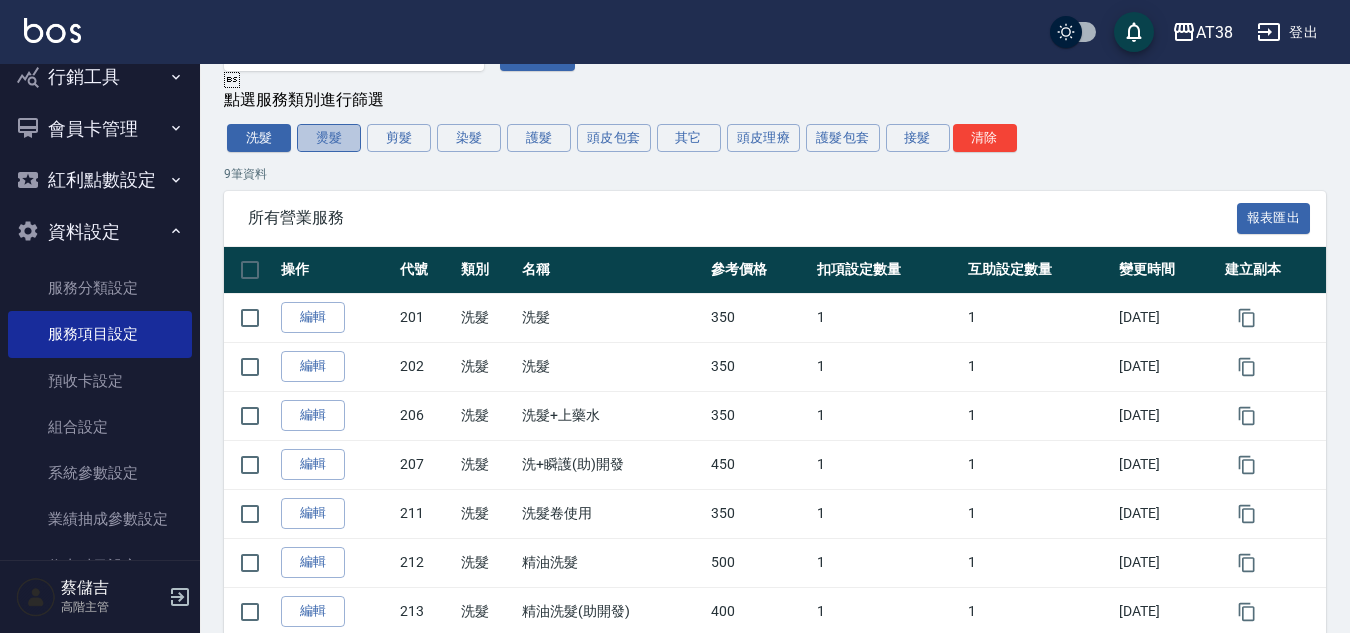 click on "燙髮" at bounding box center [329, 138] 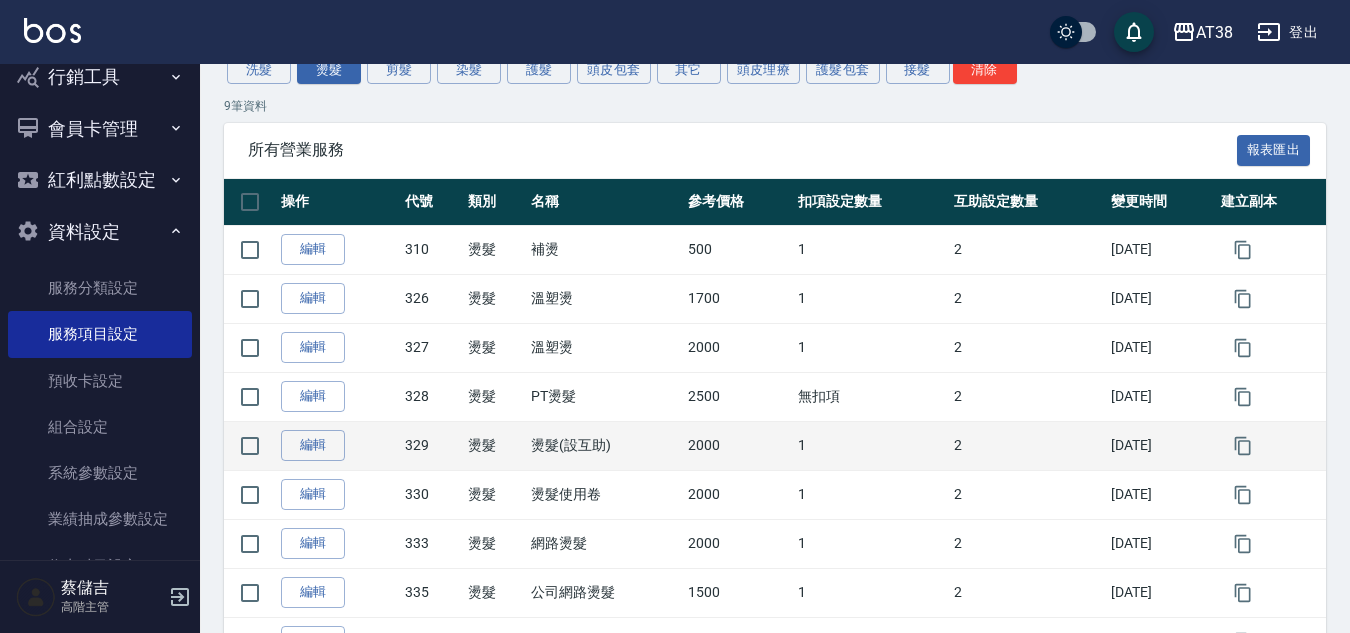 scroll, scrollTop: 300, scrollLeft: 0, axis: vertical 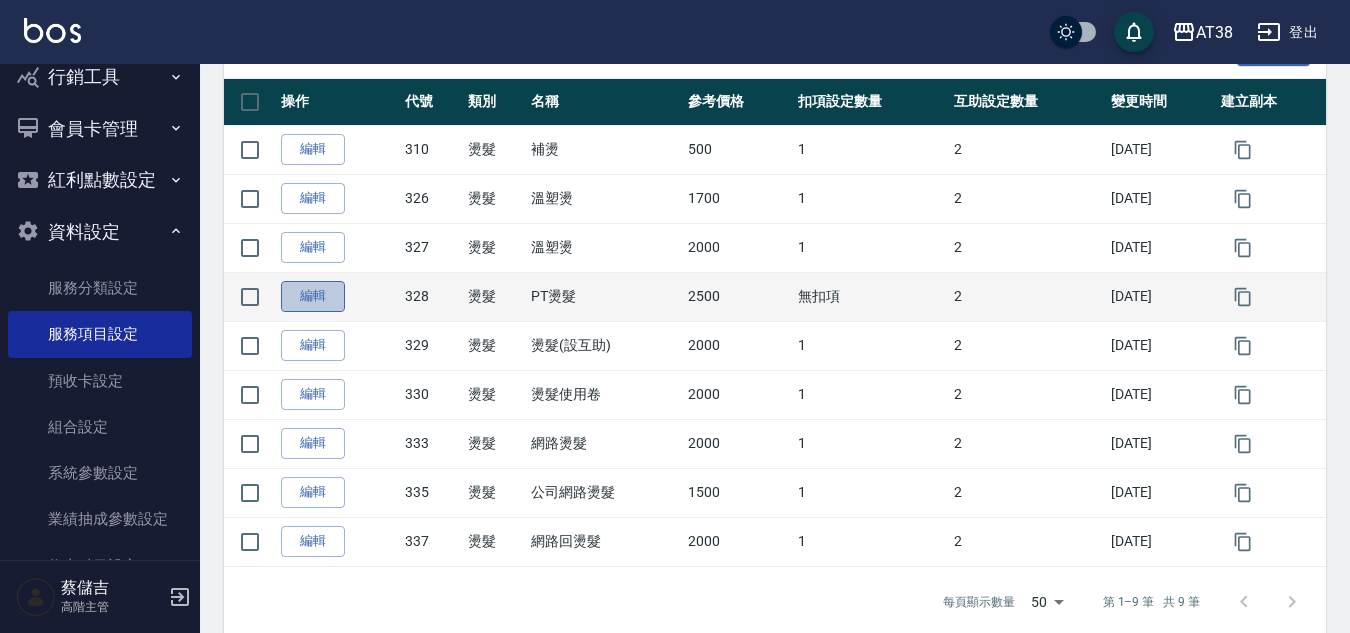 click on "編輯" at bounding box center [313, 296] 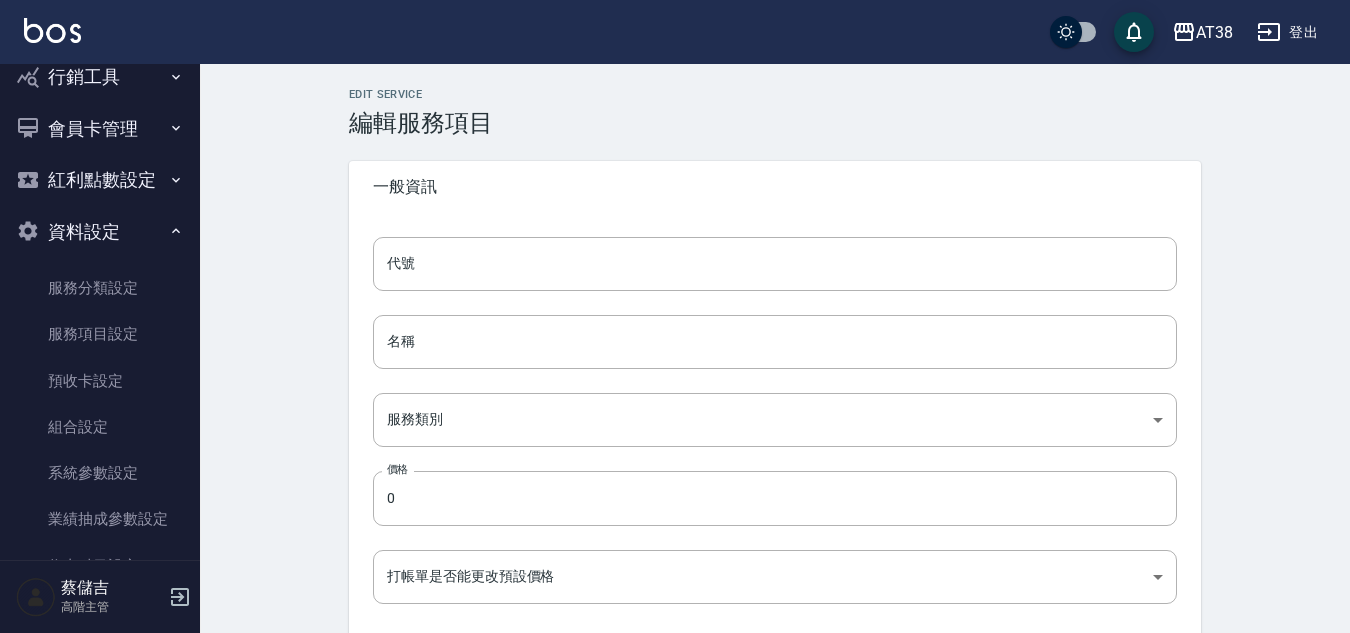 type on "328" 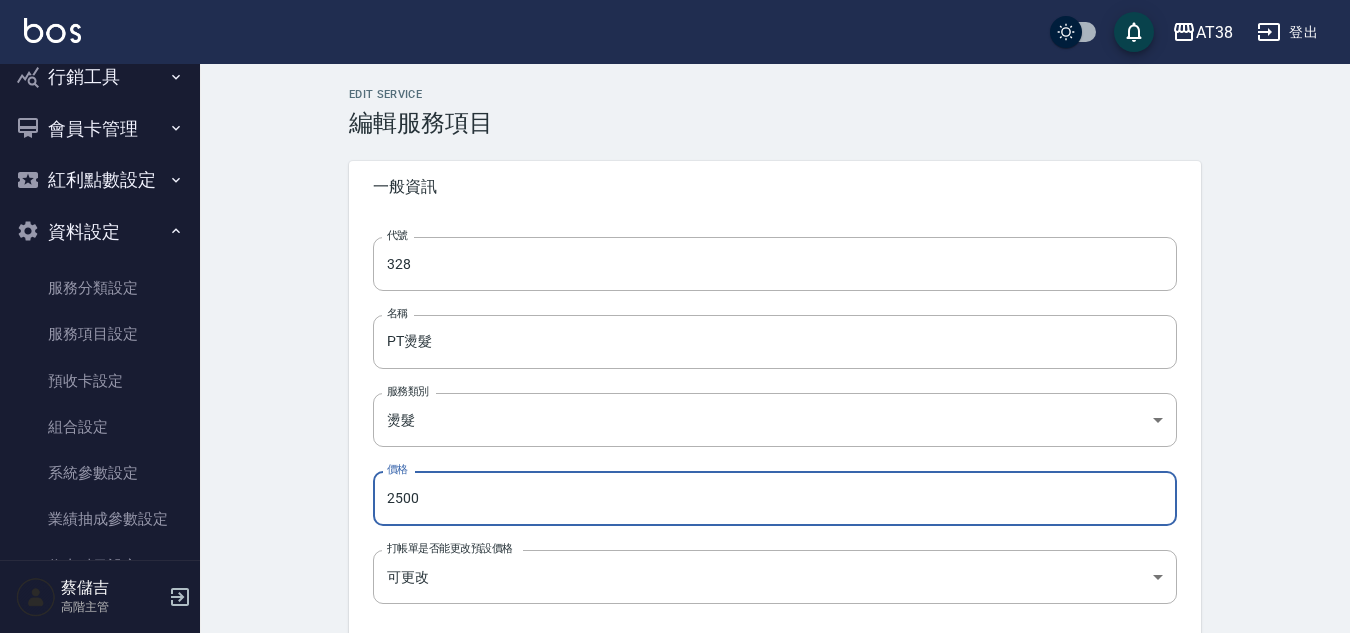 click on "2500" at bounding box center [775, 498] 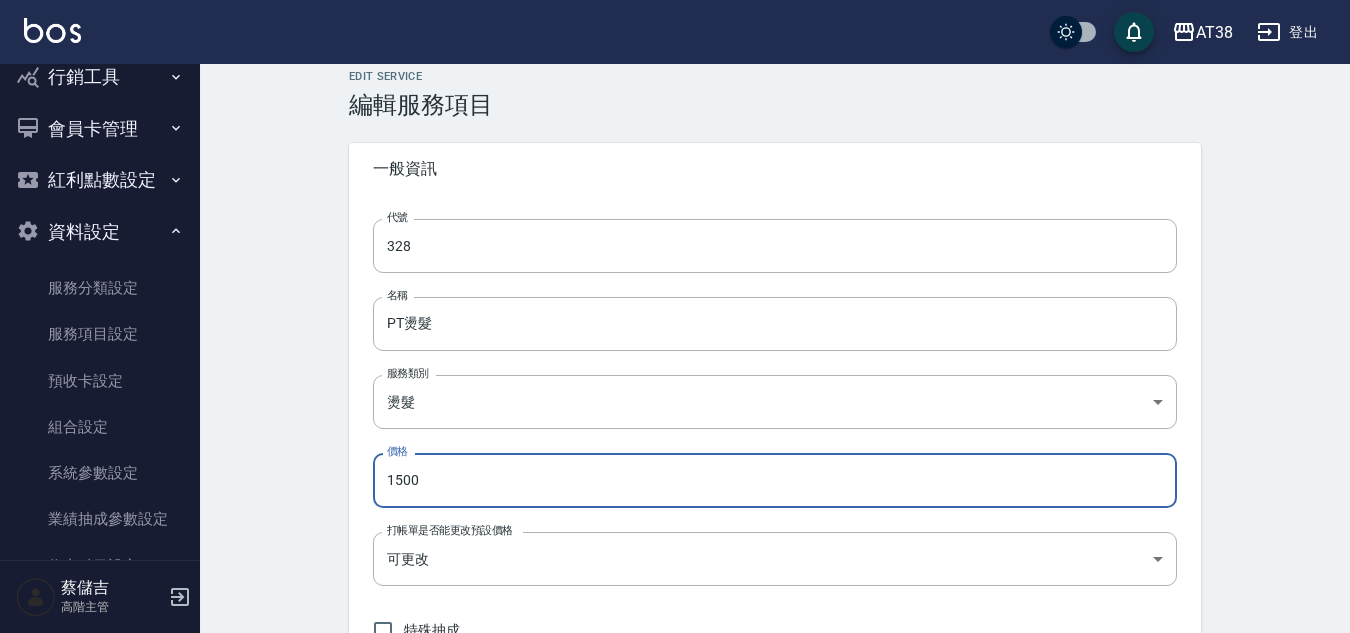 scroll, scrollTop: 0, scrollLeft: 0, axis: both 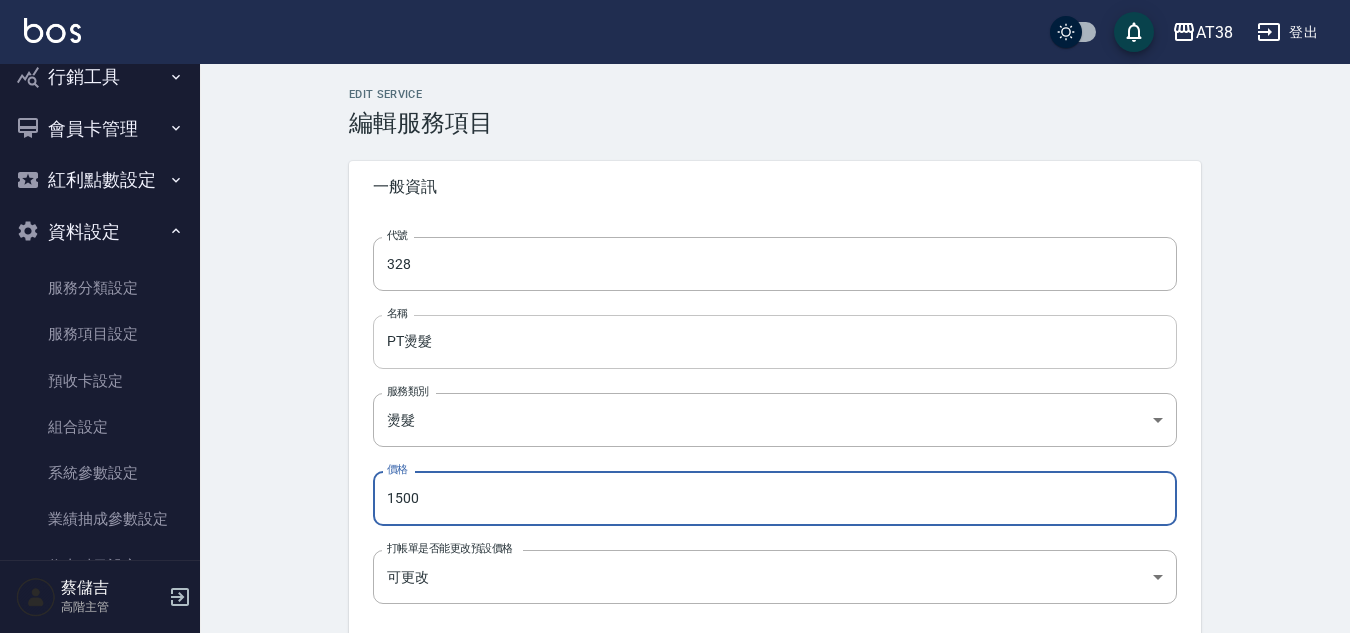 type on "1500" 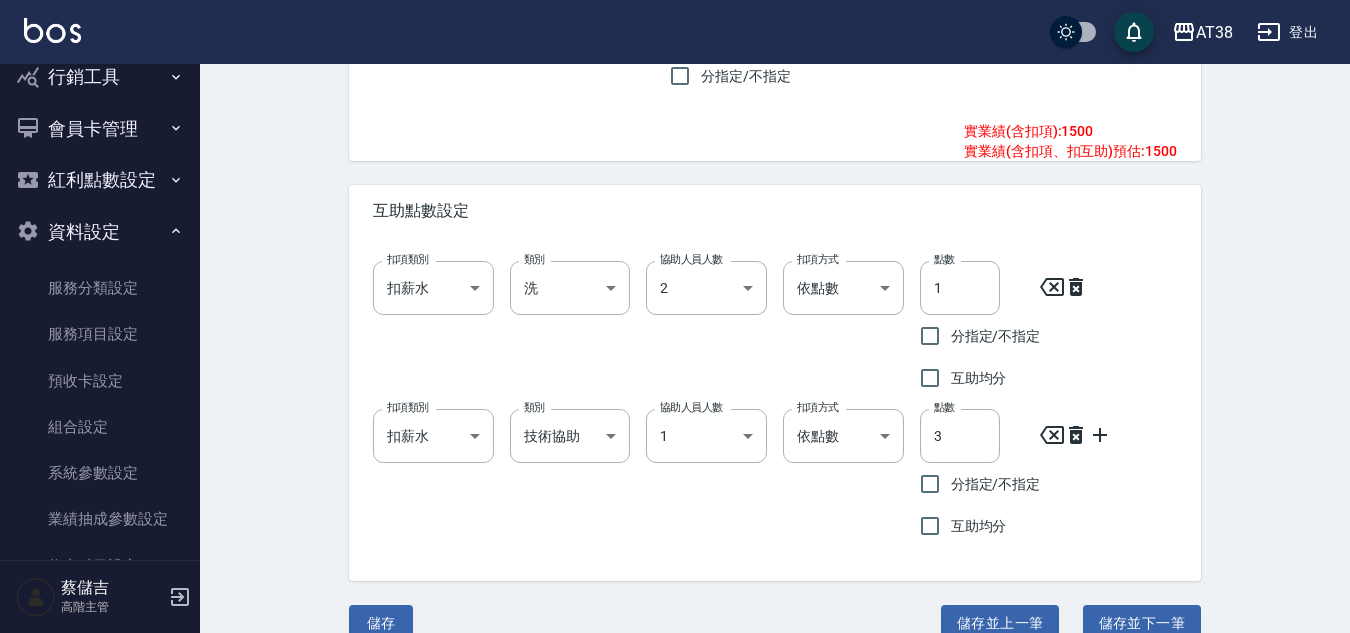 scroll, scrollTop: 1006, scrollLeft: 0, axis: vertical 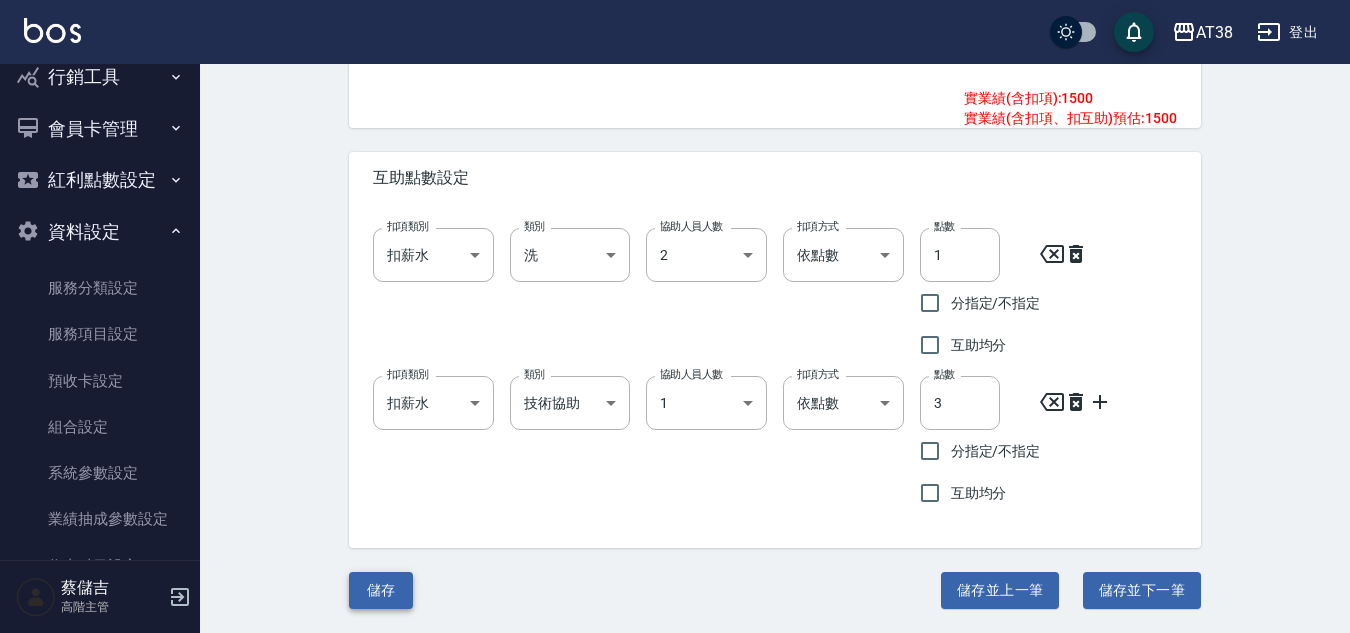 type on "夠麻吉燙髮" 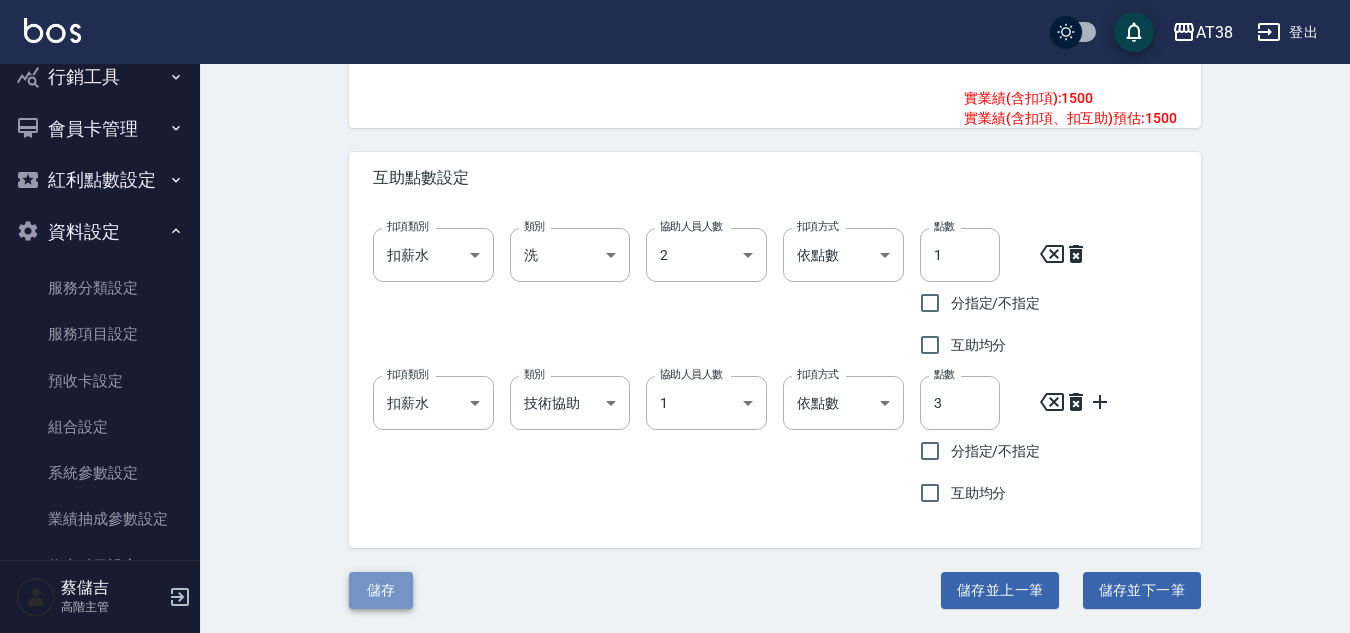 click on "儲存" at bounding box center (381, 590) 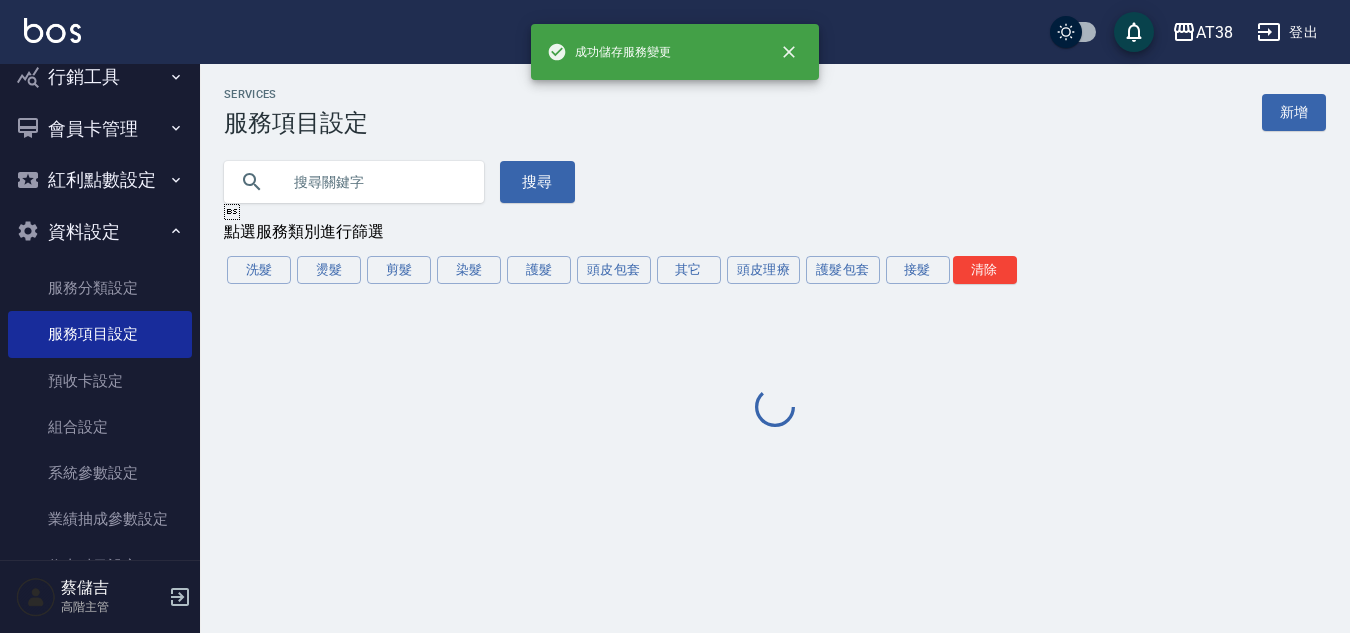 scroll, scrollTop: 0, scrollLeft: 0, axis: both 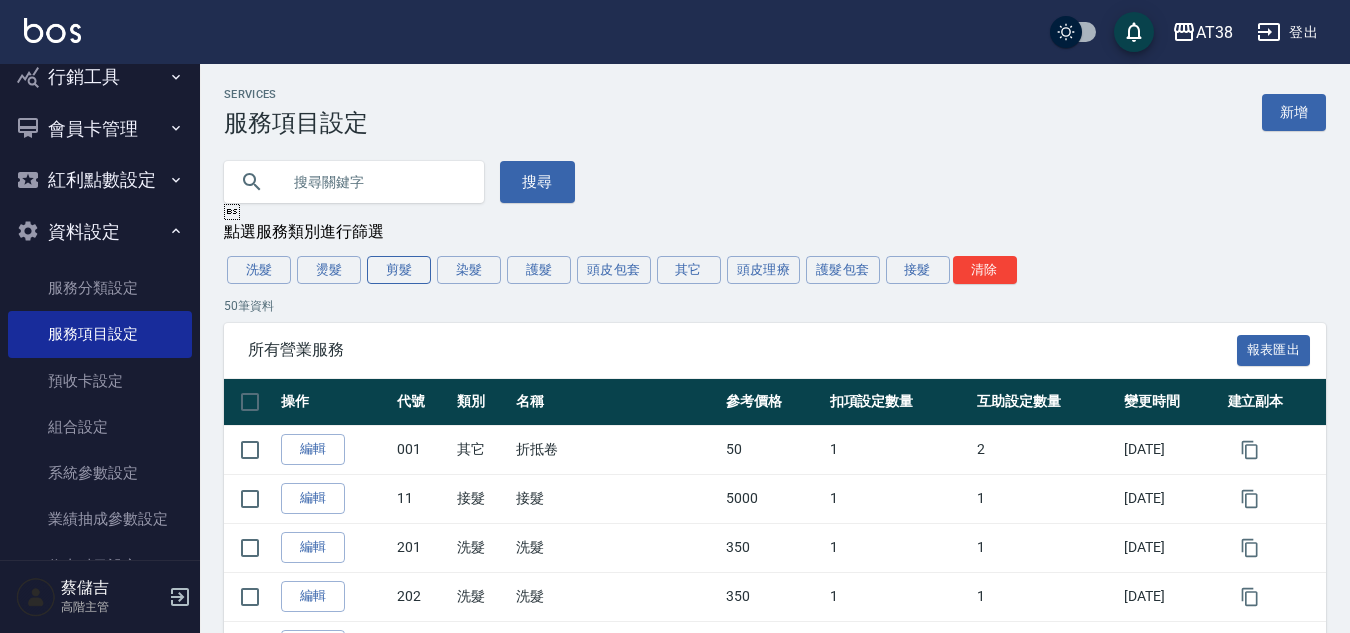 click on "剪髮" at bounding box center (399, 270) 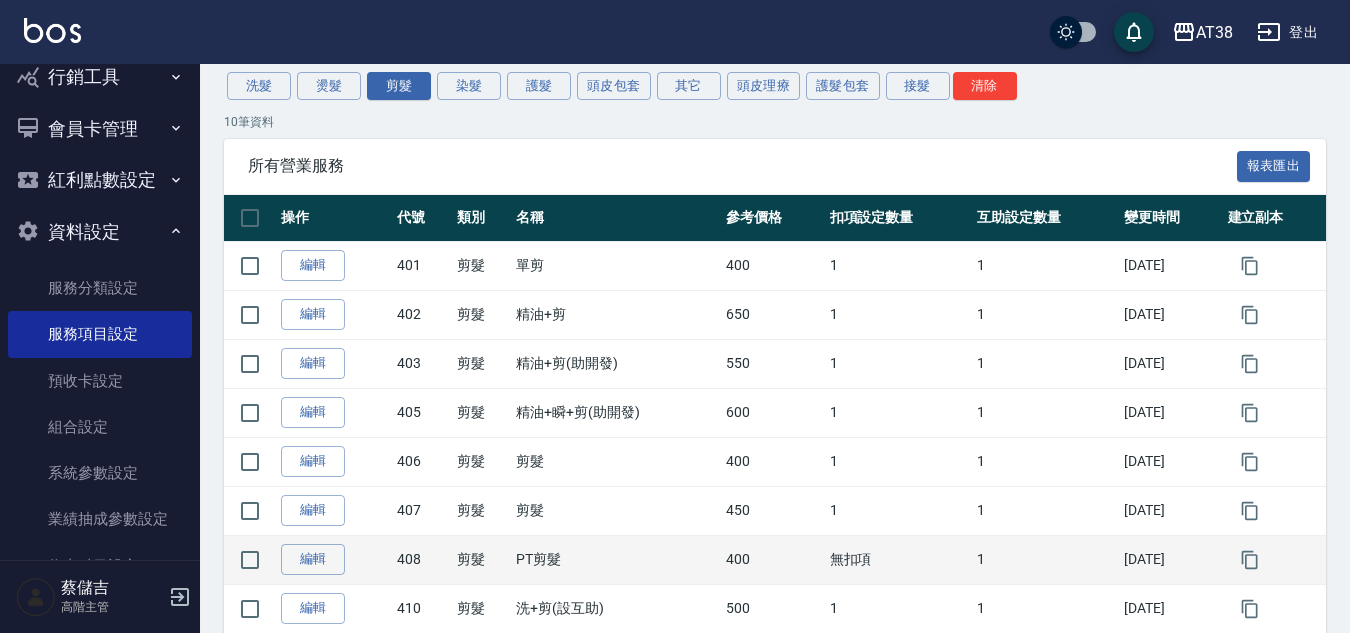 scroll, scrollTop: 200, scrollLeft: 0, axis: vertical 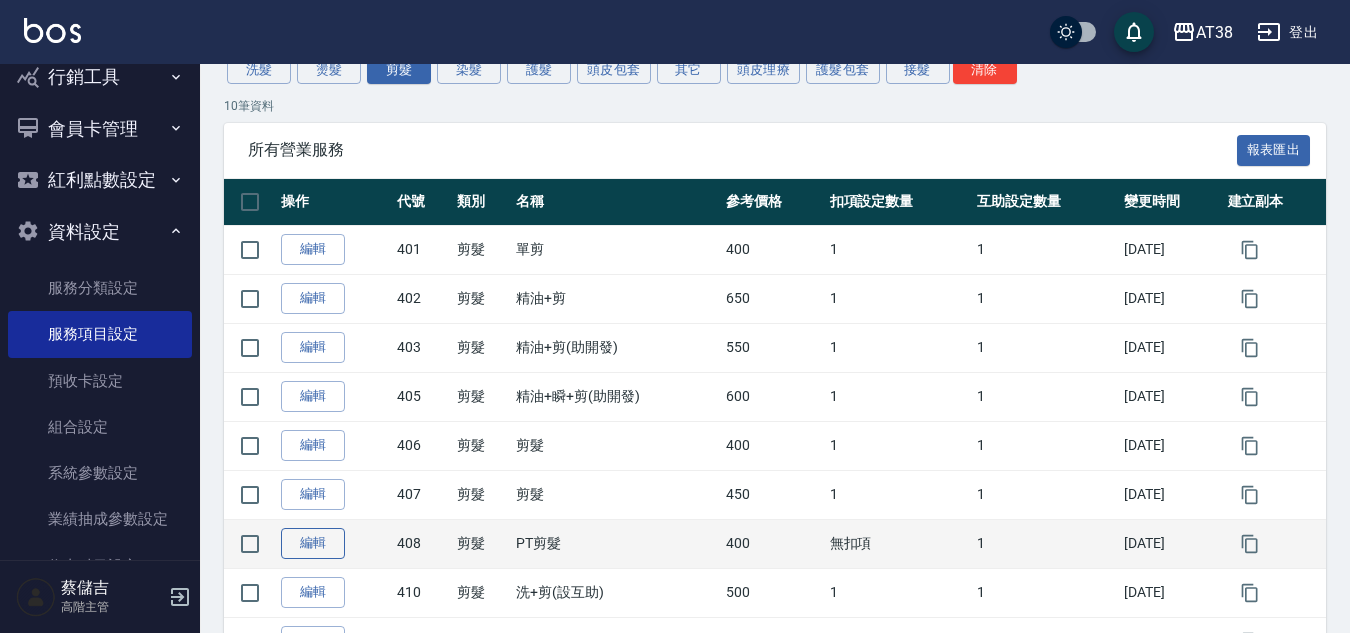 click on "編輯" at bounding box center [313, 543] 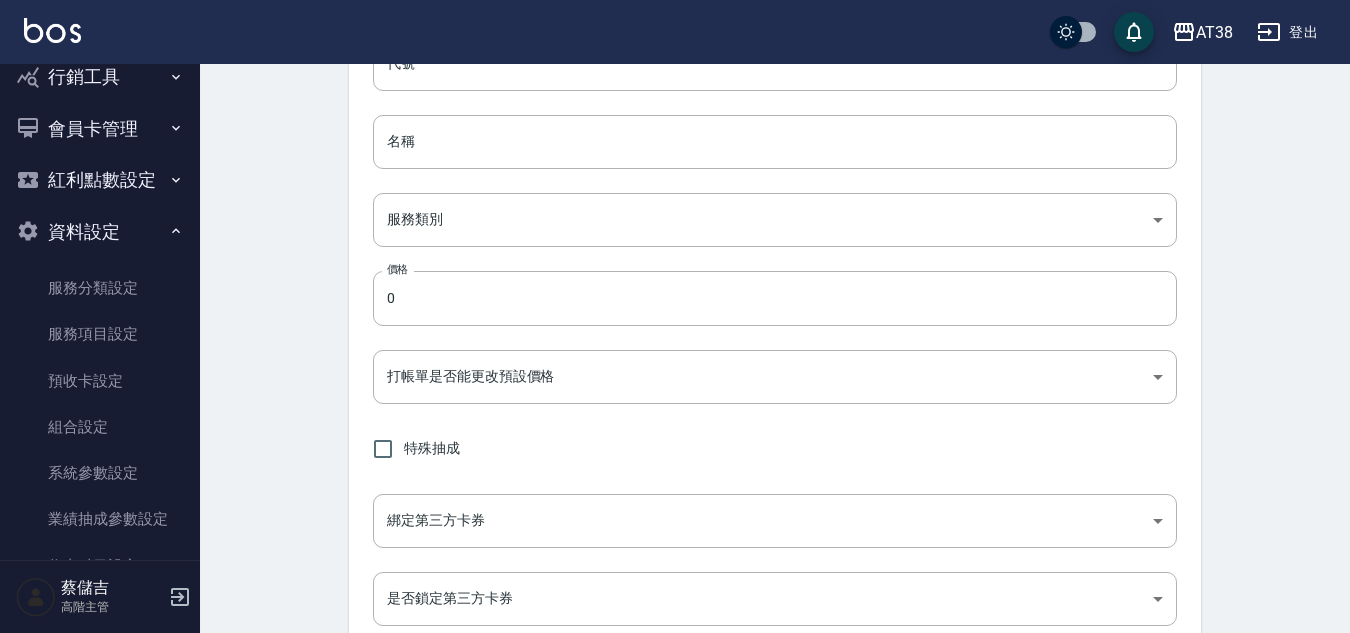 scroll, scrollTop: 0, scrollLeft: 0, axis: both 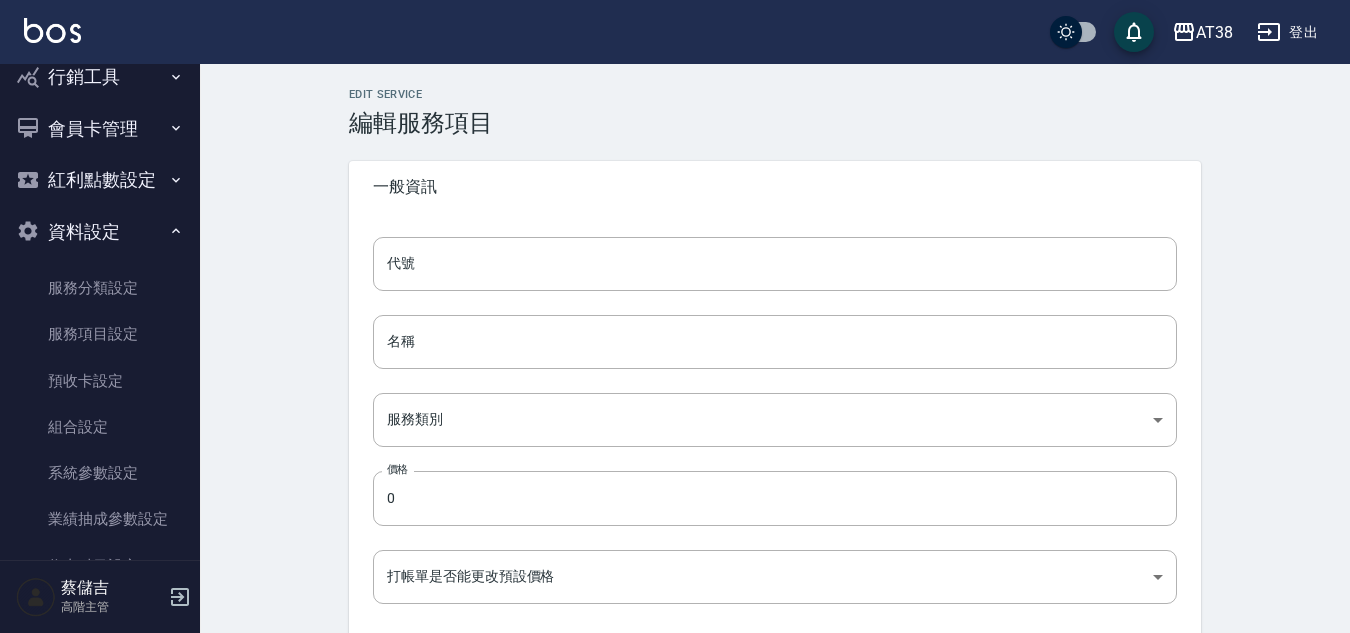type on "408" 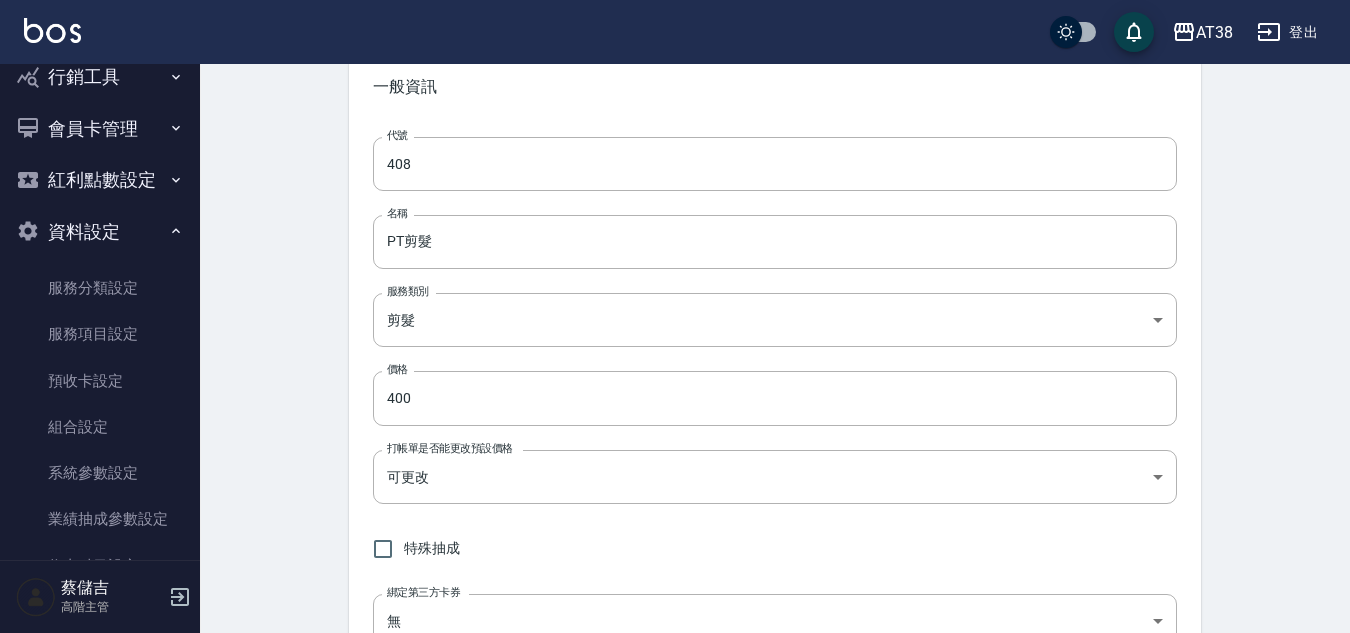 scroll, scrollTop: 0, scrollLeft: 0, axis: both 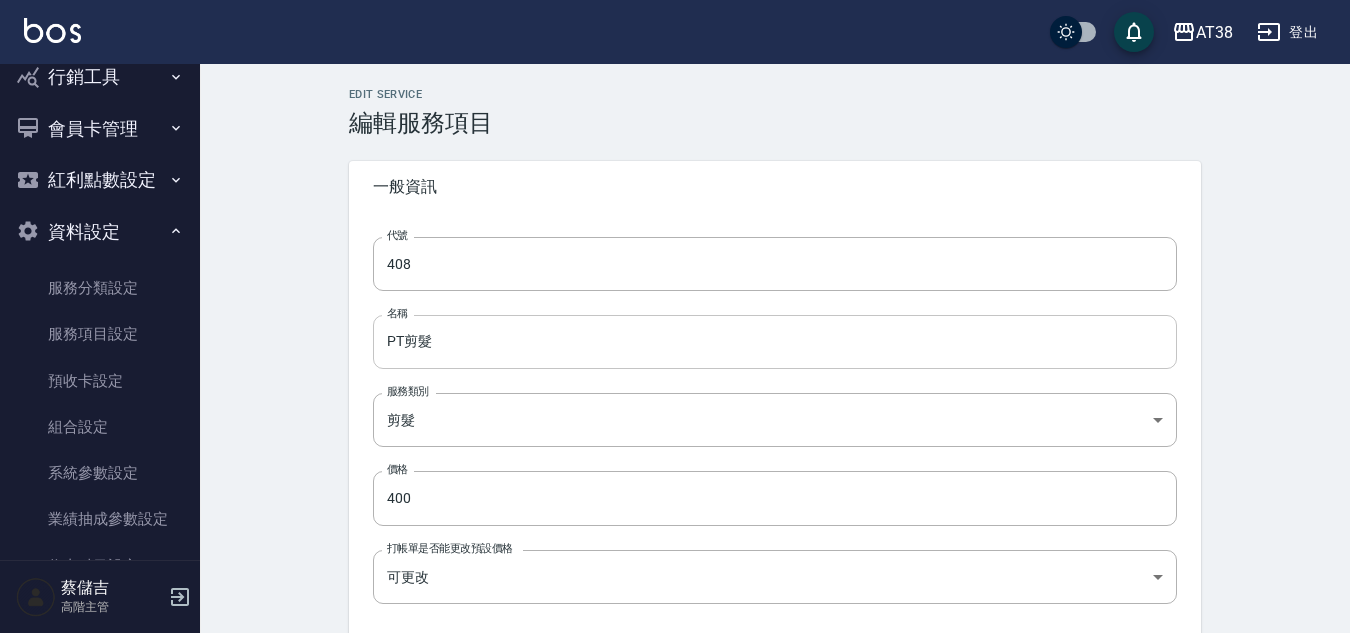click on "PT剪髮" at bounding box center [775, 342] 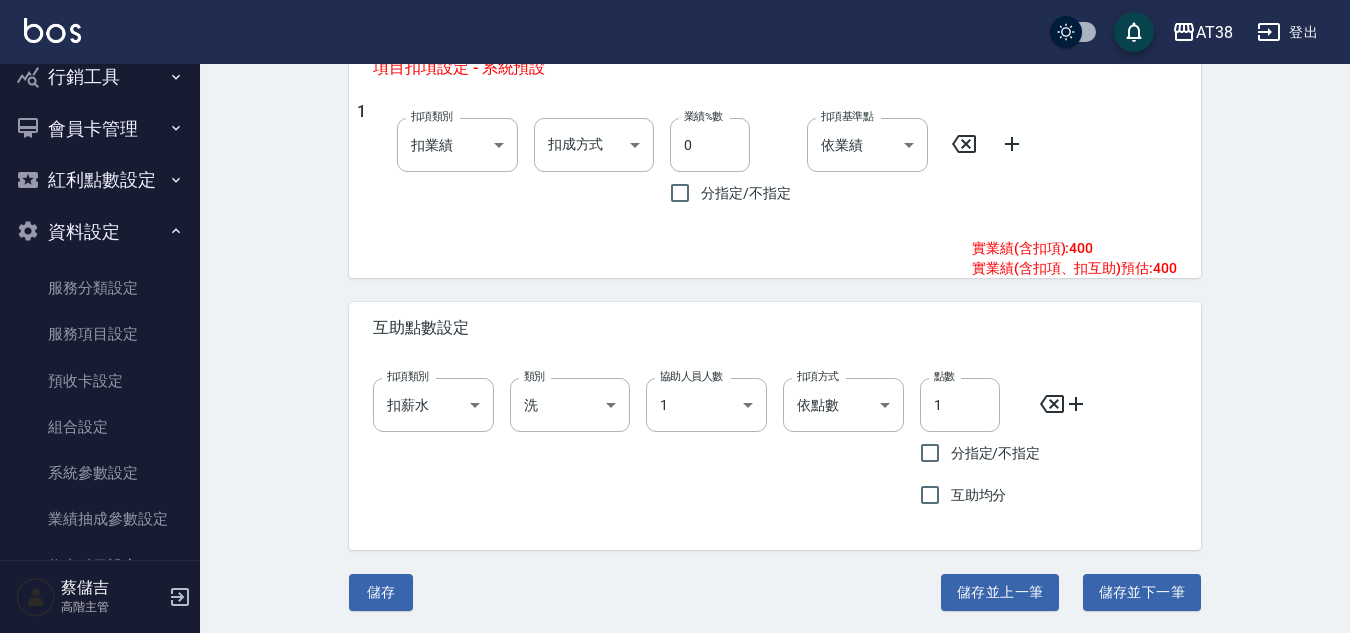 scroll, scrollTop: 858, scrollLeft: 0, axis: vertical 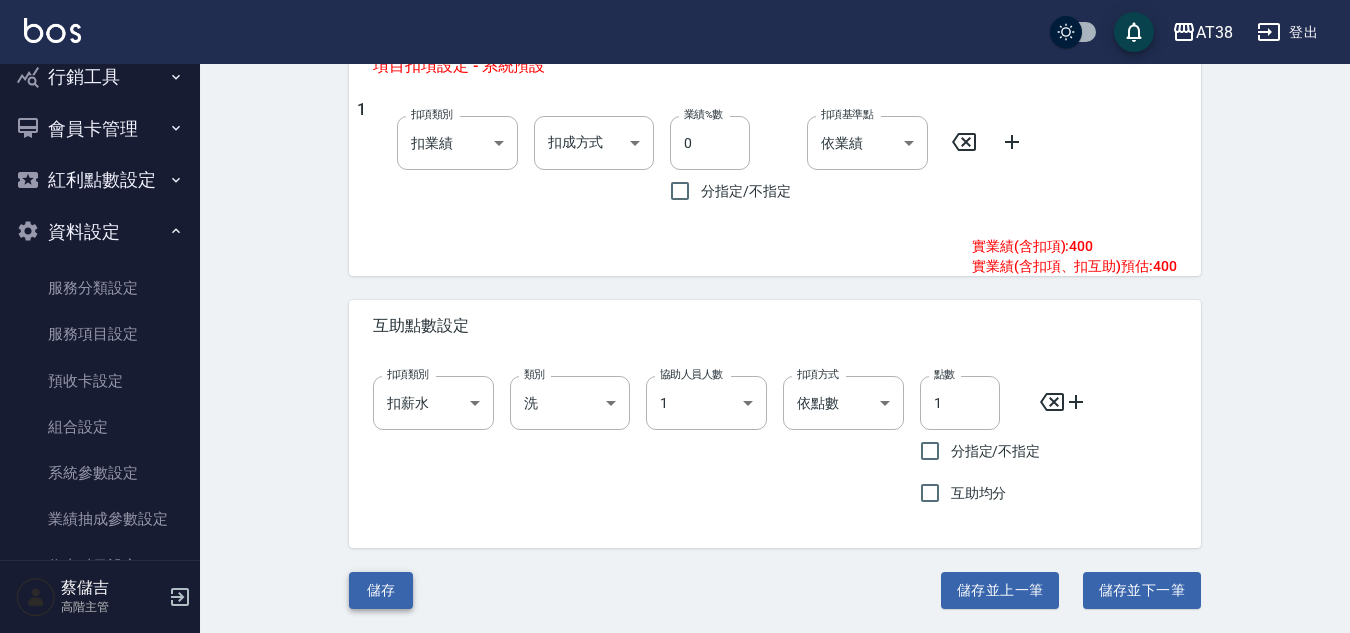type on "夠麻吉剪髮" 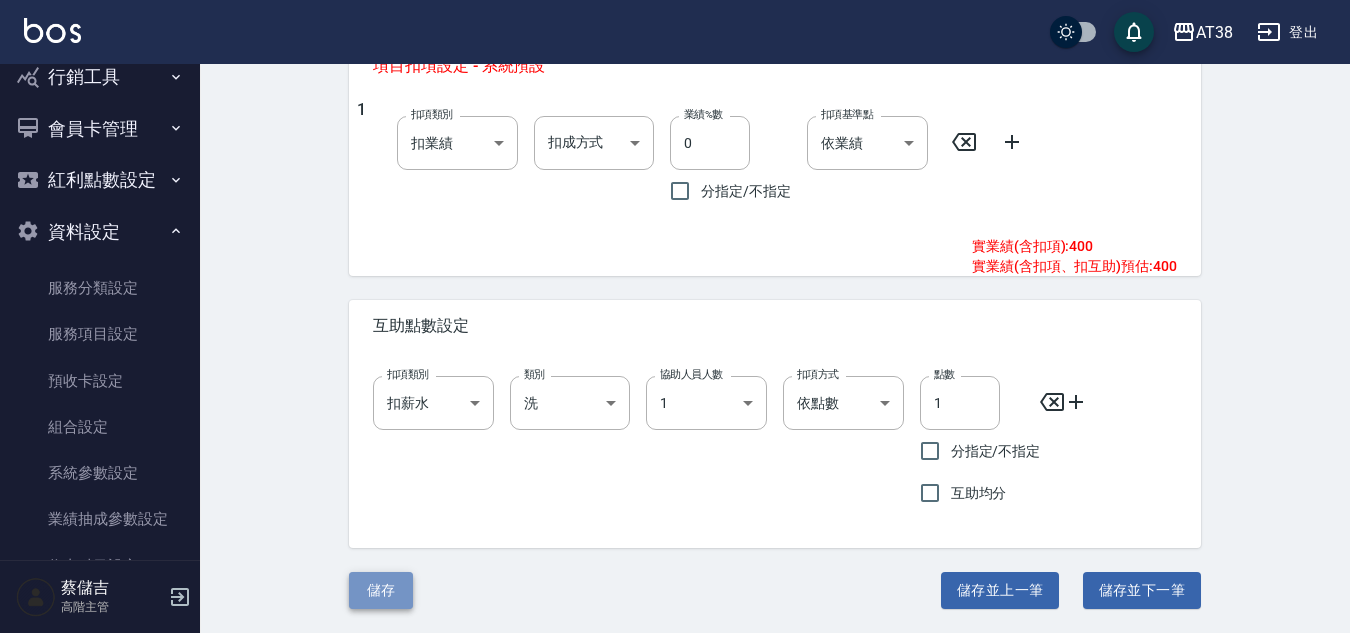 click on "儲存" at bounding box center [381, 590] 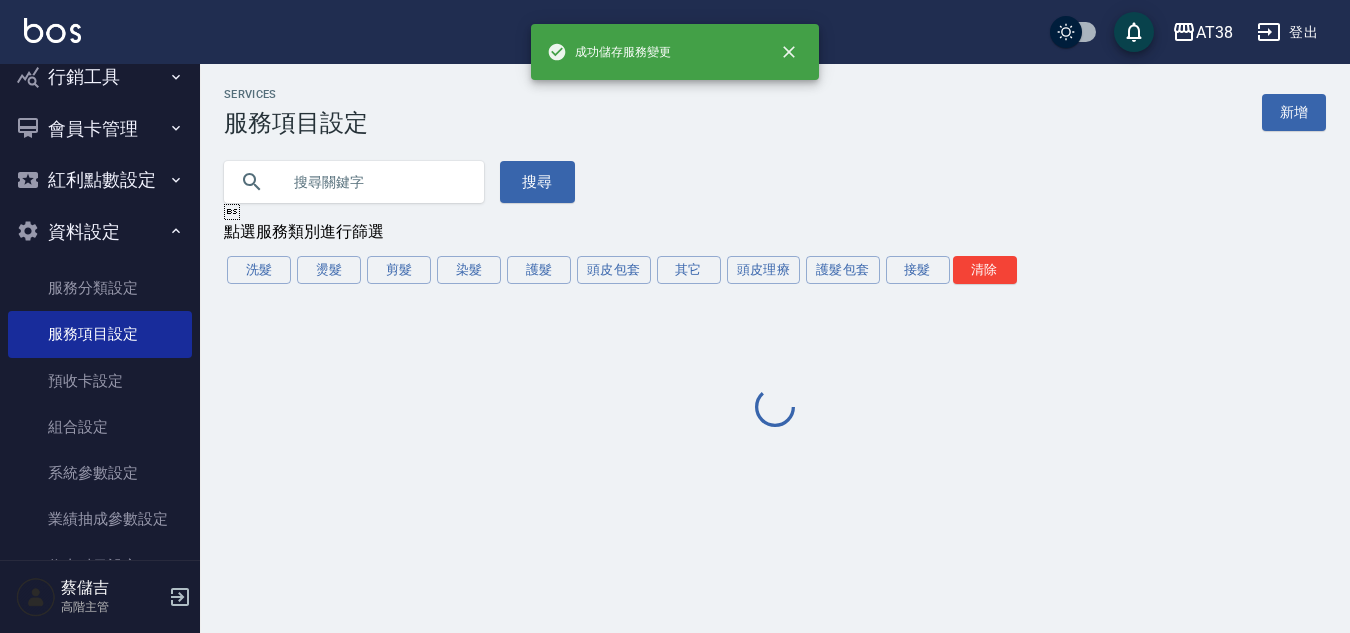 scroll, scrollTop: 0, scrollLeft: 0, axis: both 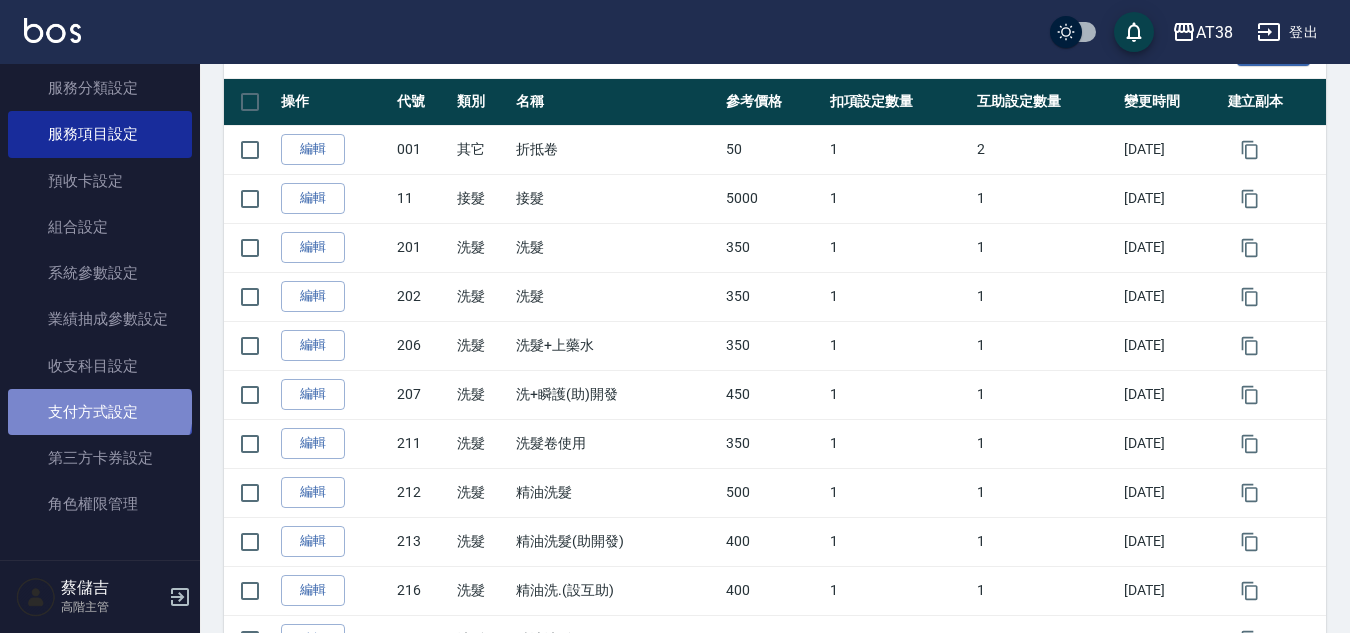 click on "支付方式設定" at bounding box center [100, 412] 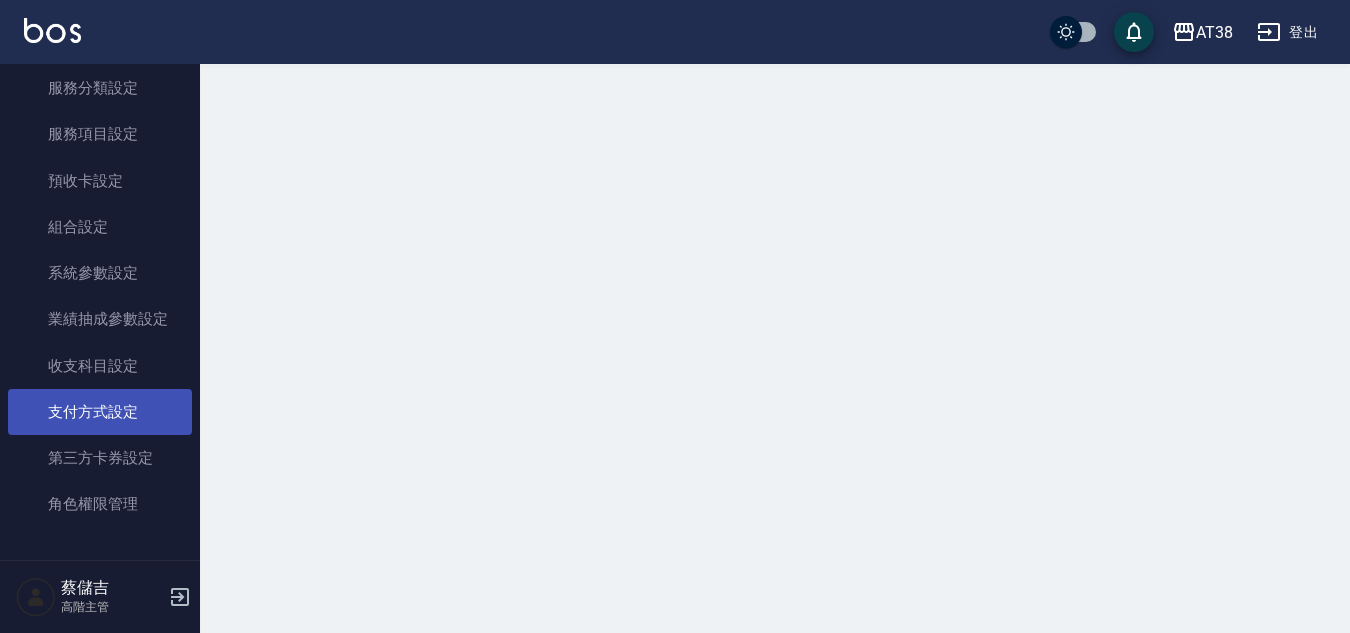 scroll, scrollTop: 0, scrollLeft: 0, axis: both 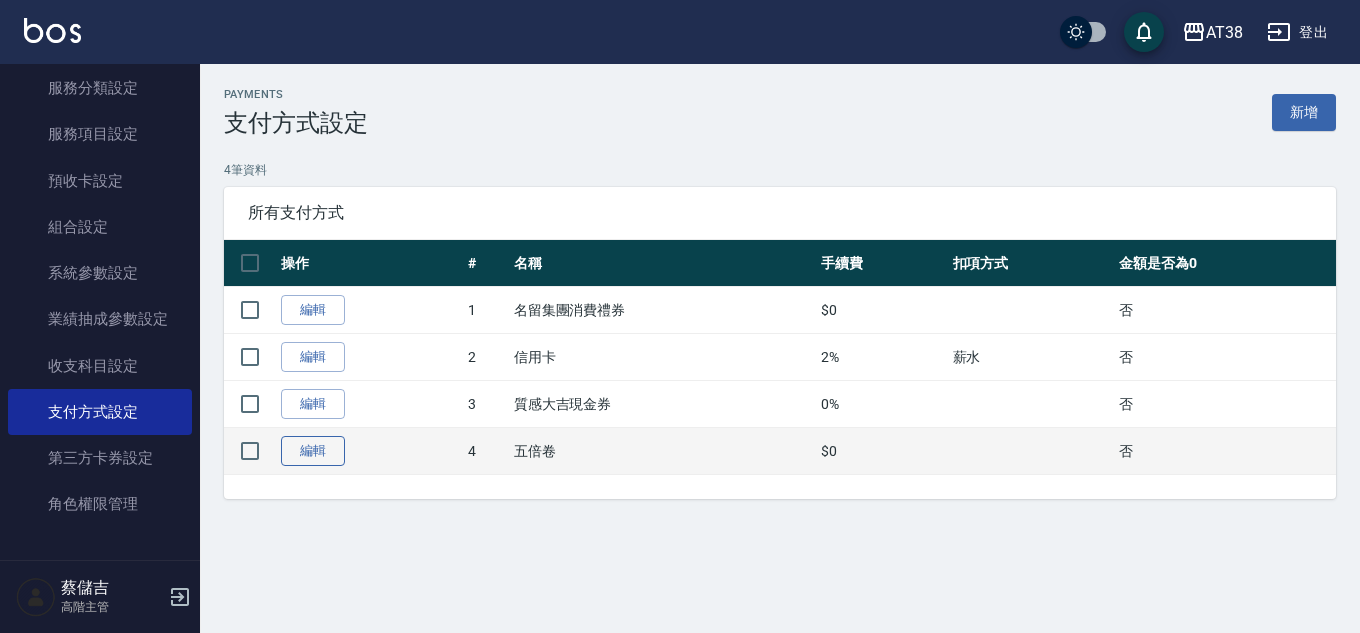 click on "編輯" at bounding box center [313, 451] 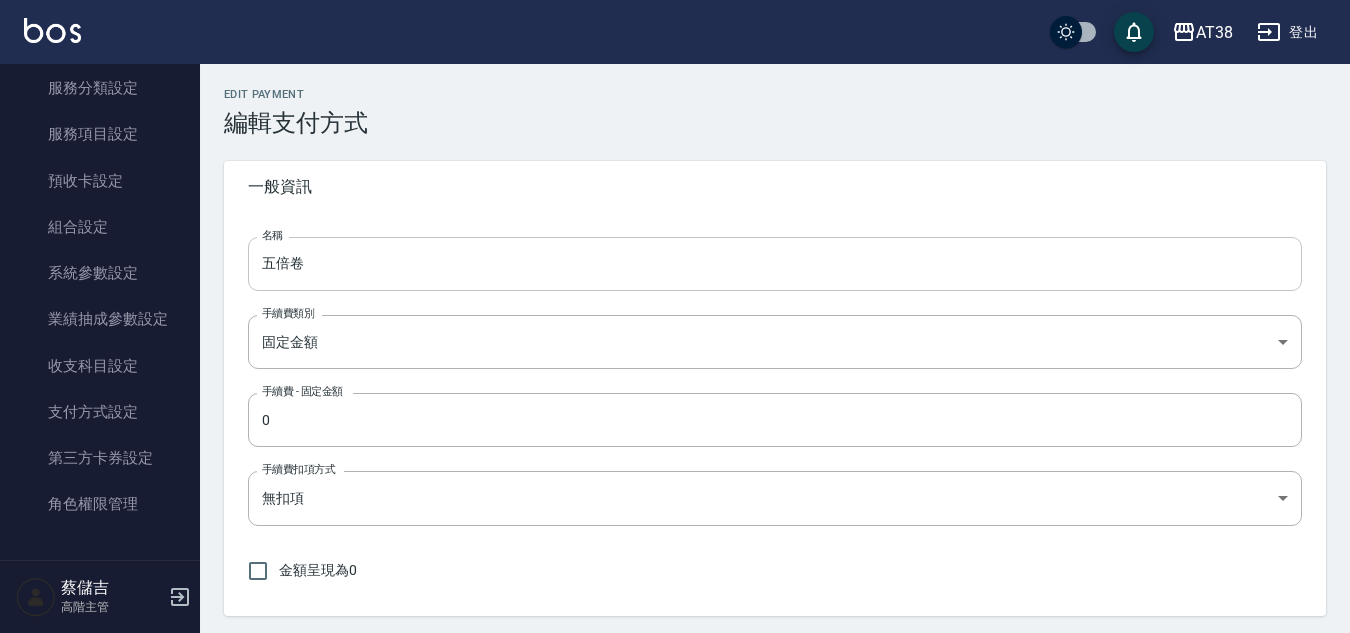 click on "五倍卷" at bounding box center [775, 264] 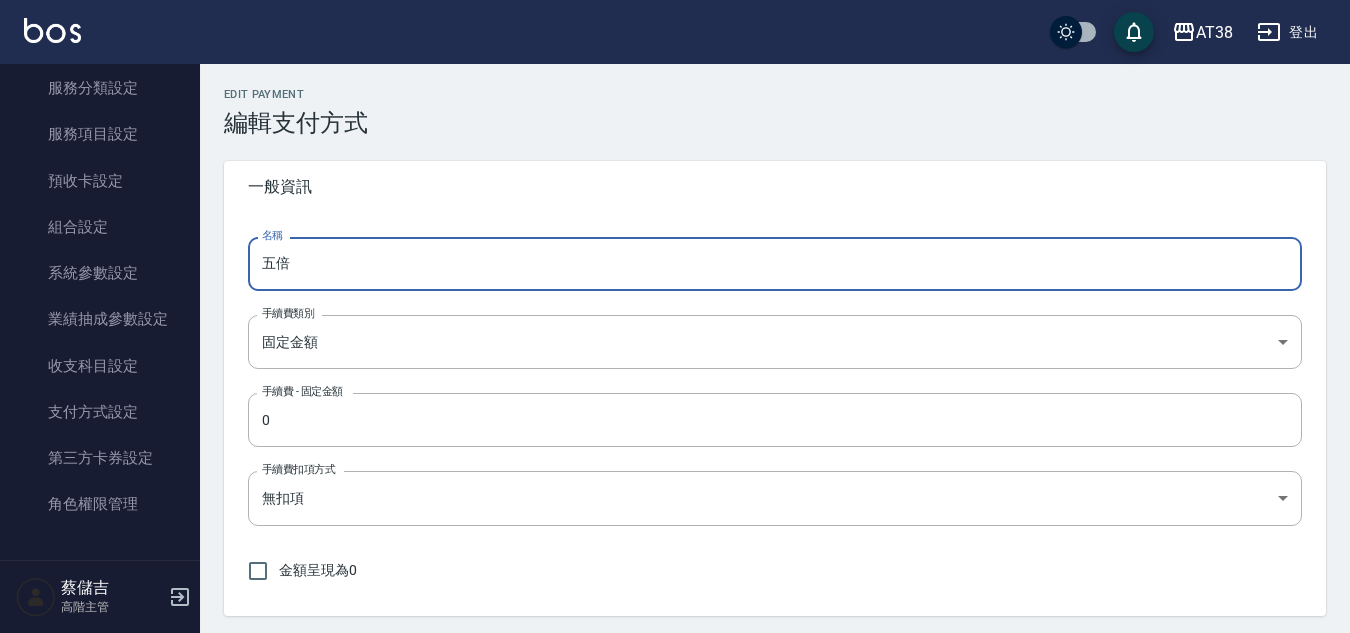 type on "五" 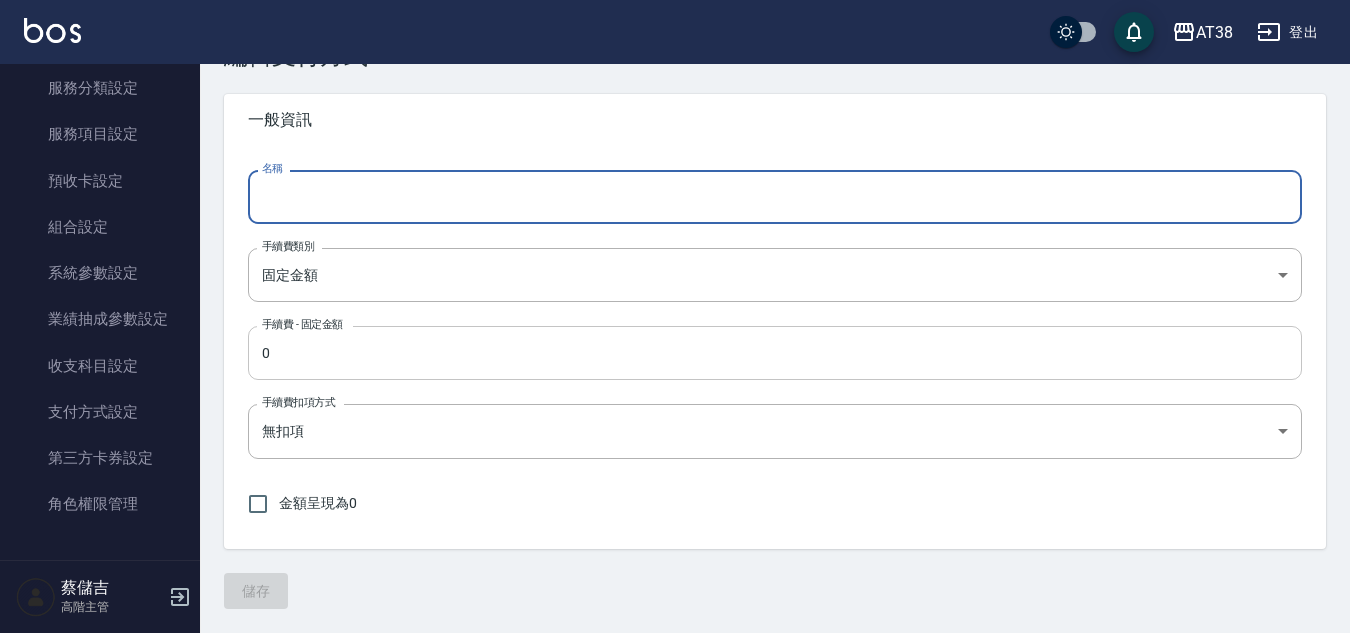 type 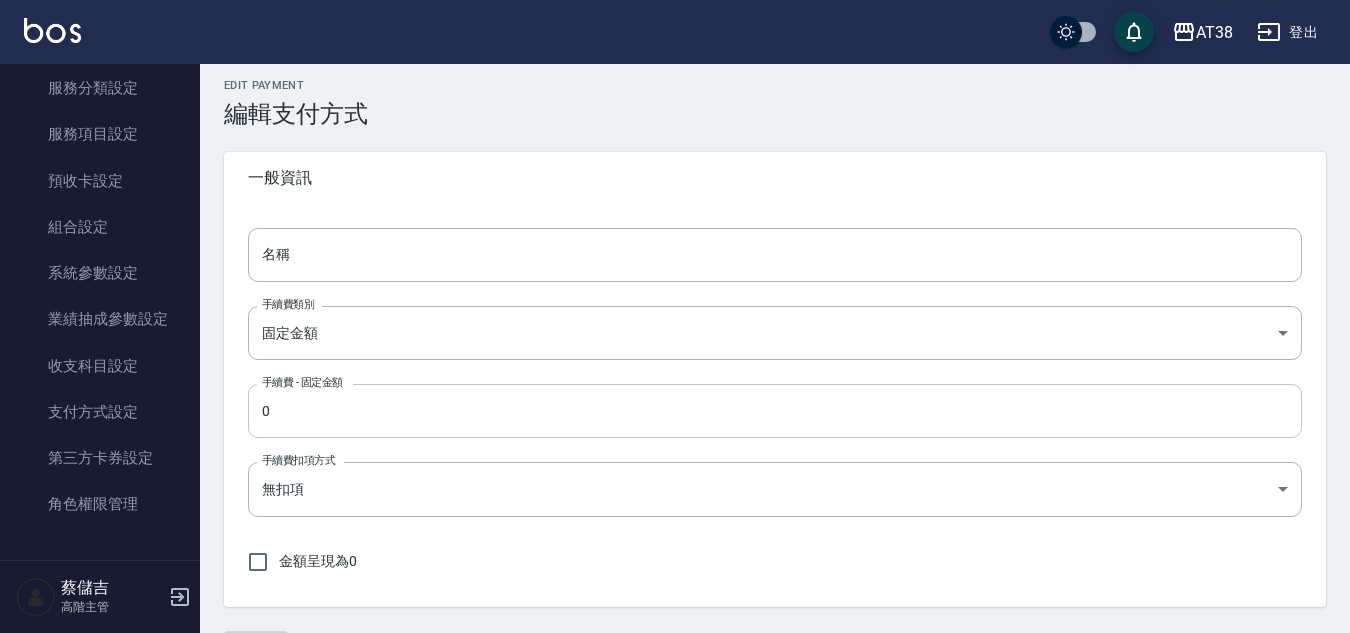 scroll, scrollTop: 67, scrollLeft: 0, axis: vertical 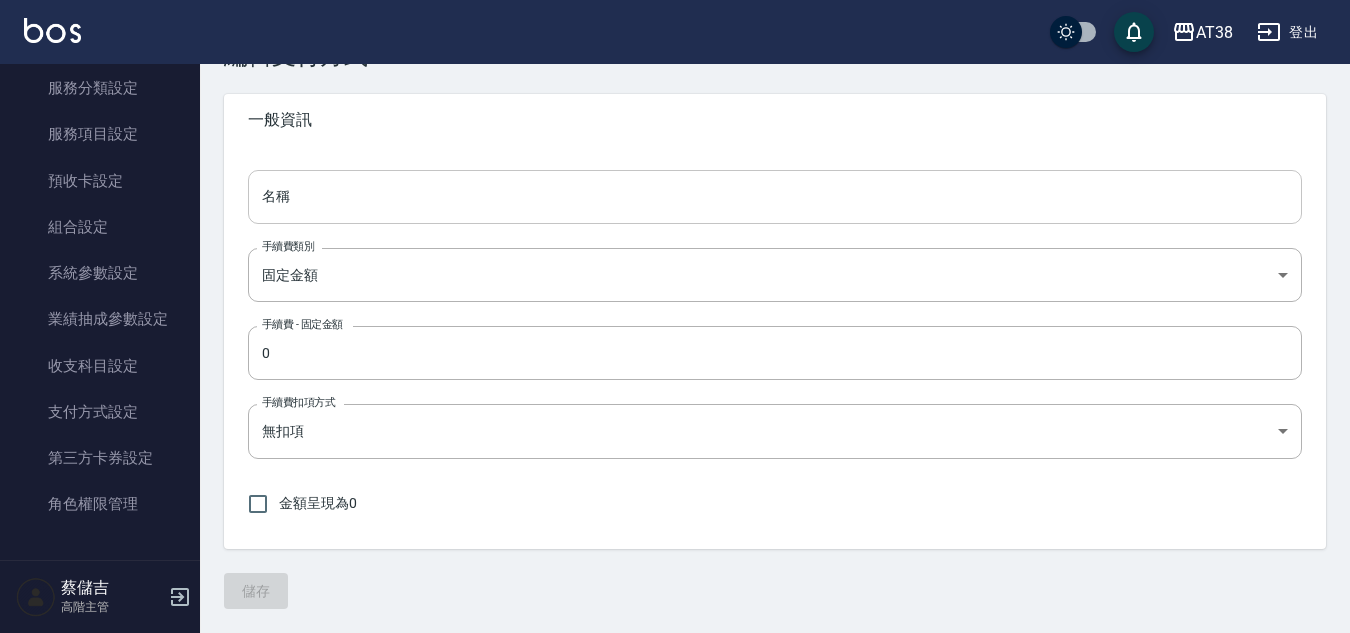 click on "名稱" at bounding box center (775, 197) 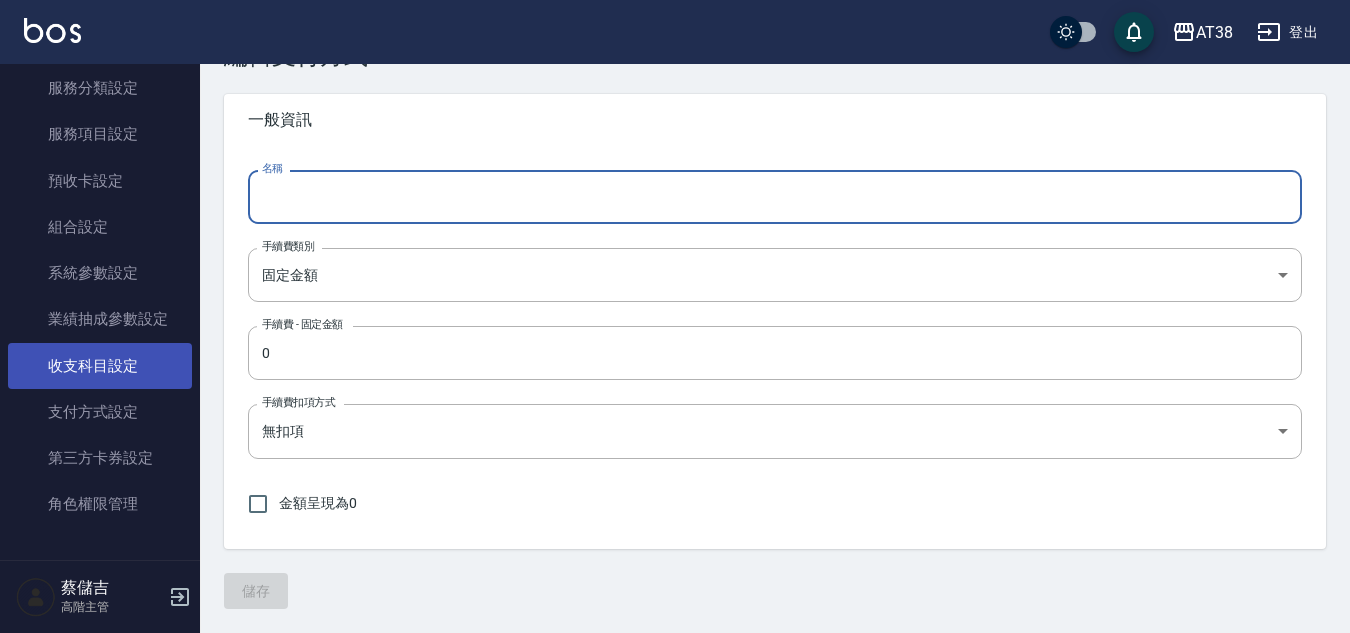 click on "收支科目設定" at bounding box center (100, 366) 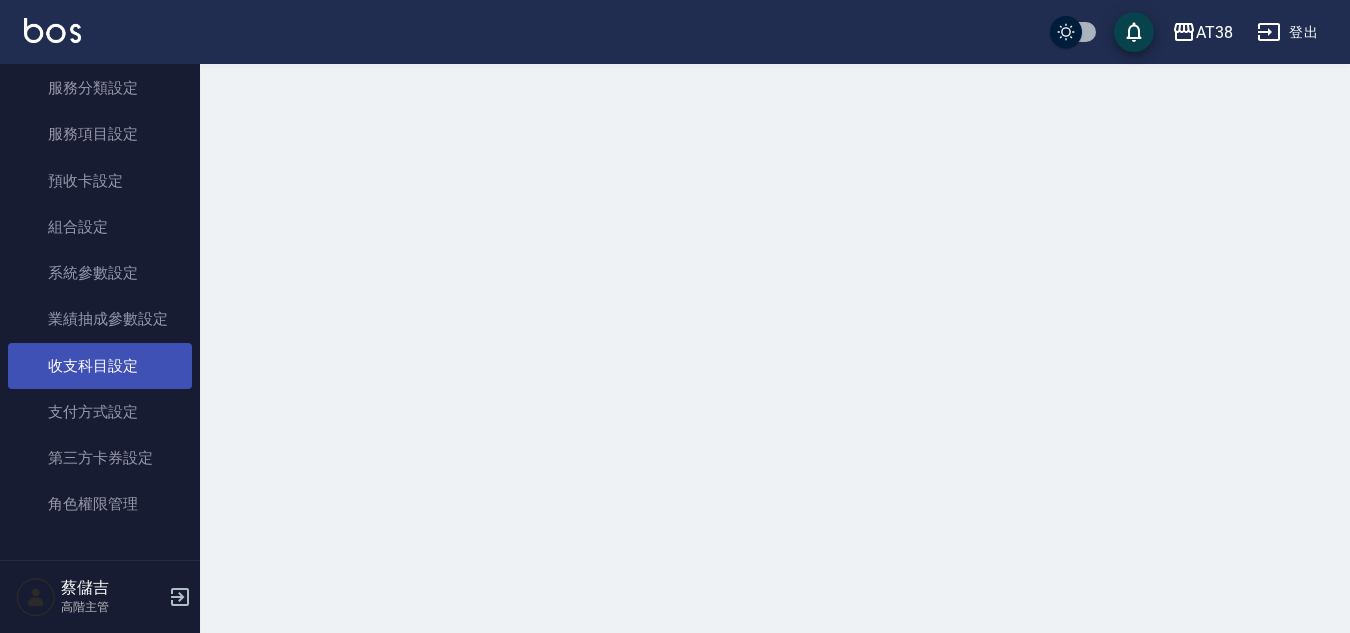 scroll, scrollTop: 0, scrollLeft: 0, axis: both 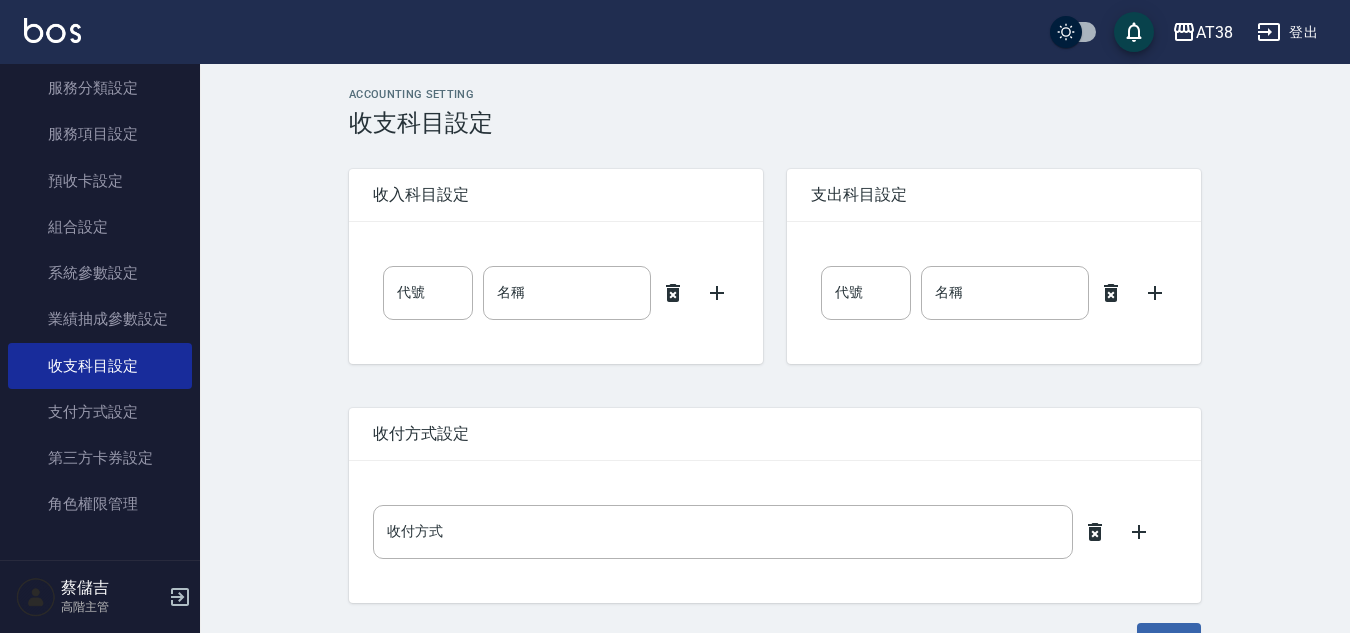 type on "0" 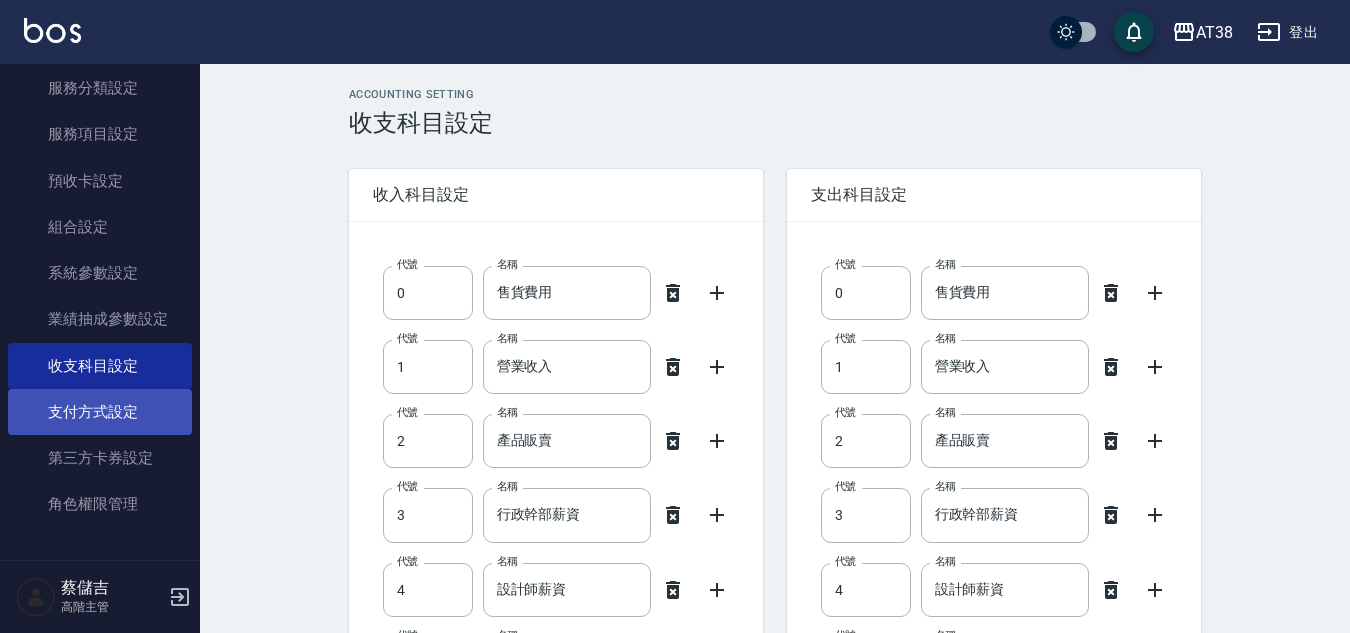 click on "支付方式設定" at bounding box center [100, 412] 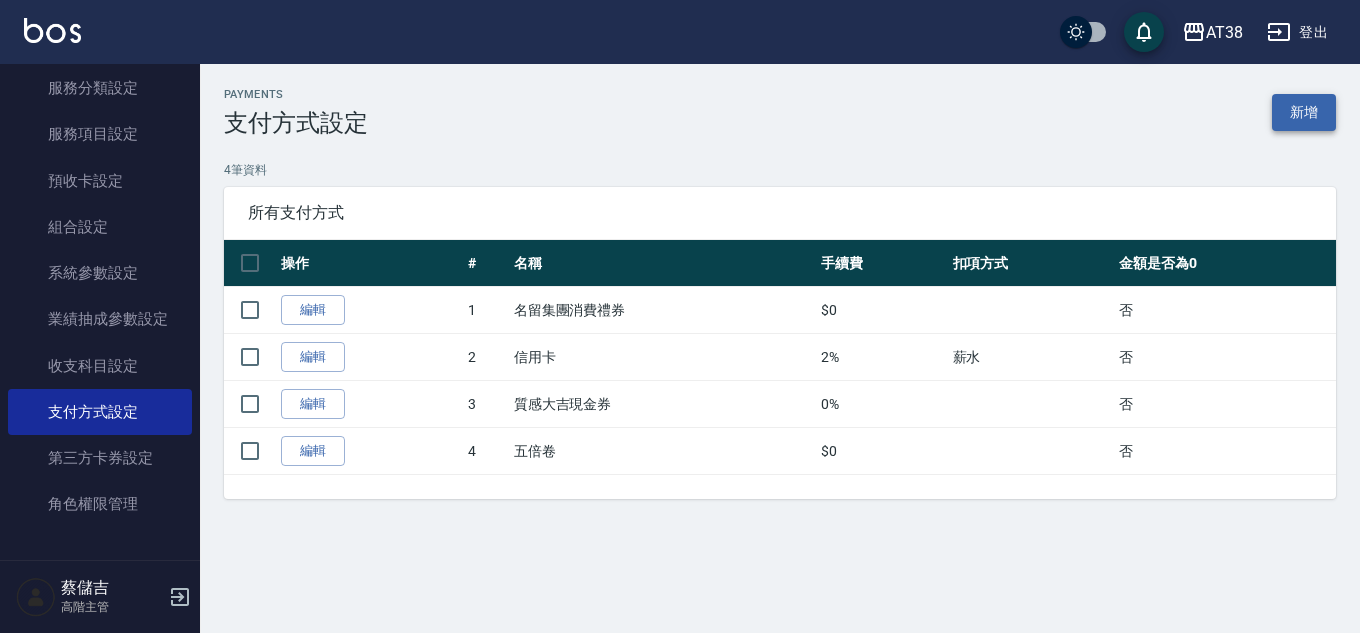 click on "新增" at bounding box center (1304, 112) 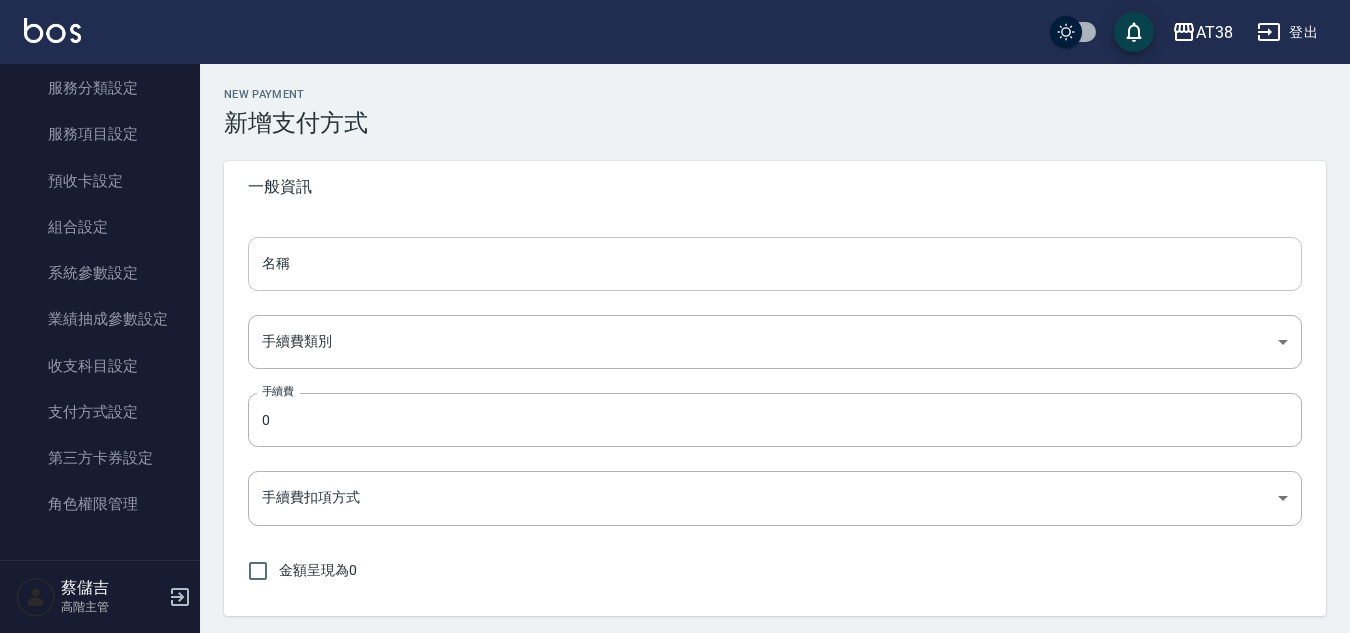 click on "名稱" at bounding box center [775, 264] 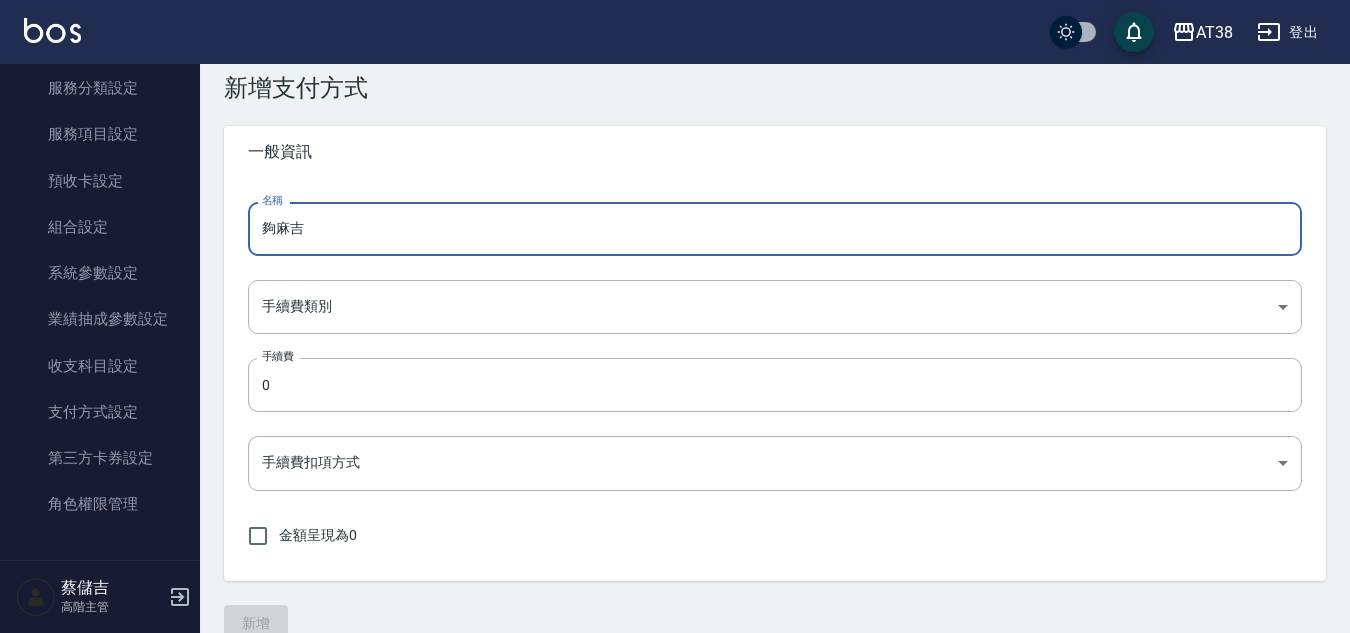type on "夠麻吉" 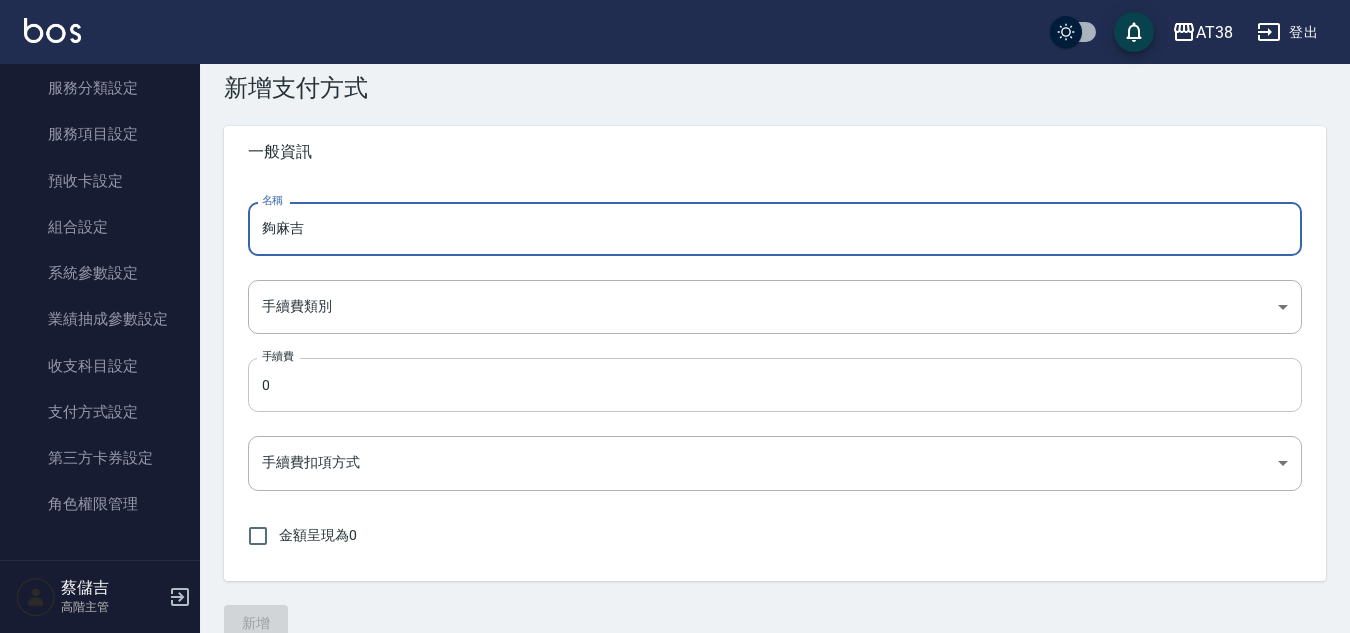 scroll, scrollTop: 67, scrollLeft: 0, axis: vertical 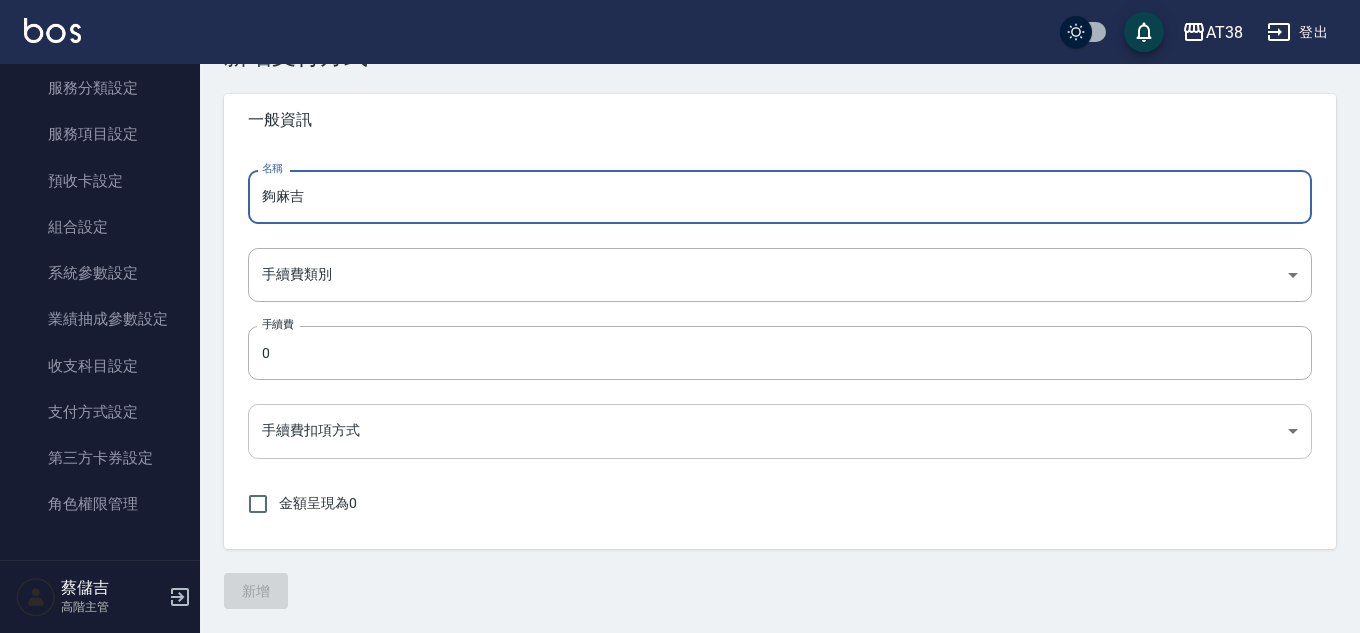 click on "AT38 登出 櫃檯作業 打帳單 帳單列表 掛單列表 座位開單 營業儀表板 現金收支登錄 高階收支登錄 材料自購登錄 每日結帳 排班表 現場電腦打卡 掃碼打卡 預約管理 預約管理 單日預約紀錄 單週預約紀錄 報表及分析 報表目錄 消費分析儀表板 店家區間累計表 店家日報表 店家排行榜 互助日報表 互助月報表 互助排行榜 互助點數明細 互助業績報表 全店業績分析表 每日業績分析表 營業統計分析表 營業項目月分析表 設計師業績表 設計師日報表 設計師業績分析表 設計師業績月報表 設計師抽成報表 設計師排行榜 商品銷售排行榜 商品消耗明細 商品進銷貨報表 商品庫存表 商品庫存盤點表 會員卡銷售報表 服務扣項明細表 單一服務項目查詢 店販抽成明細 店販分類抽成明細 顧客入金餘額表 顧客卡券餘額表 每日非現金明細 每日收支明細 收支分類明細表 收支匯款表 損益表" at bounding box center [680, 283] 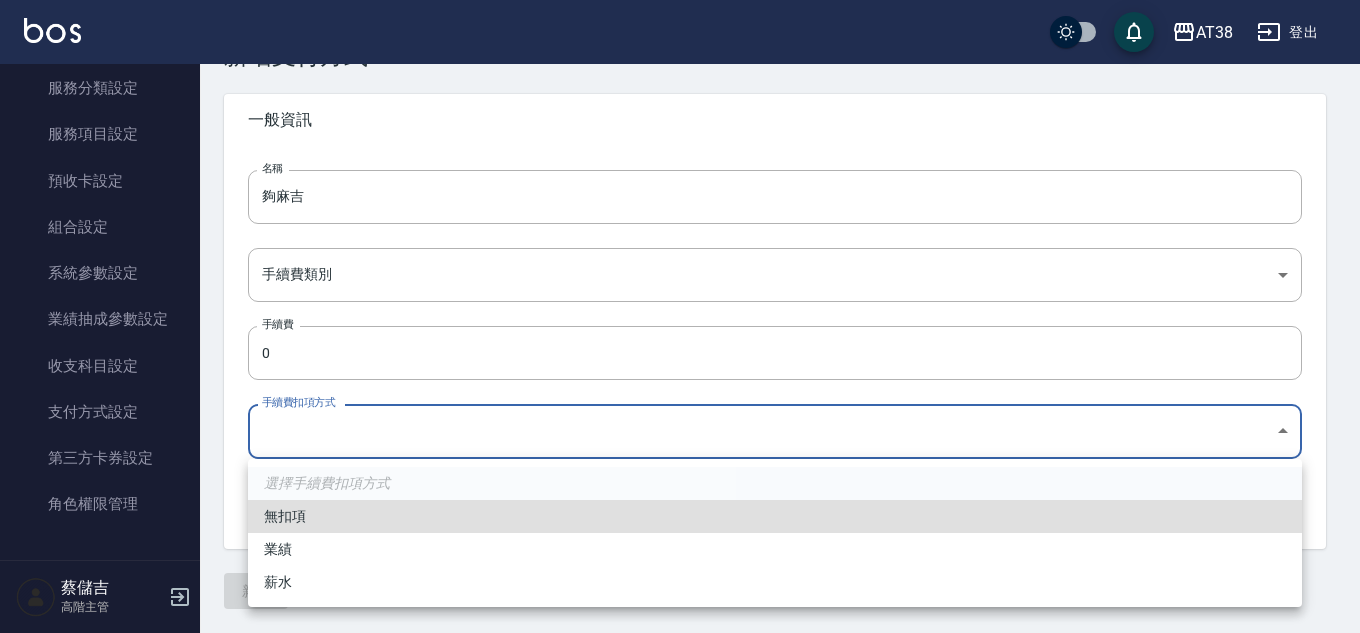 click on "無扣項" at bounding box center [775, 516] 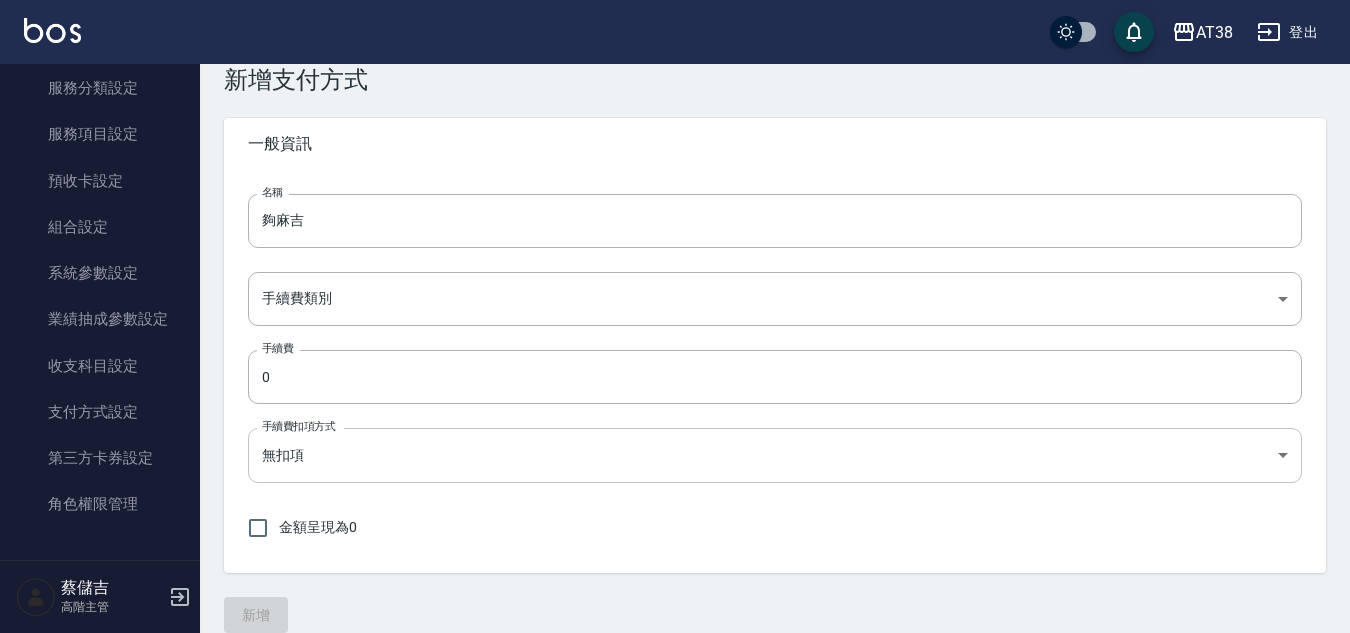 scroll, scrollTop: 67, scrollLeft: 0, axis: vertical 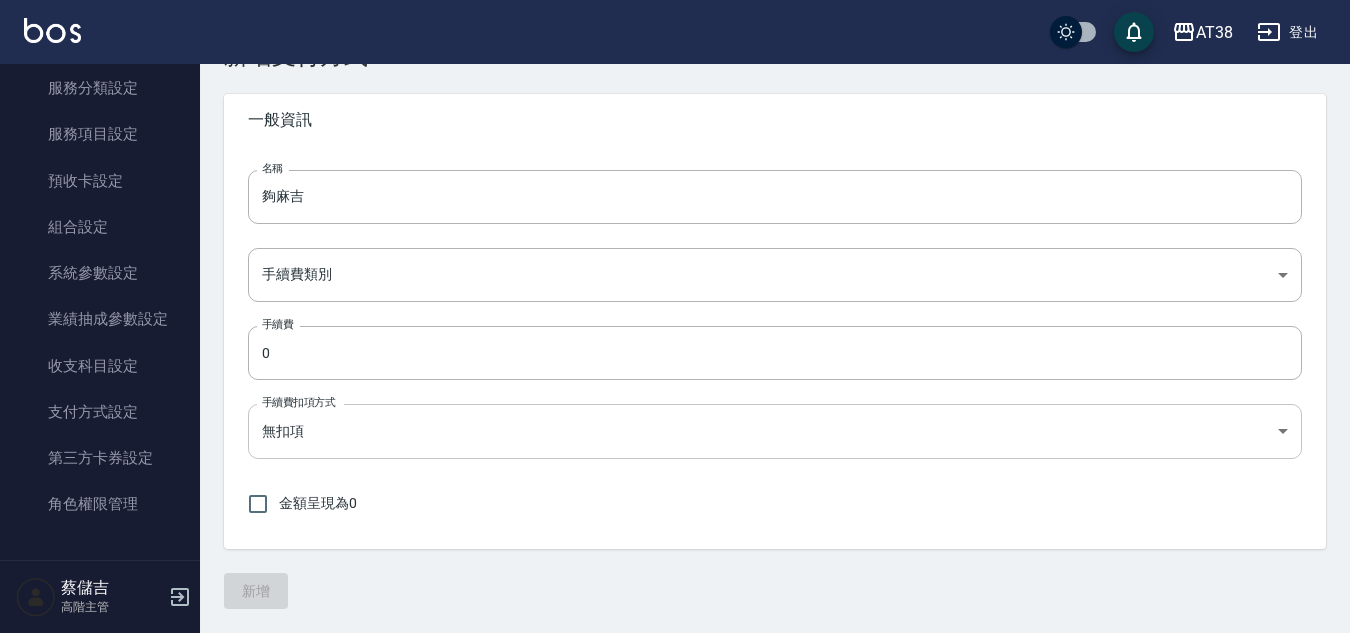 click on "AT38 登出 櫃檯作業 打帳單 帳單列表 掛單列表 座位開單 營業儀表板 現金收支登錄 高階收支登錄 材料自購登錄 每日結帳 排班表 現場電腦打卡 掃碼打卡 預約管理 預約管理 單日預約紀錄 單週預約紀錄 報表及分析 報表目錄 消費分析儀表板 店家區間累計表 店家日報表 店家排行榜 互助日報表 互助月報表 互助排行榜 互助點數明細 互助業績報表 全店業績分析表 每日業績分析表 營業統計分析表 營業項目月分析表 設計師業績表 設計師日報表 設計師業績分析表 設計師業績月報表 設計師抽成報表 設計師排行榜 商品銷售排行榜 商品消耗明細 商品進銷貨報表 商品庫存表 商品庫存盤點表 會員卡銷售報表 服務扣項明細表 單一服務項目查詢 店販抽成明細 店販分類抽成明細 顧客入金餘額表 顧客卡券餘額表 每日非現金明細 每日收支明細 收支分類明細表 收支匯款表 損益表" at bounding box center (675, 283) 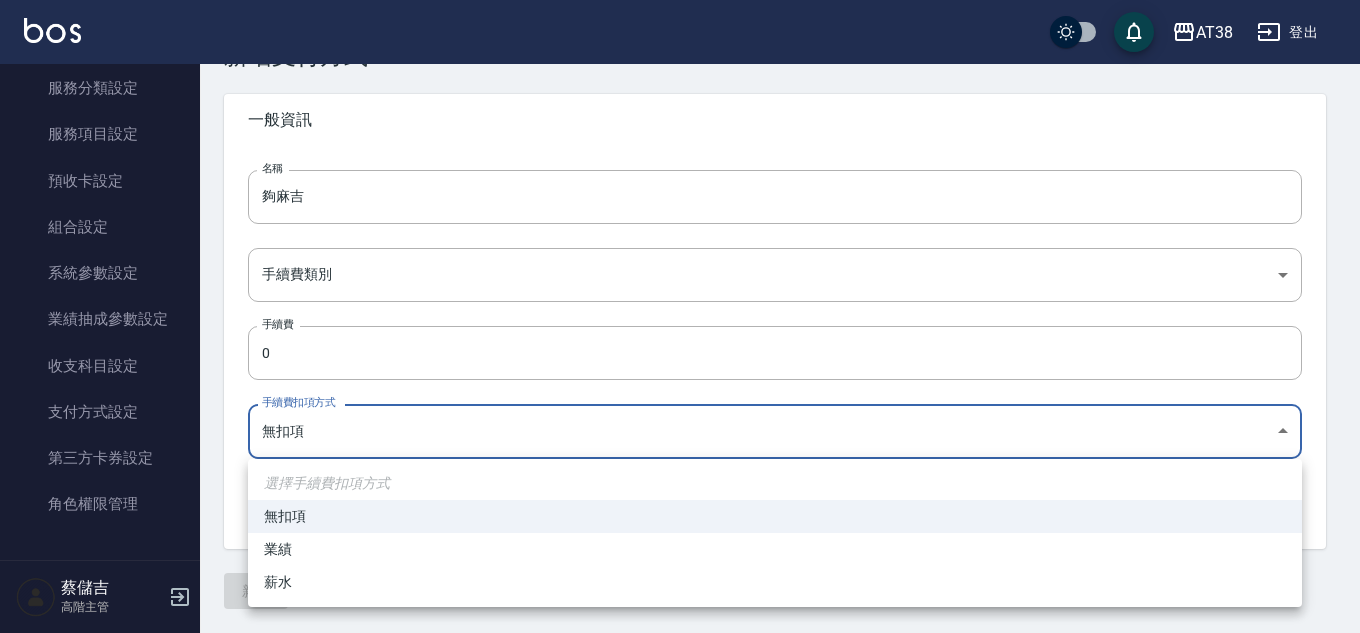 click on "無扣項" at bounding box center [775, 516] 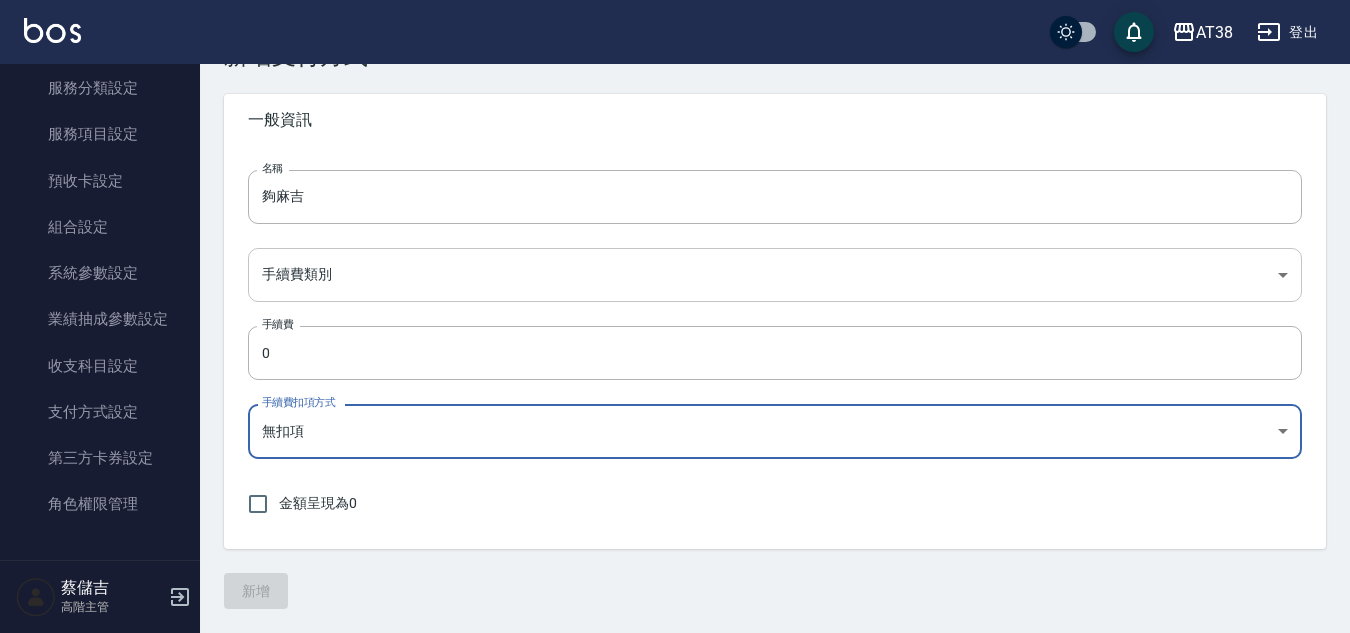 click on "AT38 登出 櫃檯作業 打帳單 帳單列表 掛單列表 座位開單 營業儀表板 現金收支登錄 高階收支登錄 材料自購登錄 每日結帳 排班表 現場電腦打卡 掃碼打卡 預約管理 預約管理 單日預約紀錄 單週預約紀錄 報表及分析 報表目錄 消費分析儀表板 店家區間累計表 店家日報表 店家排行榜 互助日報表 互助月報表 互助排行榜 互助點數明細 互助業績報表 全店業績分析表 每日業績分析表 營業統計分析表 營業項目月分析表 設計師業績表 設計師日報表 設計師業績分析表 設計師業績月報表 設計師抽成報表 設計師排行榜 商品銷售排行榜 商品消耗明細 商品進銷貨報表 商品庫存表 商品庫存盤點表 會員卡銷售報表 服務扣項明細表 單一服務項目查詢 店販抽成明細 店販分類抽成明細 顧客入金餘額表 顧客卡券餘額表 每日非現金明細 每日收支明細 收支分類明細表 收支匯款表 損益表" at bounding box center (675, 283) 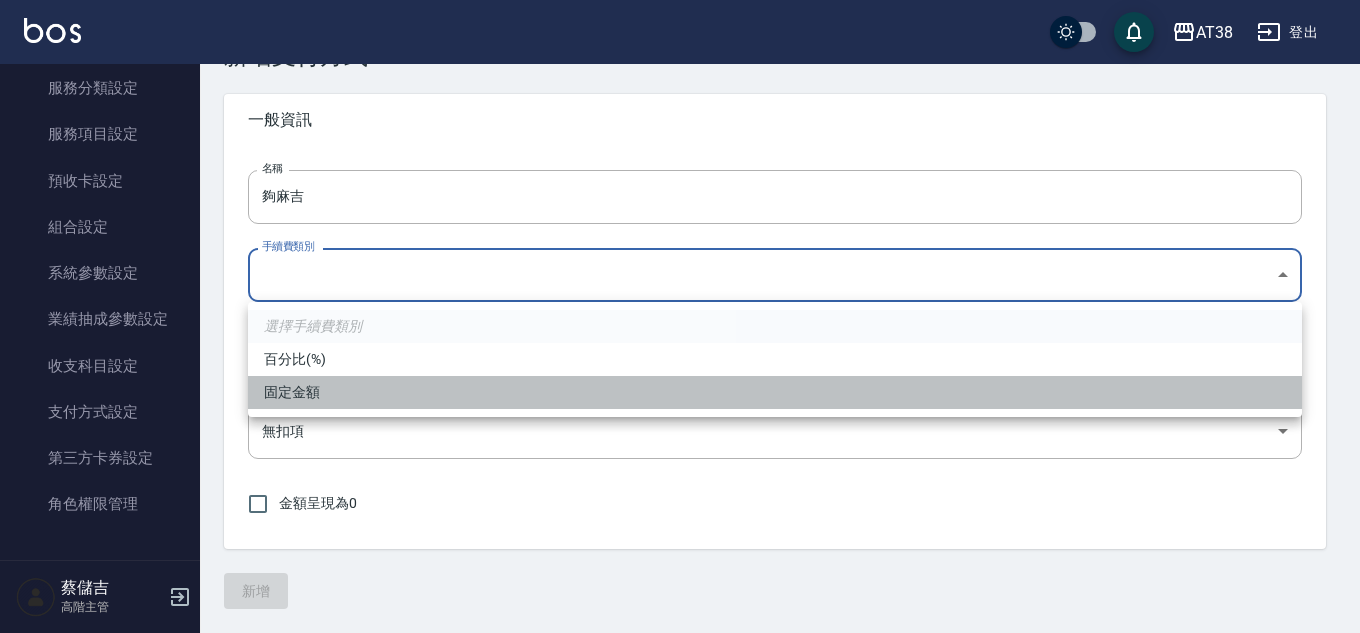 click on "固定金額" at bounding box center [775, 392] 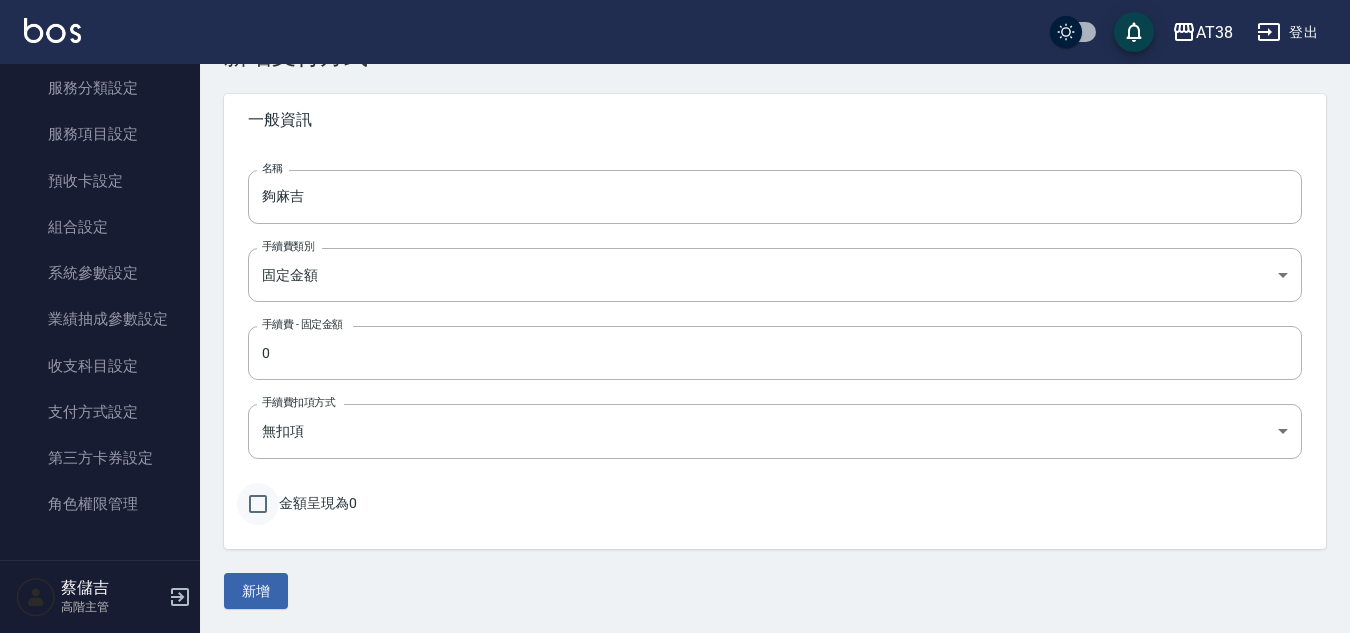 click on "金額呈現為0" at bounding box center [258, 504] 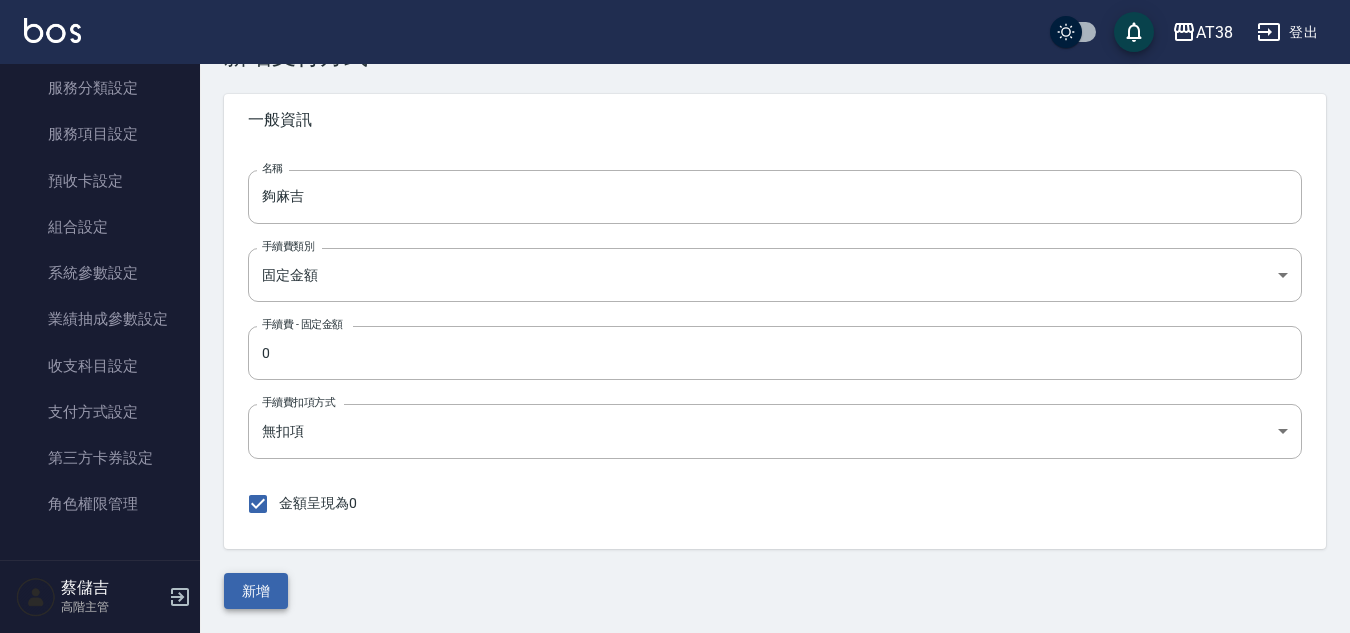 click on "新增" at bounding box center [256, 591] 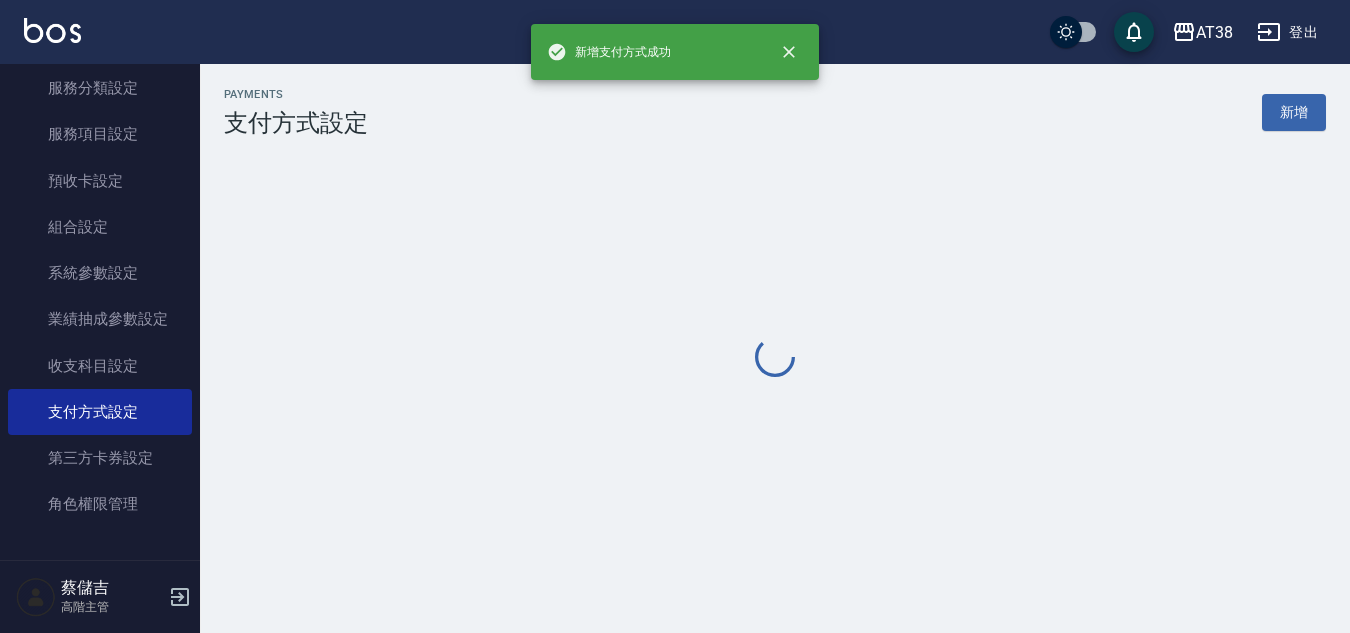 scroll, scrollTop: 0, scrollLeft: 0, axis: both 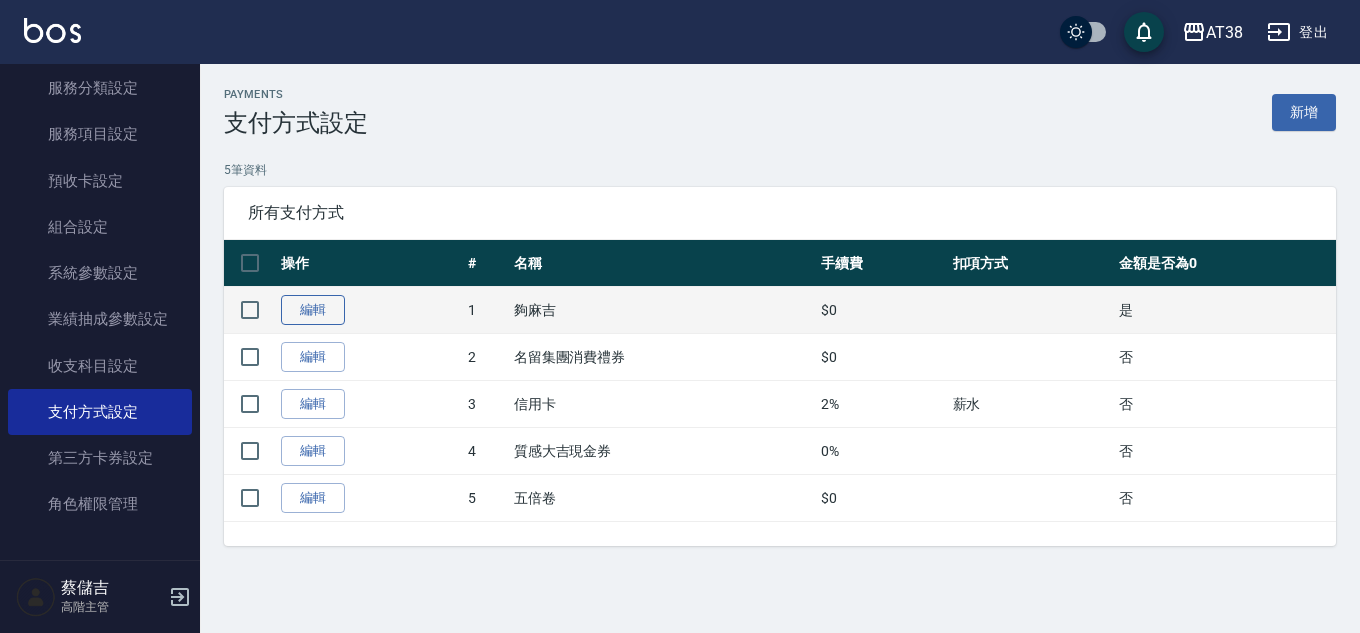 click on "編輯" at bounding box center (313, 310) 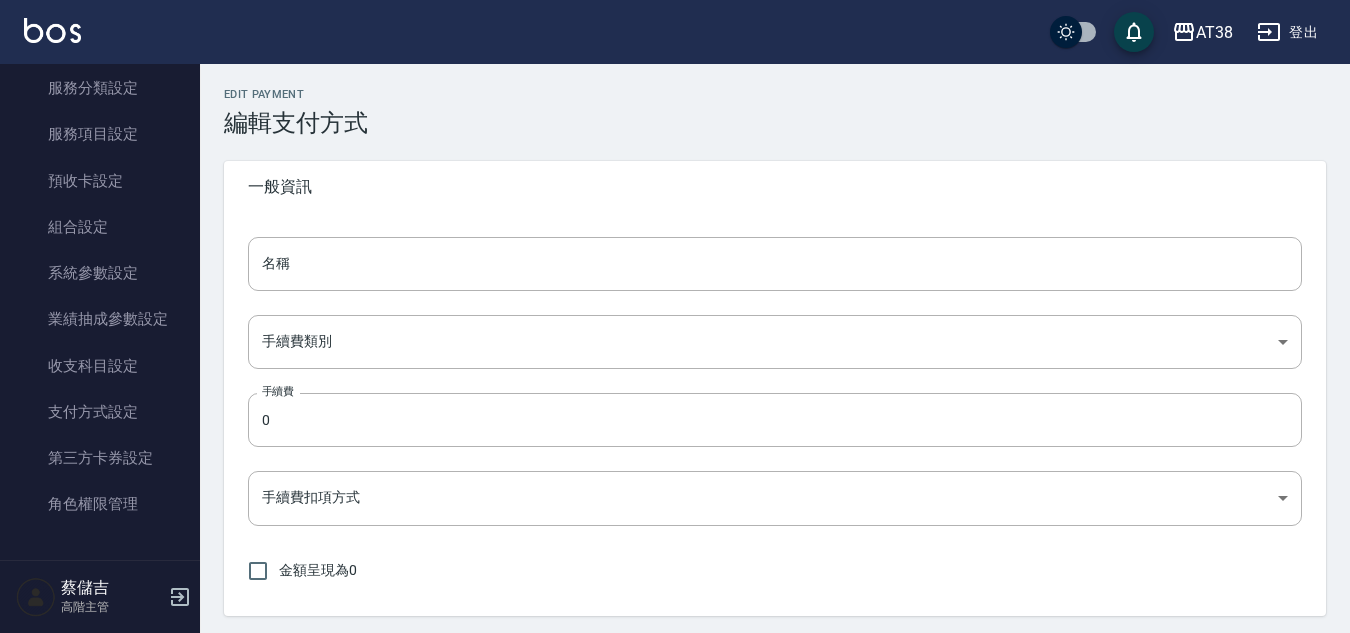 type on "夠麻吉" 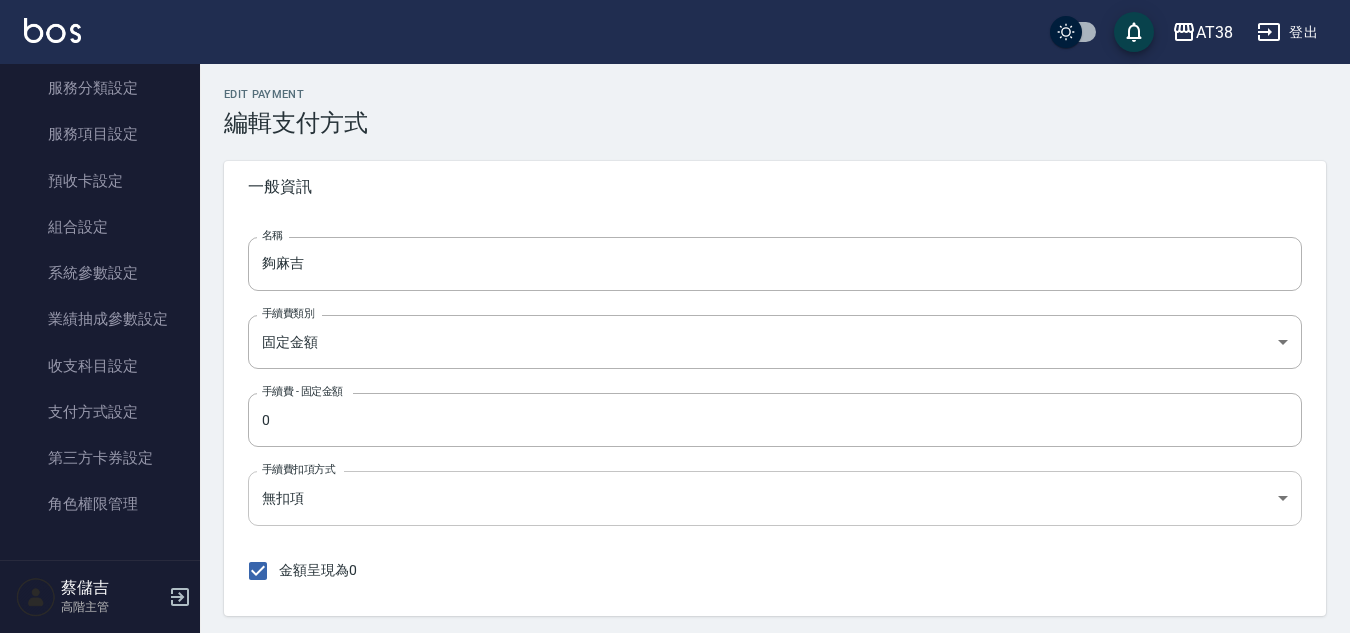 scroll, scrollTop: 67, scrollLeft: 0, axis: vertical 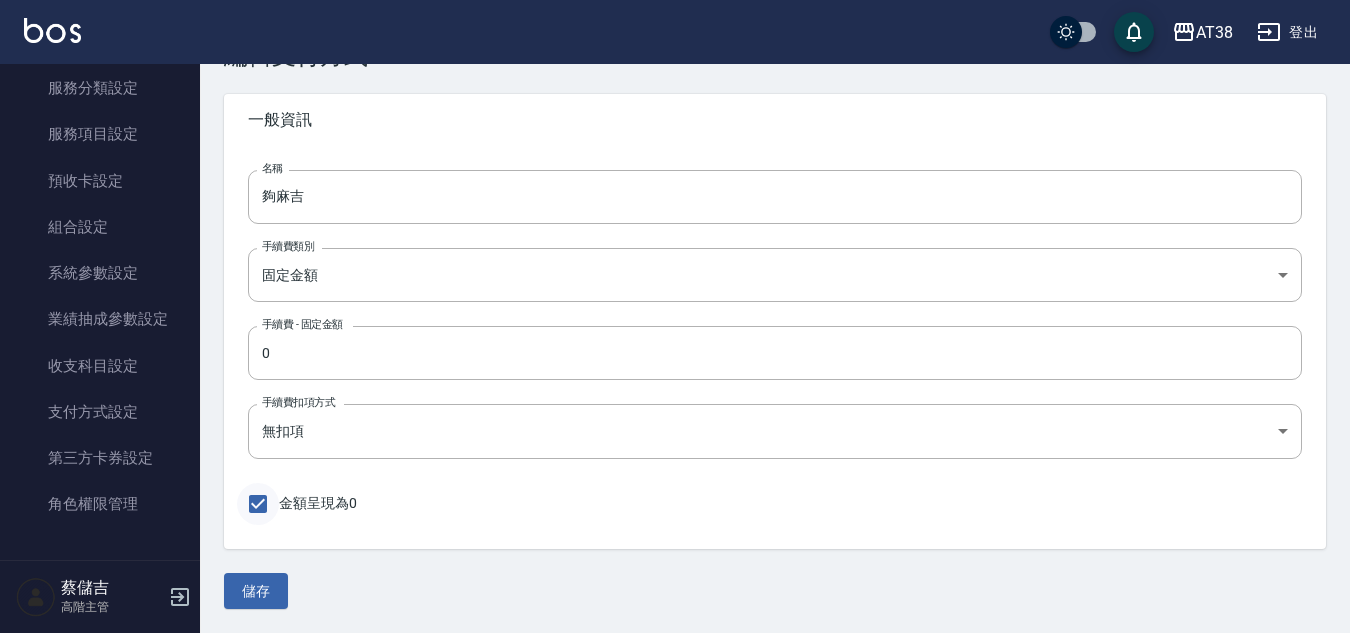 click on "金額呈現為0" at bounding box center (258, 504) 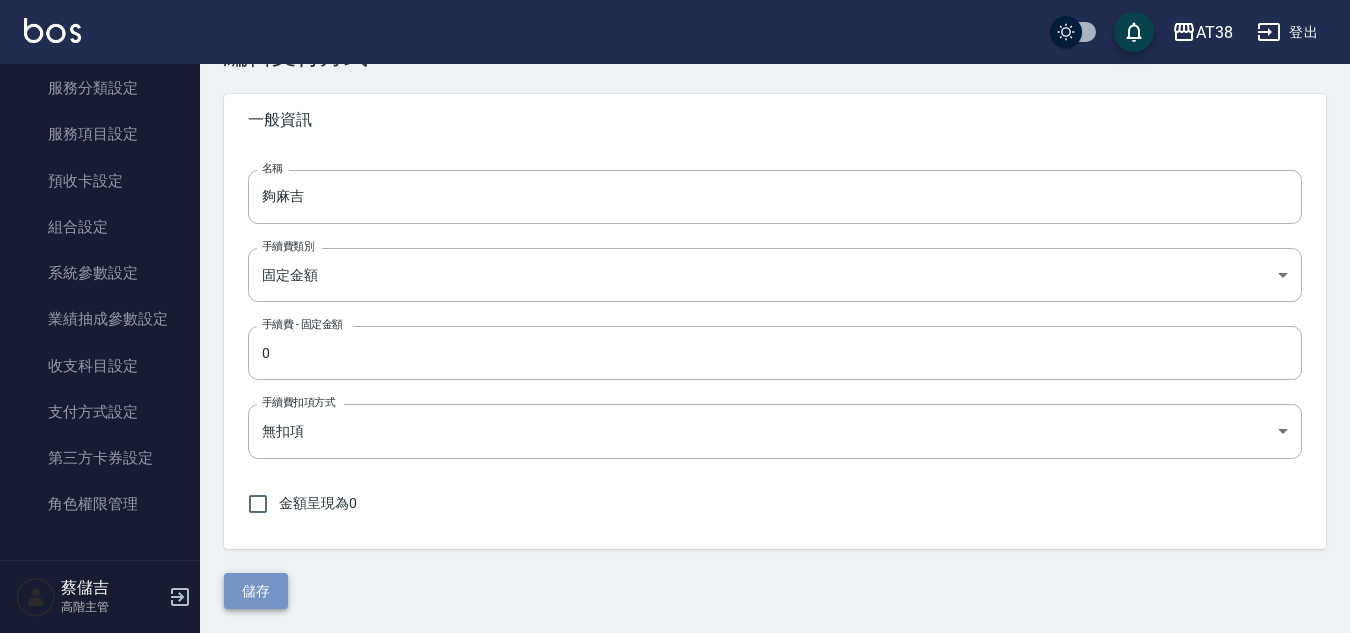 click on "儲存" at bounding box center [256, 591] 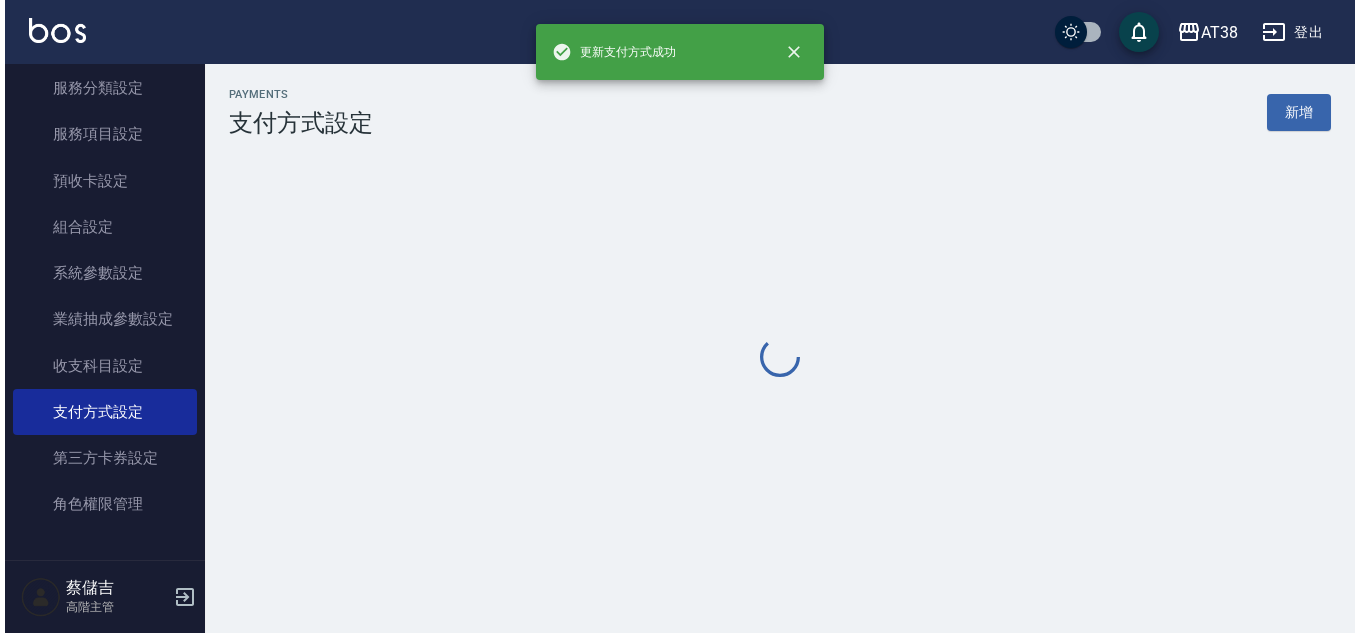 scroll, scrollTop: 0, scrollLeft: 0, axis: both 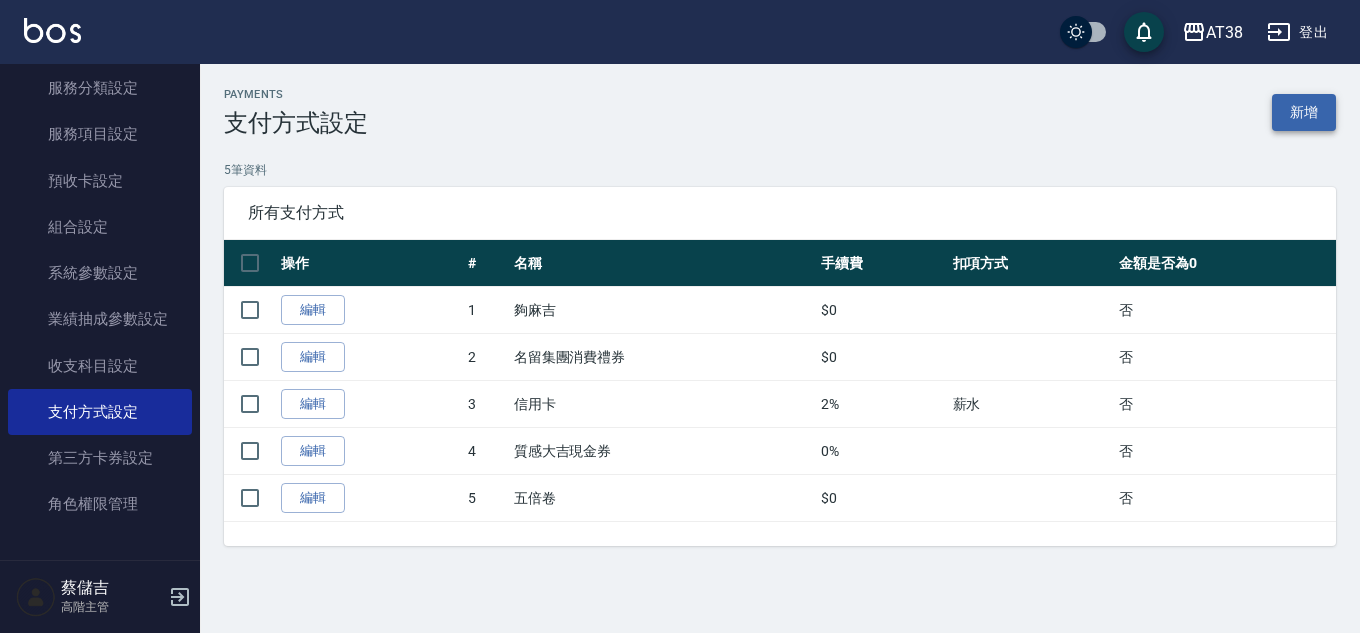 click on "新增" at bounding box center [1304, 112] 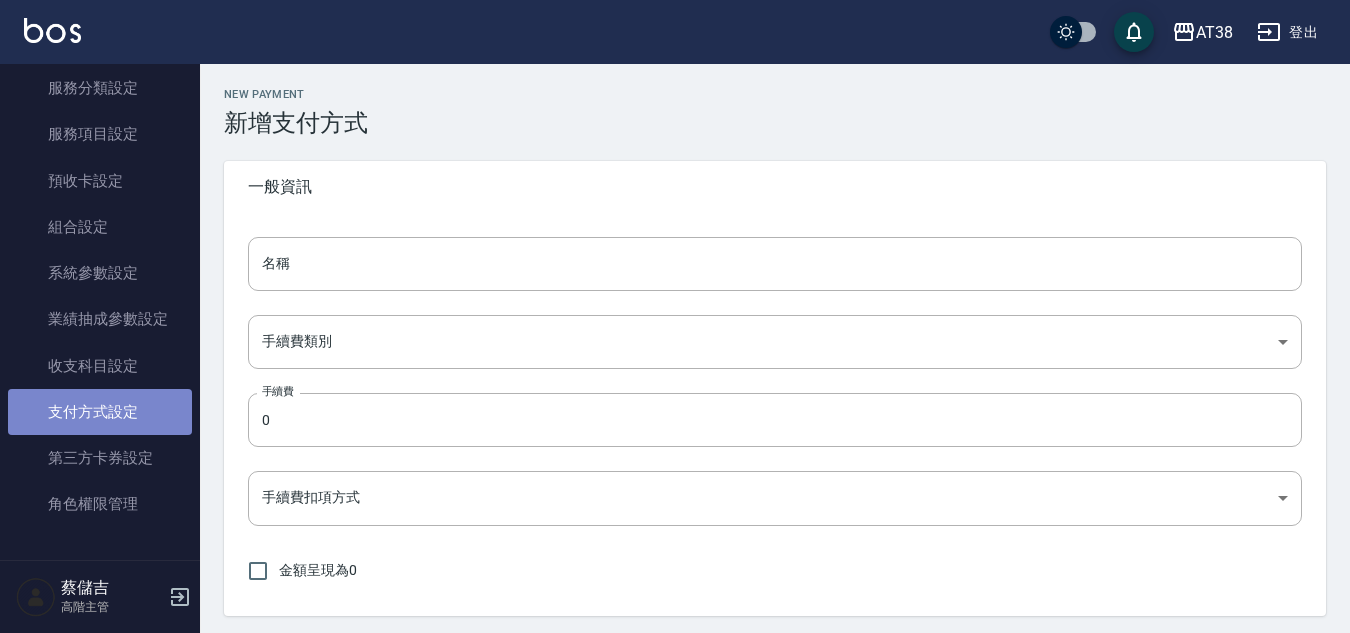 click on "支付方式設定" at bounding box center [100, 412] 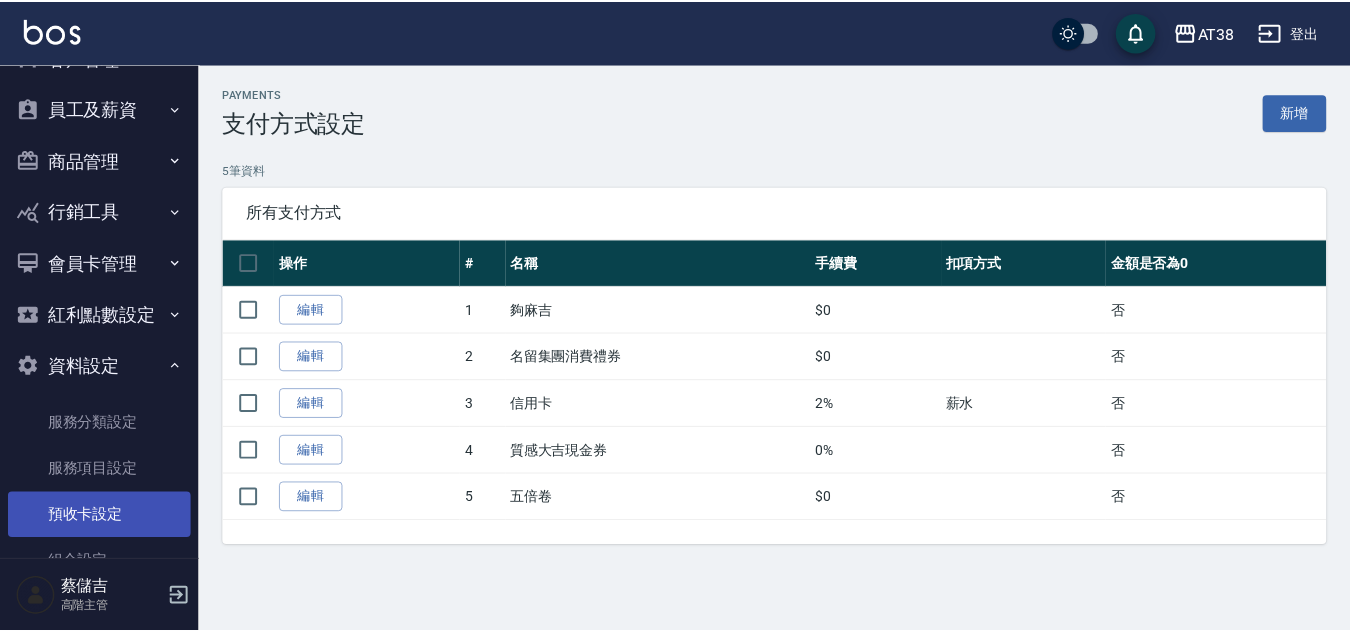 scroll, scrollTop: 230, scrollLeft: 0, axis: vertical 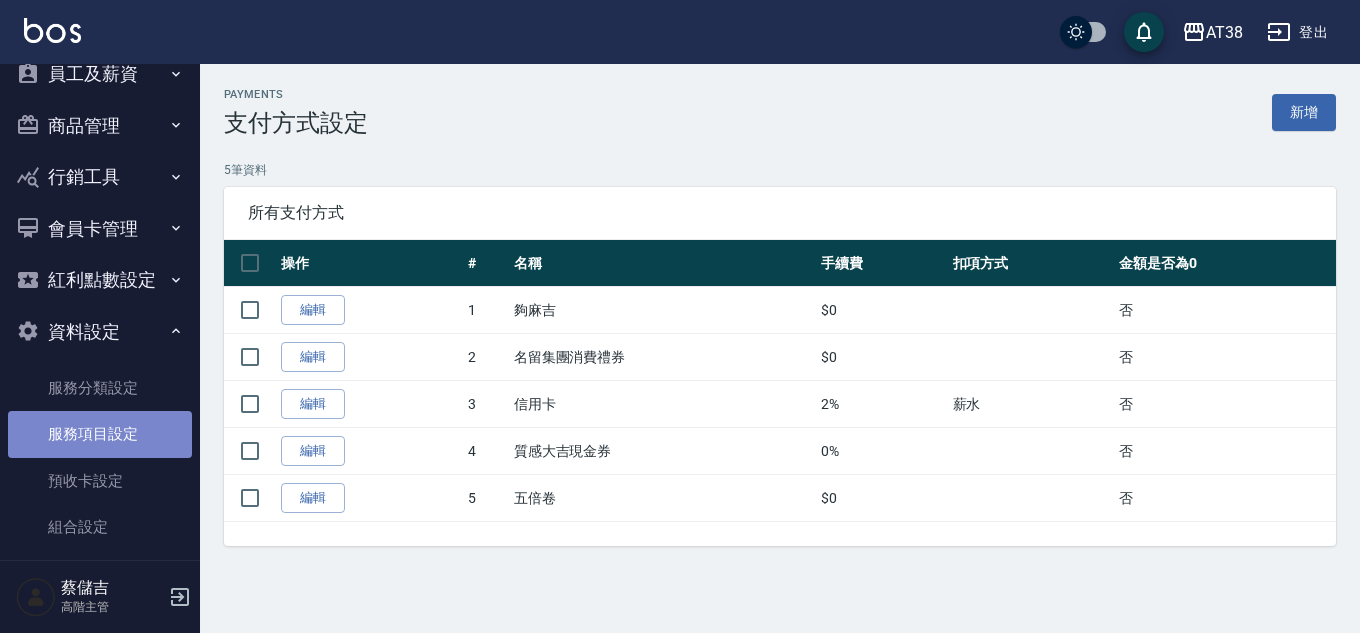 click on "服務項目設定" at bounding box center (100, 434) 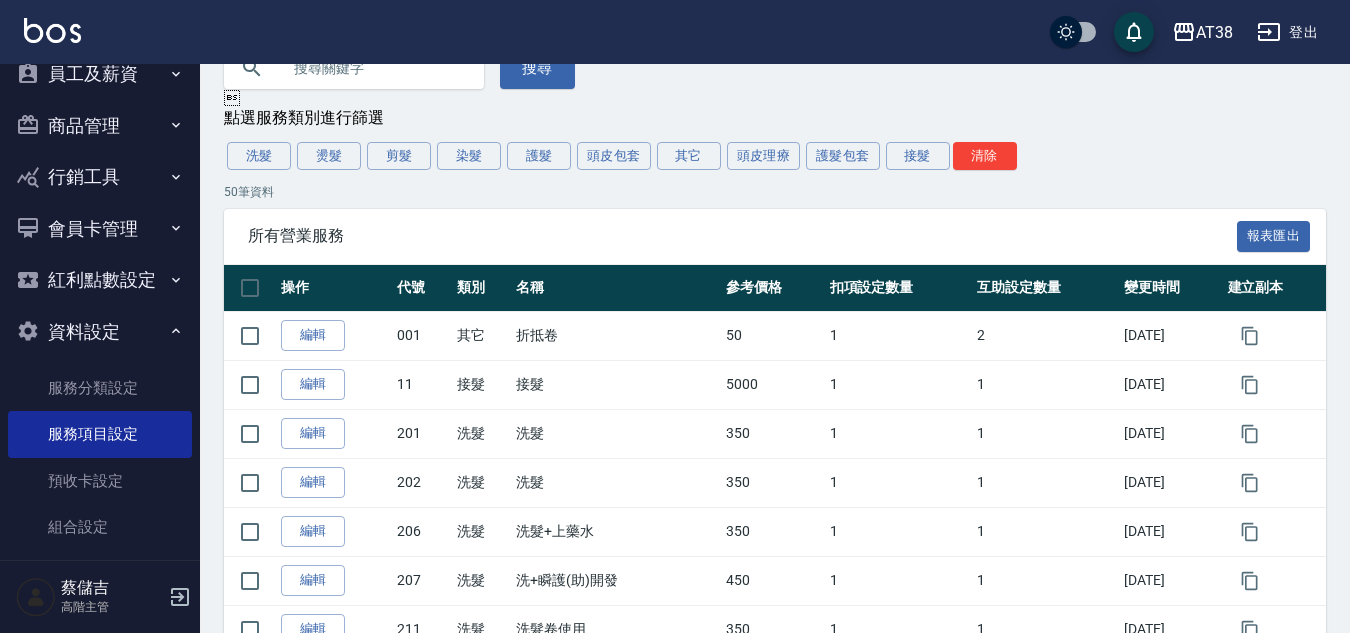 scroll, scrollTop: 100, scrollLeft: 0, axis: vertical 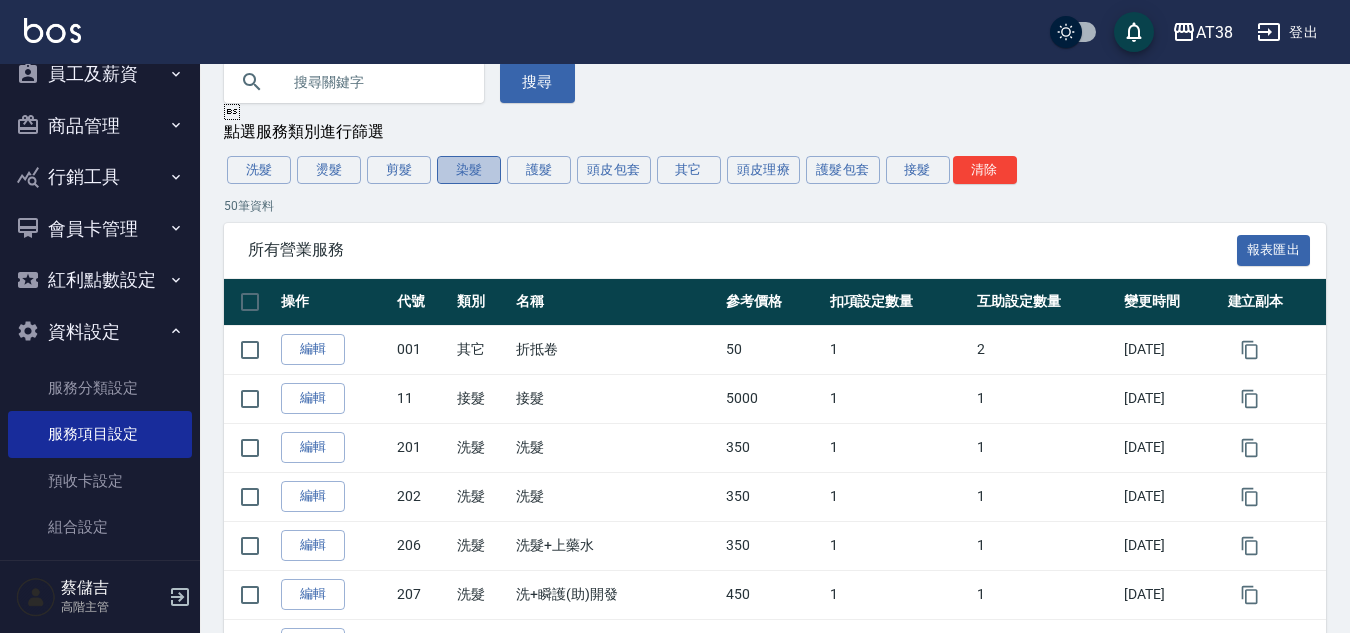click on "染髮" at bounding box center [469, 170] 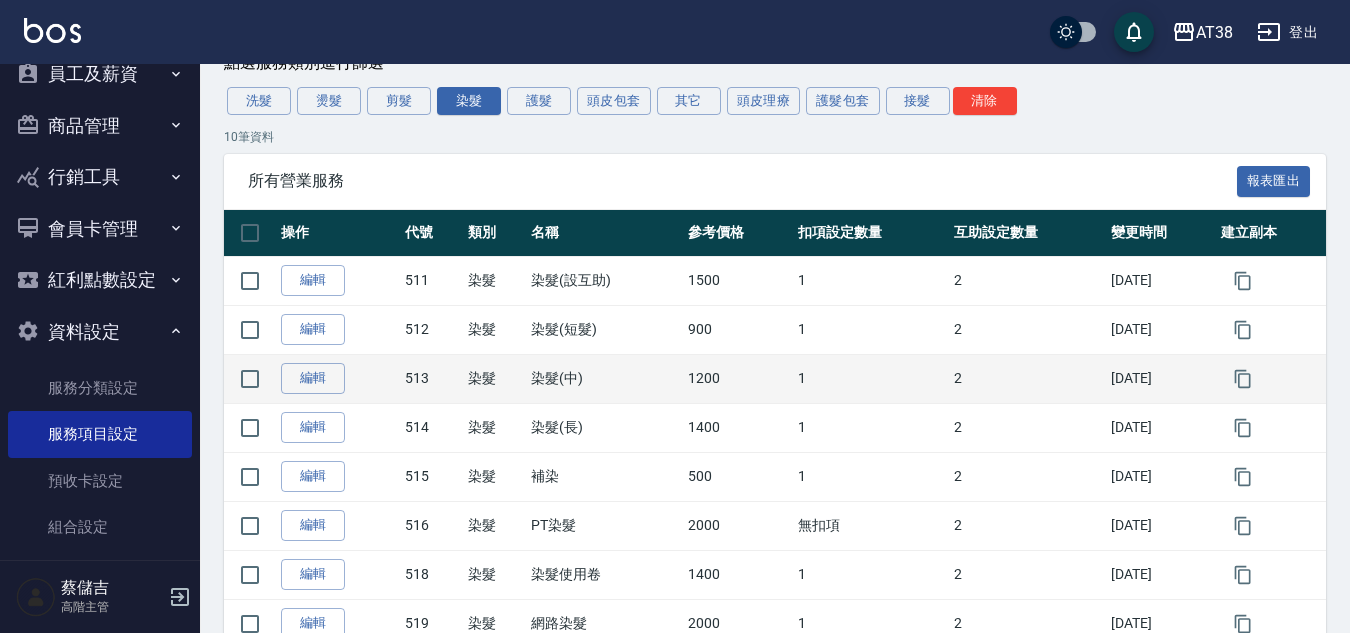 scroll, scrollTop: 200, scrollLeft: 0, axis: vertical 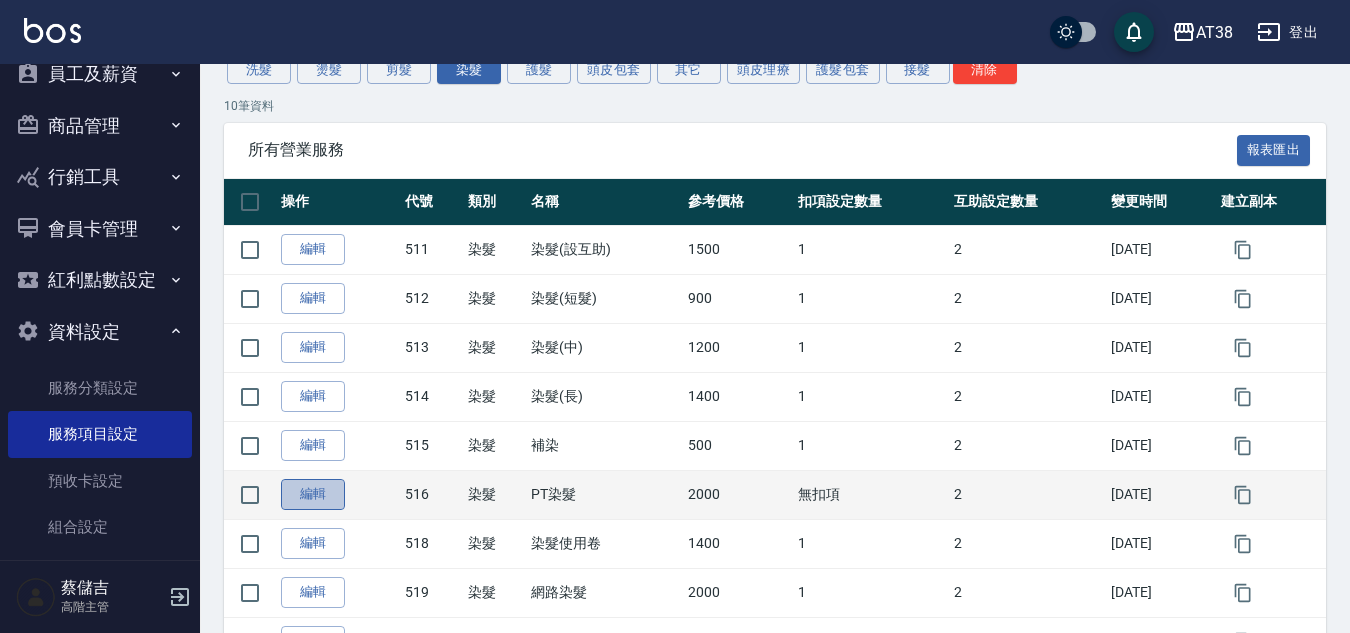 click on "編輯" at bounding box center (313, 494) 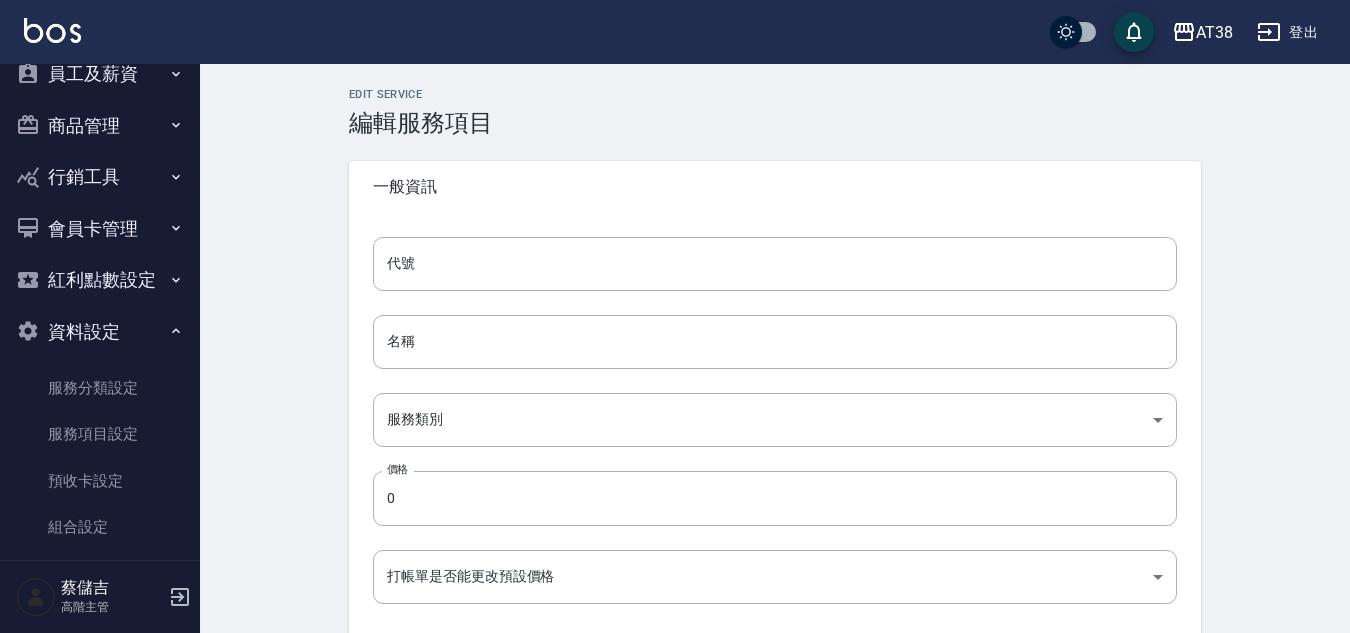 type on "516" 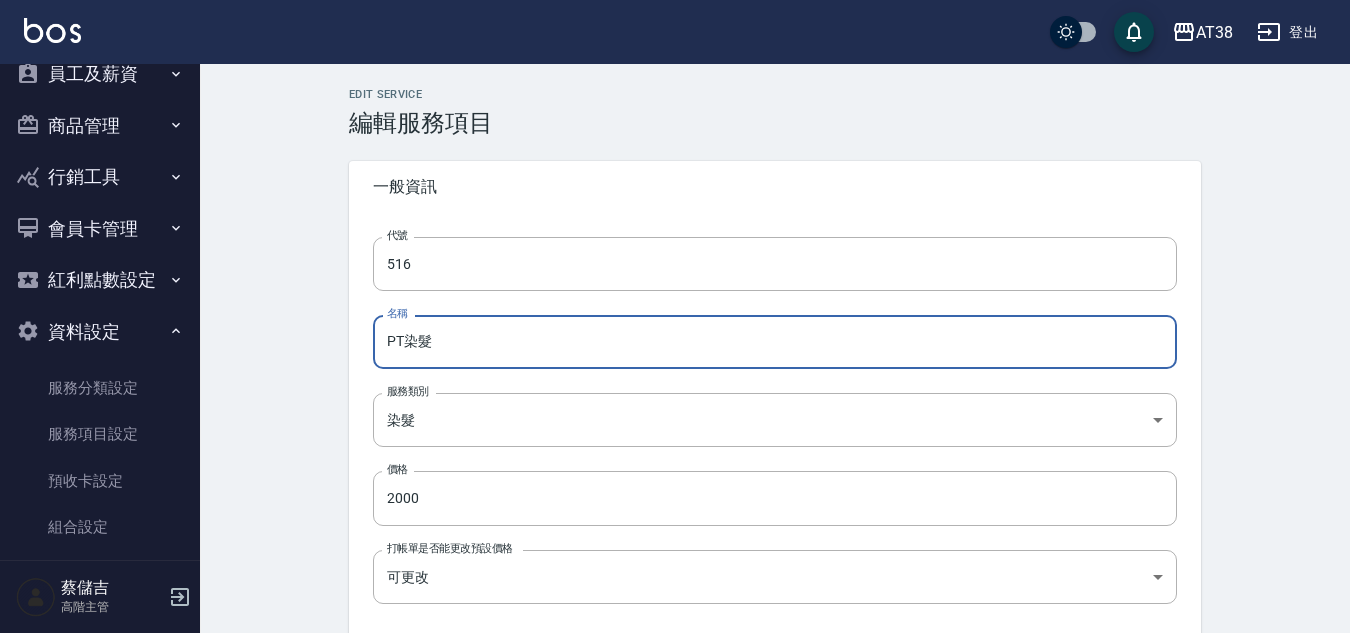 click on "PT染髮" at bounding box center [775, 342] 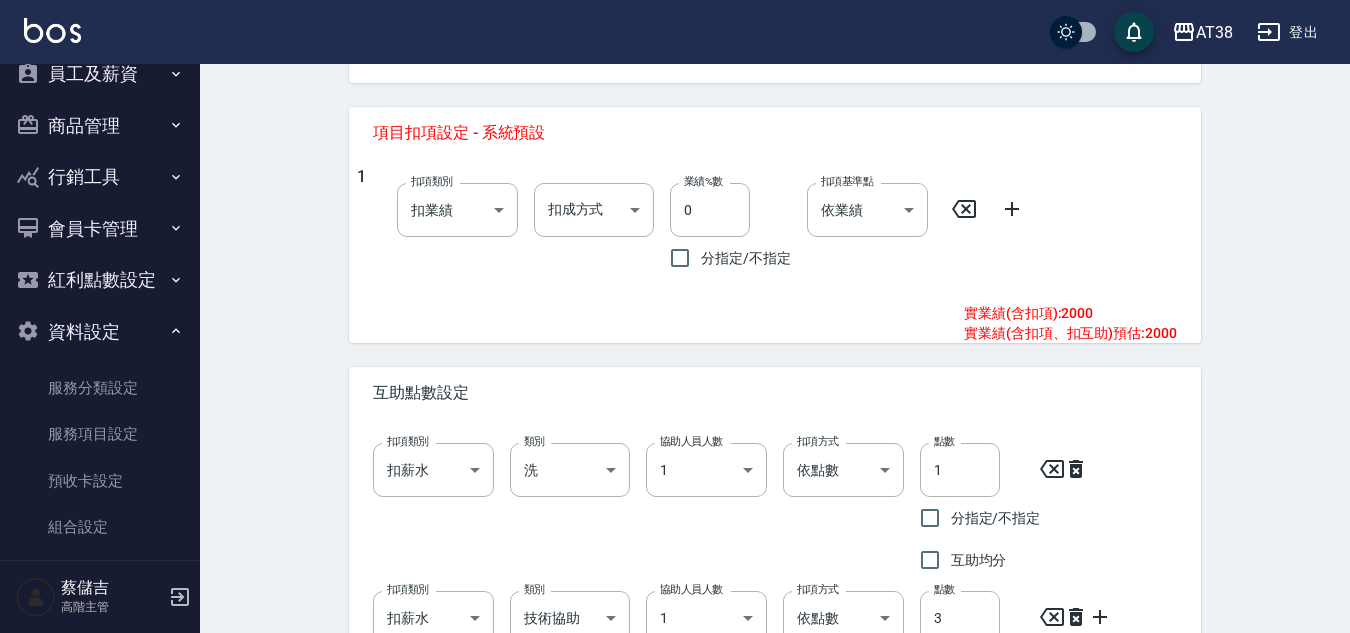 scroll, scrollTop: 1006, scrollLeft: 0, axis: vertical 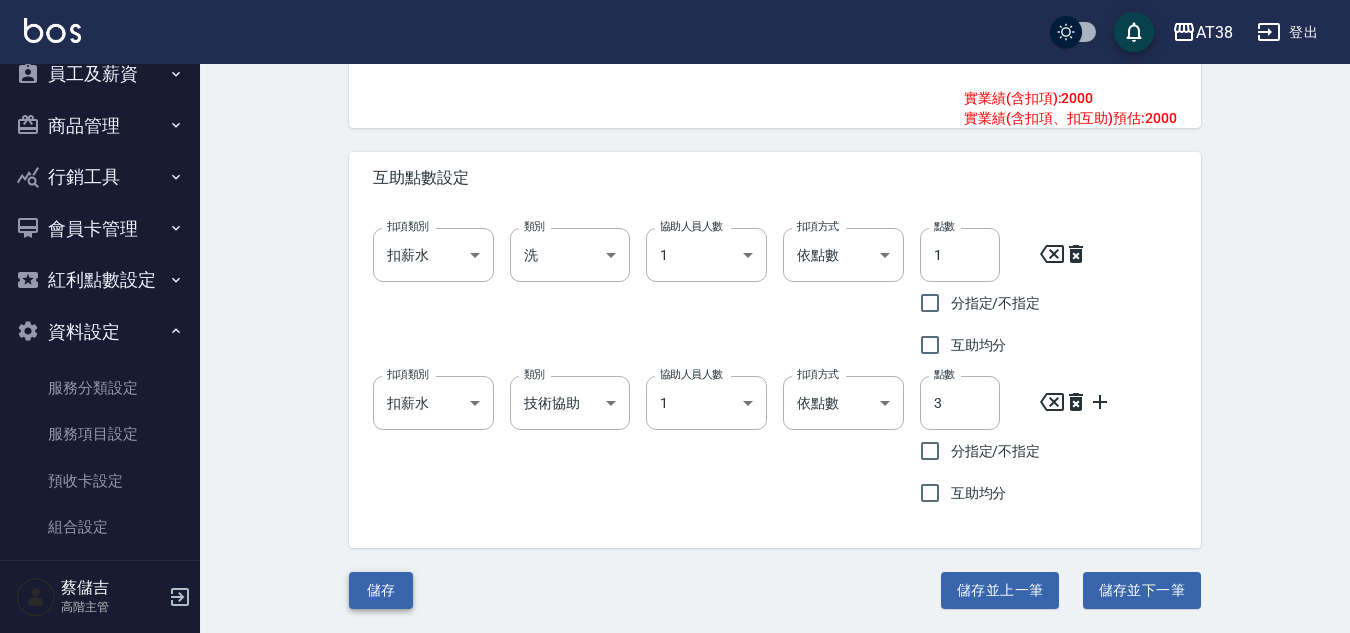 type on "夠麻吉染髮" 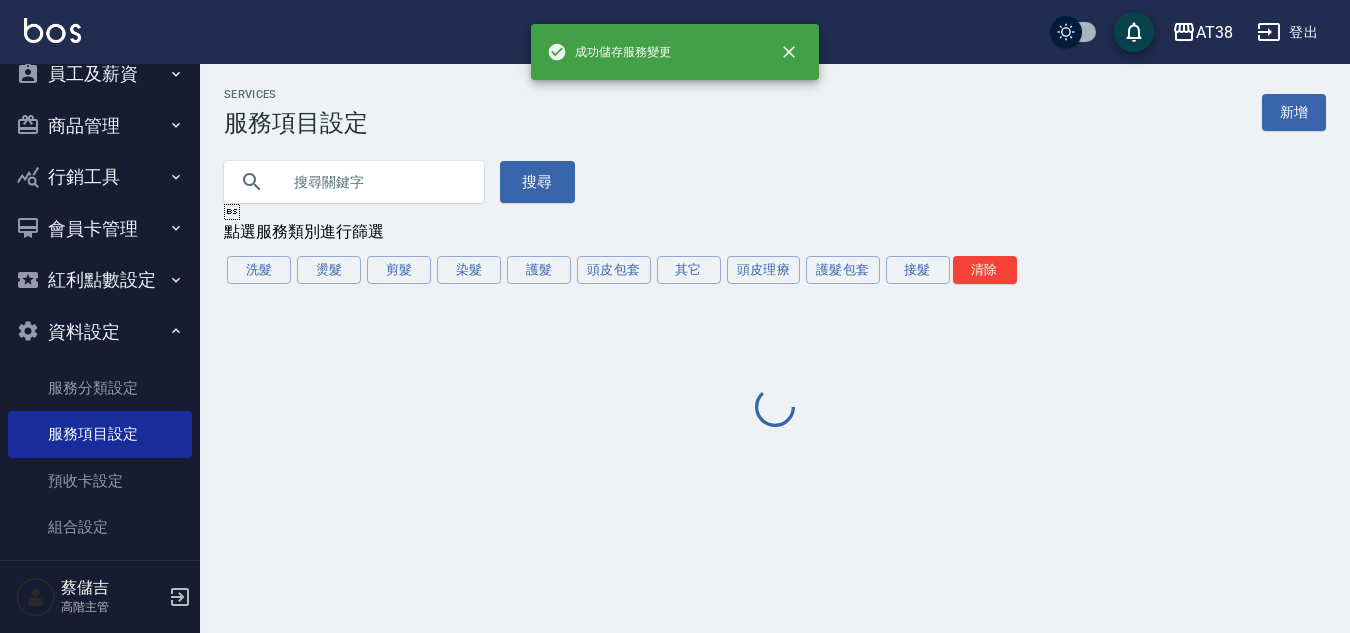 scroll, scrollTop: 0, scrollLeft: 0, axis: both 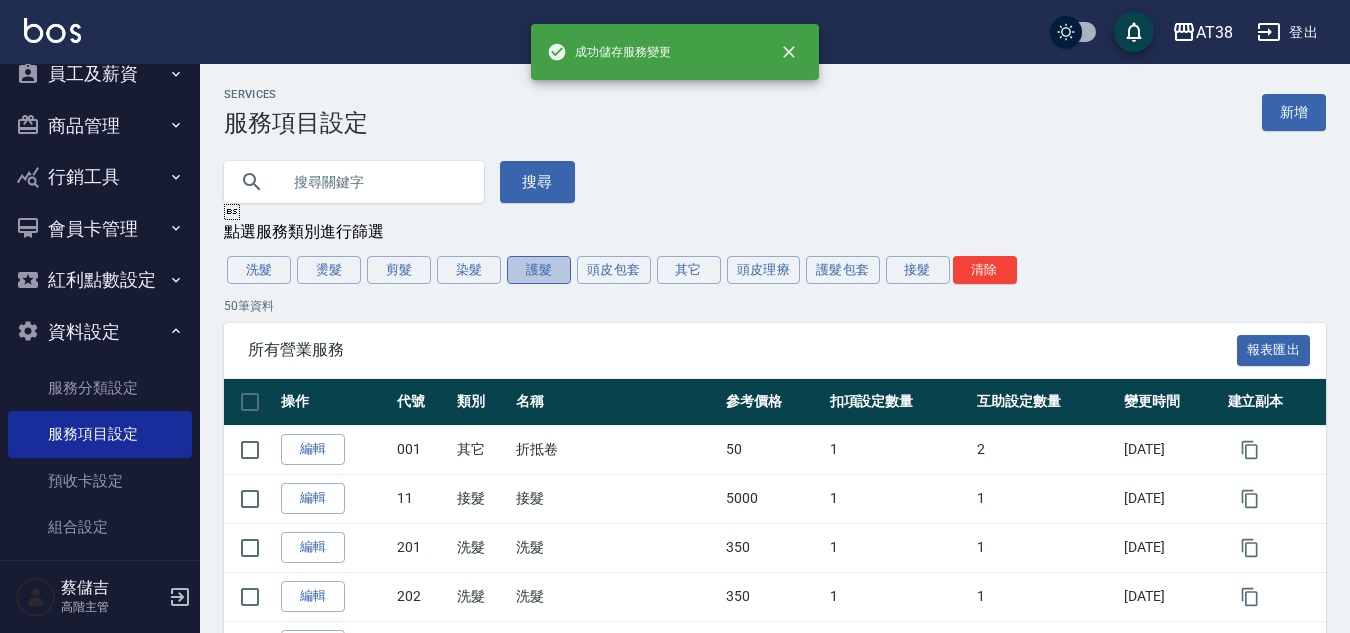 click on "護髮" at bounding box center [539, 270] 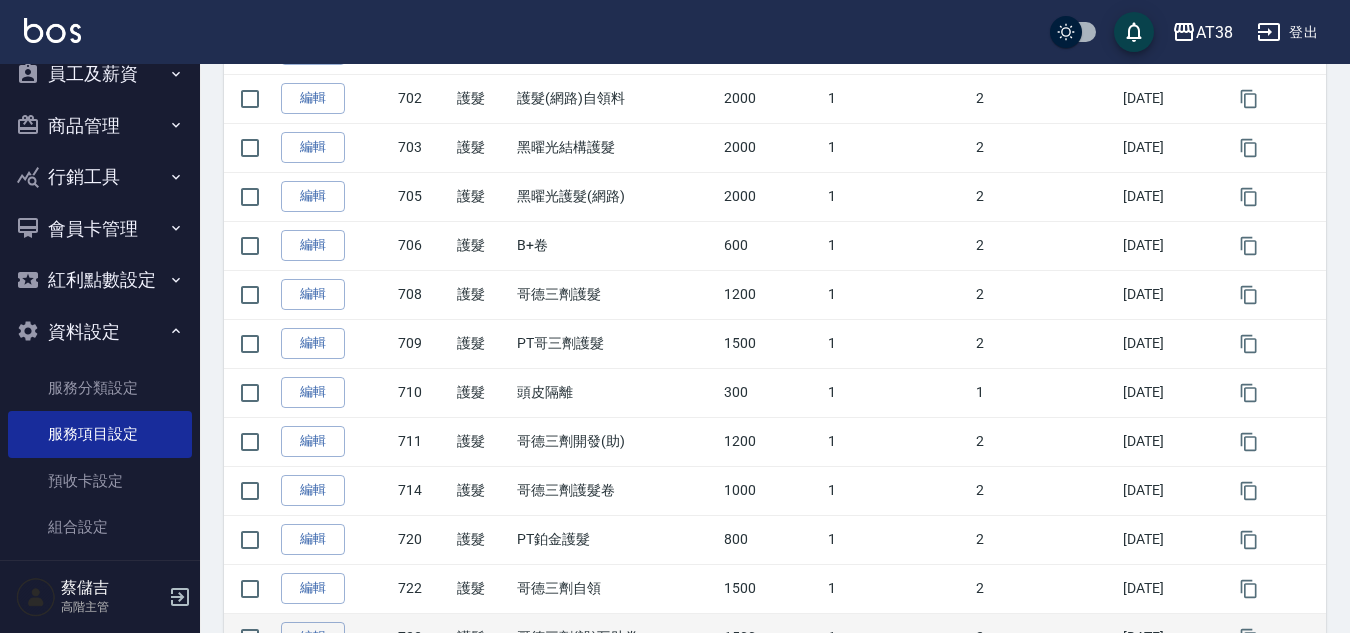 scroll, scrollTop: 300, scrollLeft: 0, axis: vertical 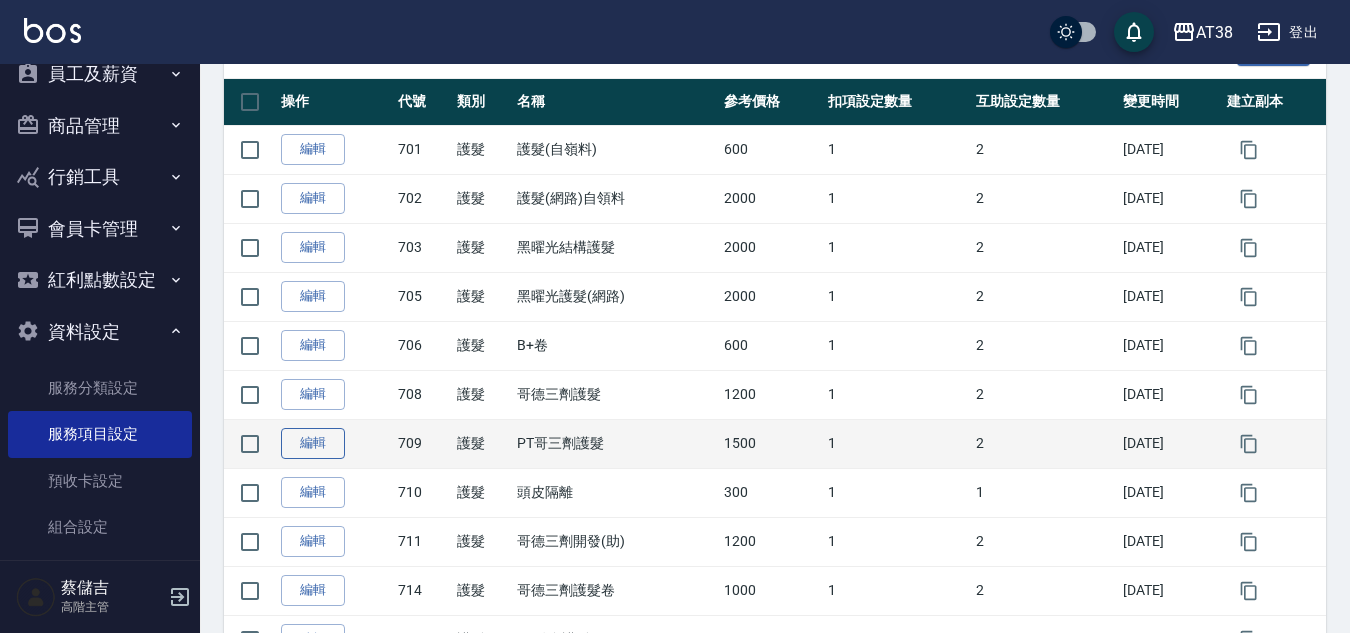 click on "編輯" at bounding box center [313, 443] 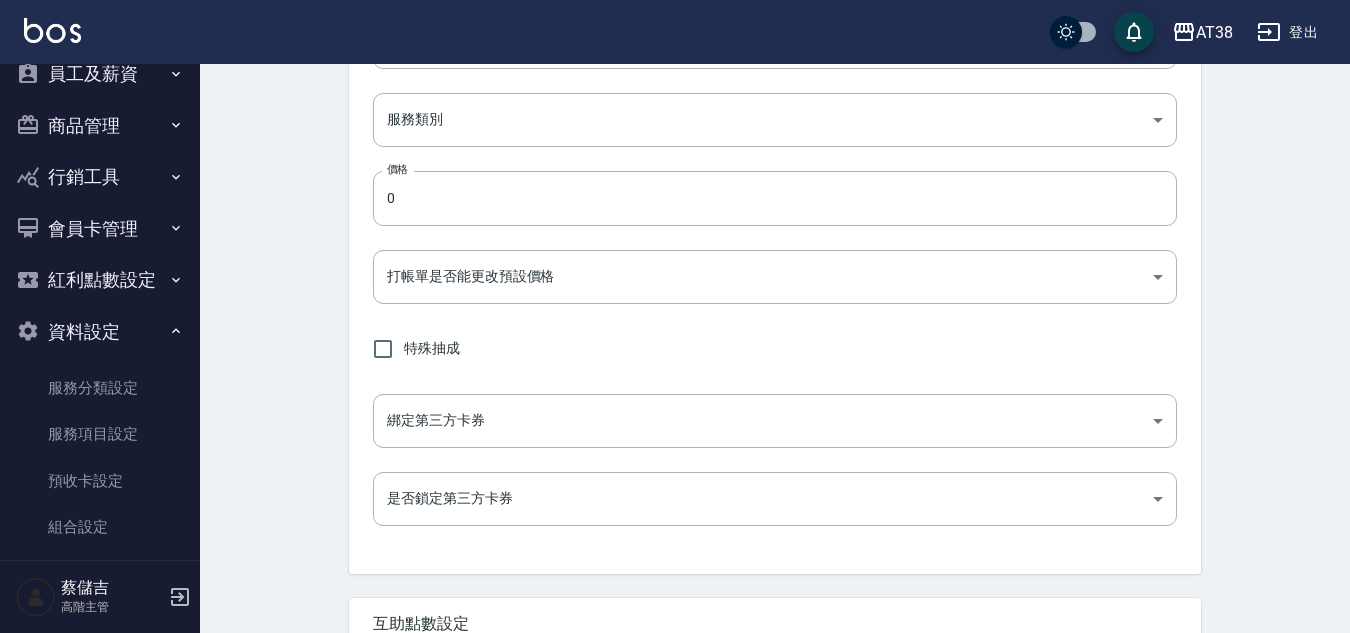 scroll, scrollTop: 0, scrollLeft: 0, axis: both 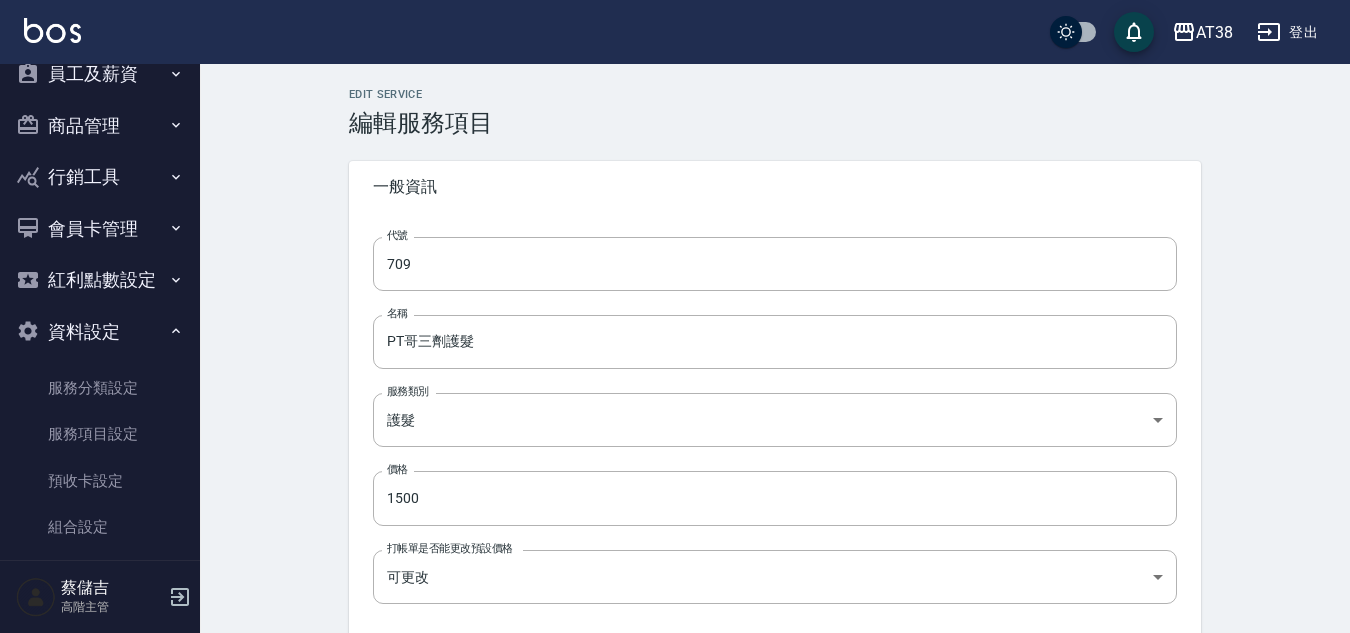 type on "709" 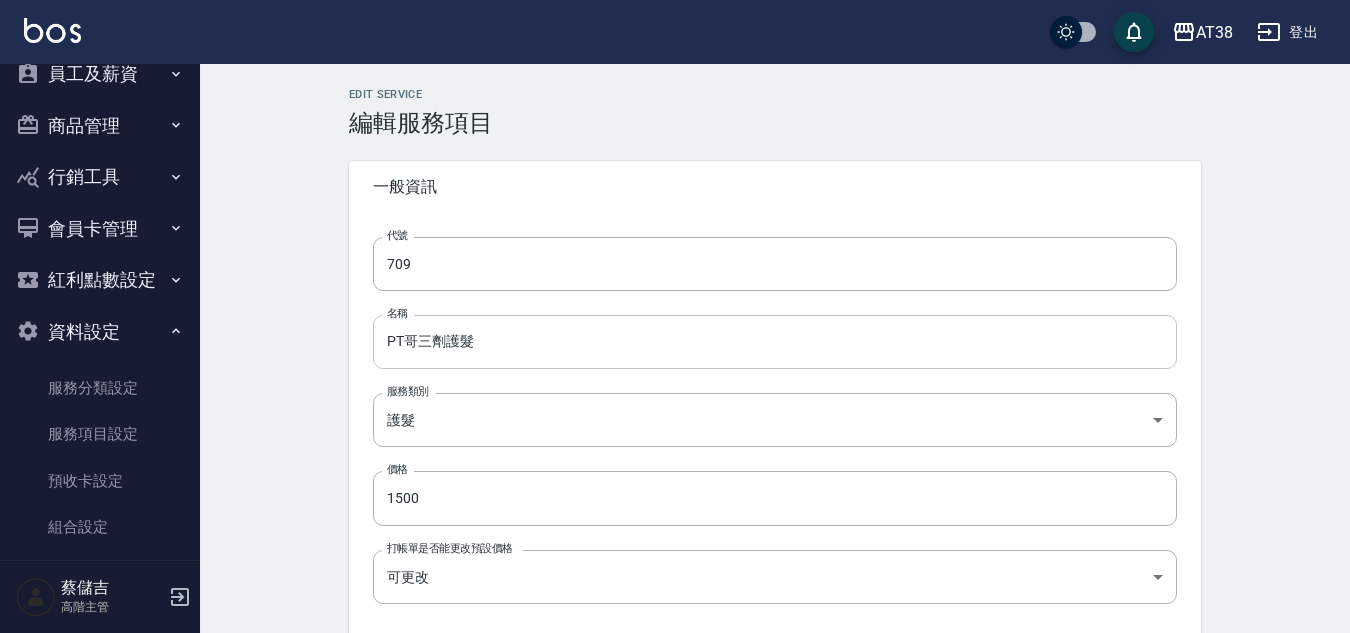 click on "PT哥三劑護髮" at bounding box center [775, 342] 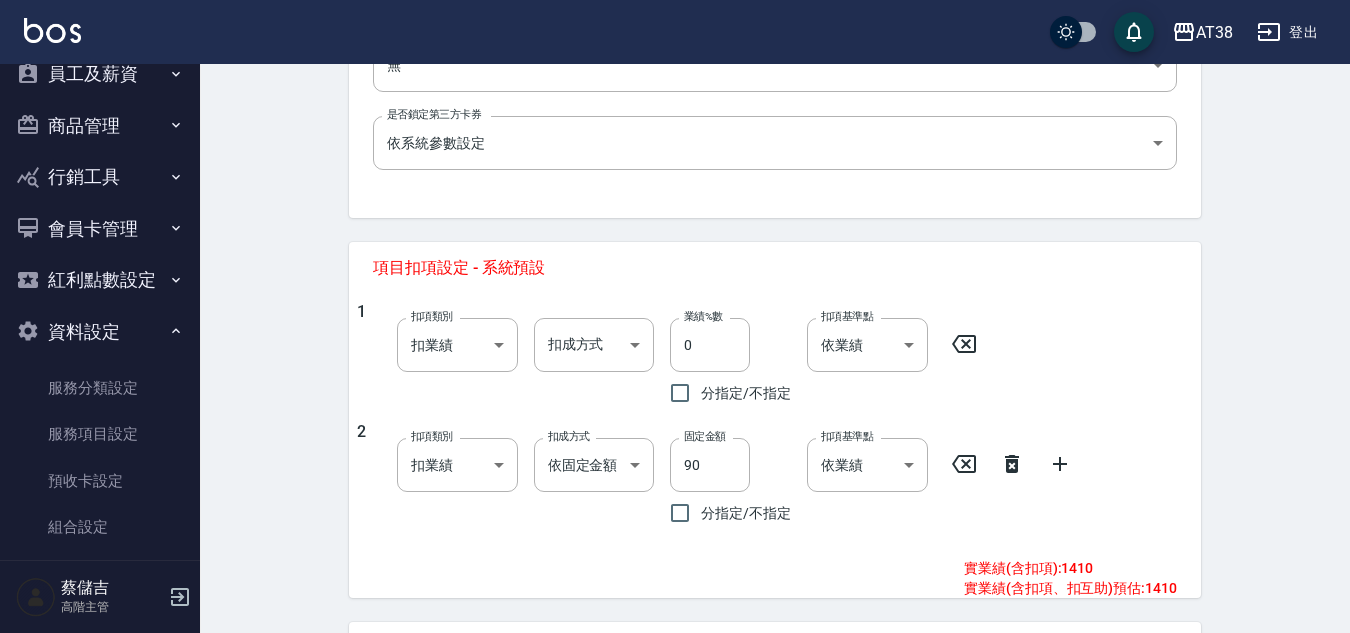 scroll, scrollTop: 700, scrollLeft: 0, axis: vertical 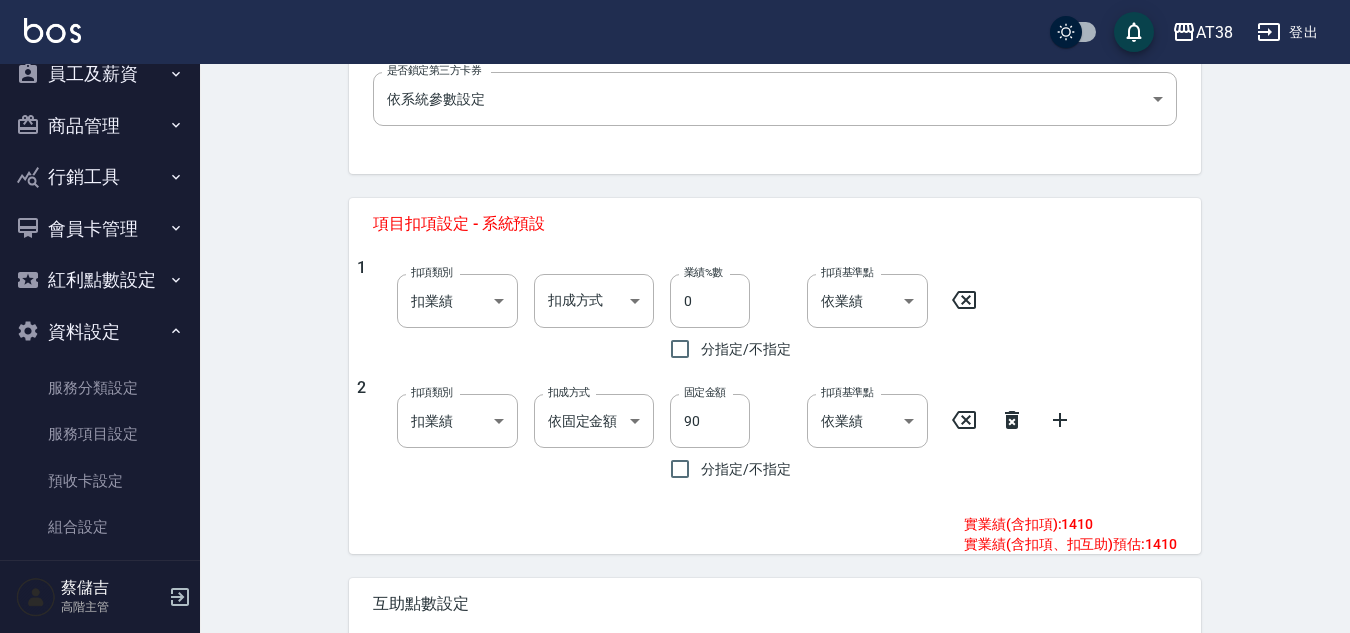type on "夠麻吉護髮" 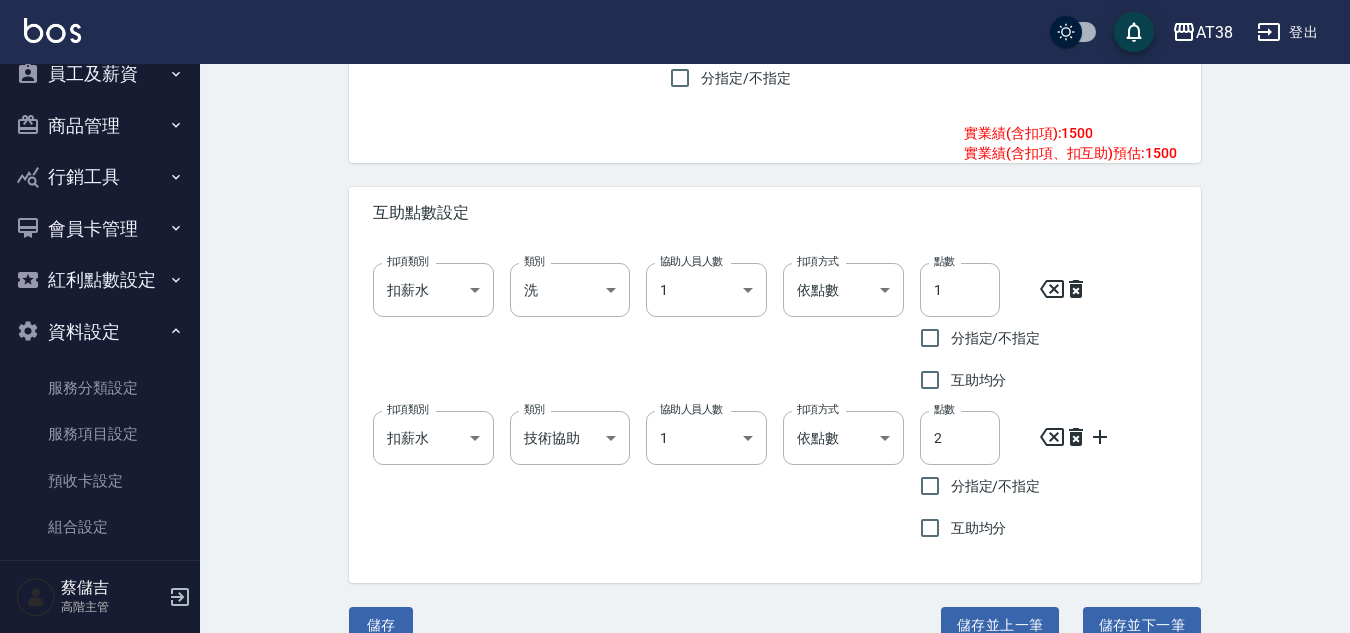 scroll, scrollTop: 1006, scrollLeft: 0, axis: vertical 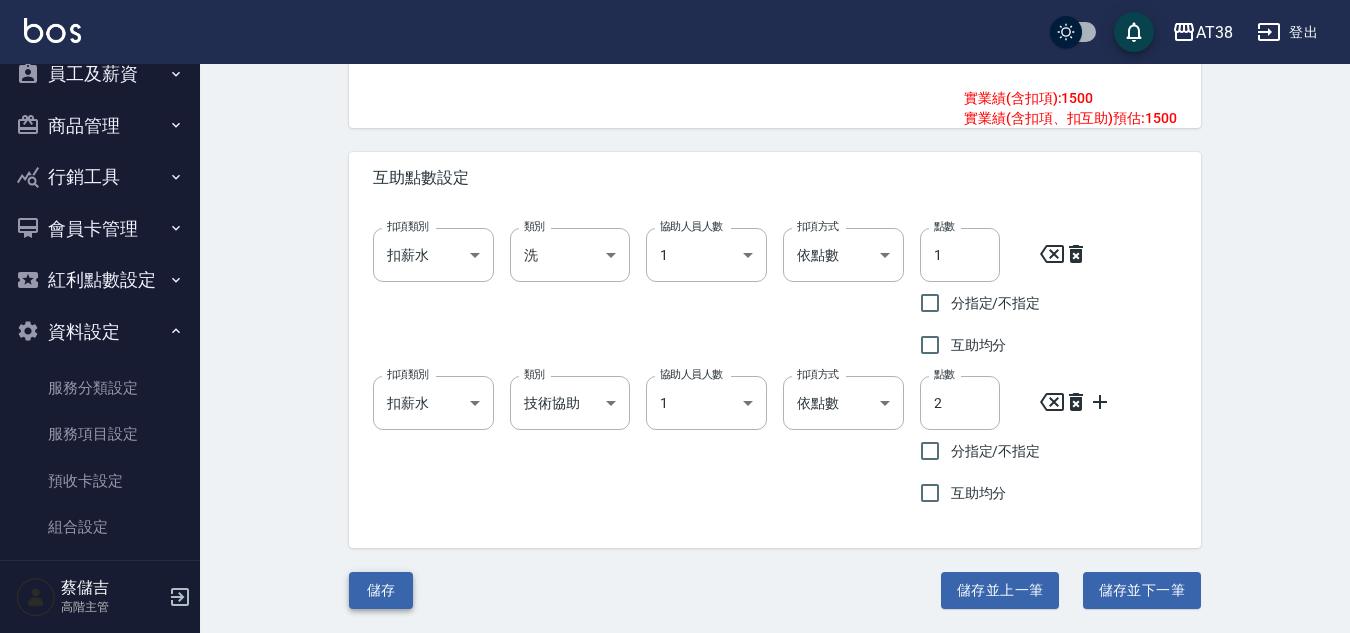 click on "儲存" at bounding box center (381, 590) 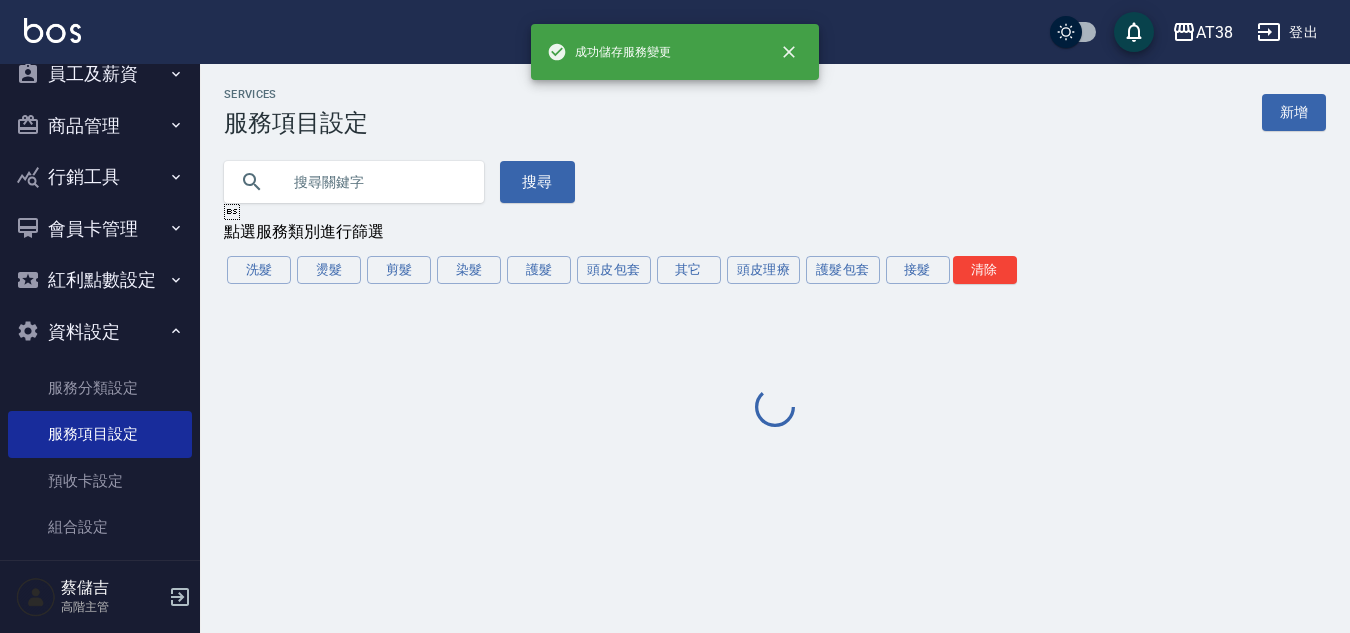 scroll, scrollTop: 0, scrollLeft: 0, axis: both 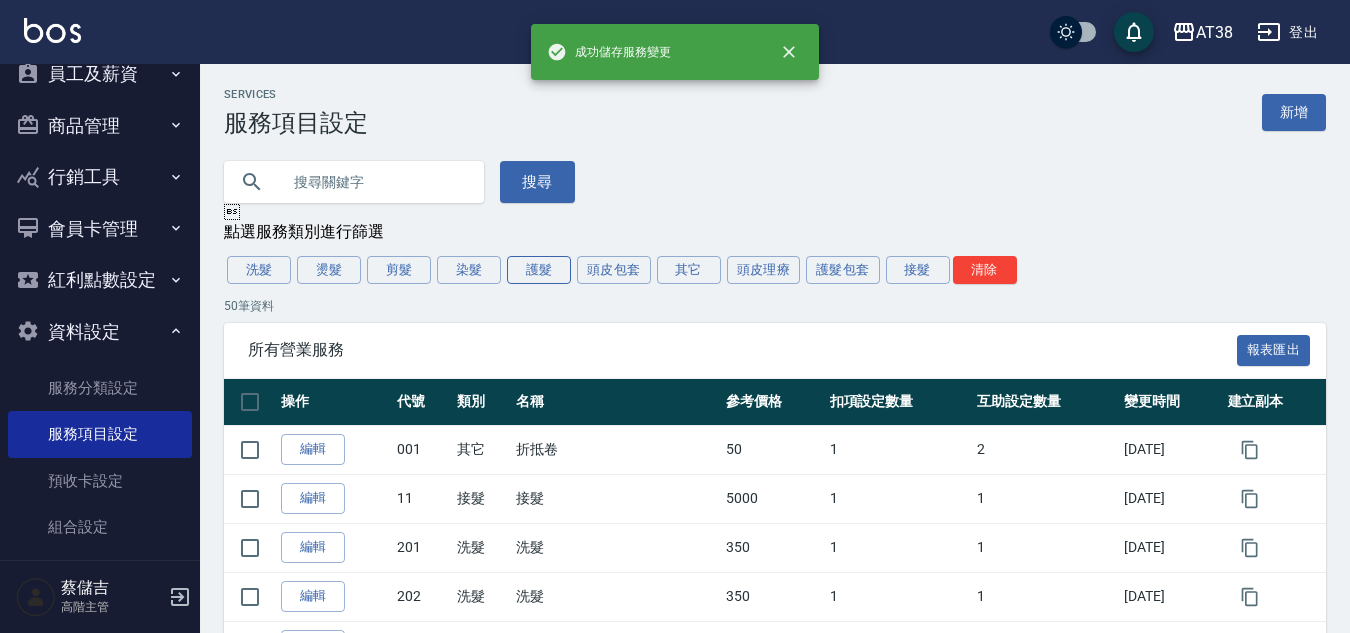 click on "護髮" at bounding box center [539, 270] 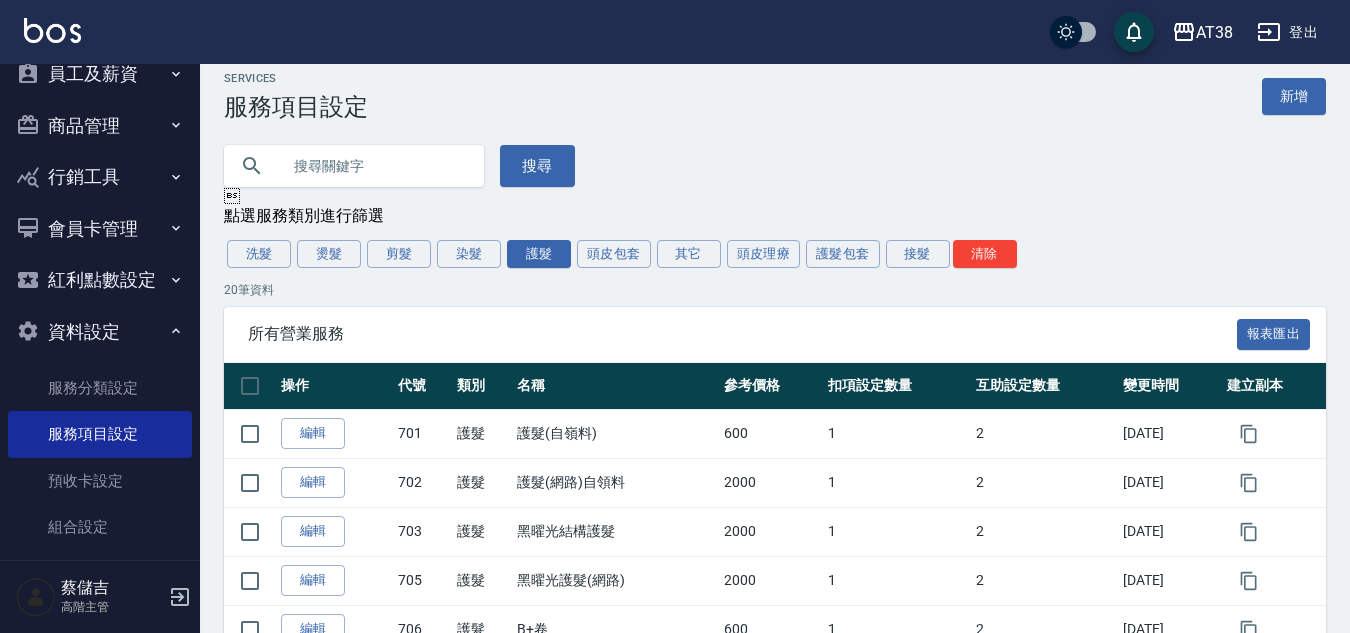 scroll, scrollTop: 0, scrollLeft: 0, axis: both 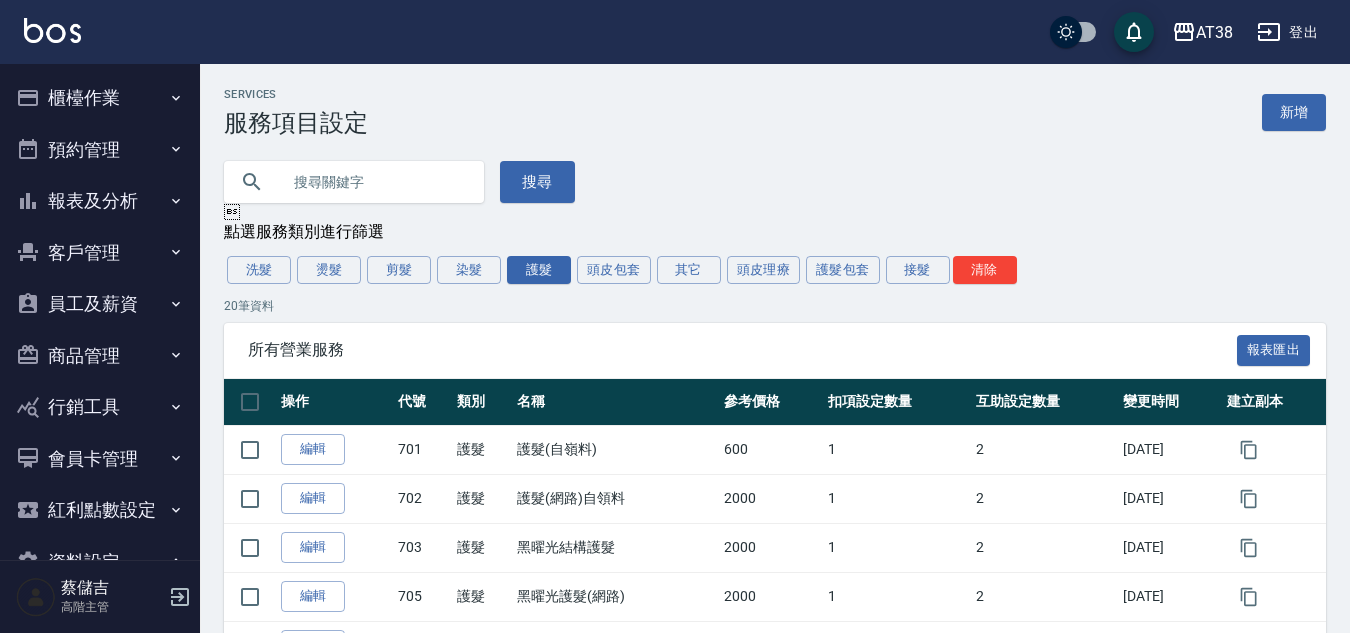 click on "櫃檯作業" at bounding box center (100, 98) 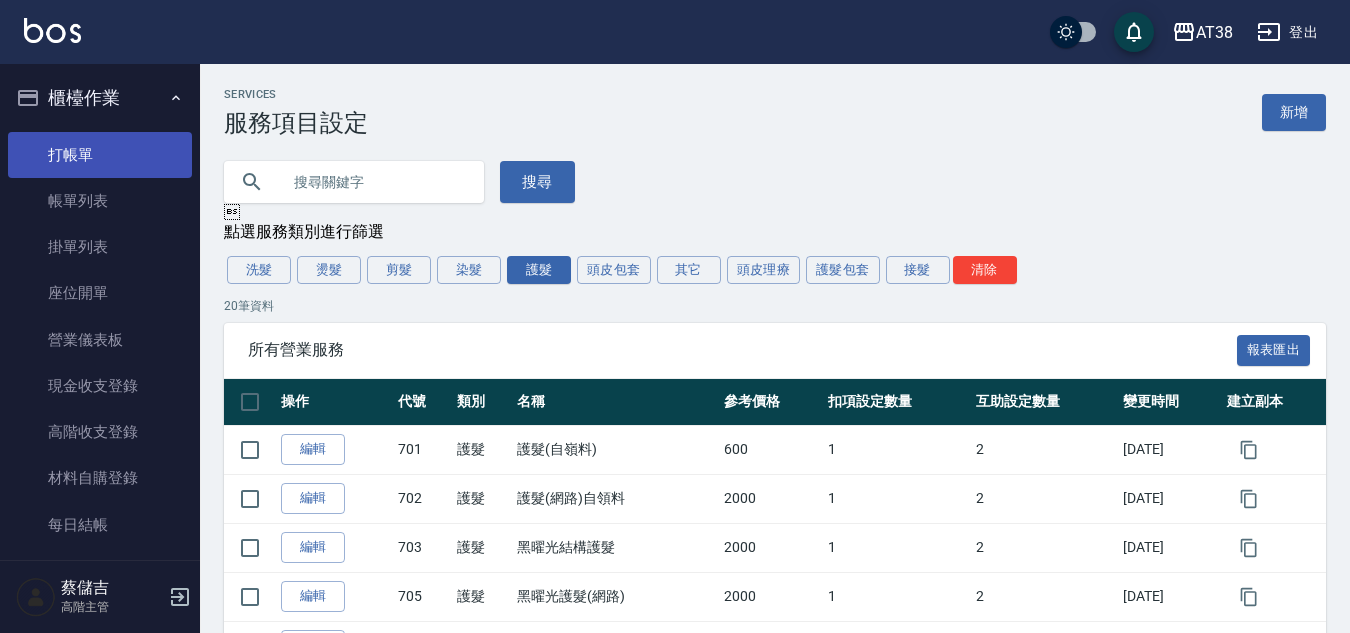 click on "打帳單" at bounding box center [100, 155] 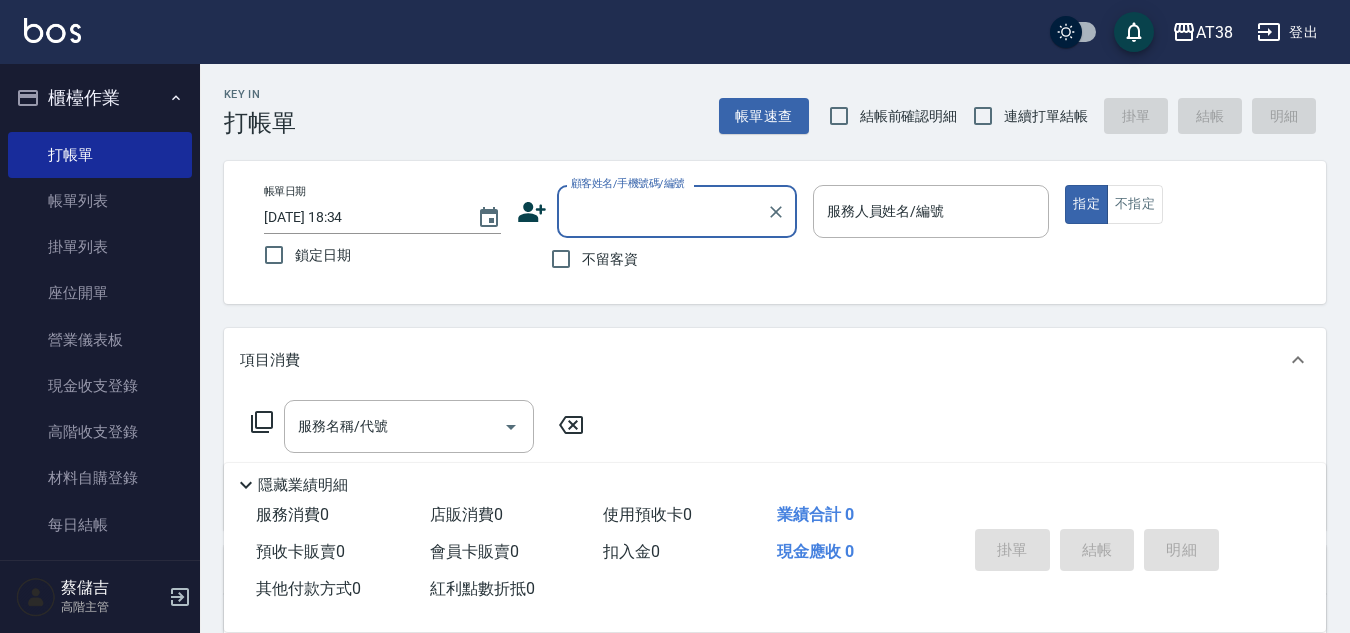 click on "登出" at bounding box center [1287, 32] 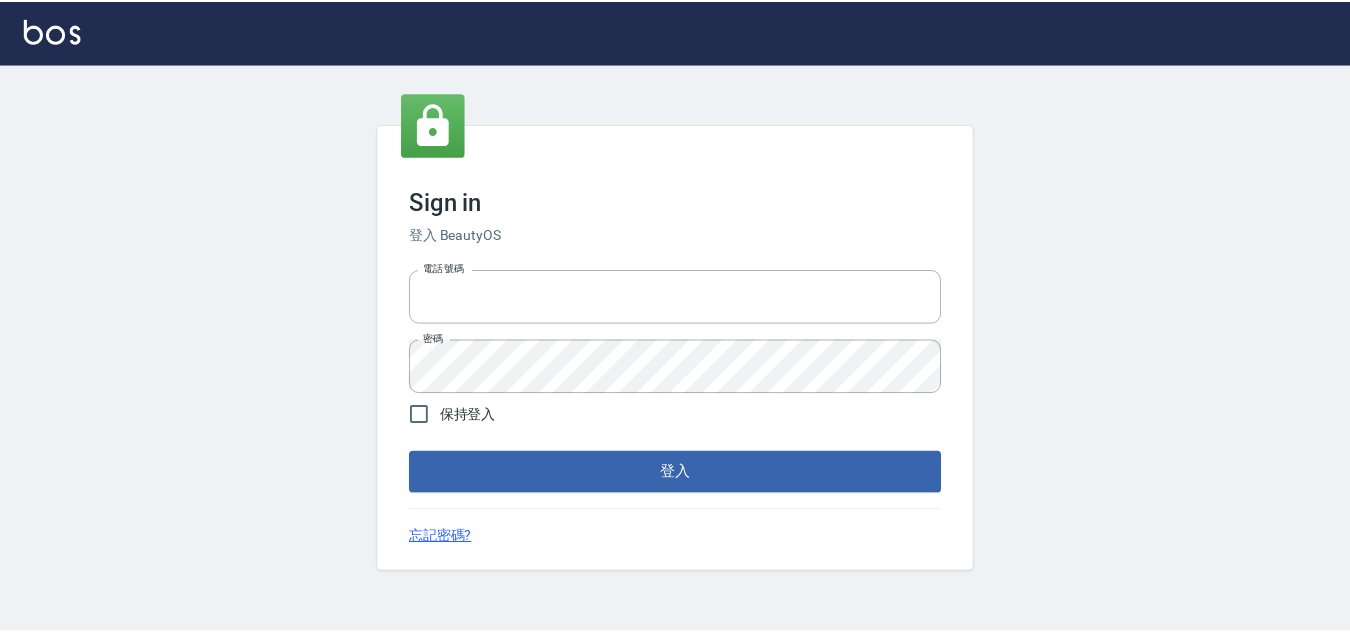 scroll, scrollTop: 0, scrollLeft: 0, axis: both 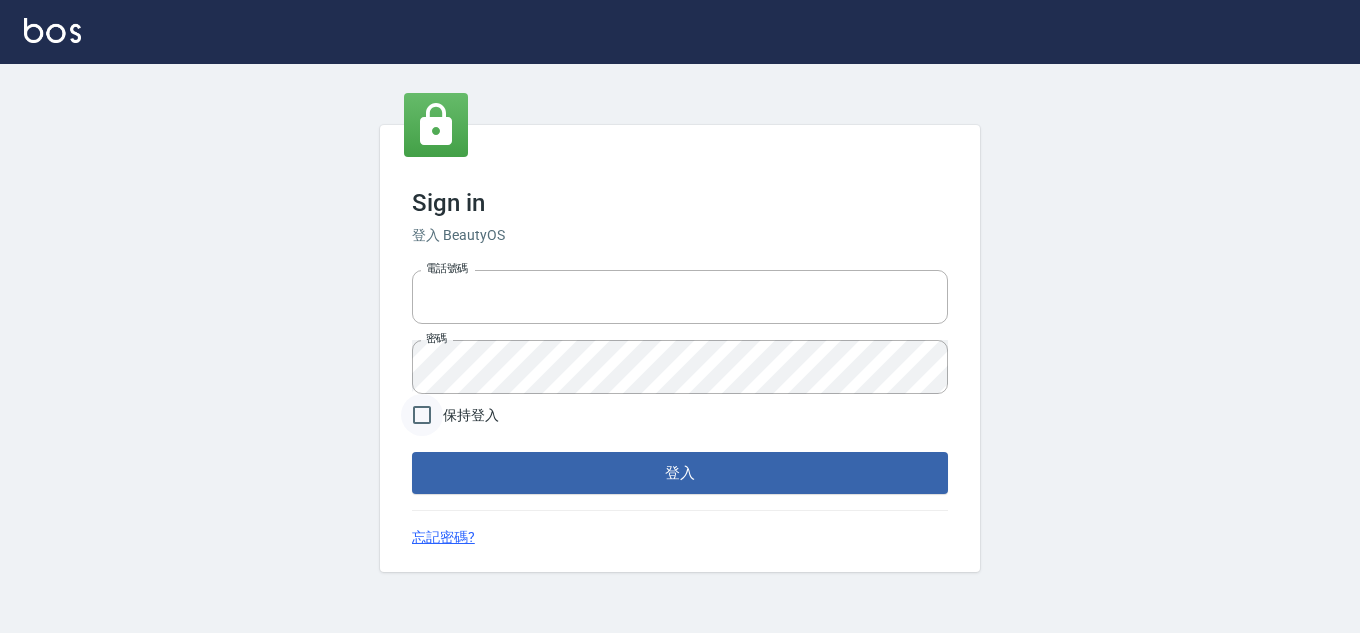 type on "28822767" 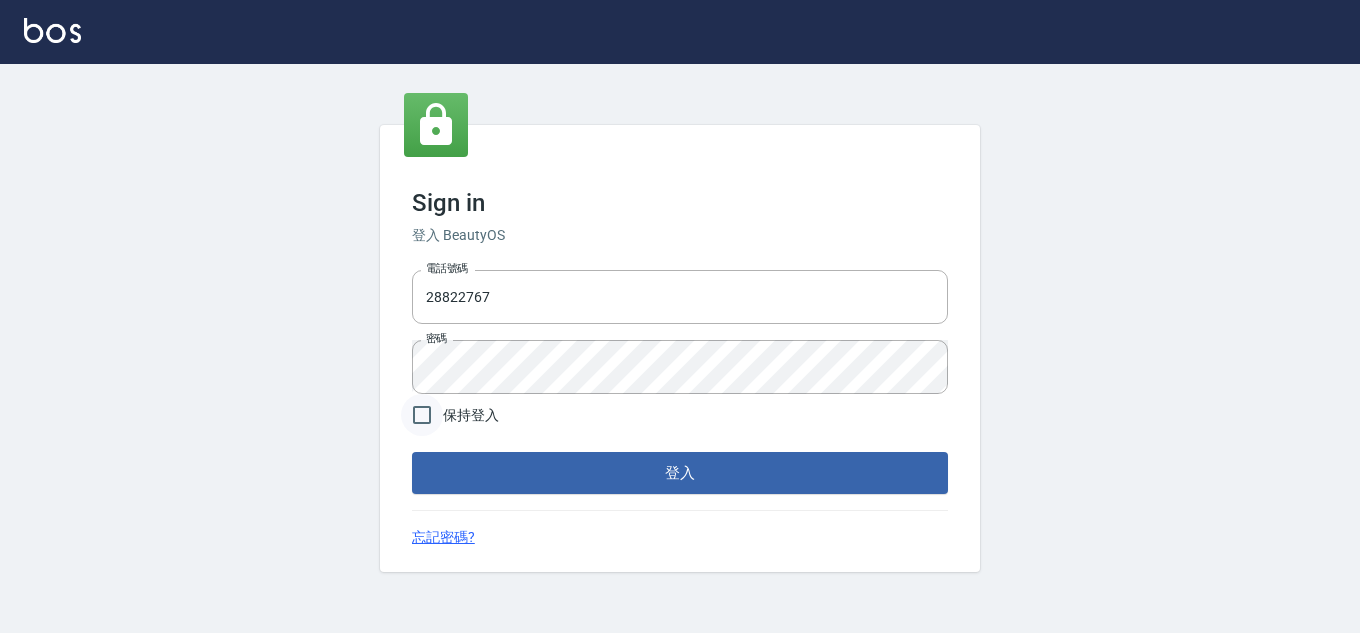 click on "保持登入" at bounding box center [422, 415] 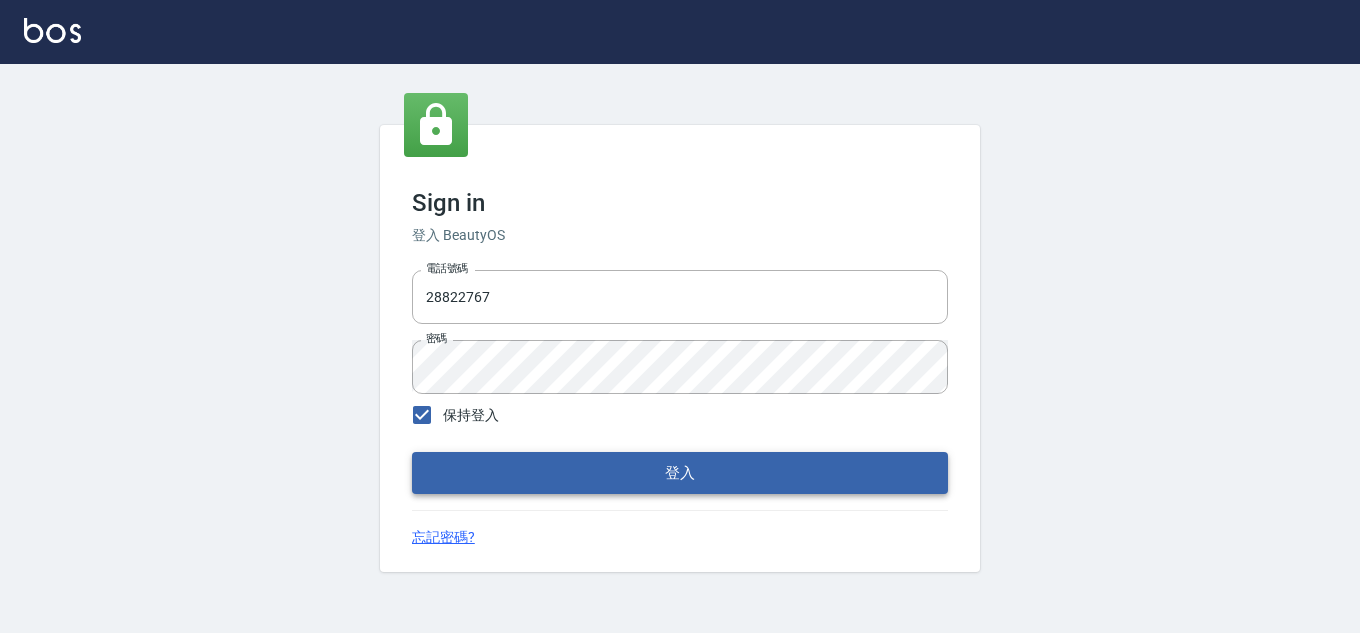 click on "登入" at bounding box center [680, 473] 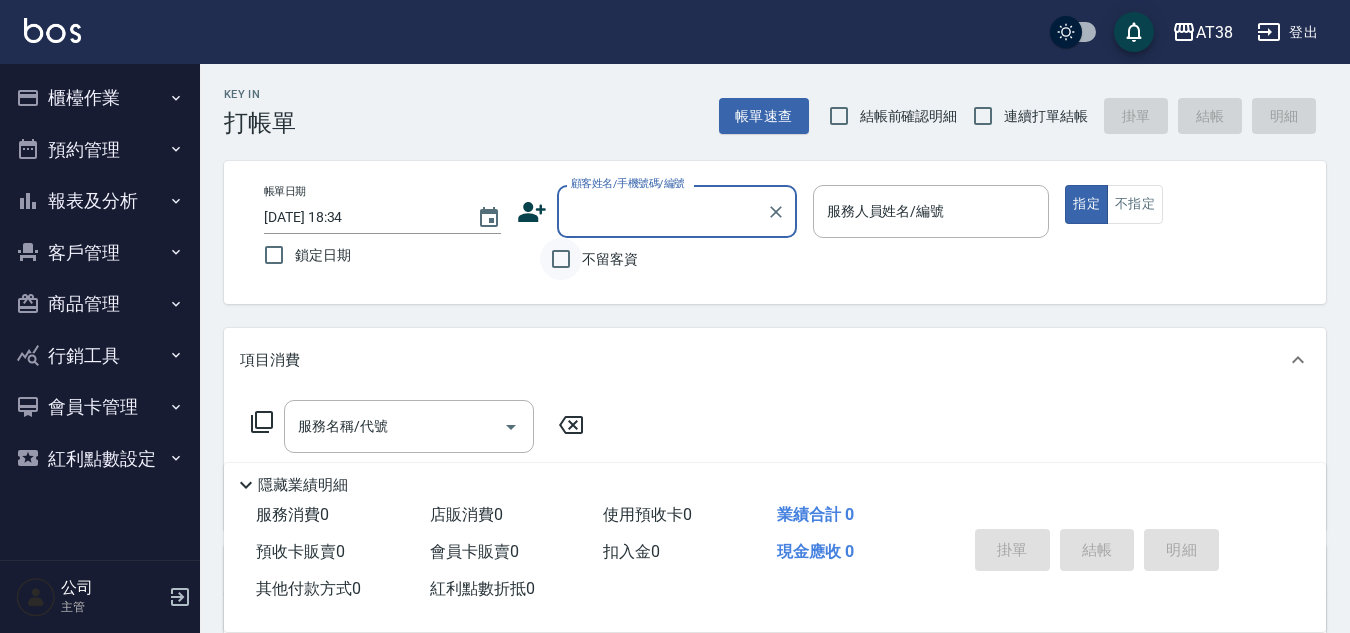 click on "不留客資" at bounding box center (561, 259) 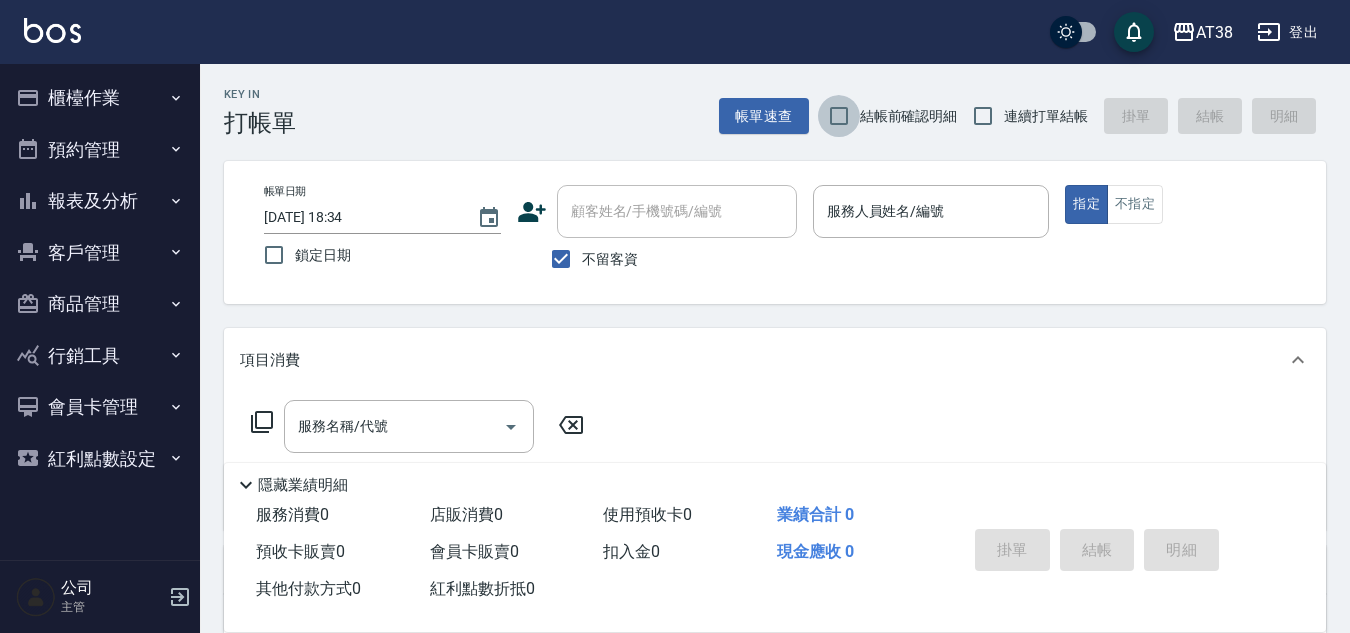 click on "結帳前確認明細" at bounding box center (839, 116) 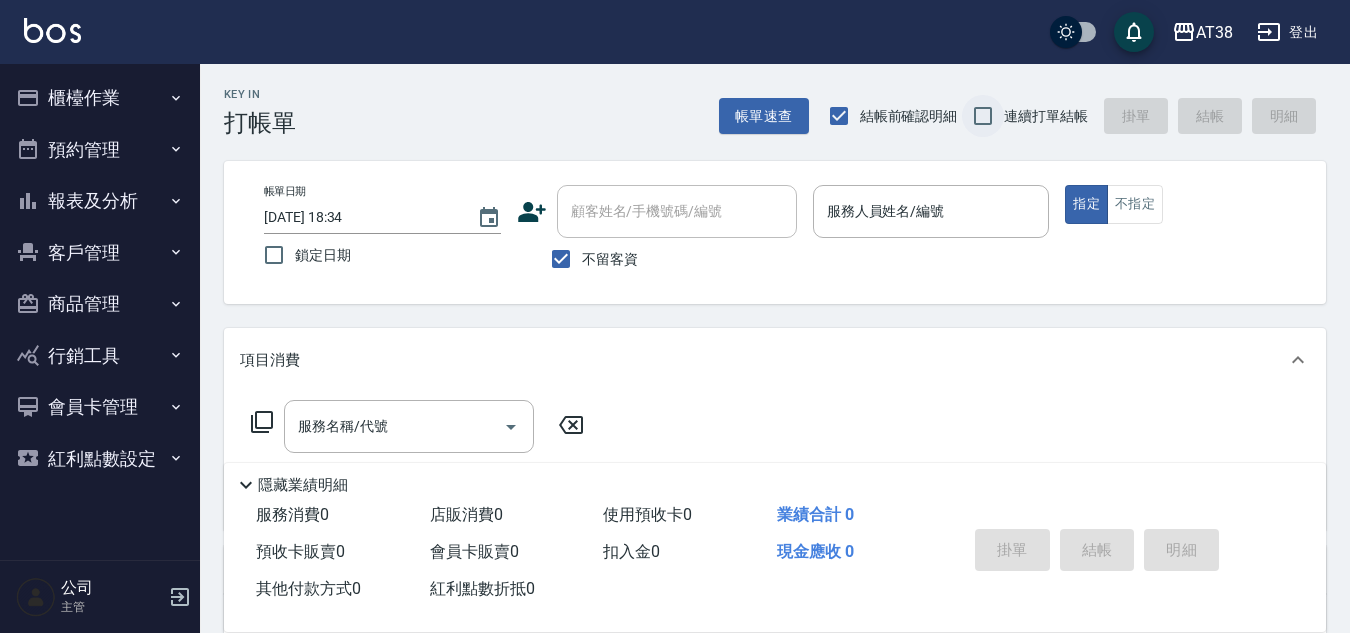 click on "連續打單結帳" at bounding box center [983, 116] 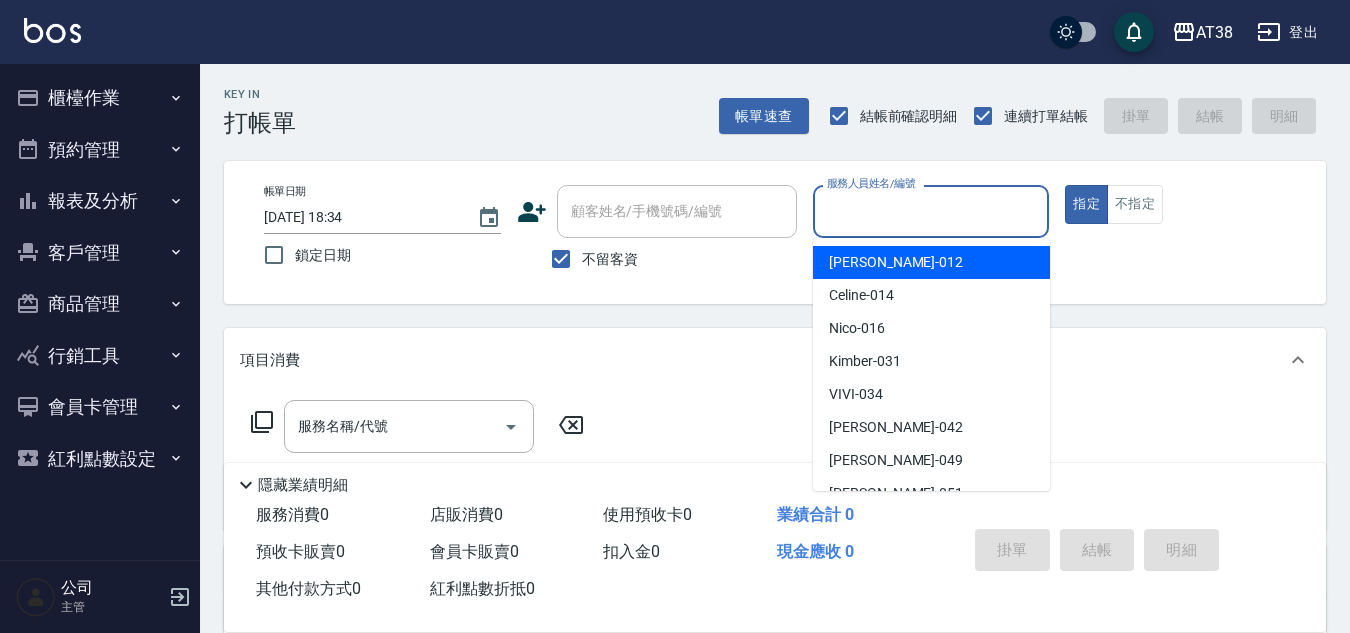 click on "服務人員姓名/編號 服務人員姓名/編號" at bounding box center (931, 211) 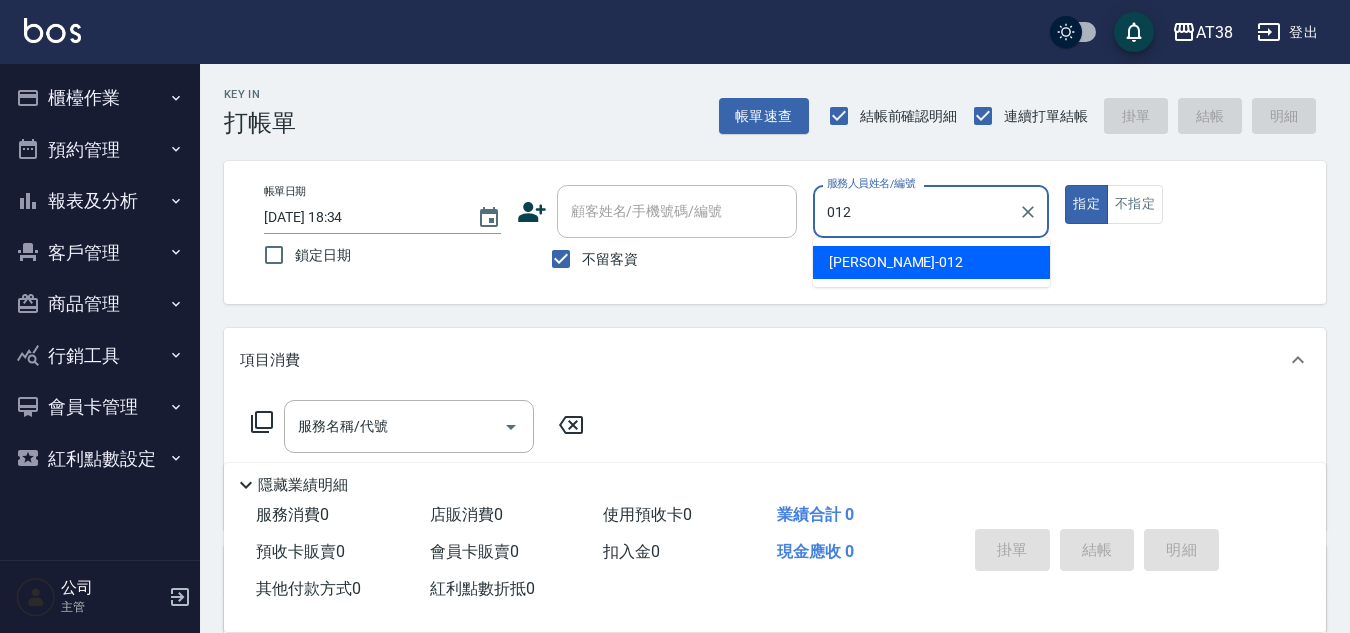 type on "Amy-012" 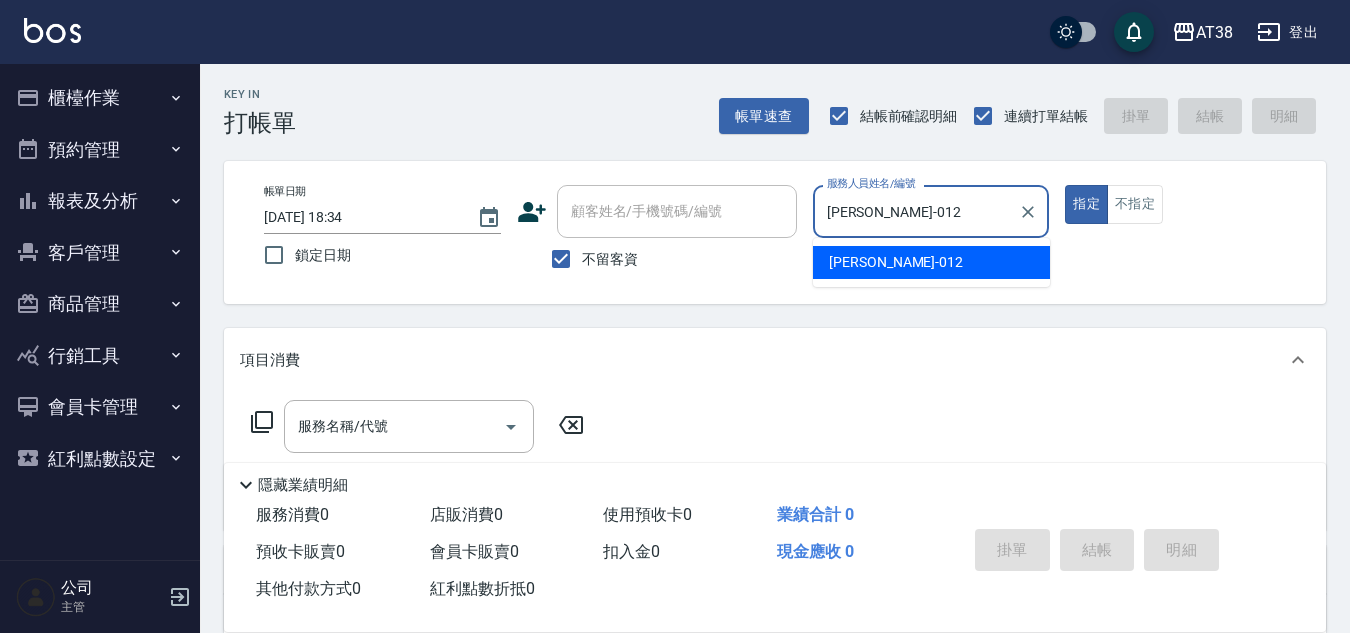 type on "true" 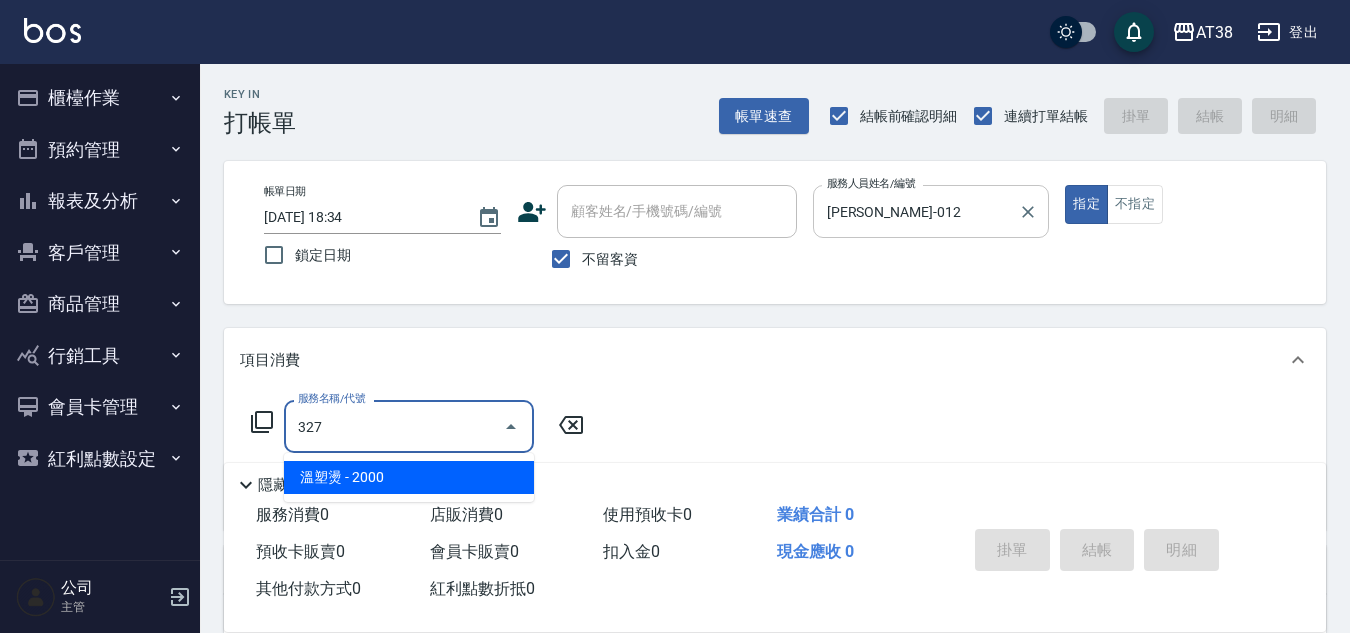 type on "溫塑燙(327)" 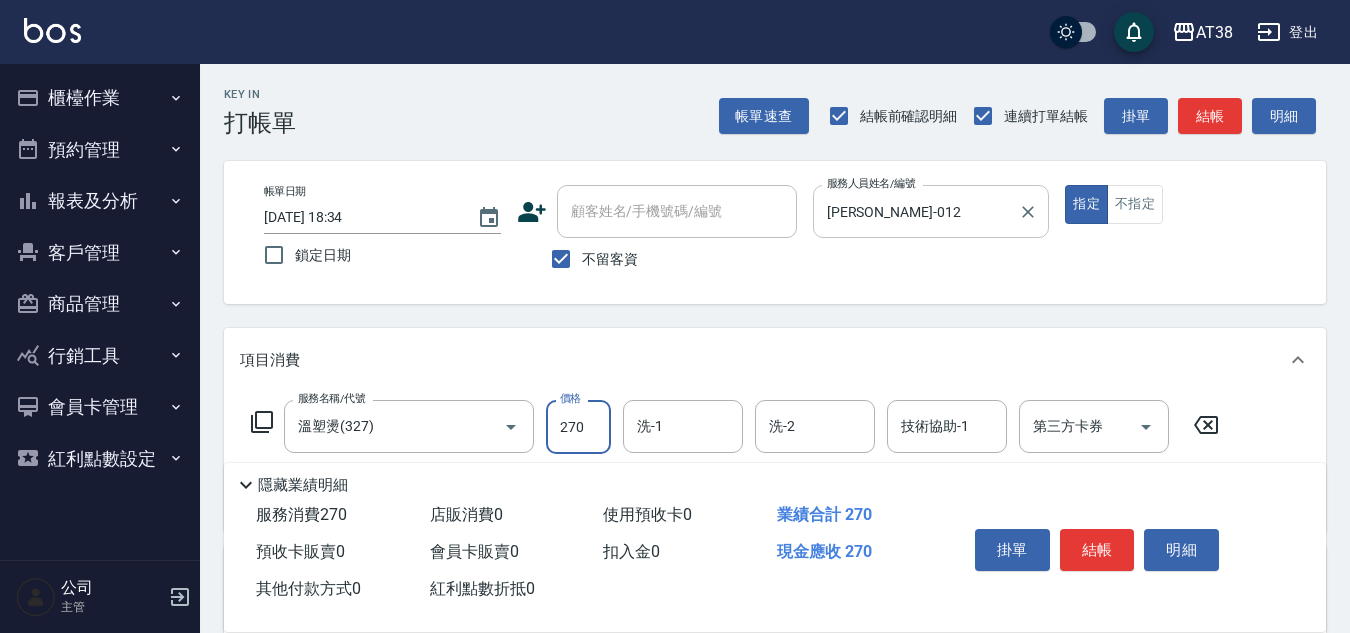 type on "2700" 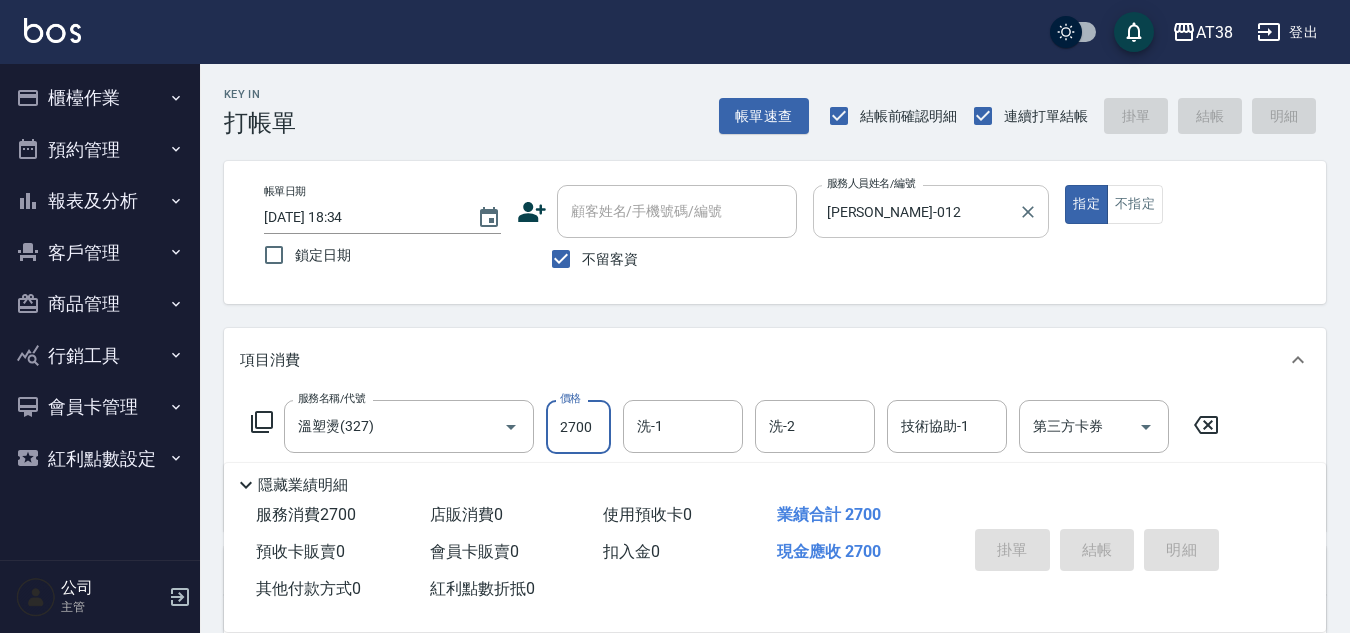type on "2025/07/10 18:43" 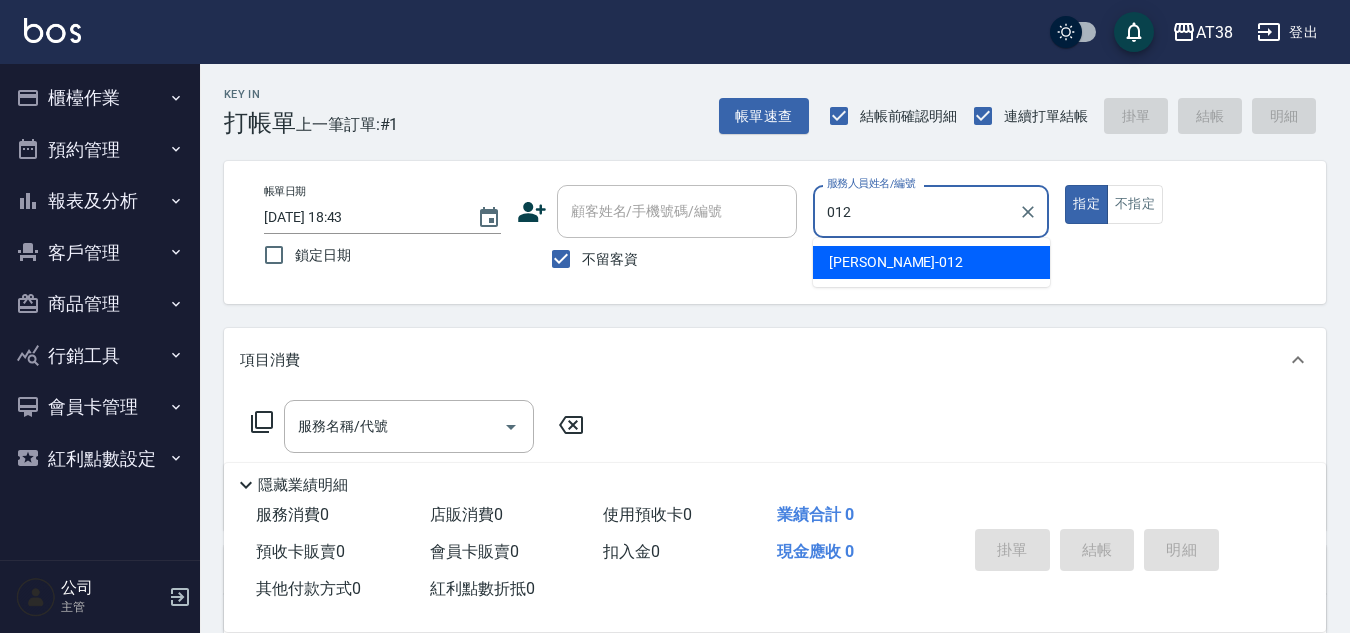 type on "Amy-012" 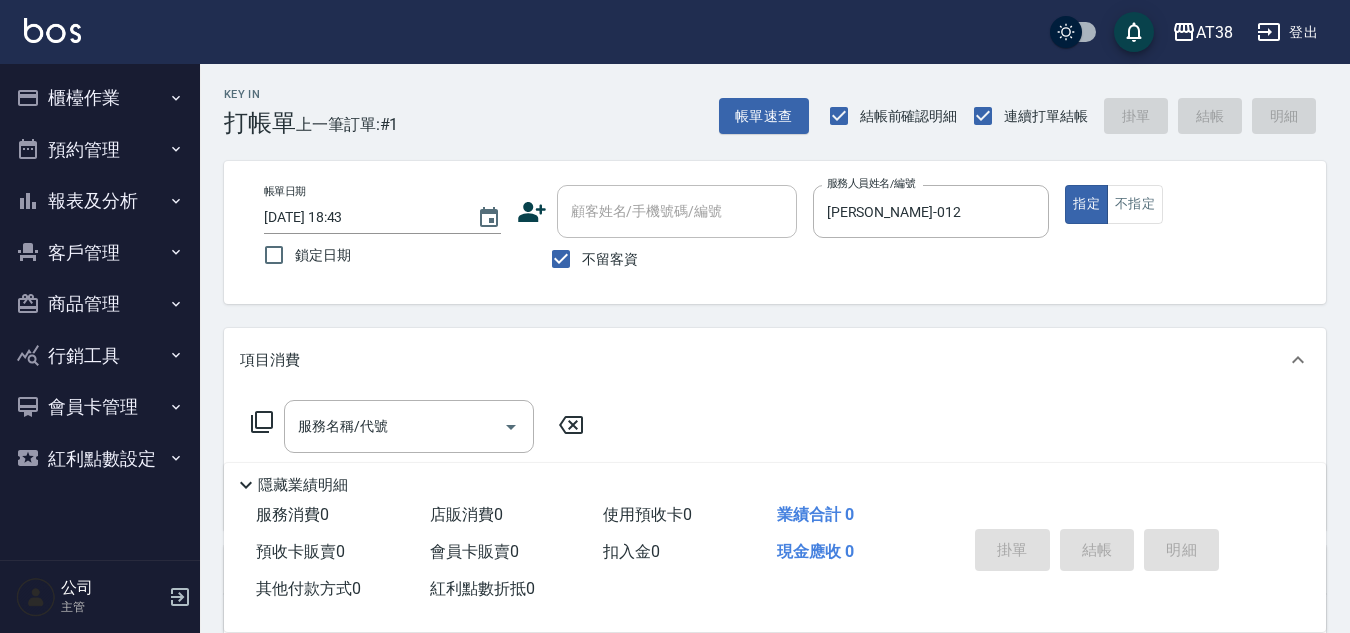 click 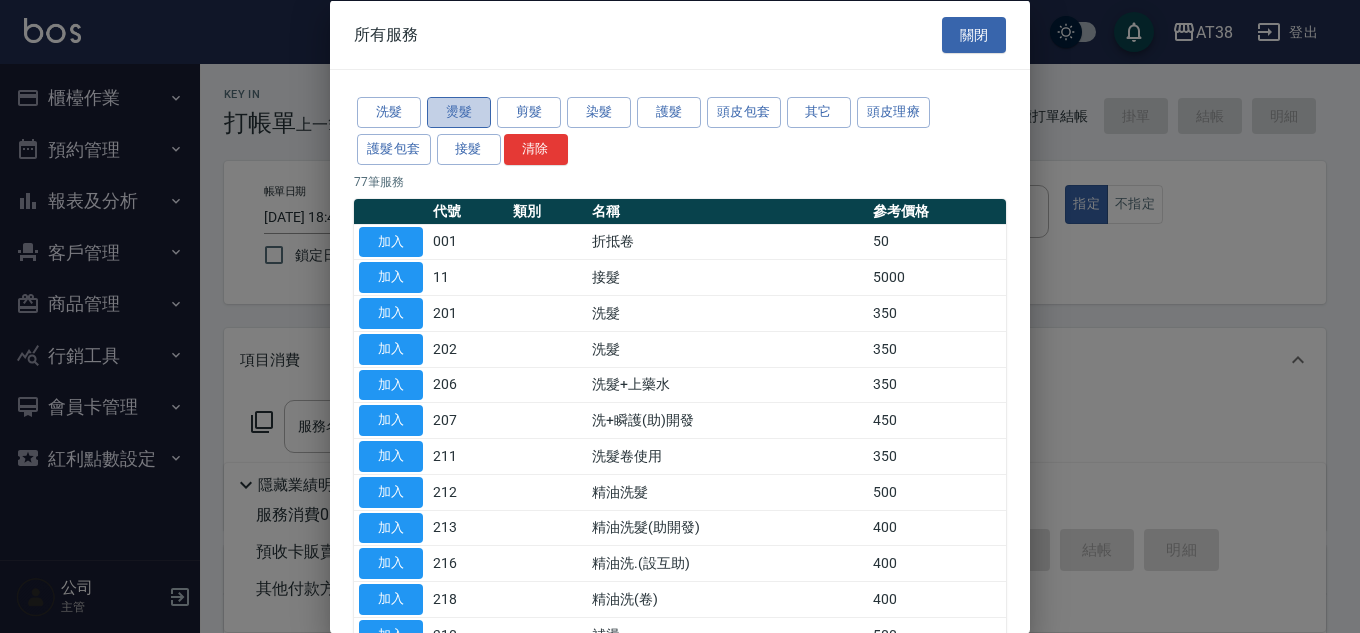 click on "燙髮" at bounding box center [459, 112] 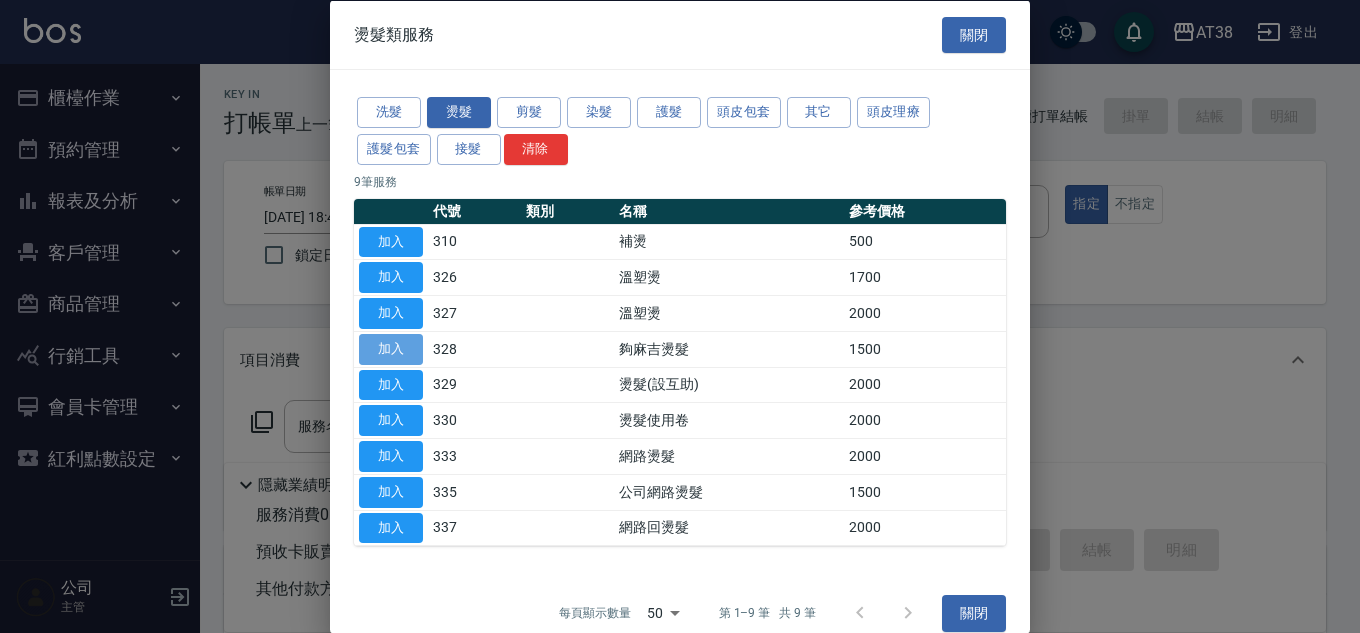 click on "加入" at bounding box center (391, 348) 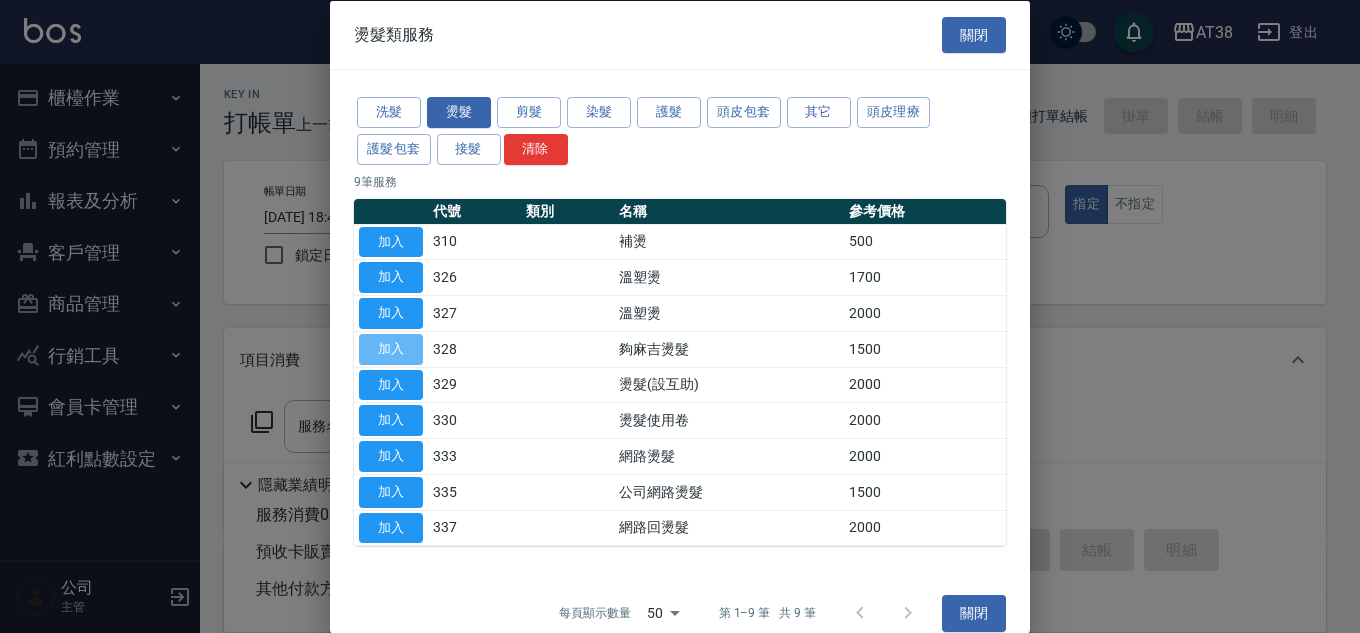 type on "夠麻吉燙髮(328)" 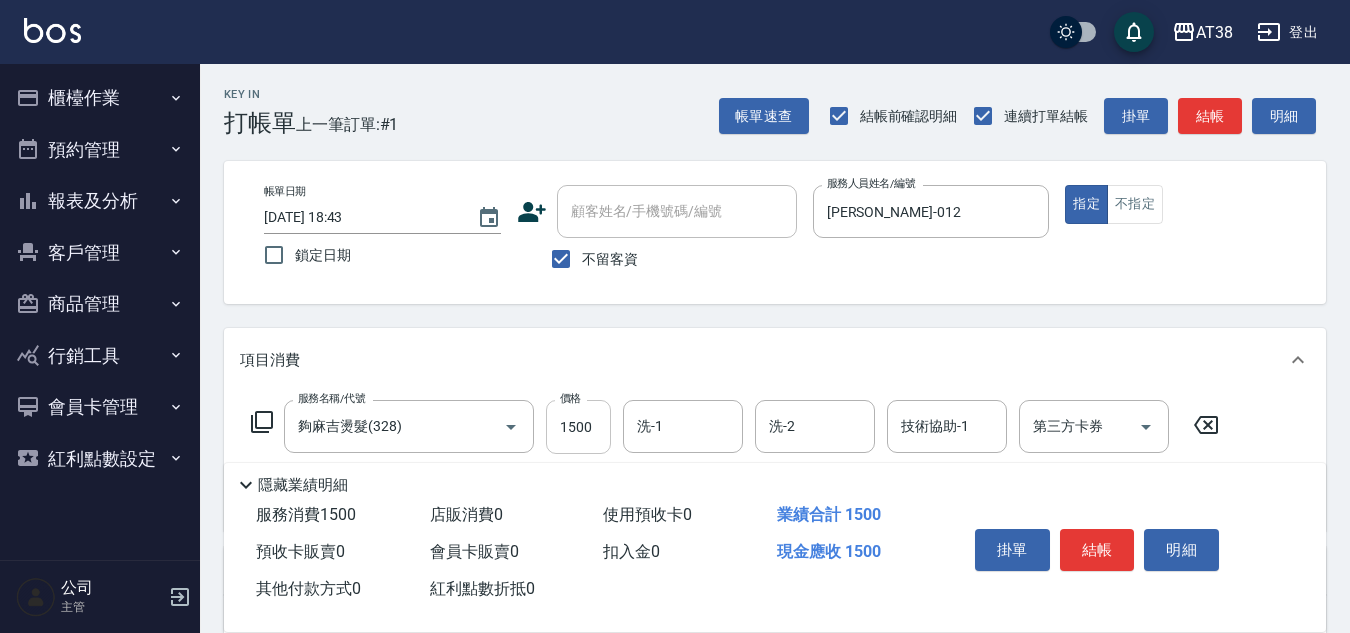 click on "1500" at bounding box center [578, 427] 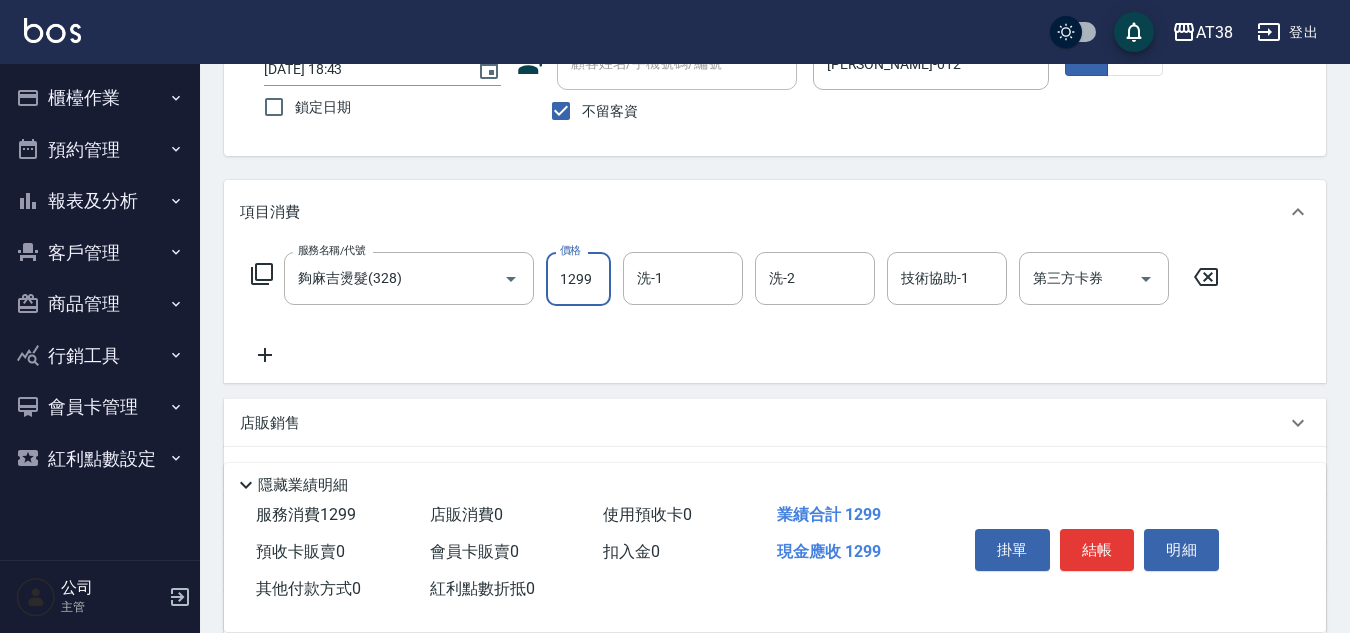 scroll, scrollTop: 146, scrollLeft: 0, axis: vertical 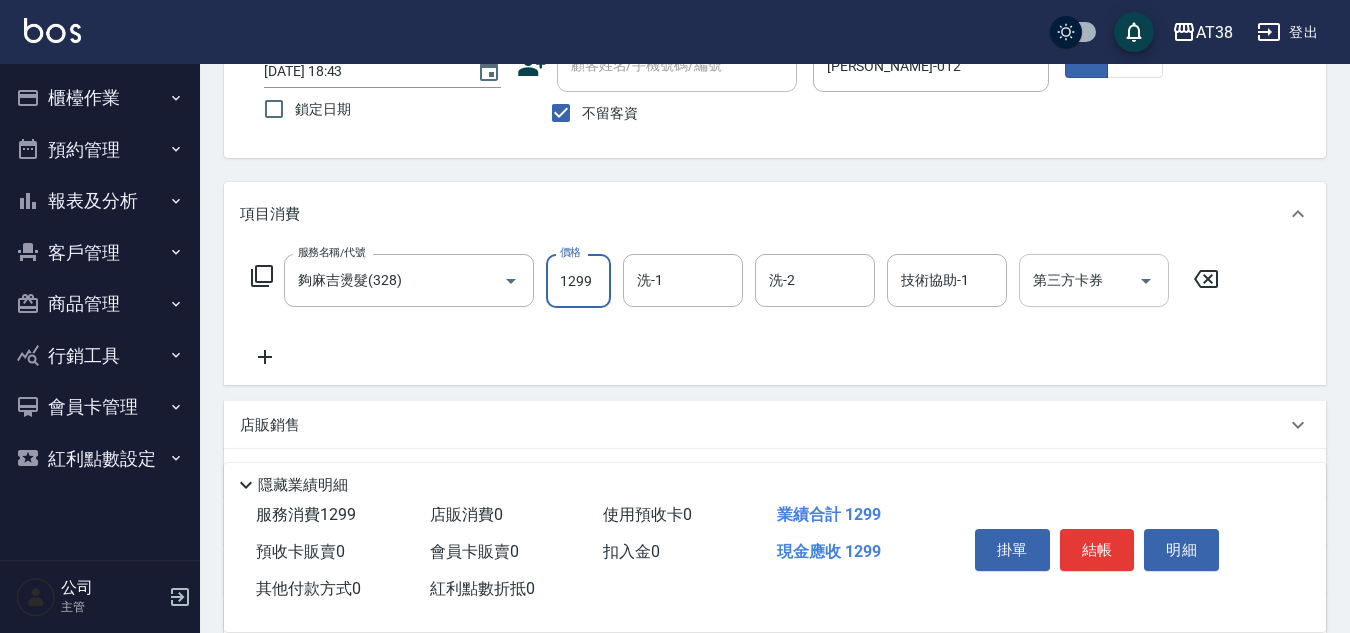 type on "1299" 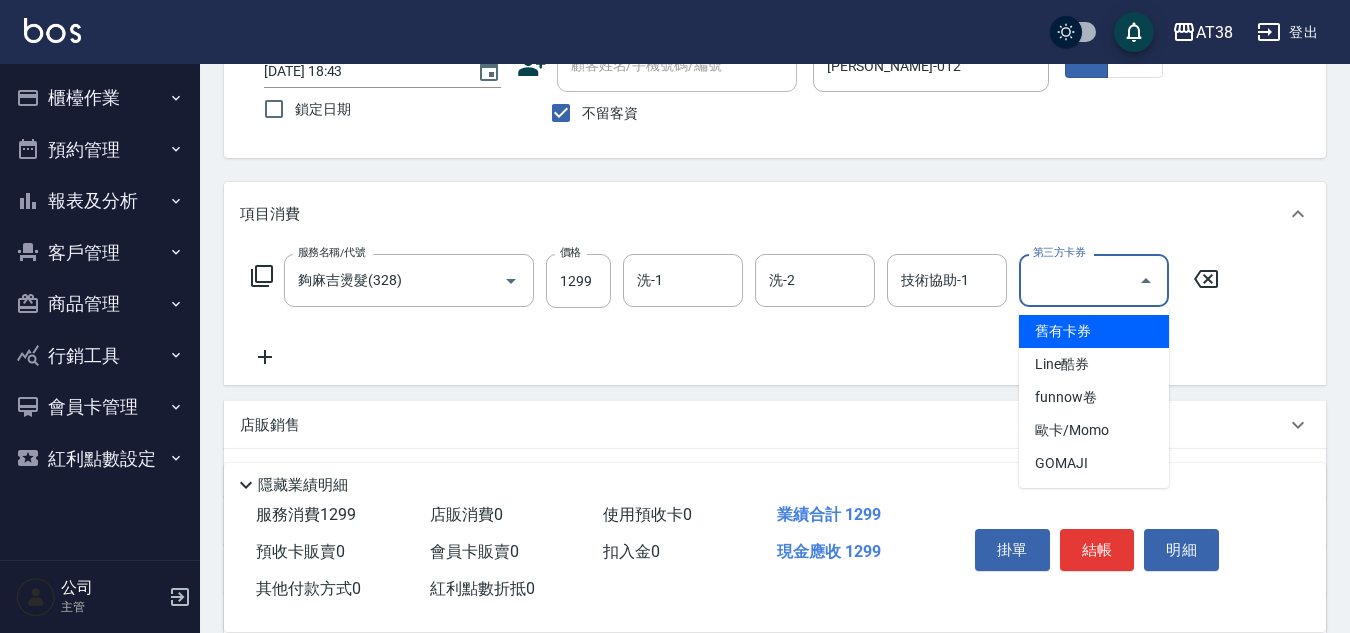 click on "第三方卡券" at bounding box center (1079, 280) 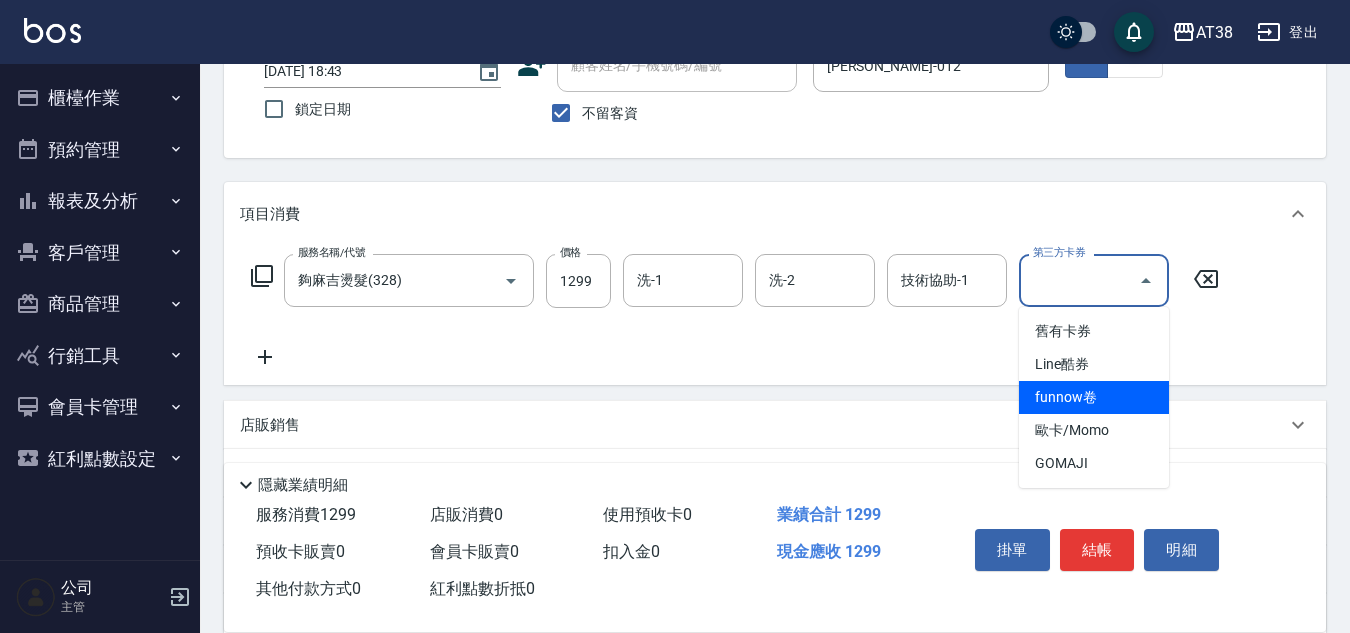 scroll, scrollTop: 246, scrollLeft: 0, axis: vertical 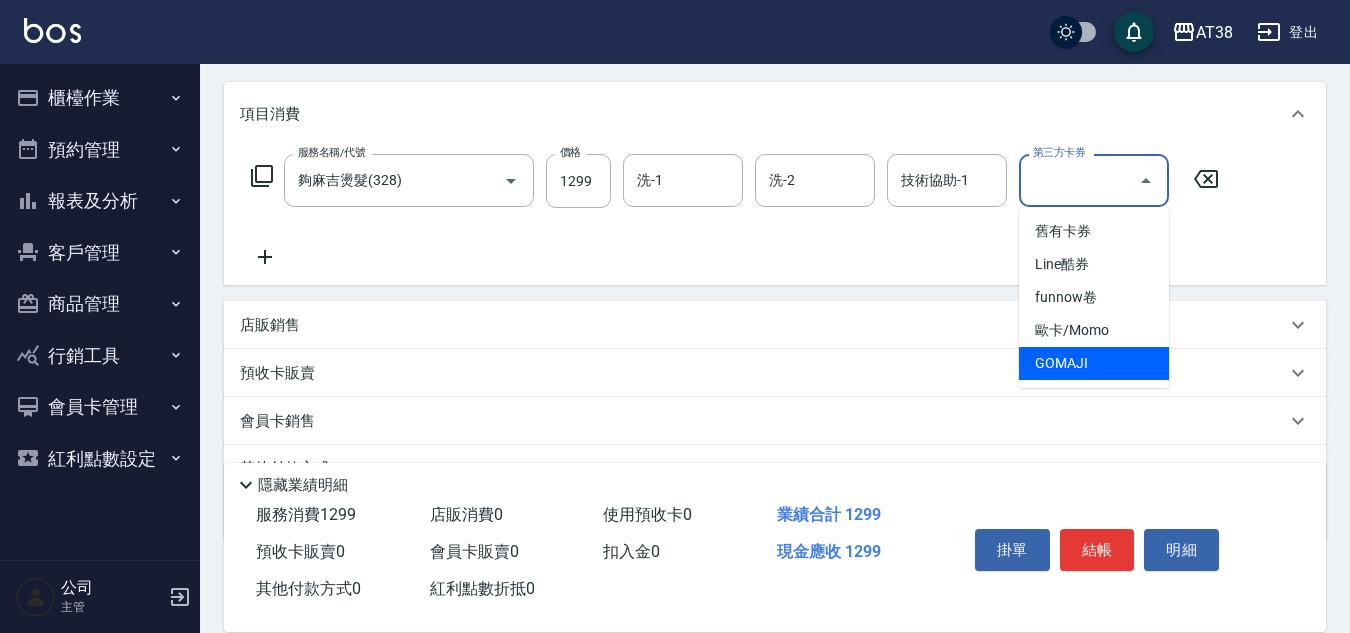 click on "GOMAJI" at bounding box center [1094, 363] 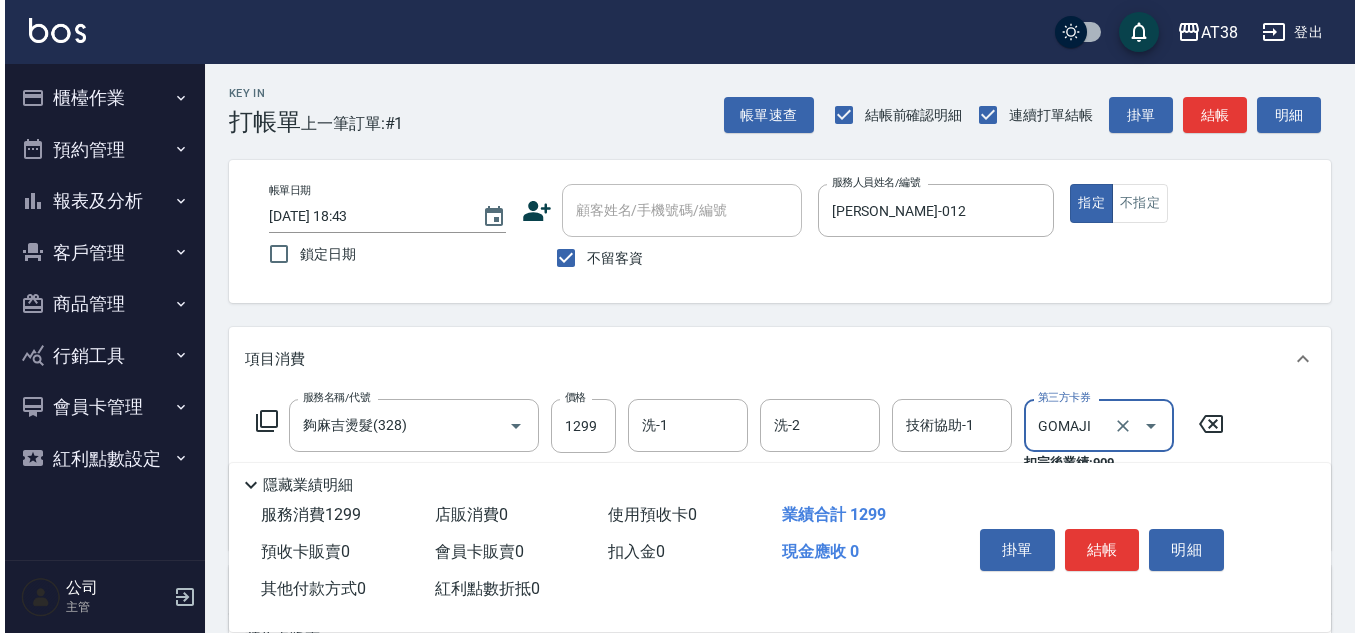scroll, scrollTop: 0, scrollLeft: 0, axis: both 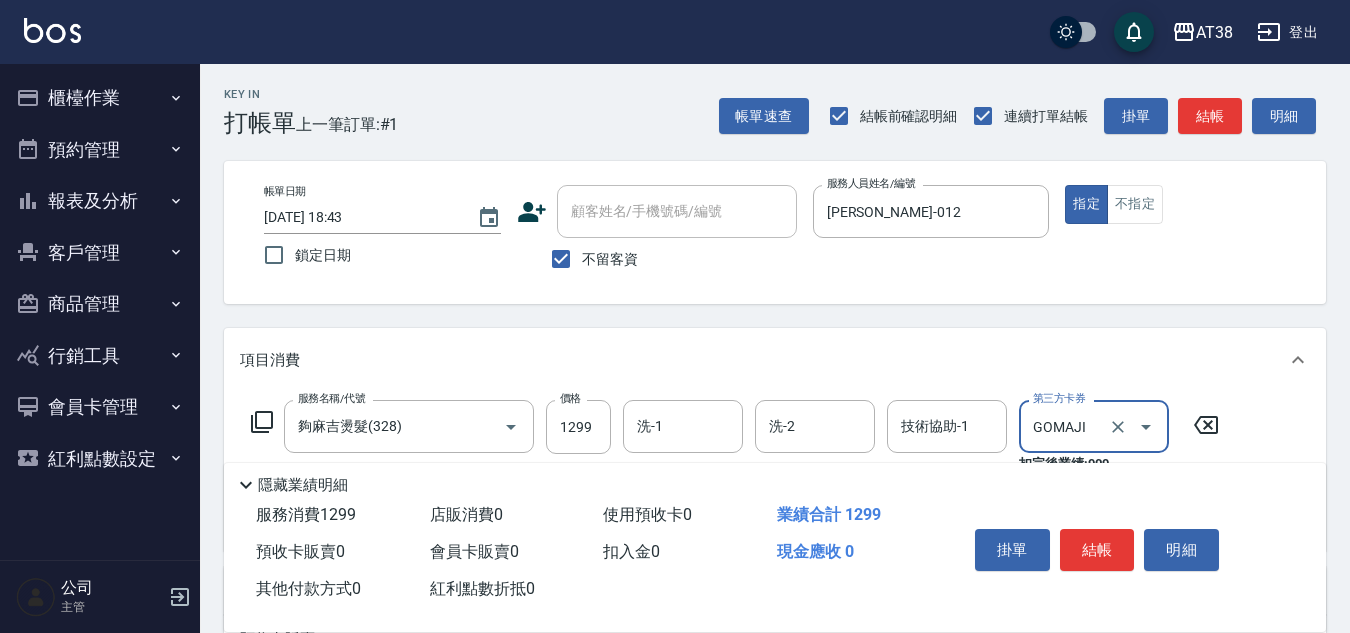 click on "登出" at bounding box center [1287, 32] 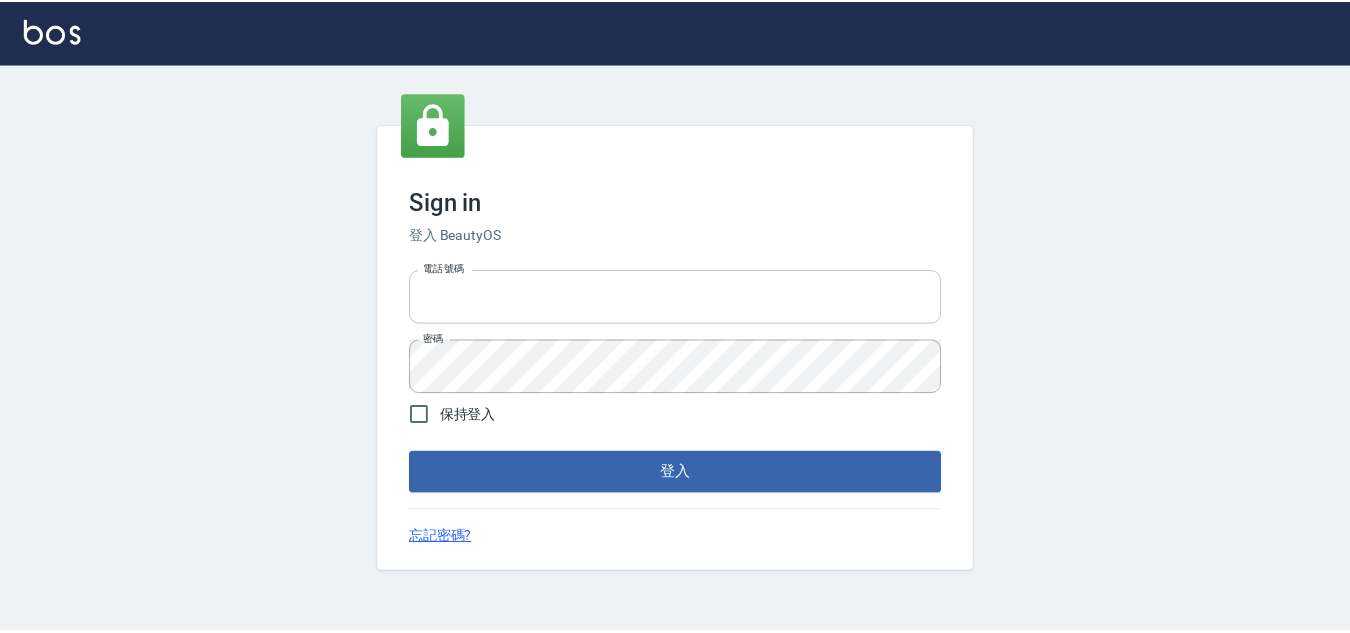 scroll, scrollTop: 0, scrollLeft: 0, axis: both 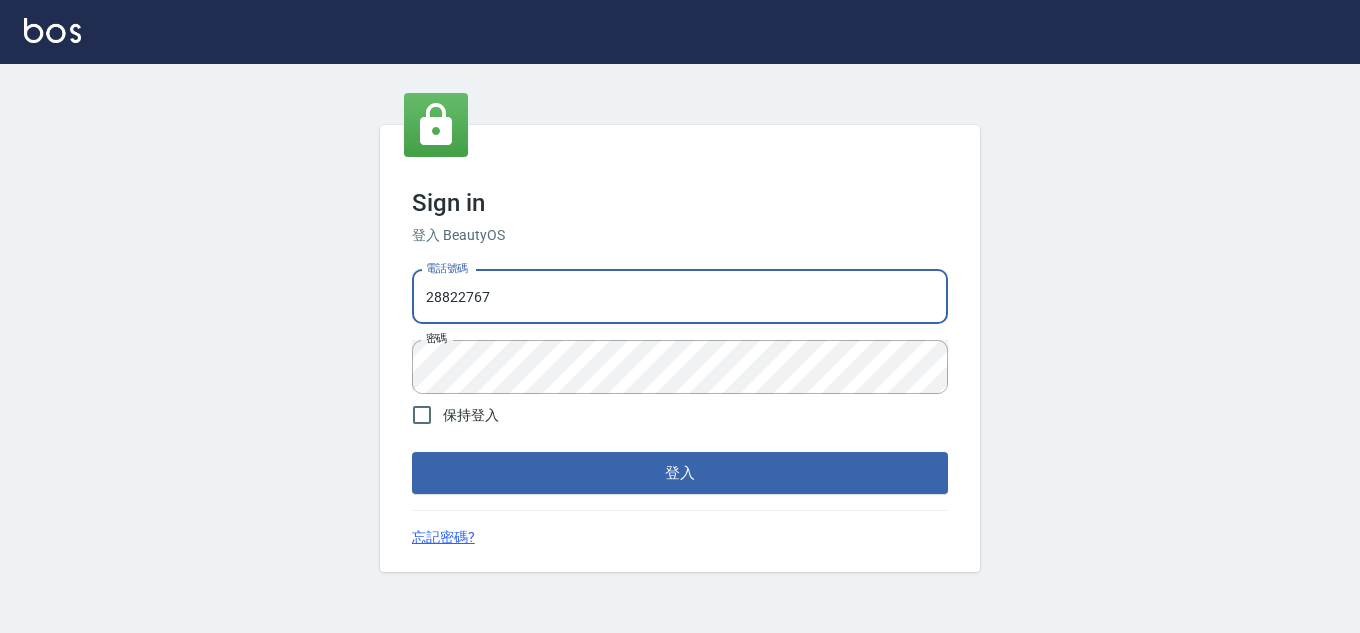 click on "28822767" at bounding box center (680, 297) 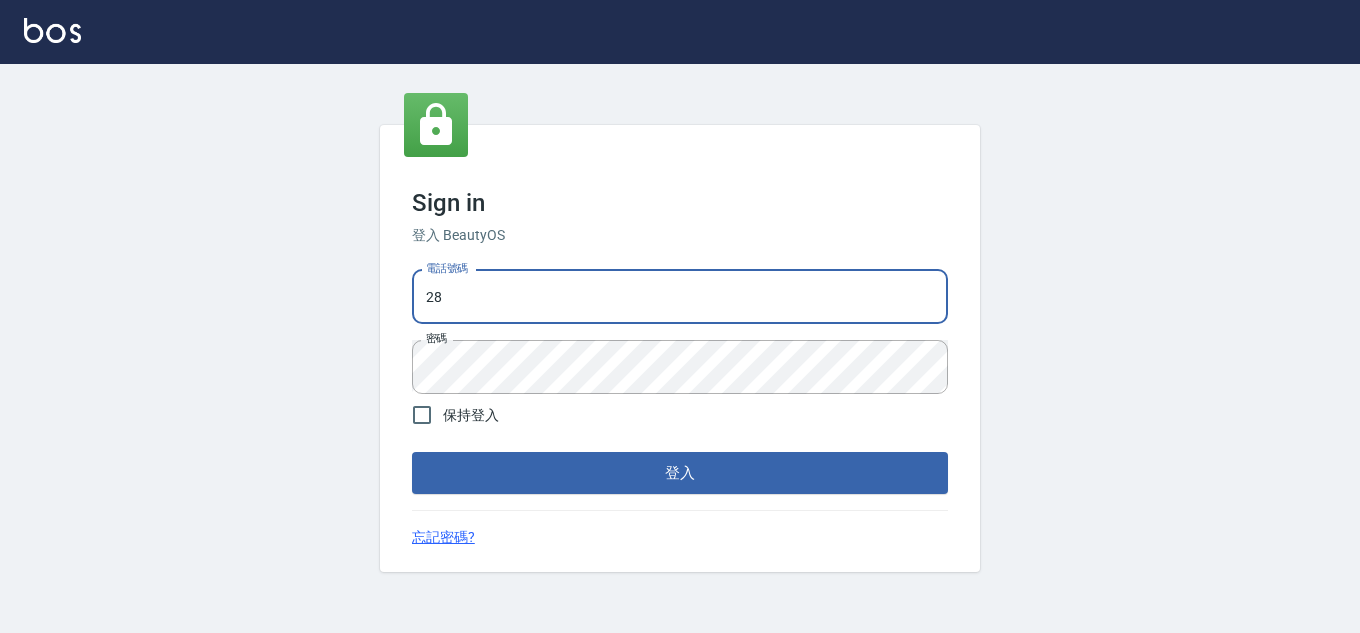 type on "2" 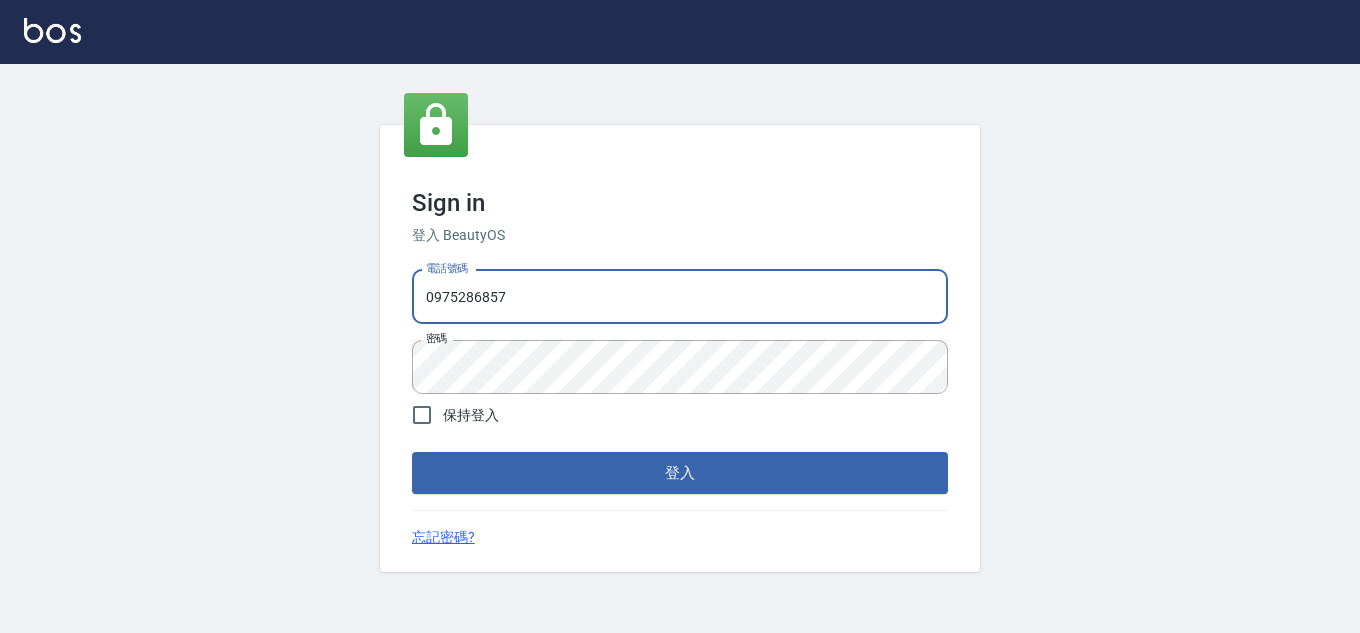 type on "0975286857" 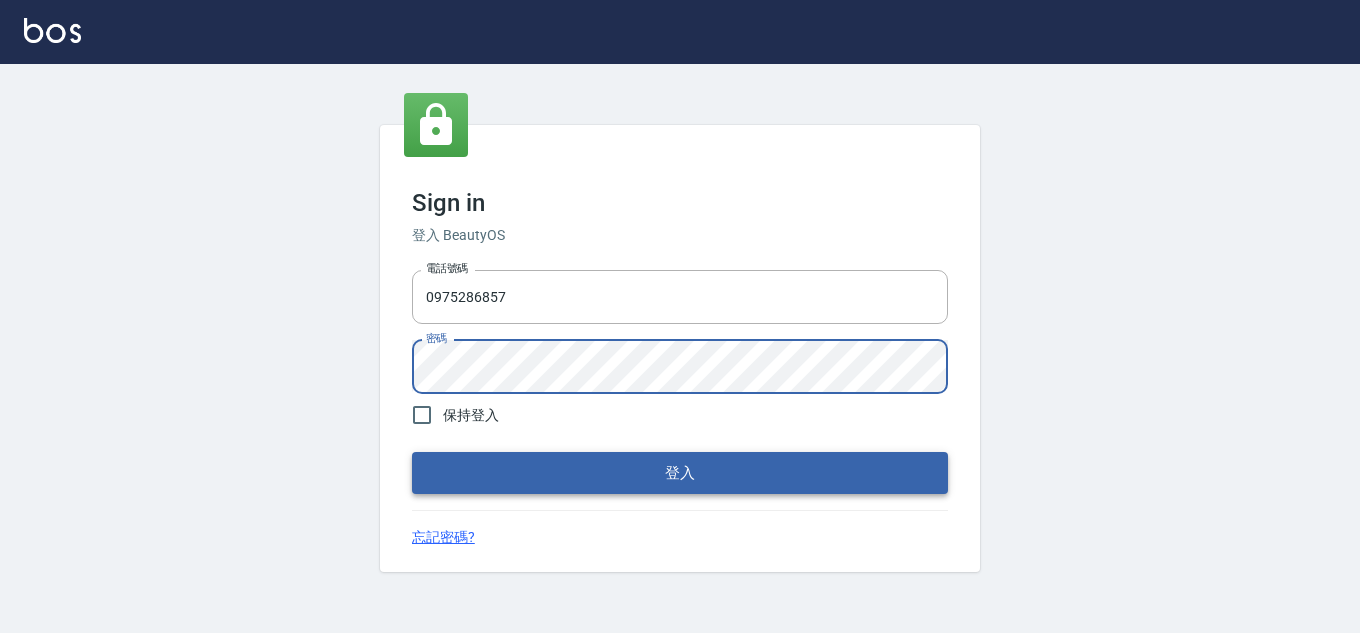 click on "登入" at bounding box center [680, 473] 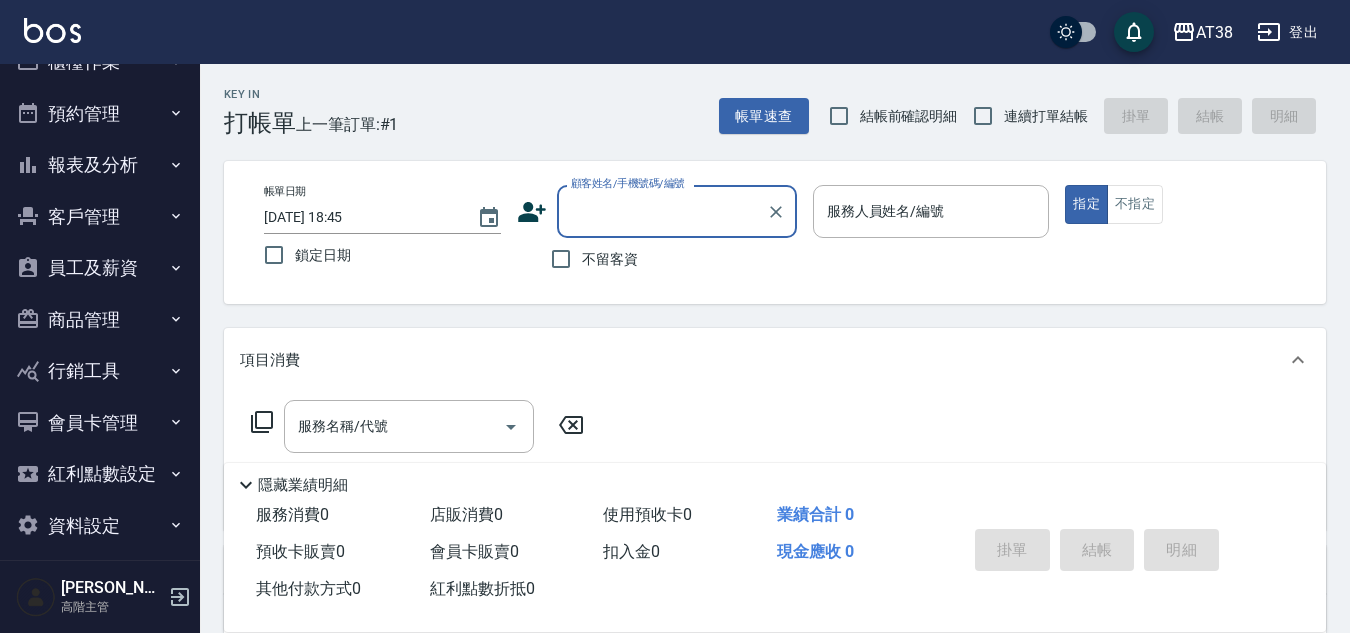 scroll, scrollTop: 51, scrollLeft: 0, axis: vertical 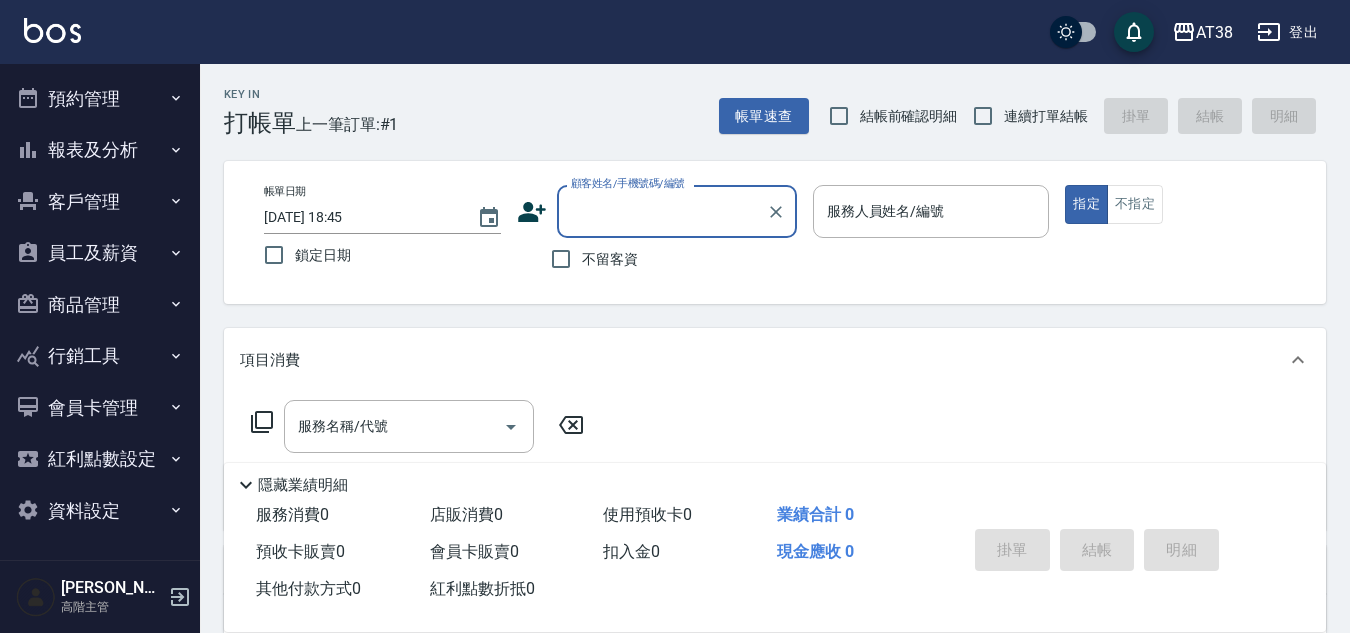 click on "紅利點數設定" at bounding box center (100, 459) 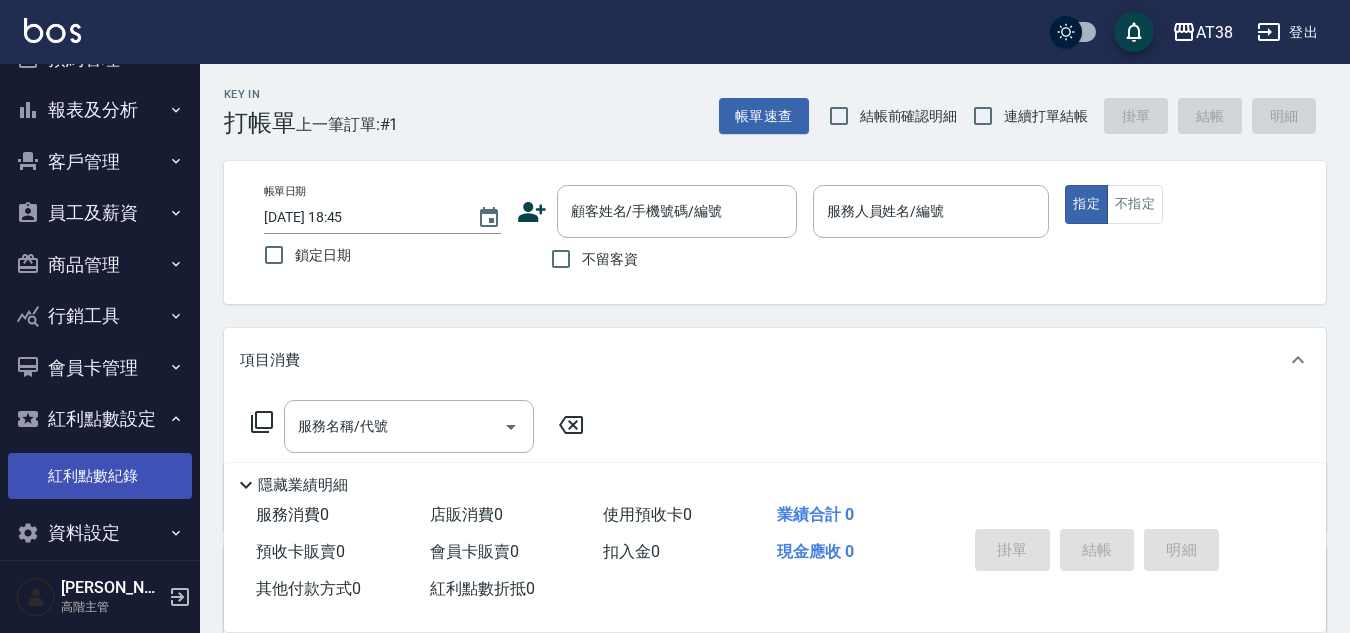 scroll, scrollTop: 113, scrollLeft: 0, axis: vertical 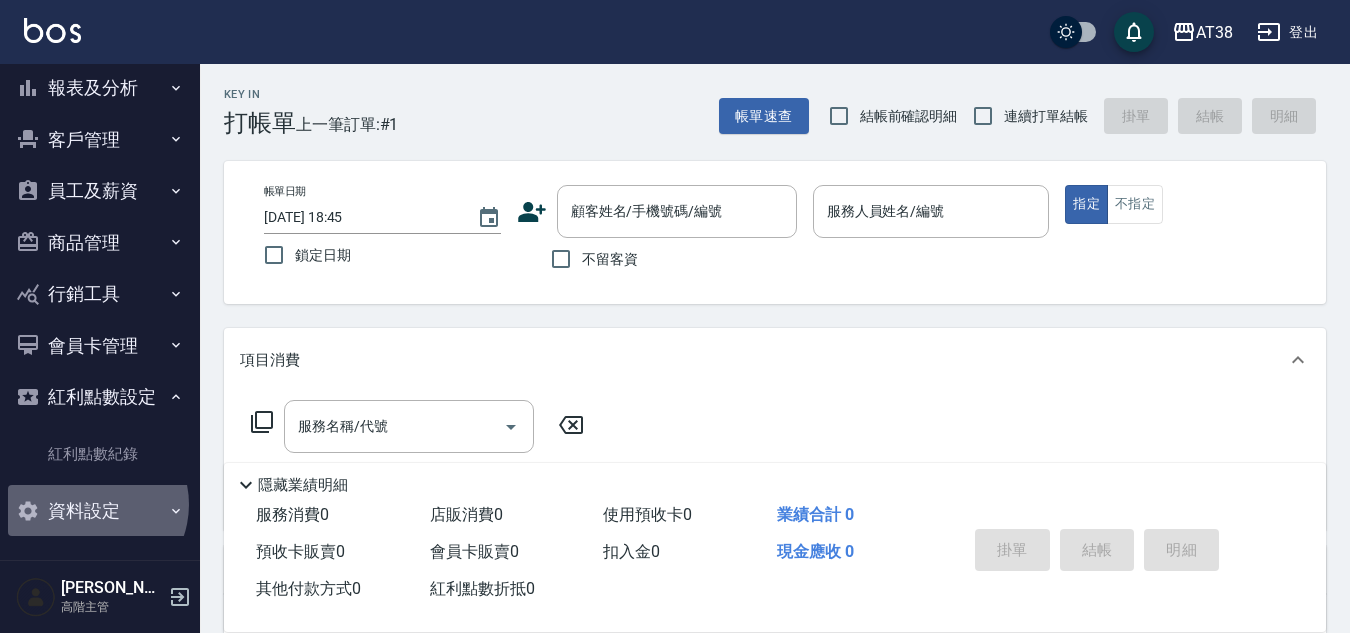 click on "資料設定" at bounding box center [100, 511] 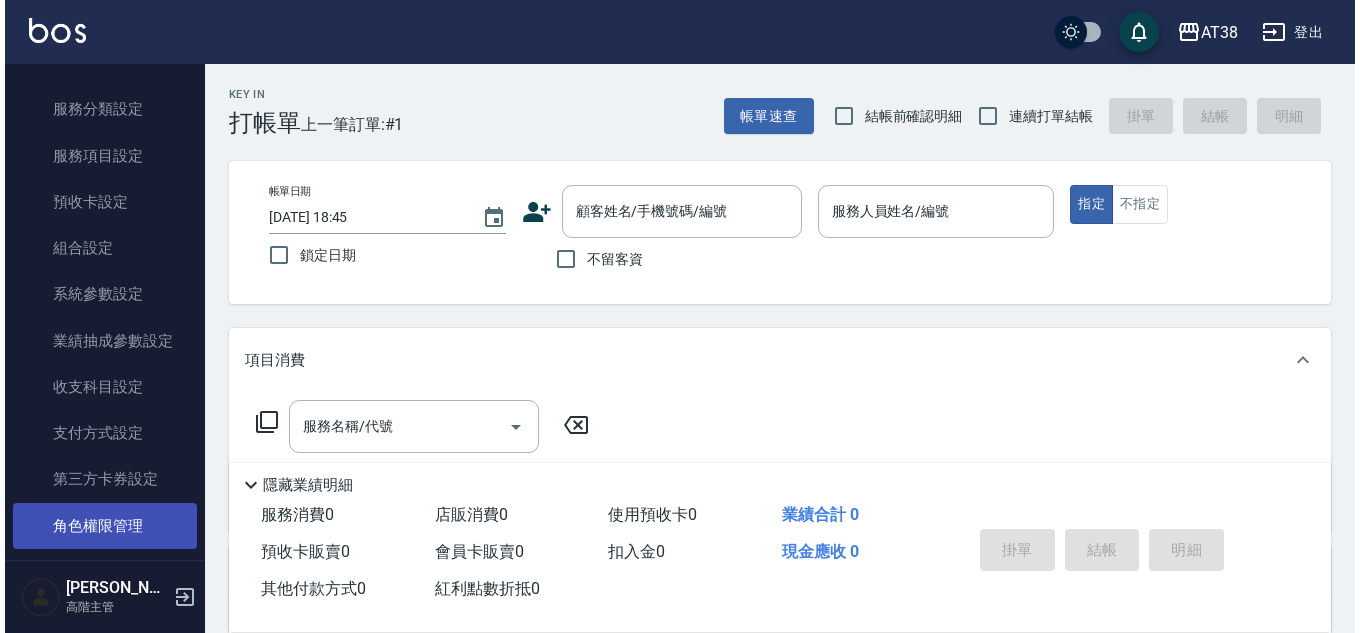 scroll, scrollTop: 592, scrollLeft: 0, axis: vertical 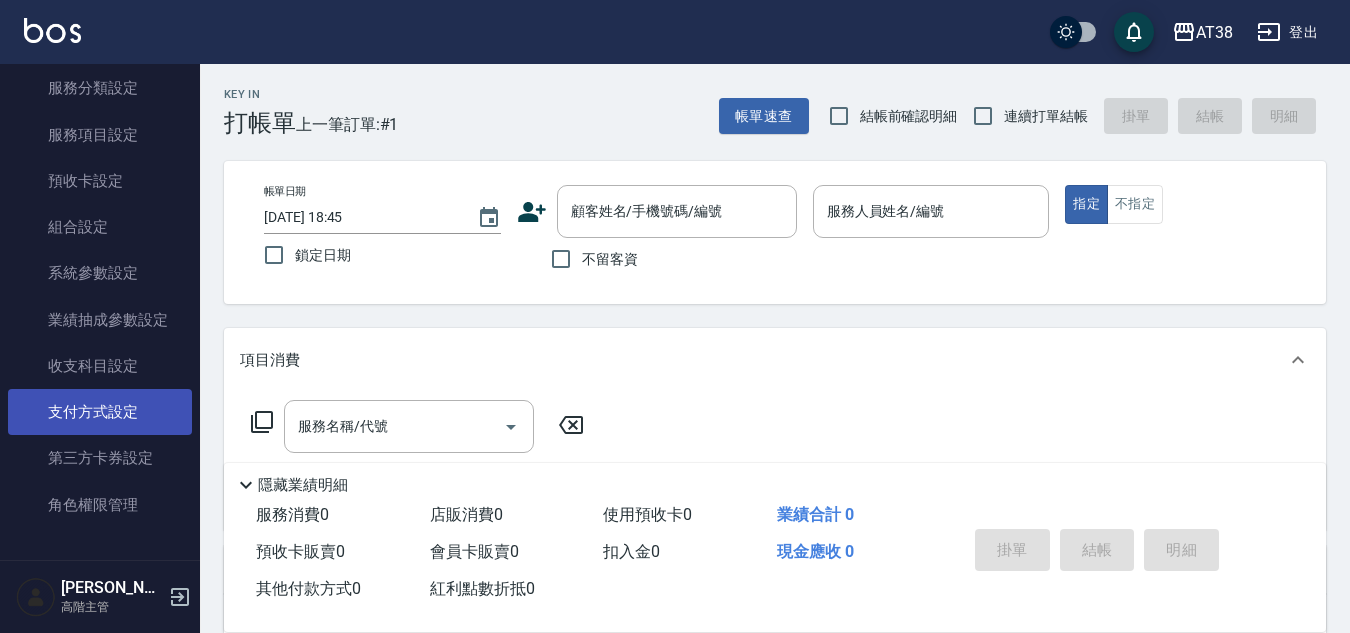click on "支付方式設定" at bounding box center (100, 412) 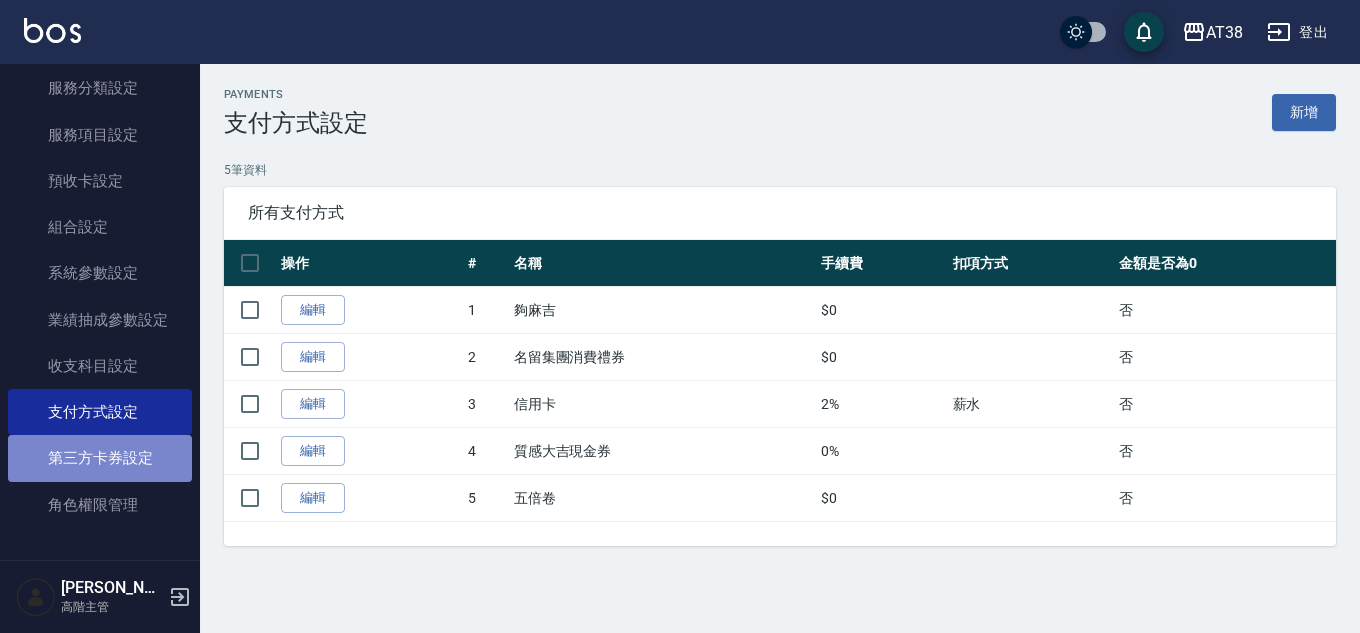 click on "第三方卡券設定" at bounding box center [100, 458] 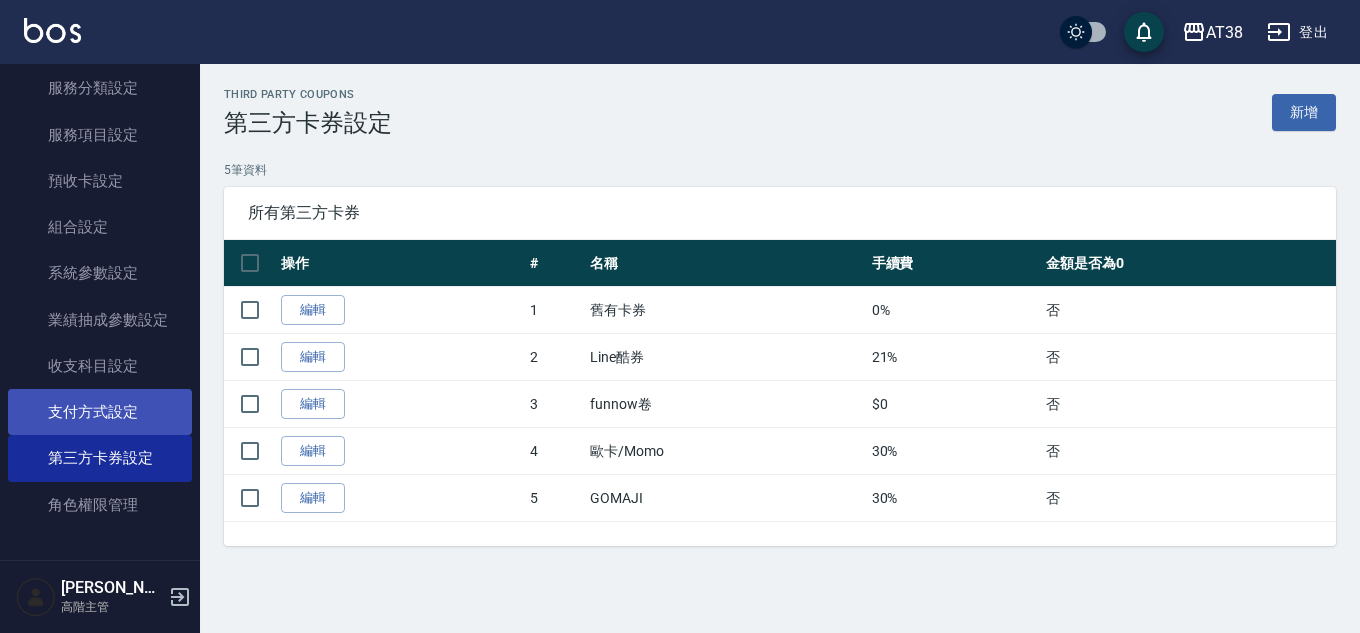 click on "支付方式設定" at bounding box center [100, 412] 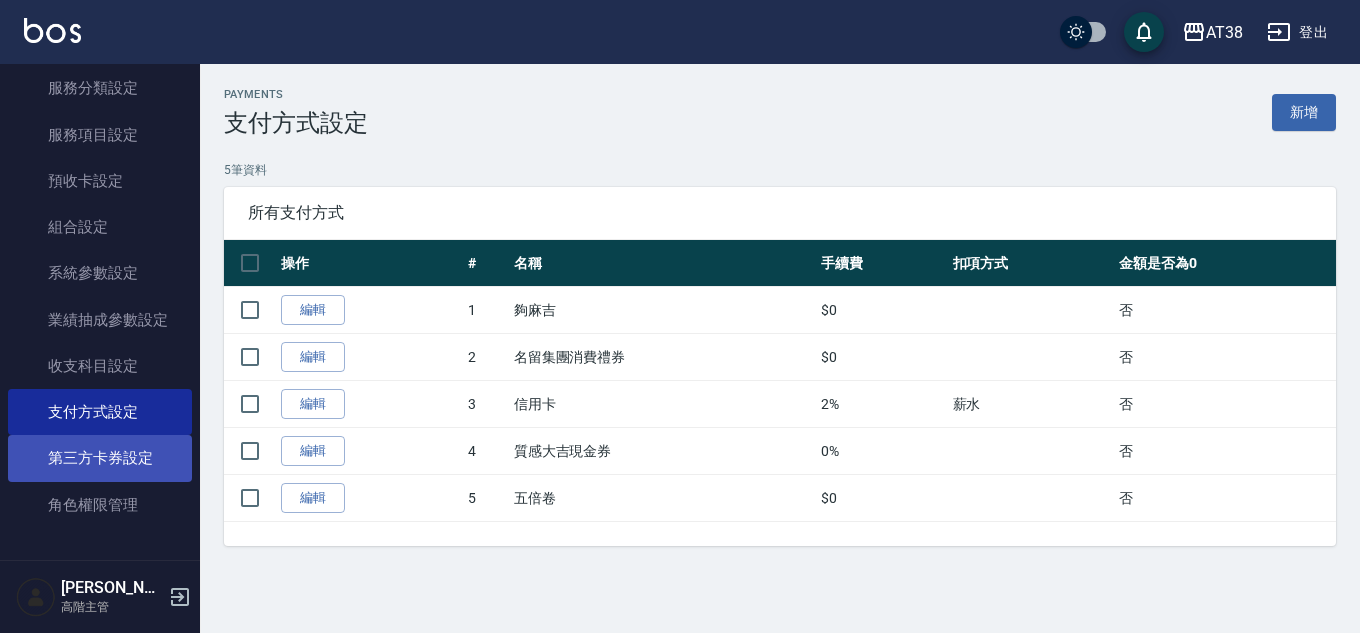 click on "第三方卡券設定" at bounding box center (100, 458) 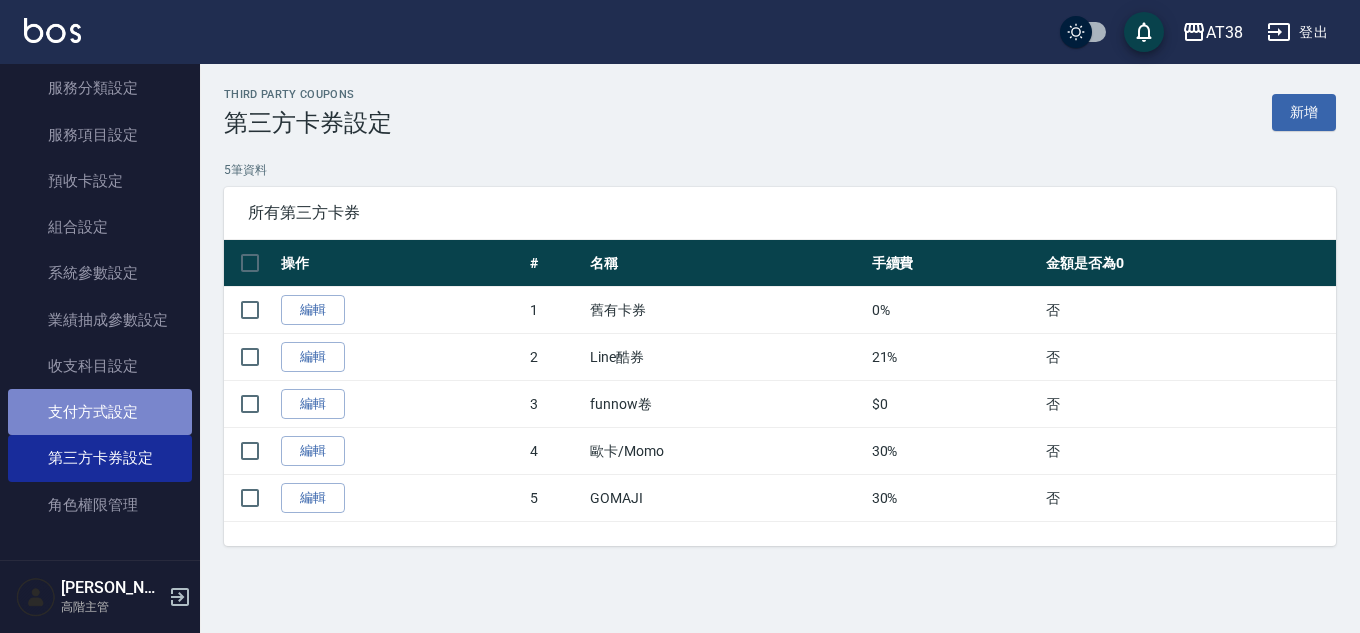 click on "支付方式設定" at bounding box center (100, 412) 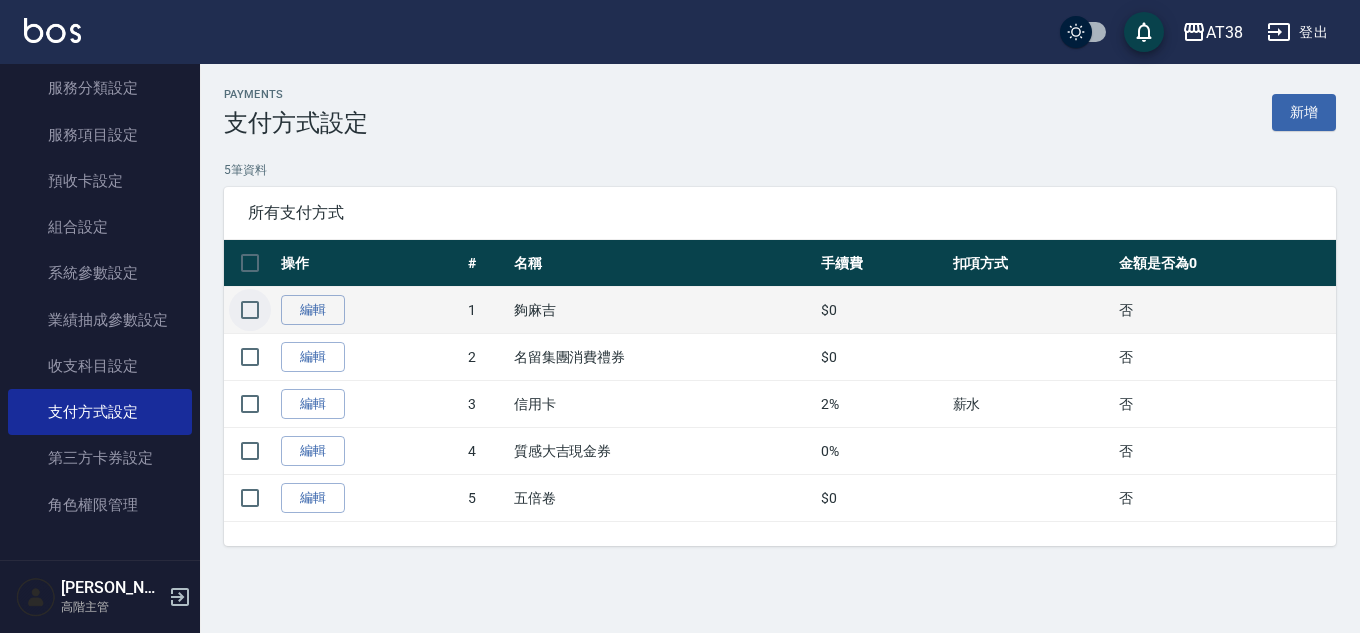 click at bounding box center (250, 310) 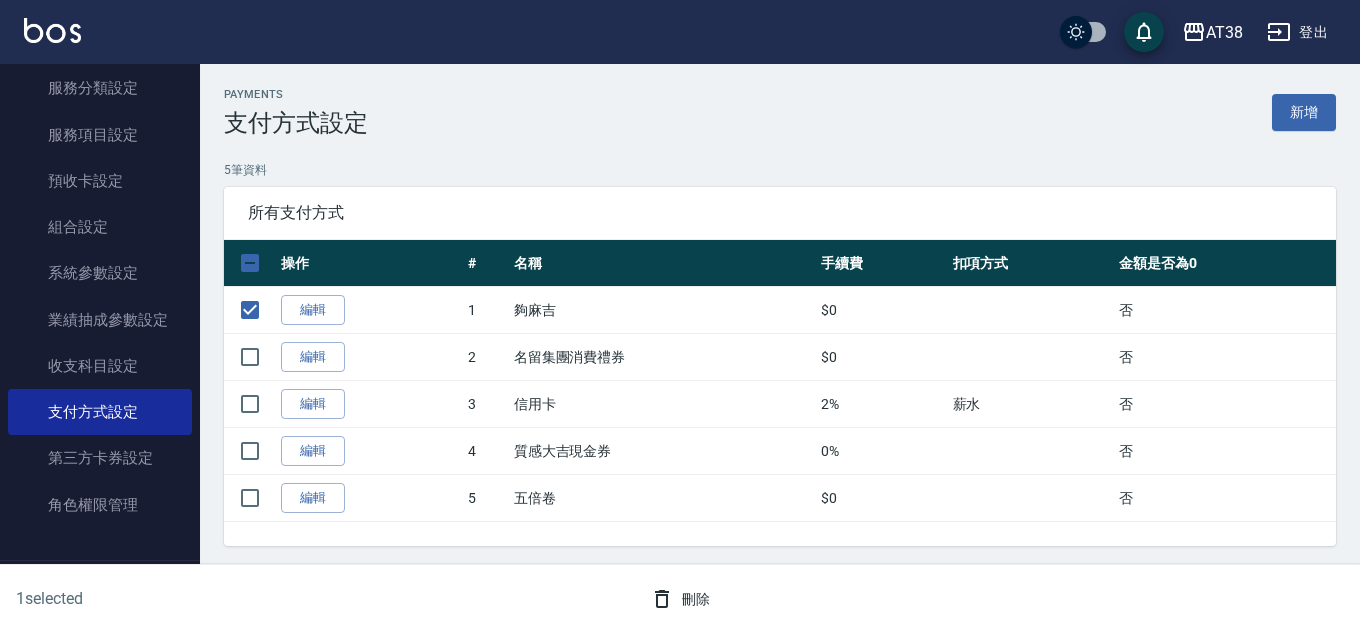 click on "刪除" at bounding box center (680, 599) 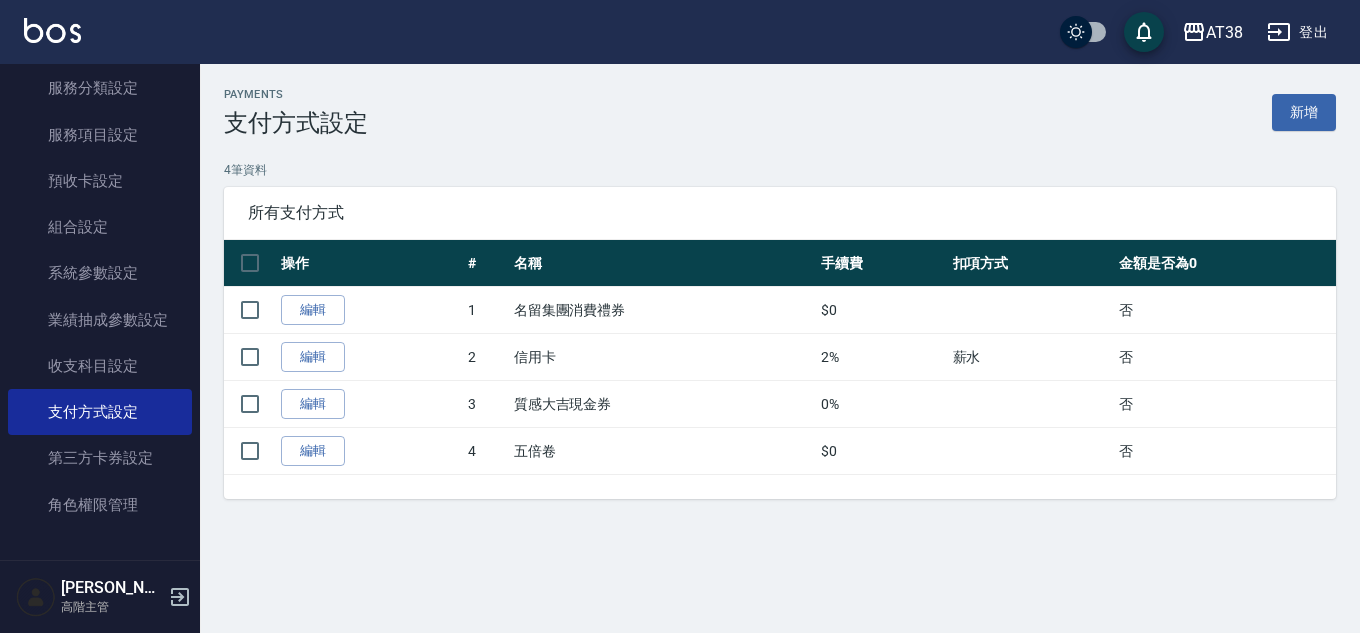click on "登出" at bounding box center (1297, 32) 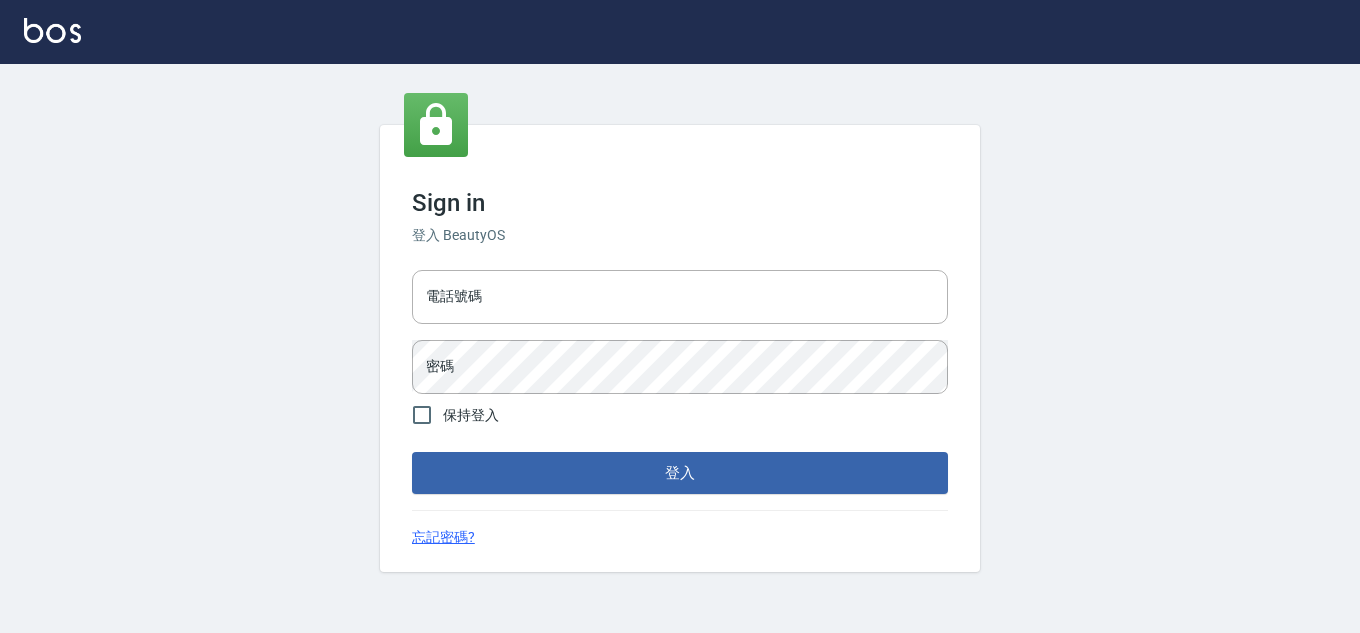 type on "28822767" 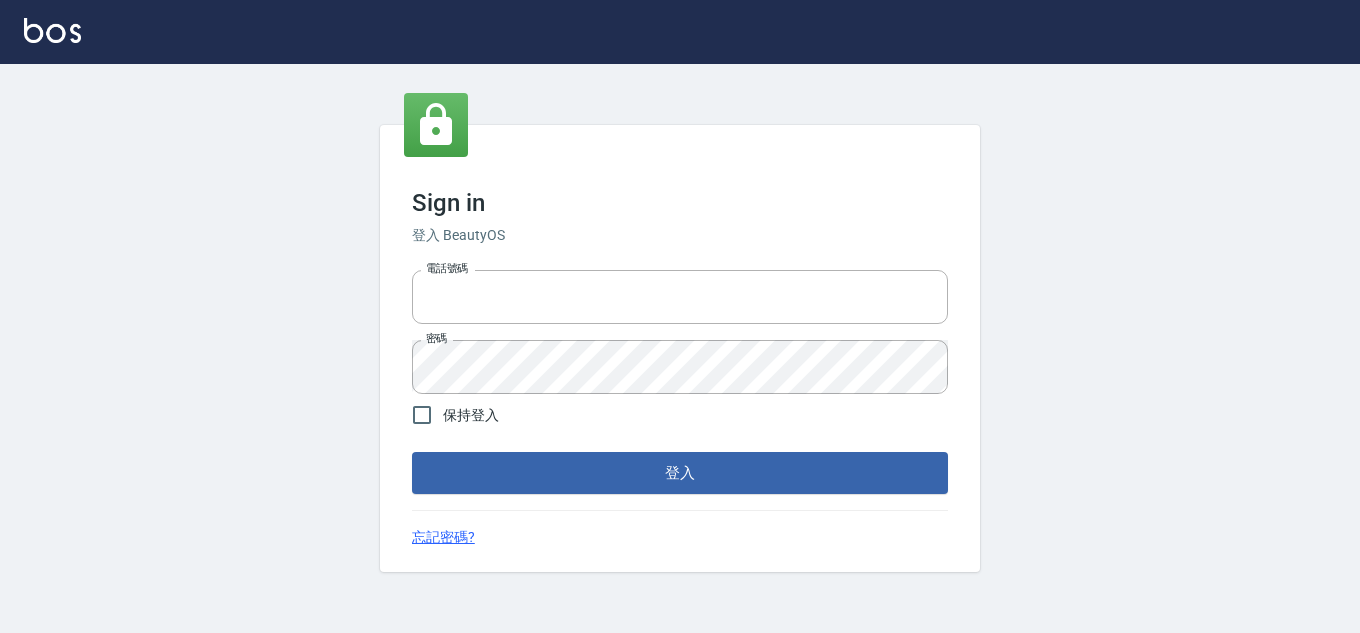 scroll, scrollTop: 0, scrollLeft: 0, axis: both 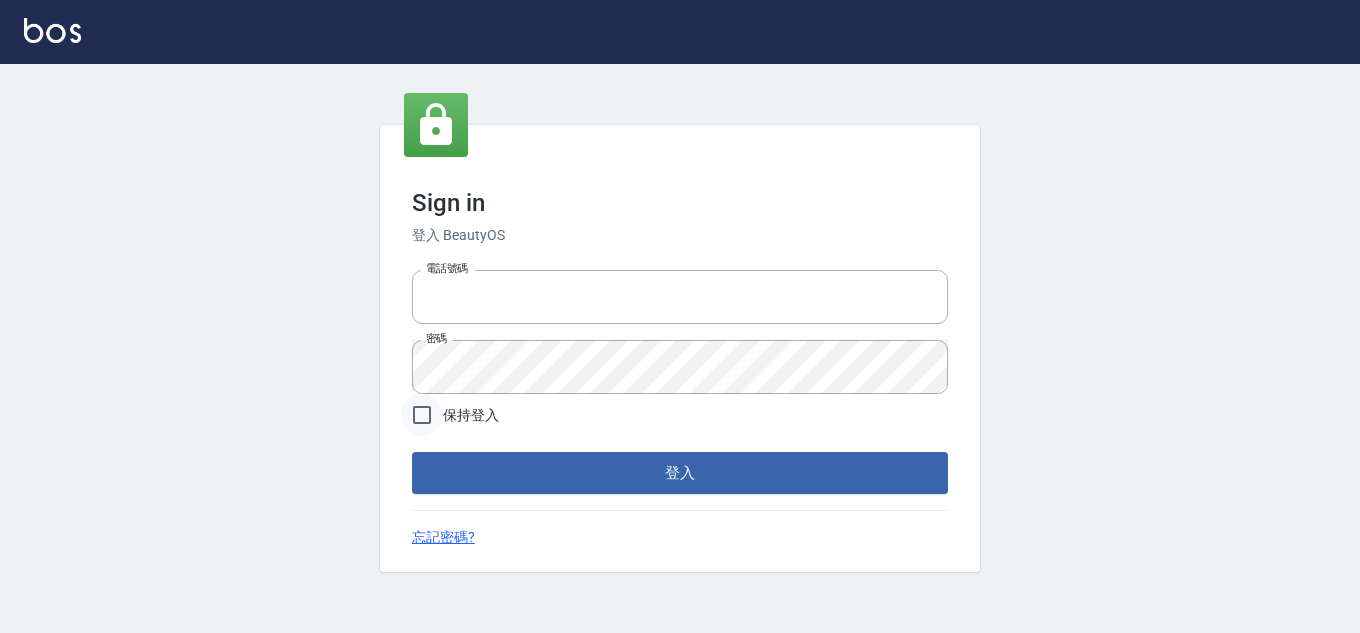 type on "28822767" 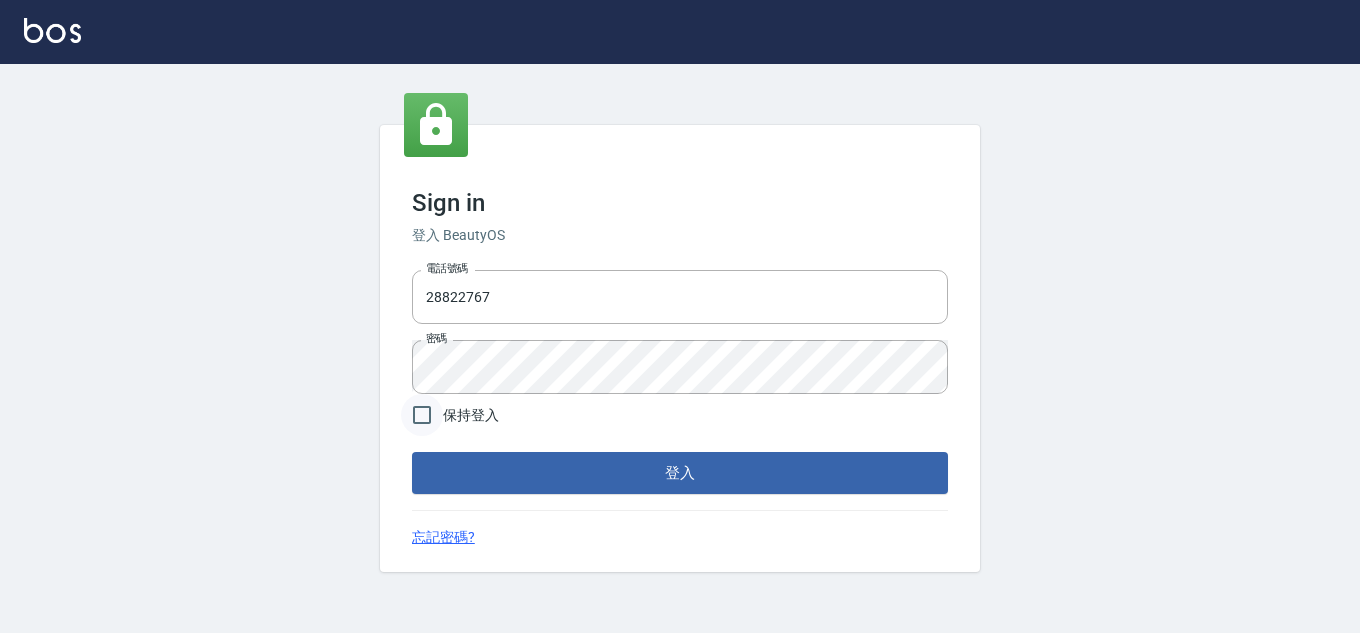 click on "保持登入" at bounding box center (422, 415) 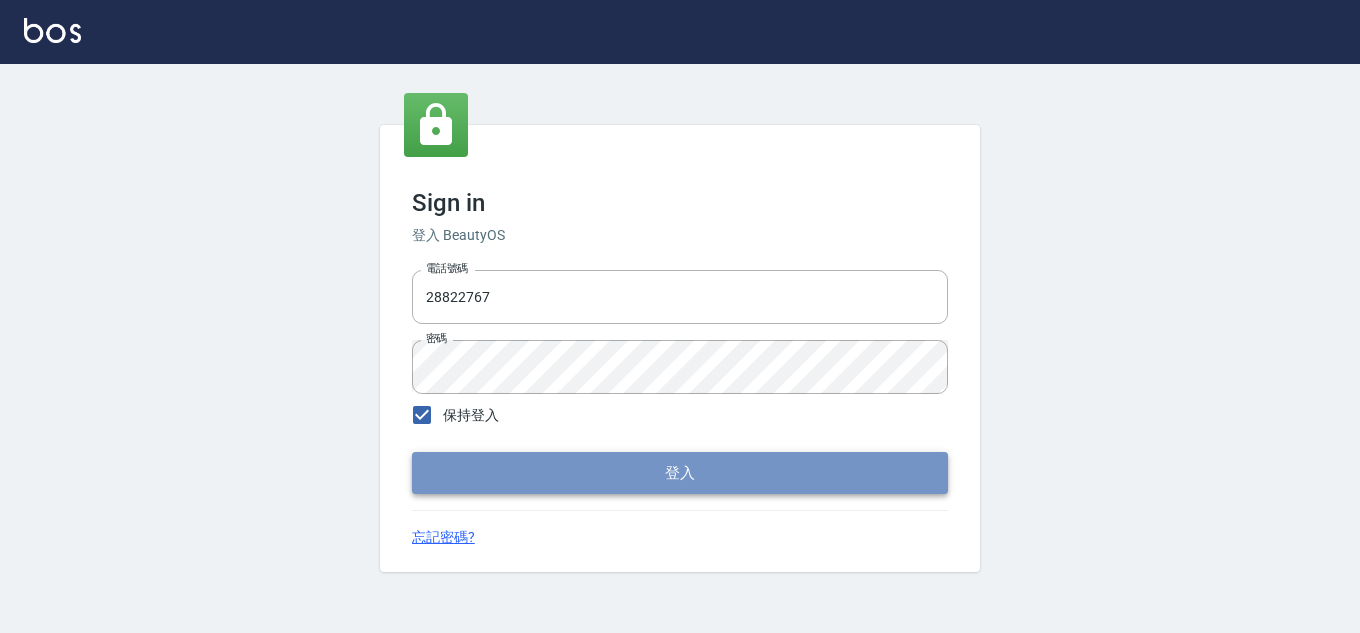 click on "登入" at bounding box center (680, 473) 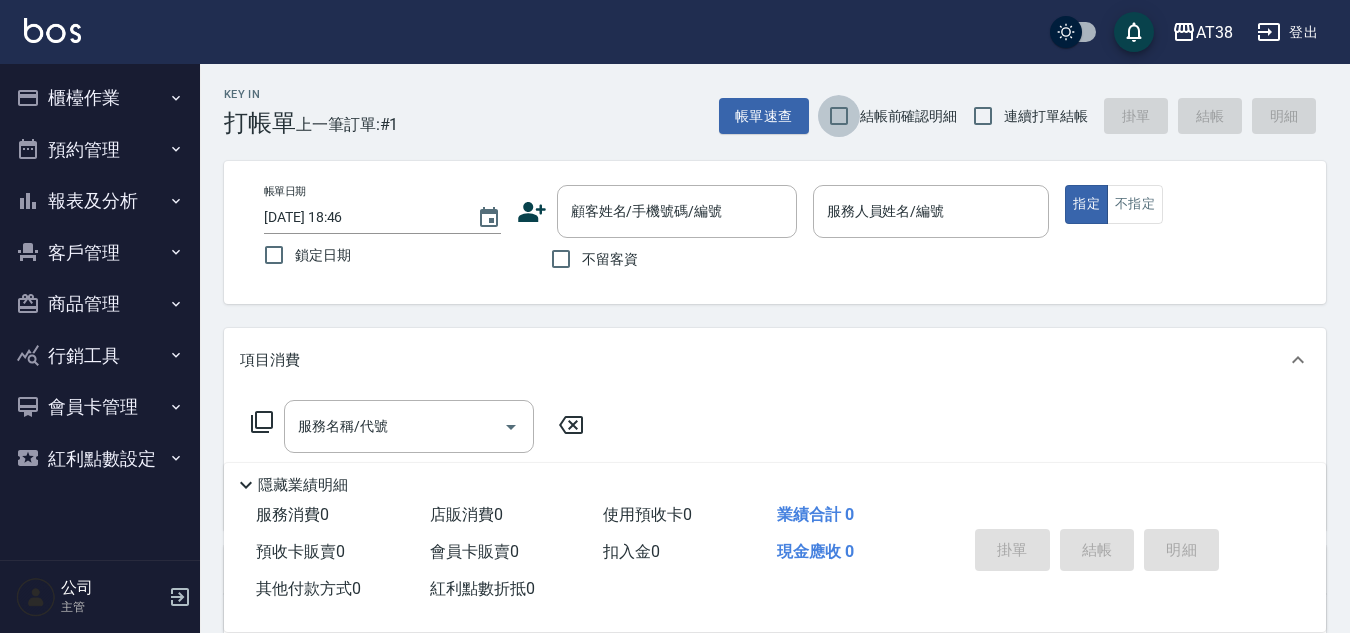 click on "結帳前確認明細" at bounding box center (839, 116) 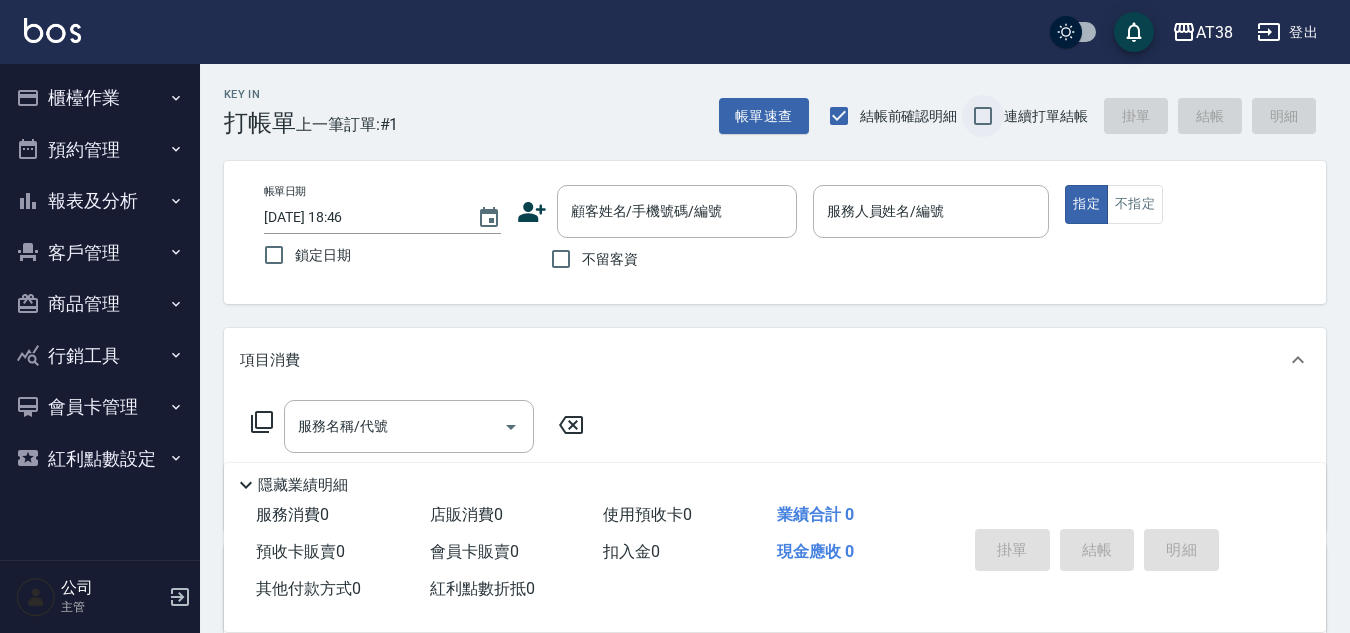 click on "連續打單結帳" at bounding box center (983, 116) 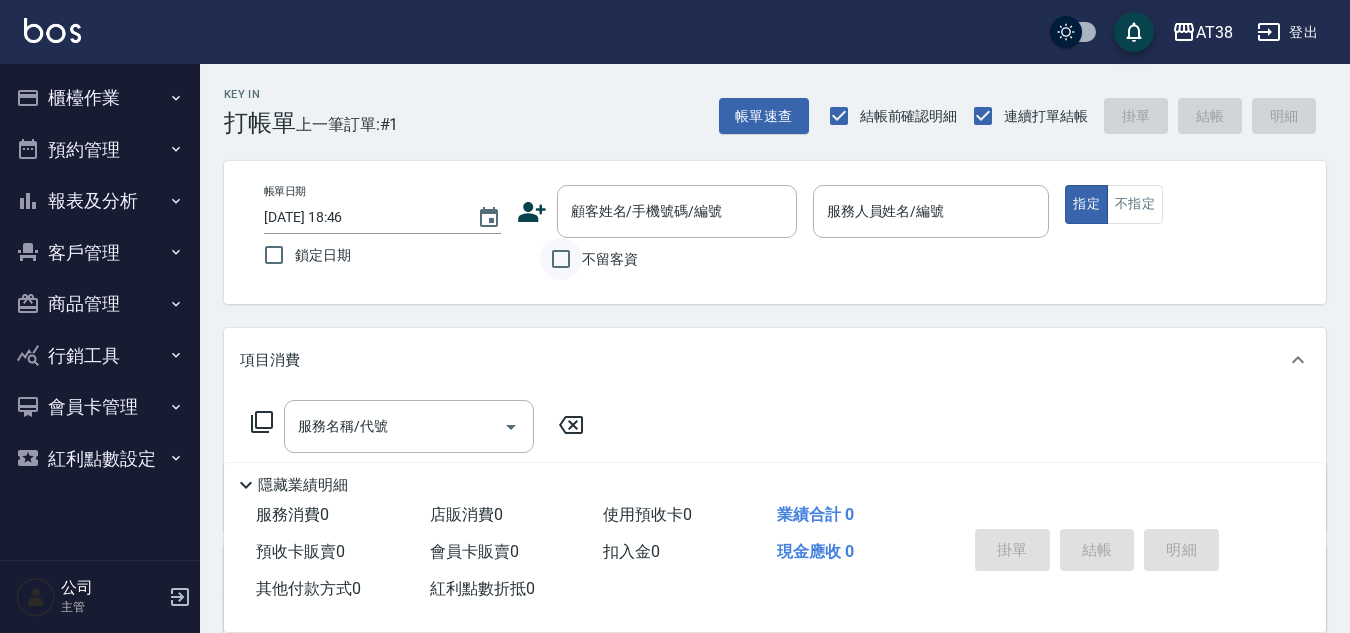click on "不留客資" at bounding box center [561, 259] 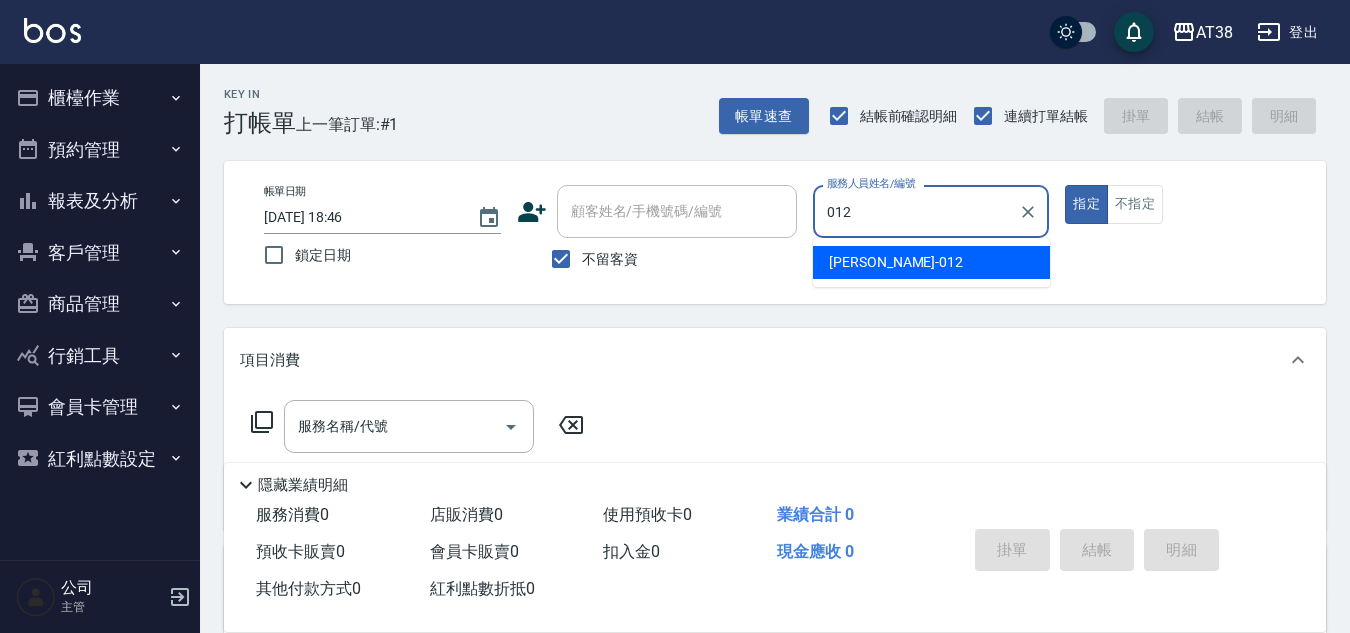 type on "[PERSON_NAME]-012" 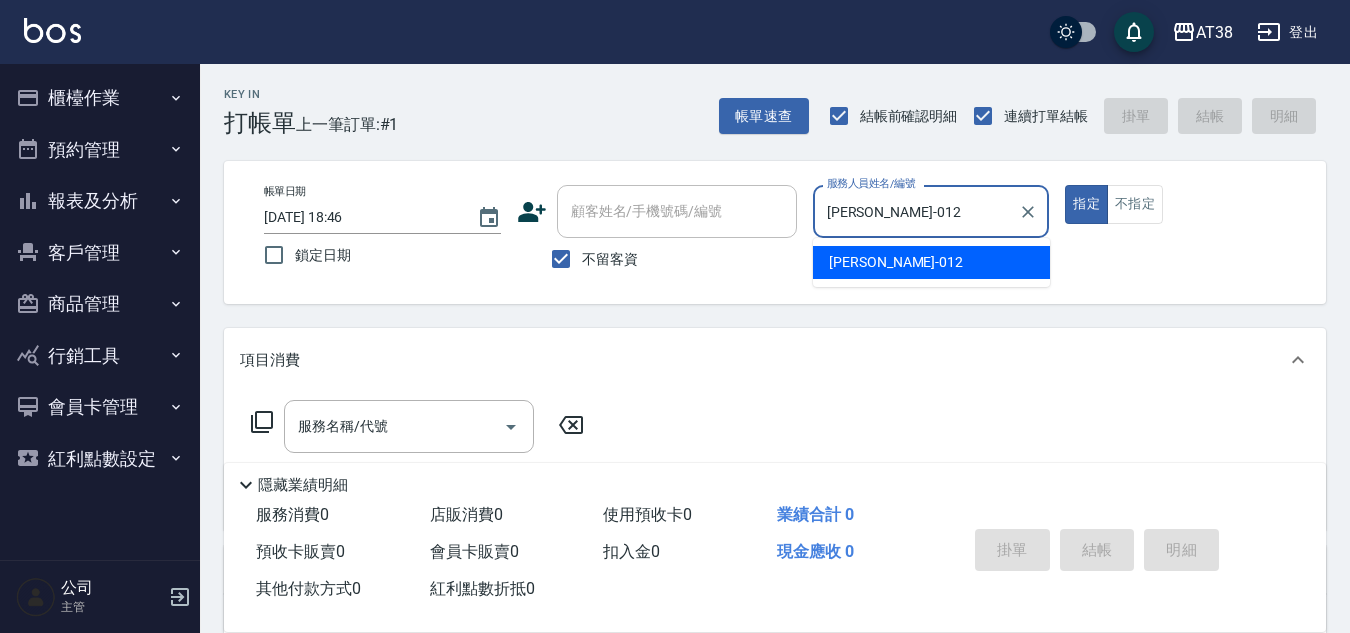 type on "true" 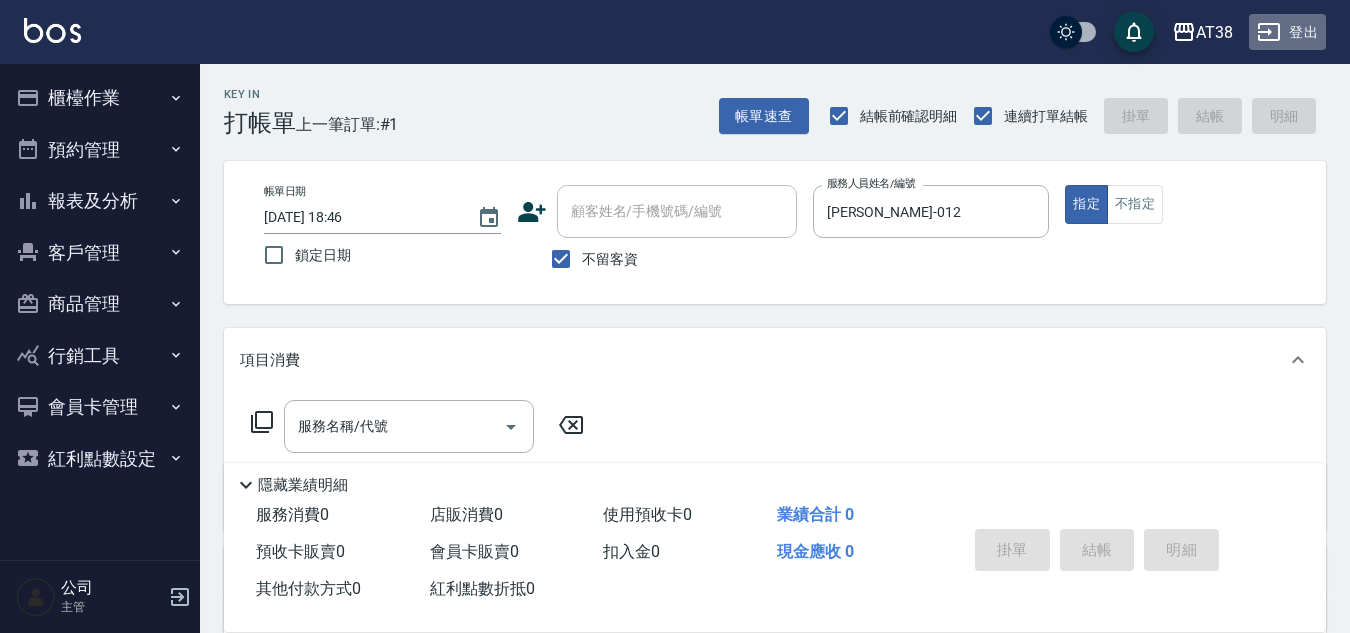 click on "登出" at bounding box center [1287, 32] 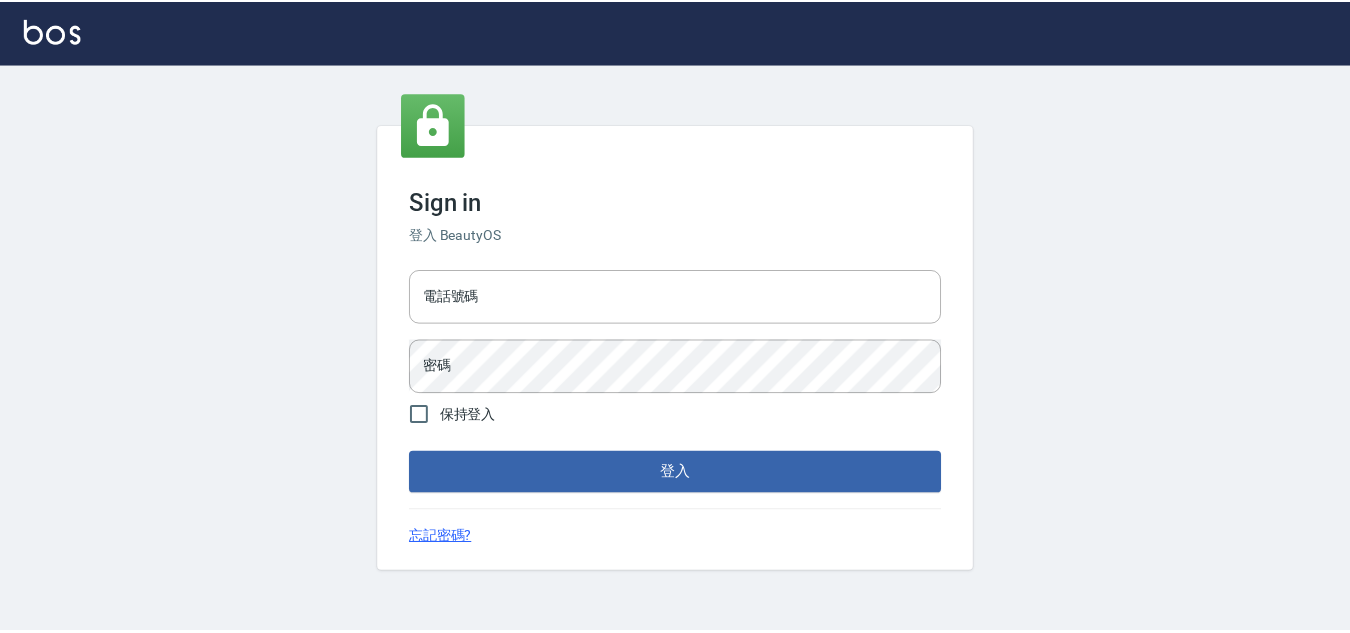 scroll, scrollTop: 0, scrollLeft: 0, axis: both 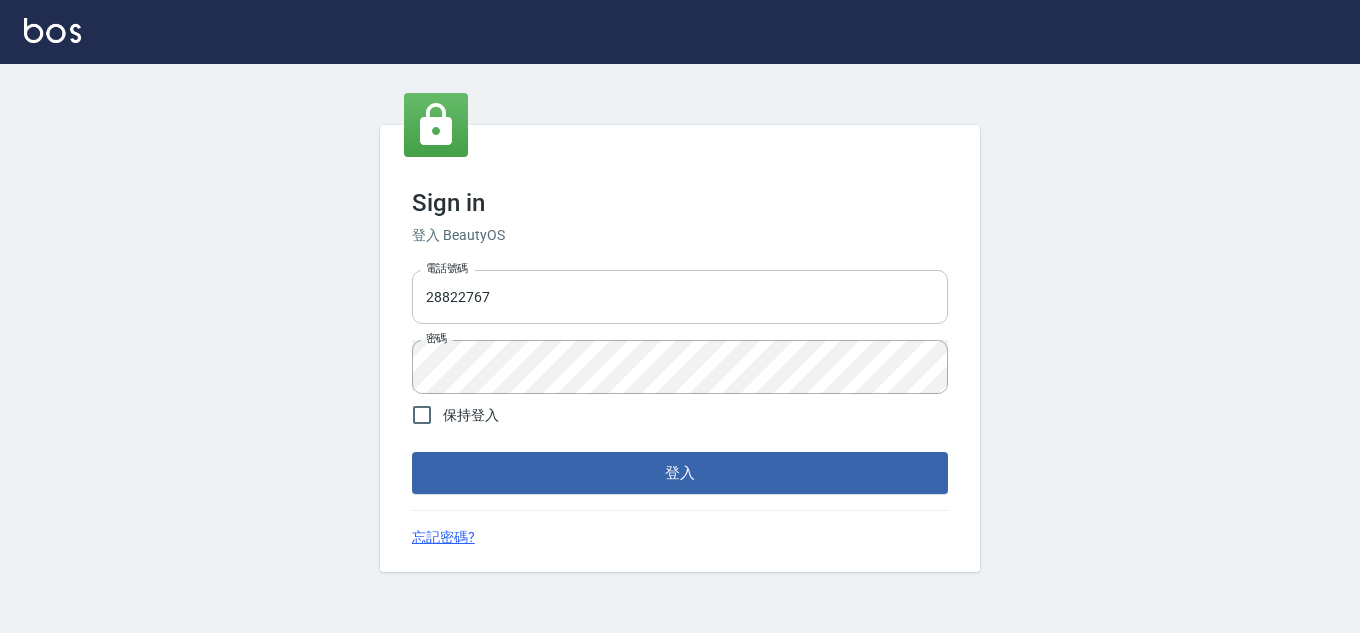 click on "28822767" at bounding box center (680, 297) 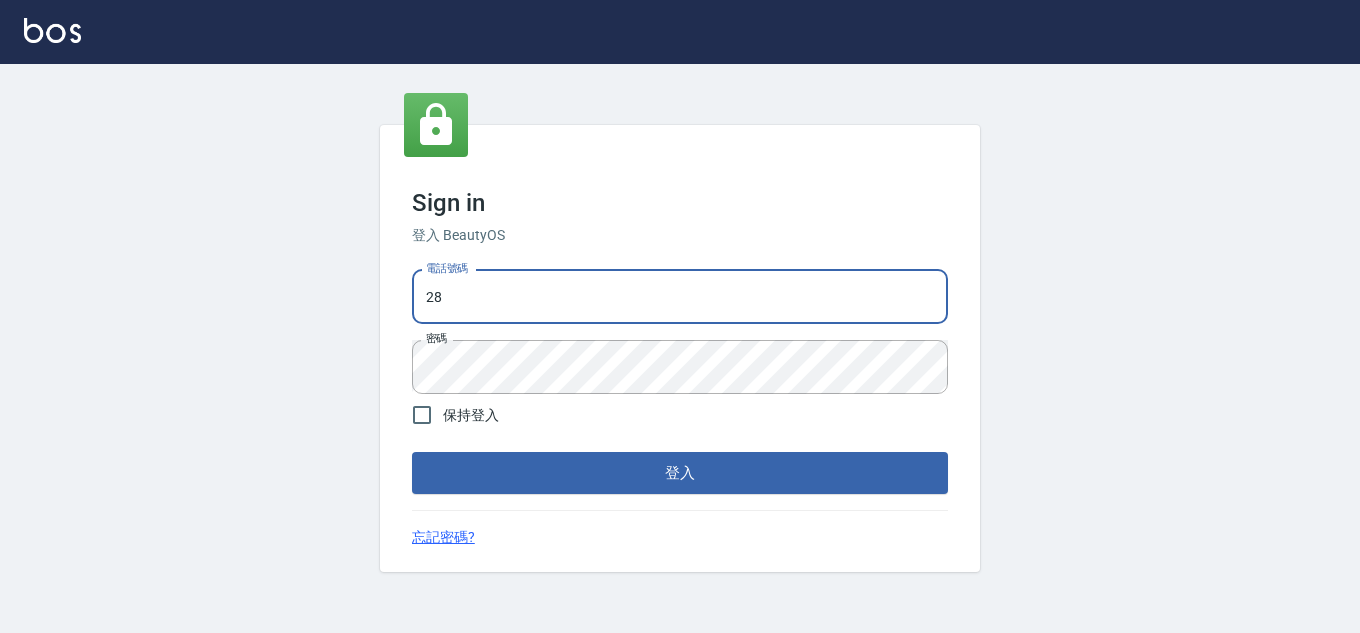 type on "2" 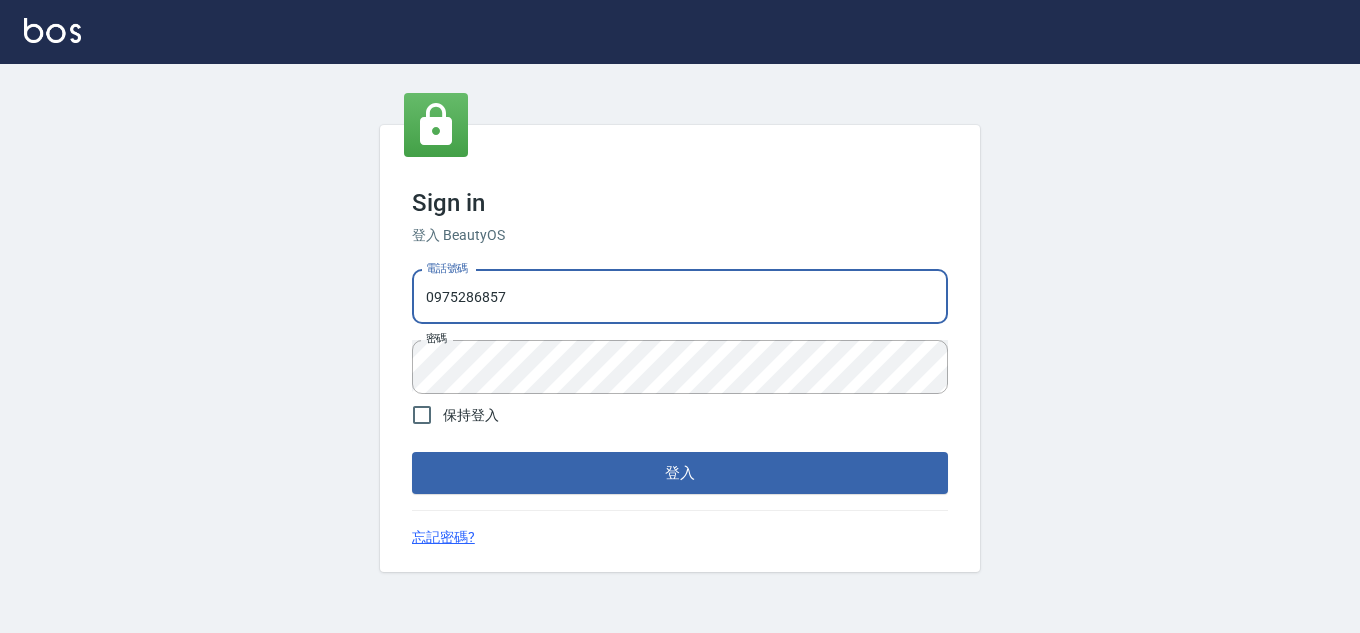 type on "0975286857" 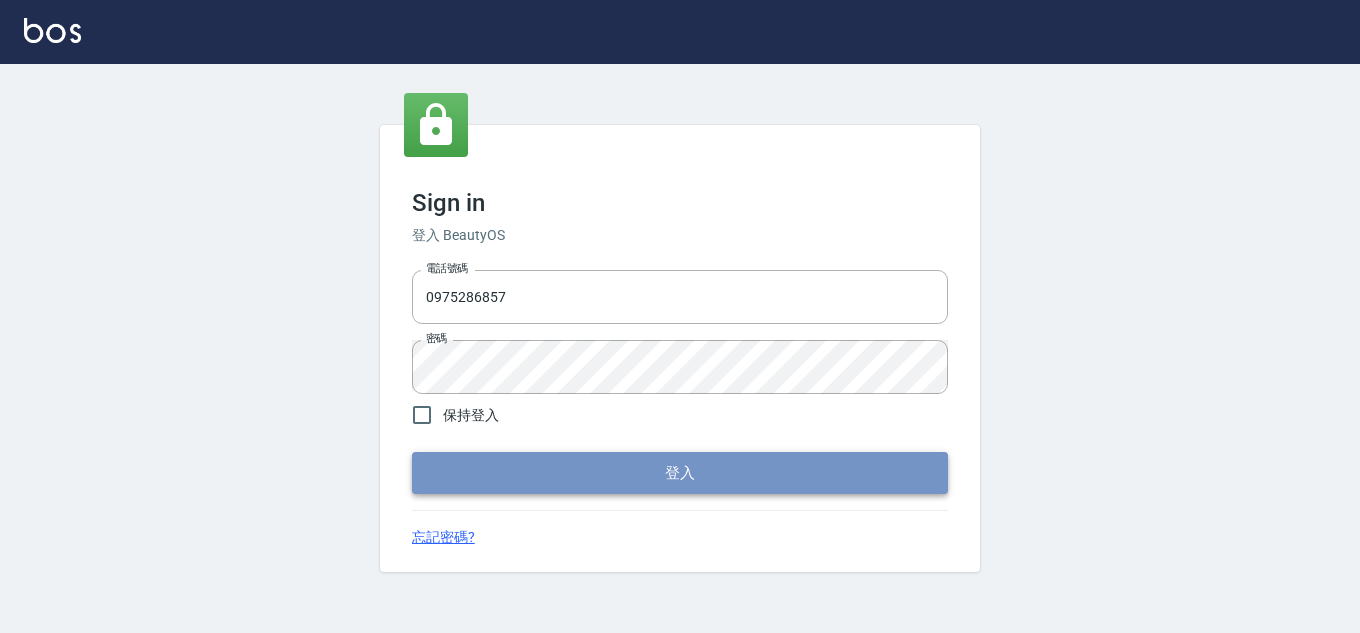 click on "登入" at bounding box center [680, 473] 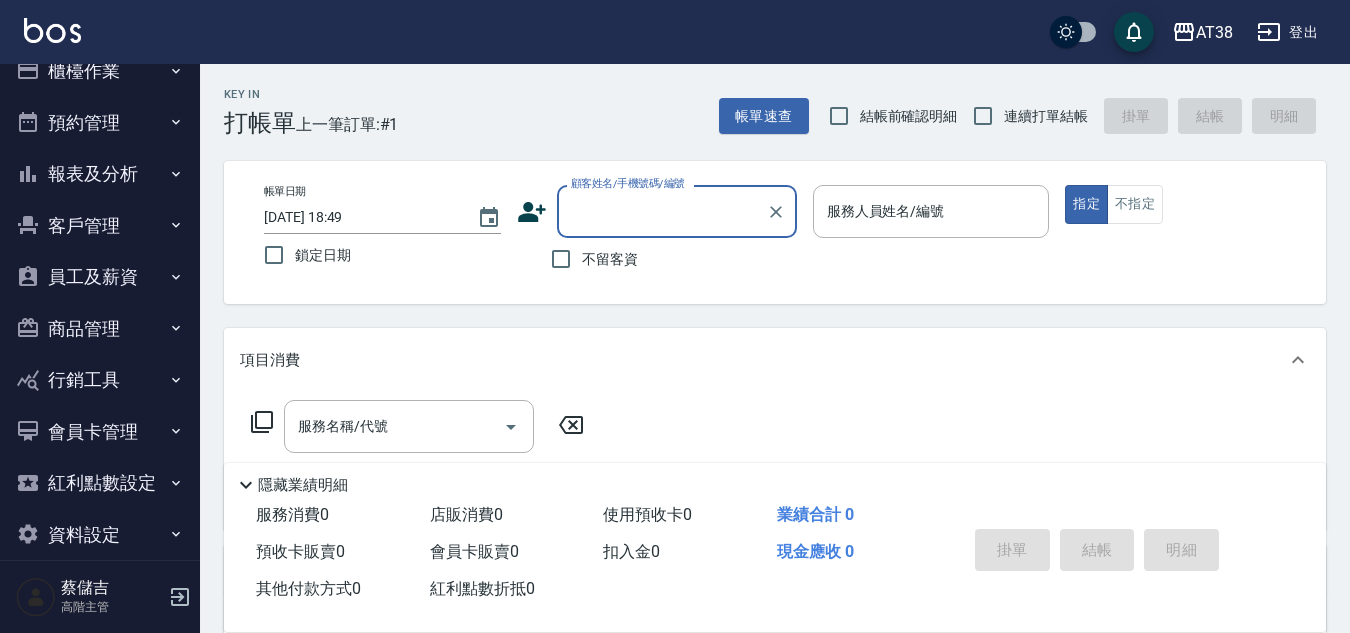 scroll, scrollTop: 51, scrollLeft: 0, axis: vertical 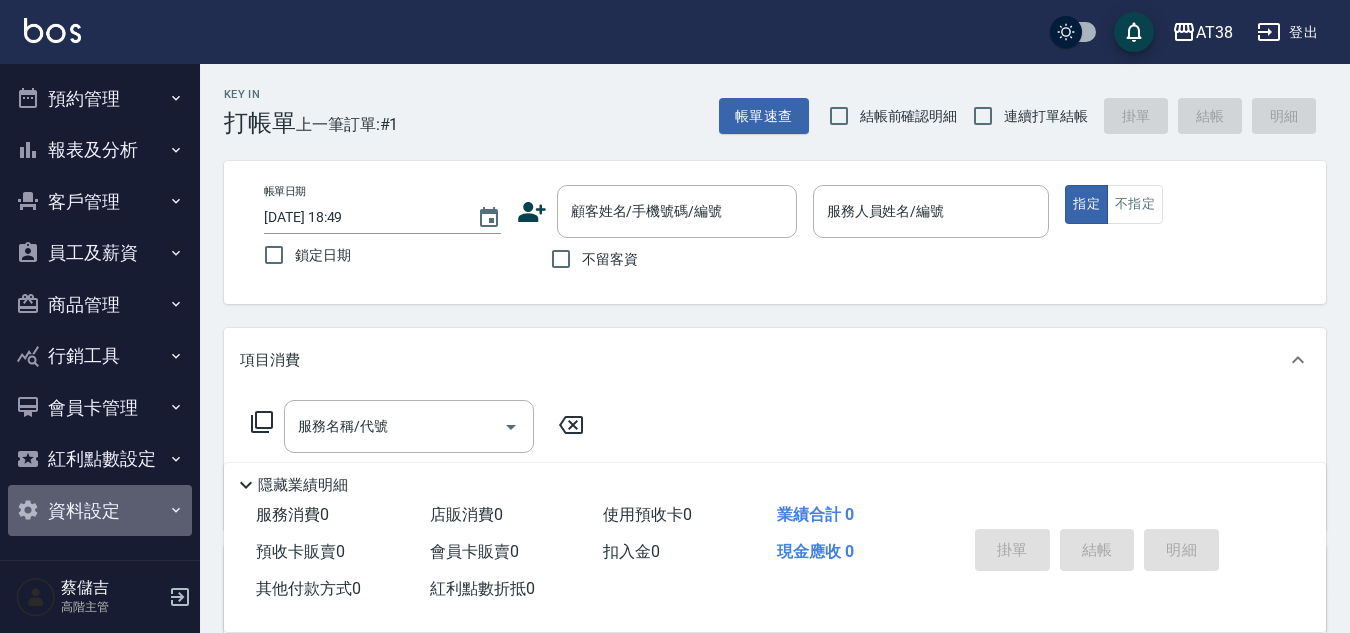 click on "資料設定" at bounding box center [100, 511] 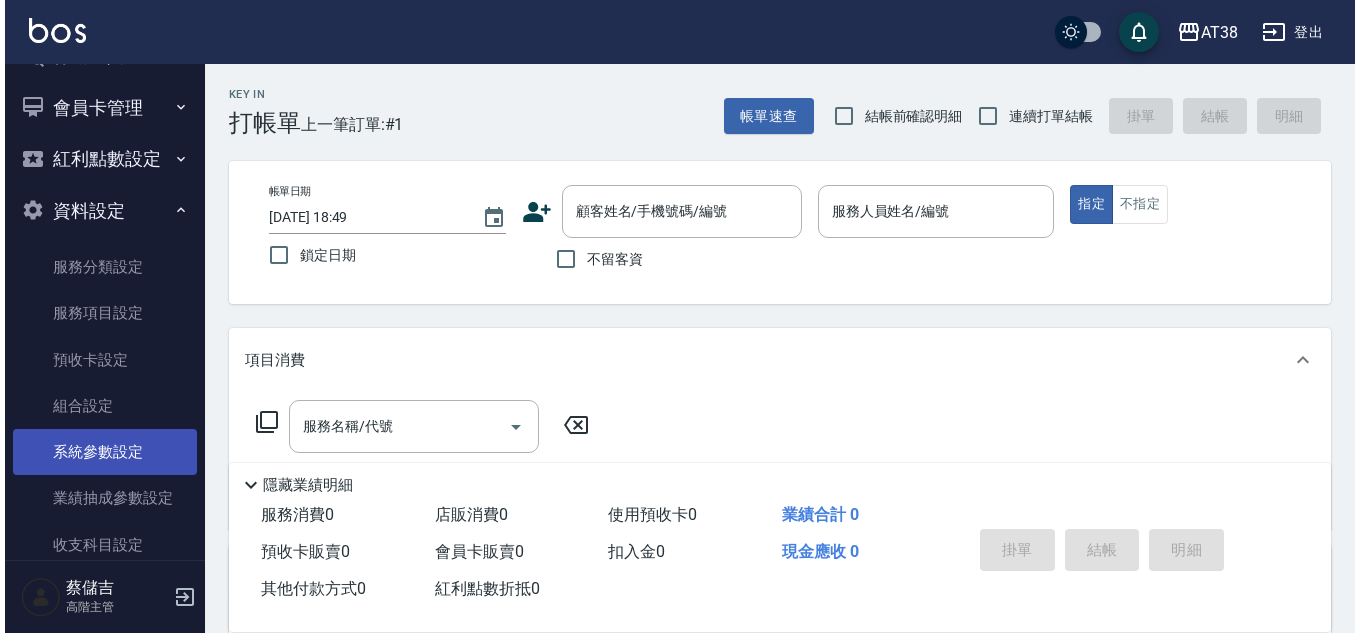 scroll, scrollTop: 530, scrollLeft: 0, axis: vertical 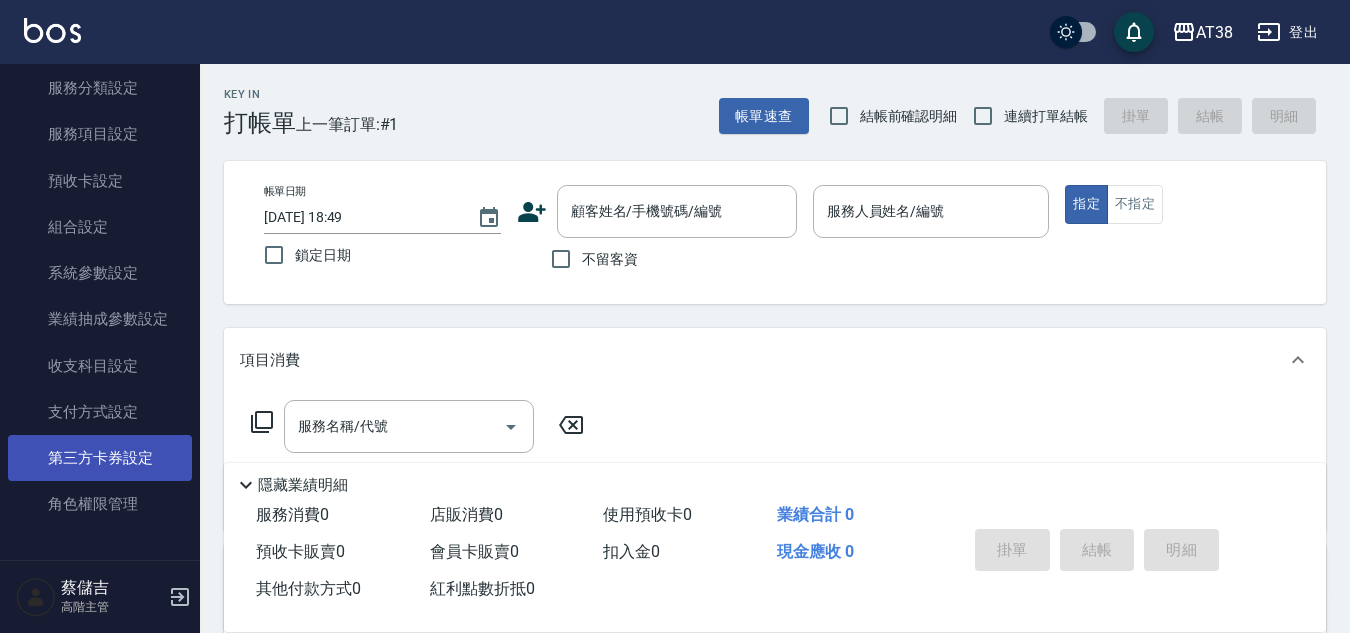click on "第三方卡券設定" at bounding box center [100, 458] 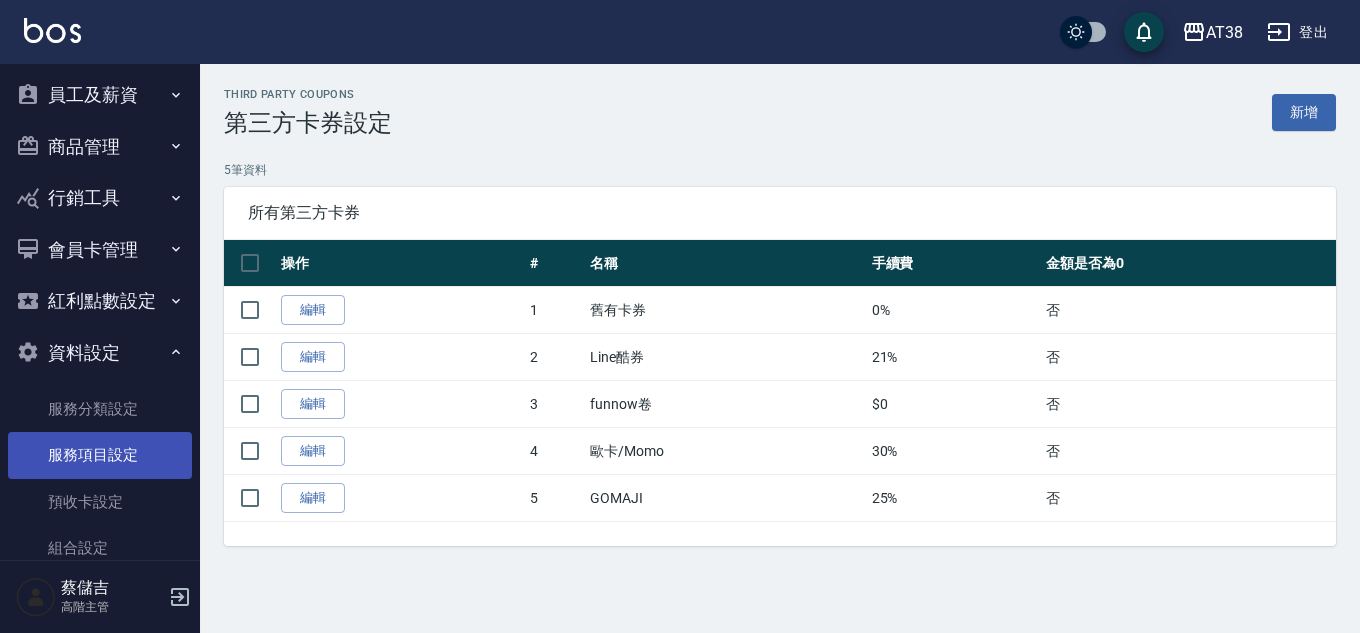 scroll, scrollTop: 130, scrollLeft: 0, axis: vertical 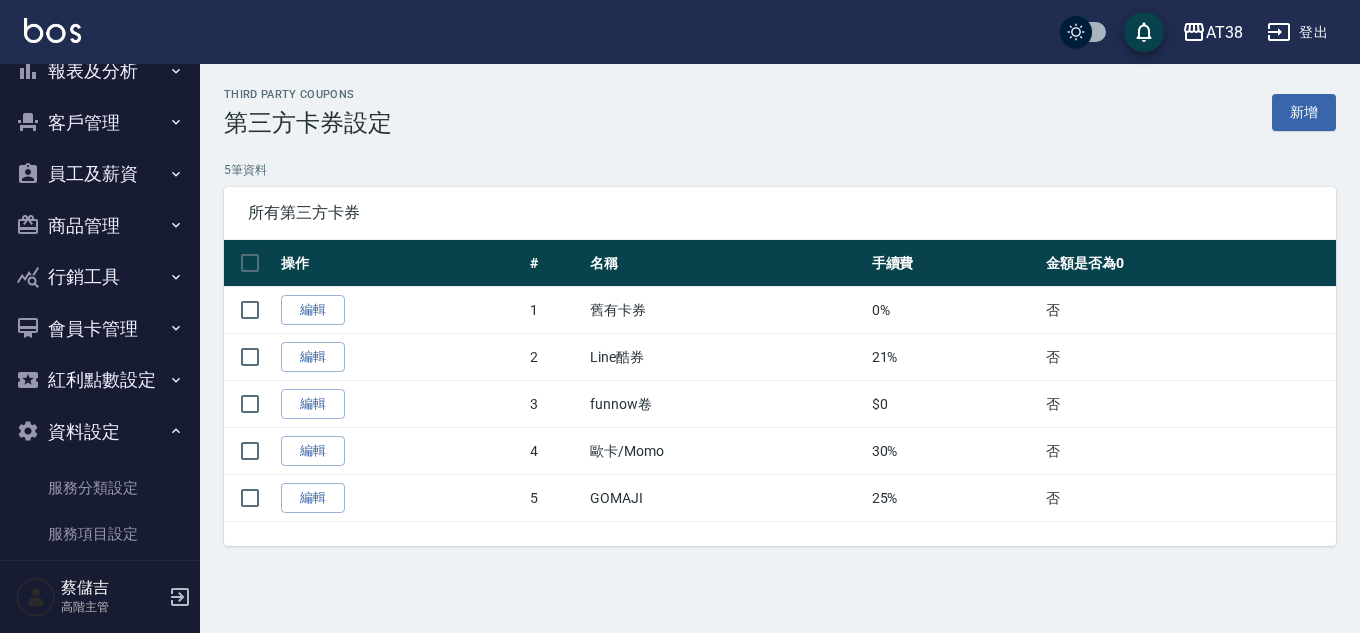 click on "員工及薪資" at bounding box center (100, 174) 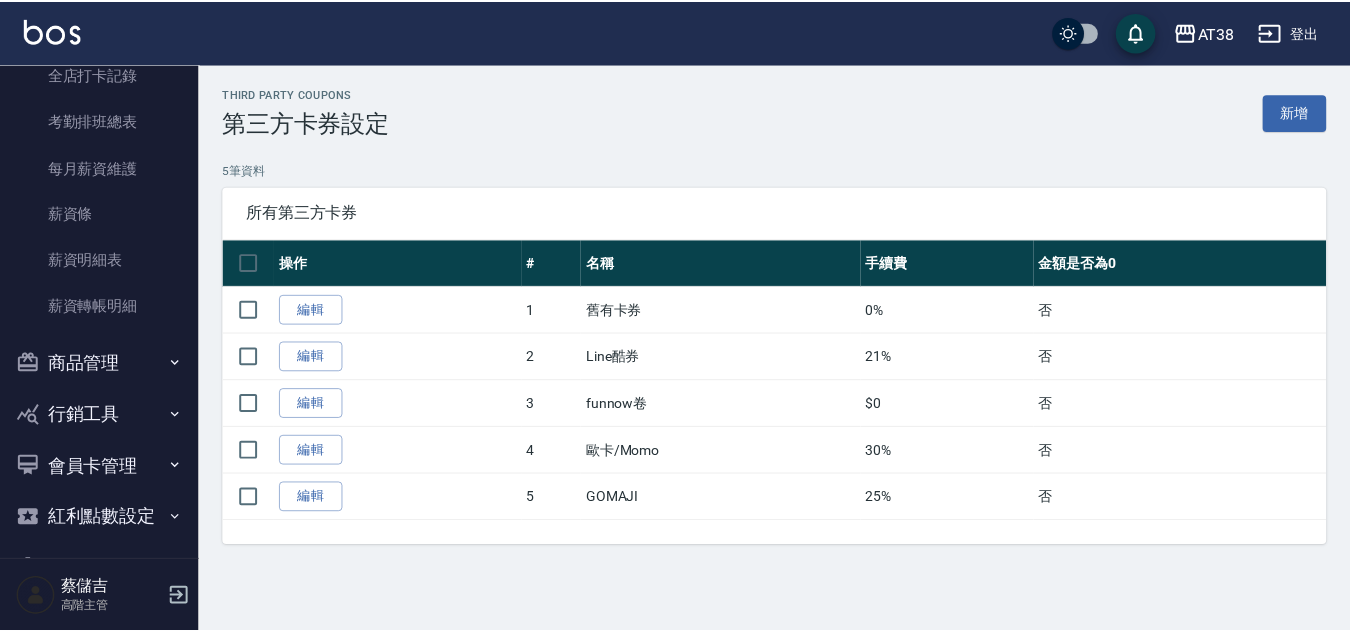 scroll, scrollTop: 430, scrollLeft: 0, axis: vertical 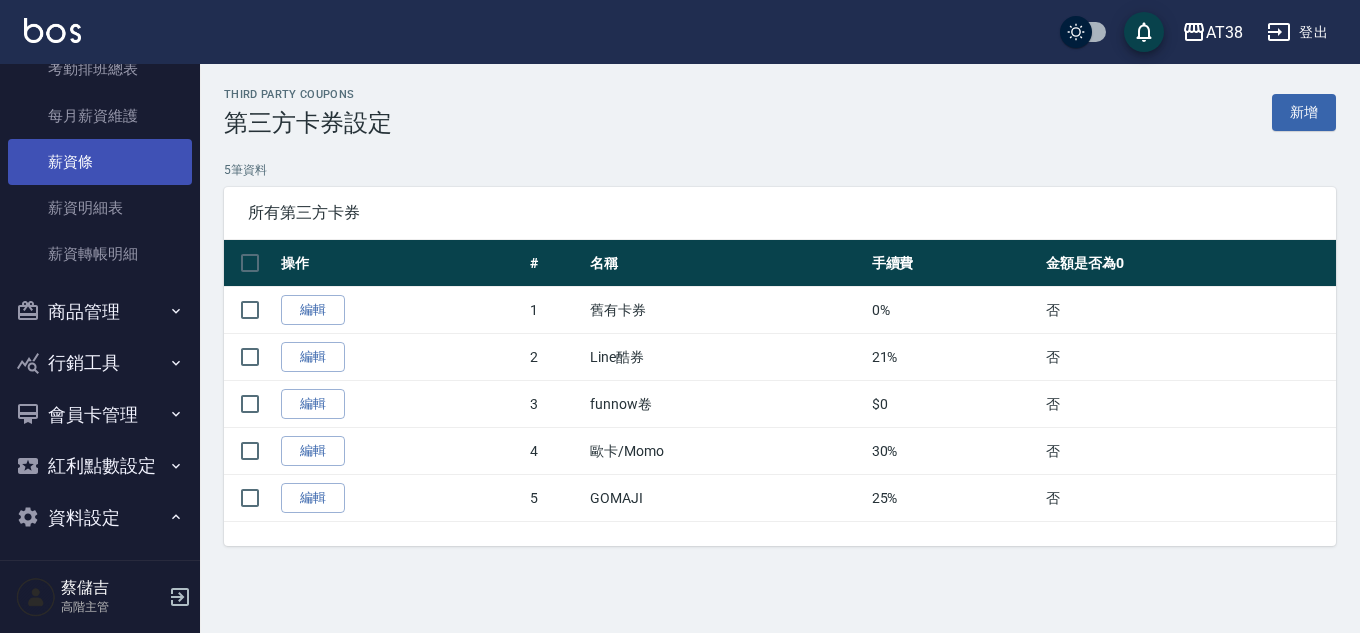 click on "薪資條" at bounding box center [100, 162] 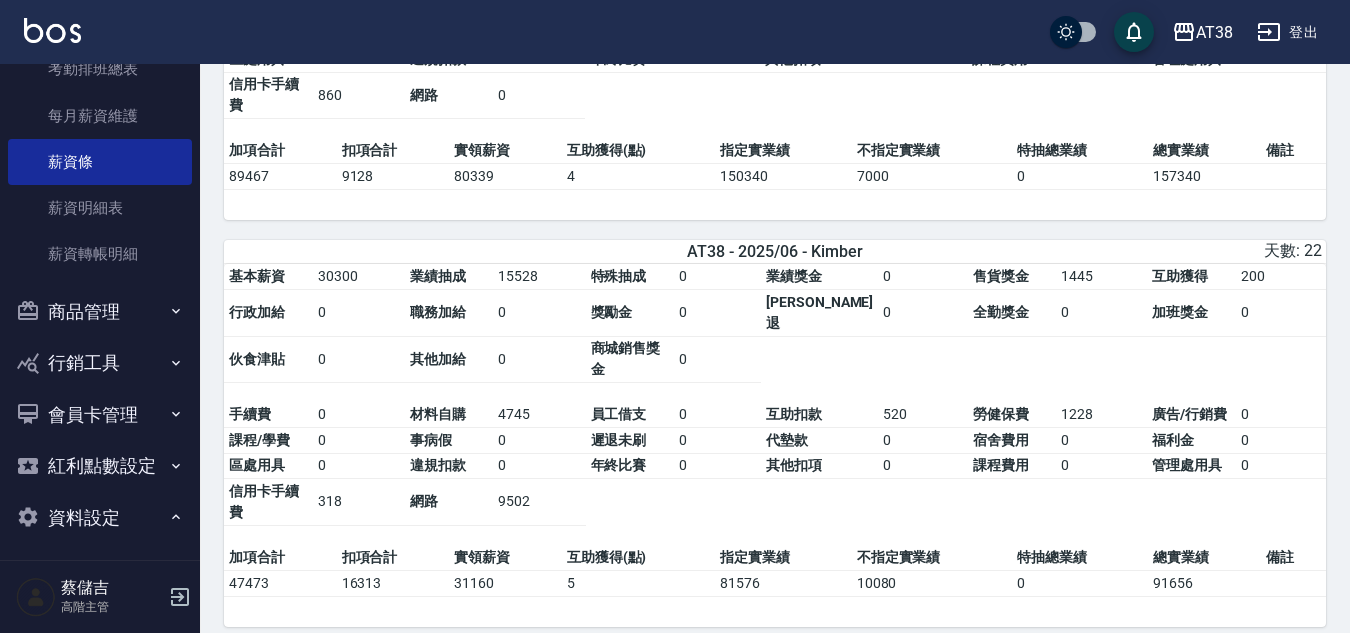 scroll, scrollTop: 1200, scrollLeft: 0, axis: vertical 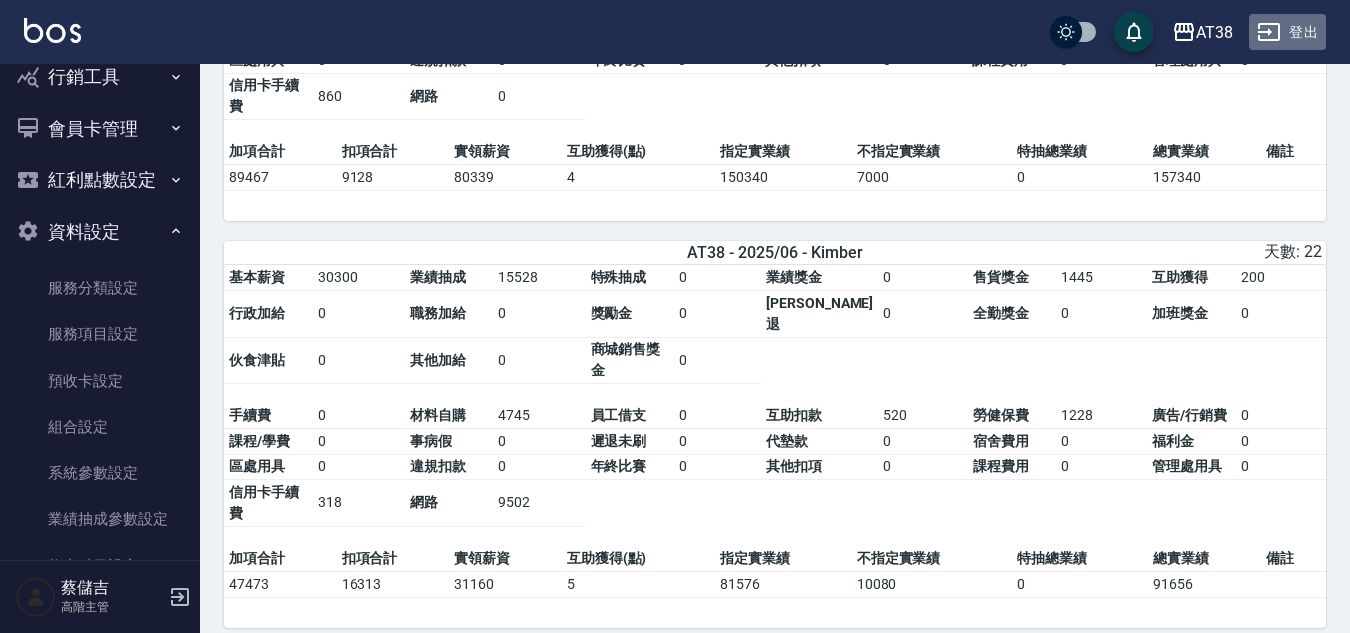click on "登出" at bounding box center [1287, 32] 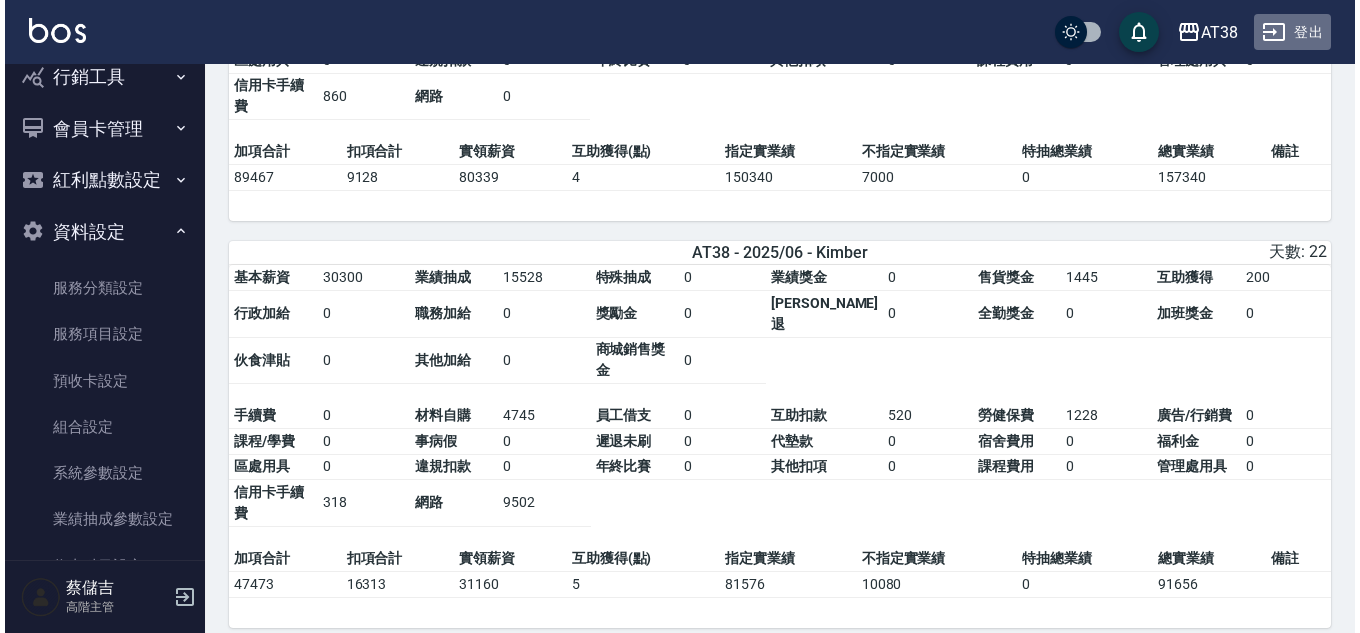 scroll, scrollTop: 0, scrollLeft: 0, axis: both 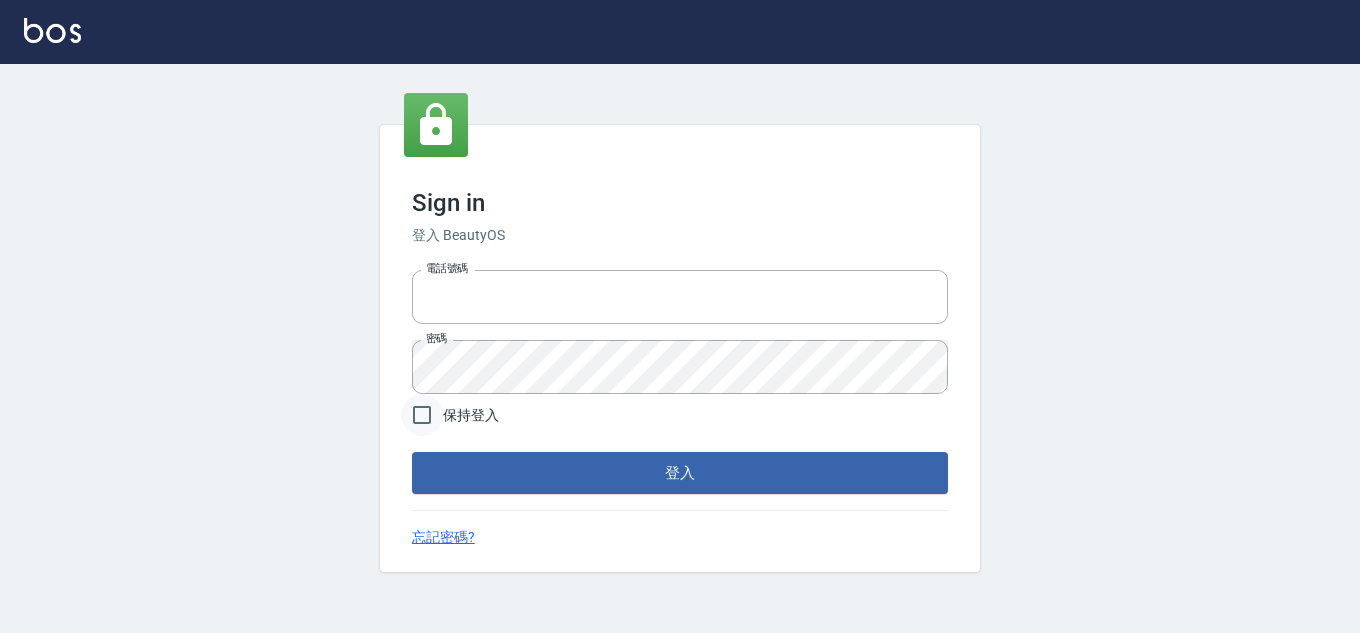type on "28822767" 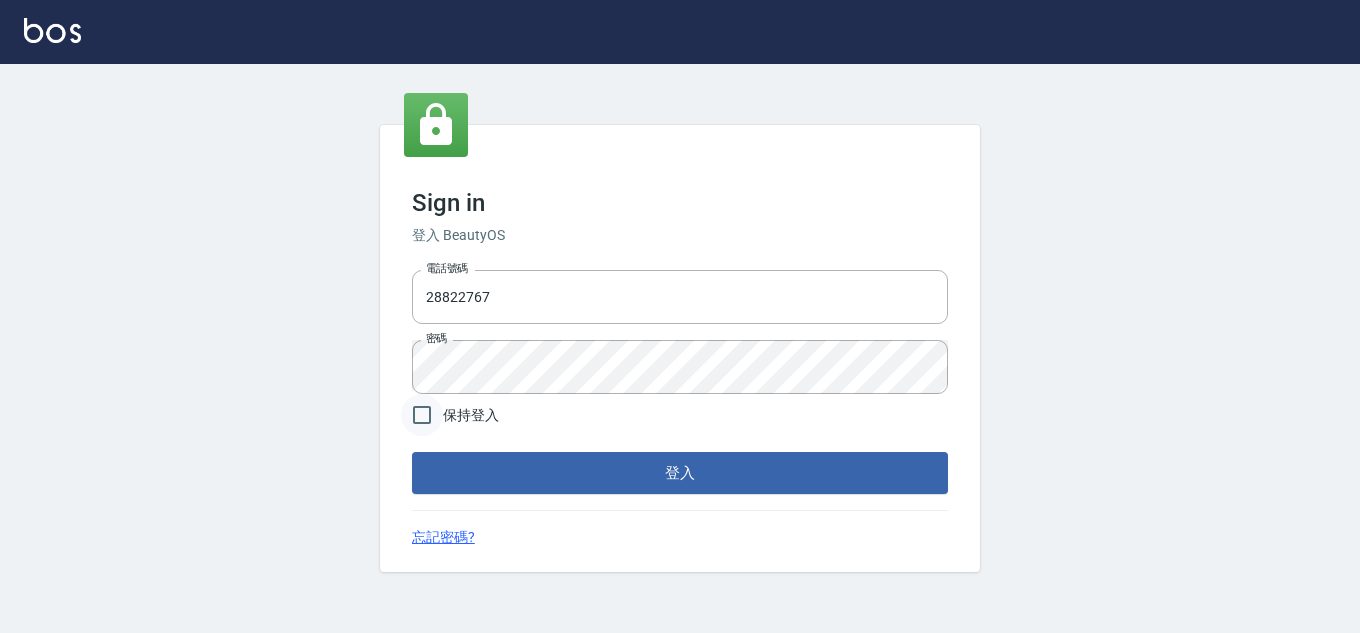 click on "保持登入" at bounding box center (422, 415) 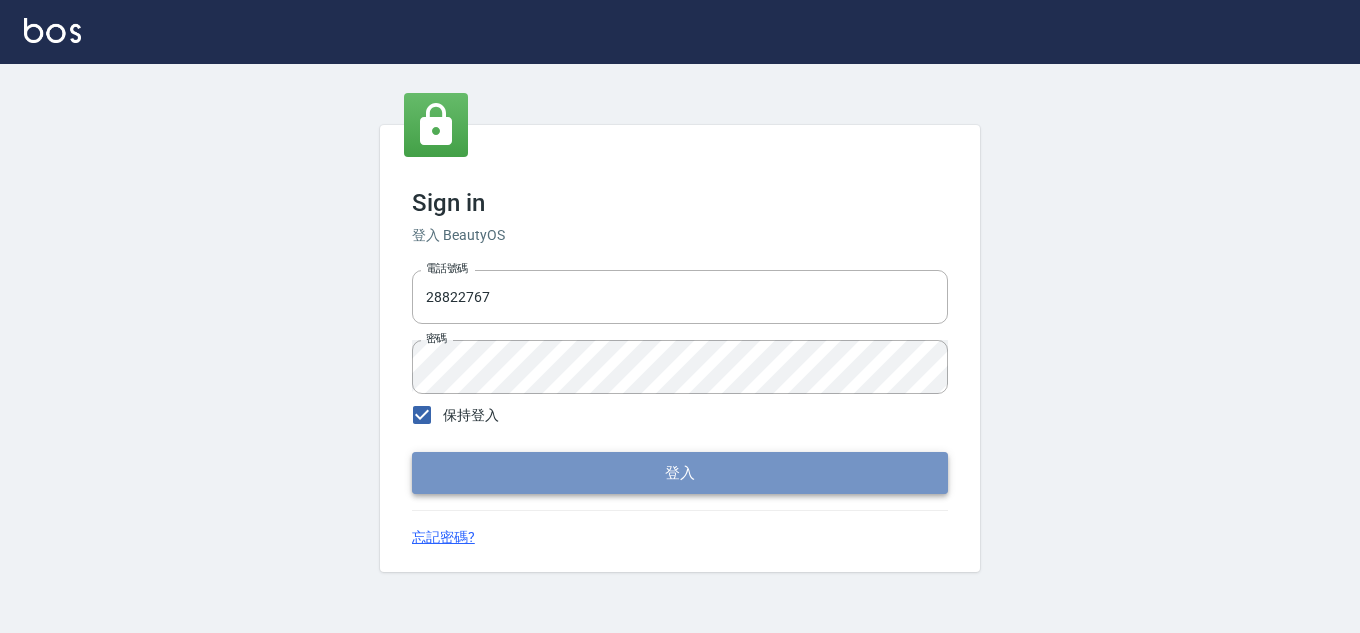 click on "登入" at bounding box center (680, 473) 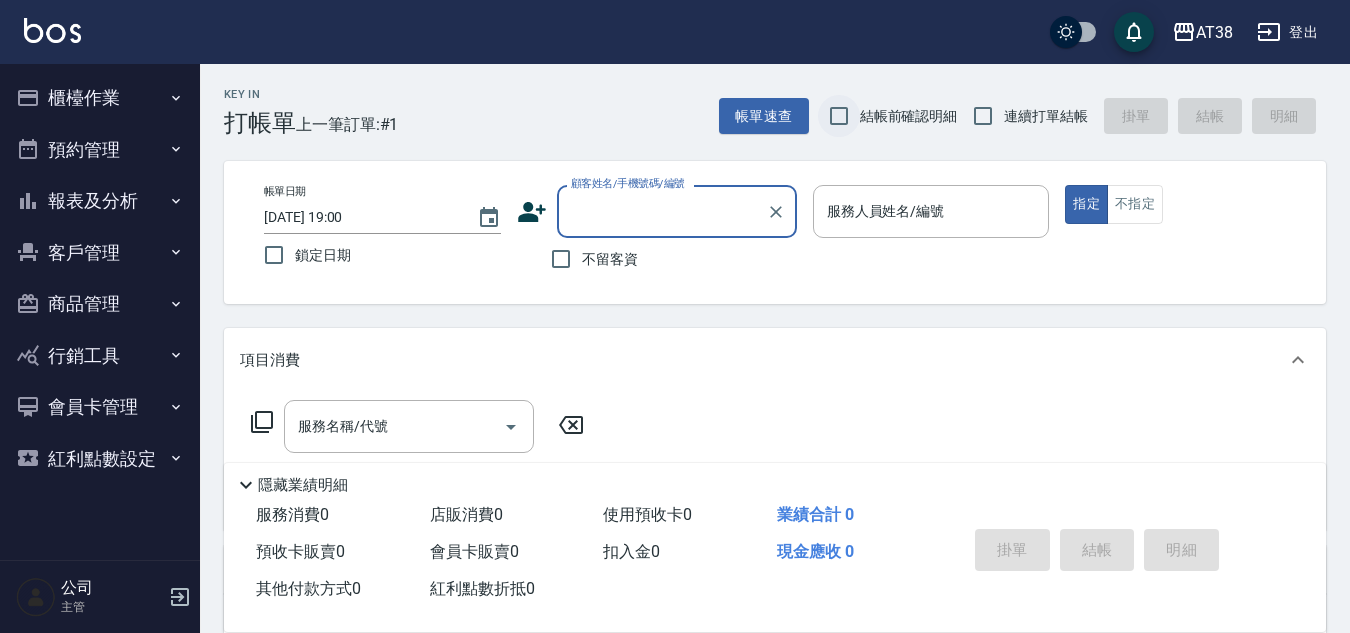 click on "結帳前確認明細" at bounding box center (839, 116) 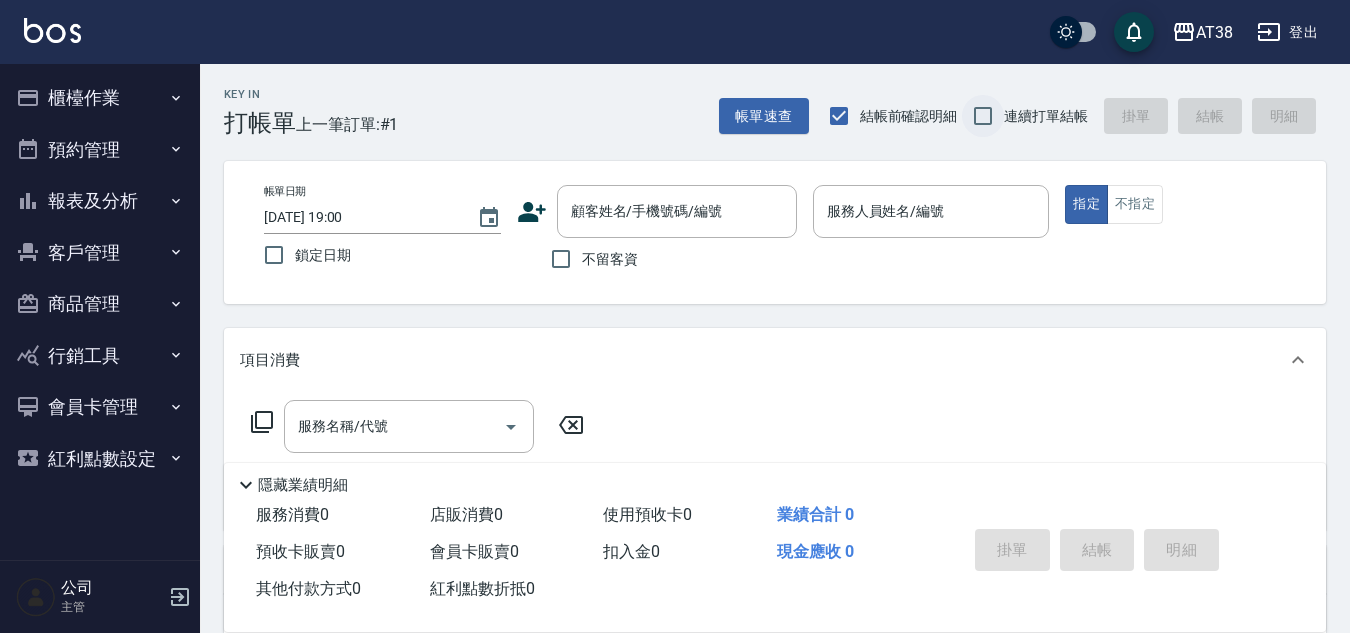 click on "連續打單結帳" at bounding box center (983, 116) 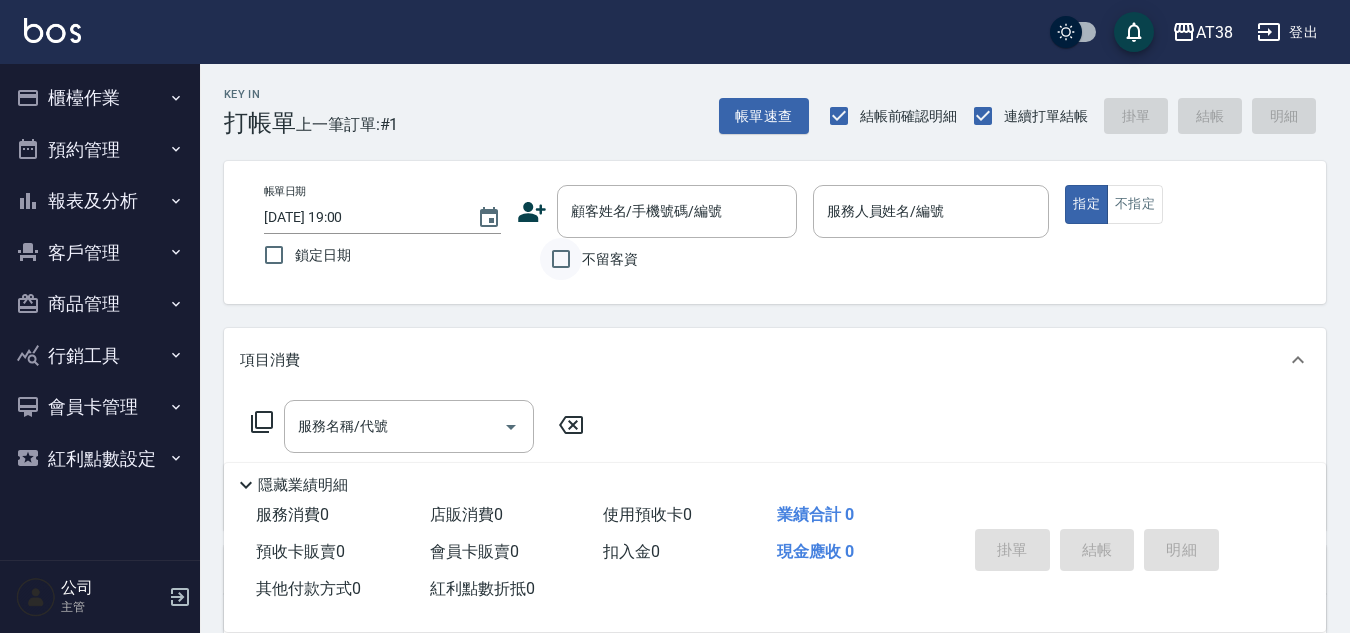 click on "不留客資" at bounding box center (561, 259) 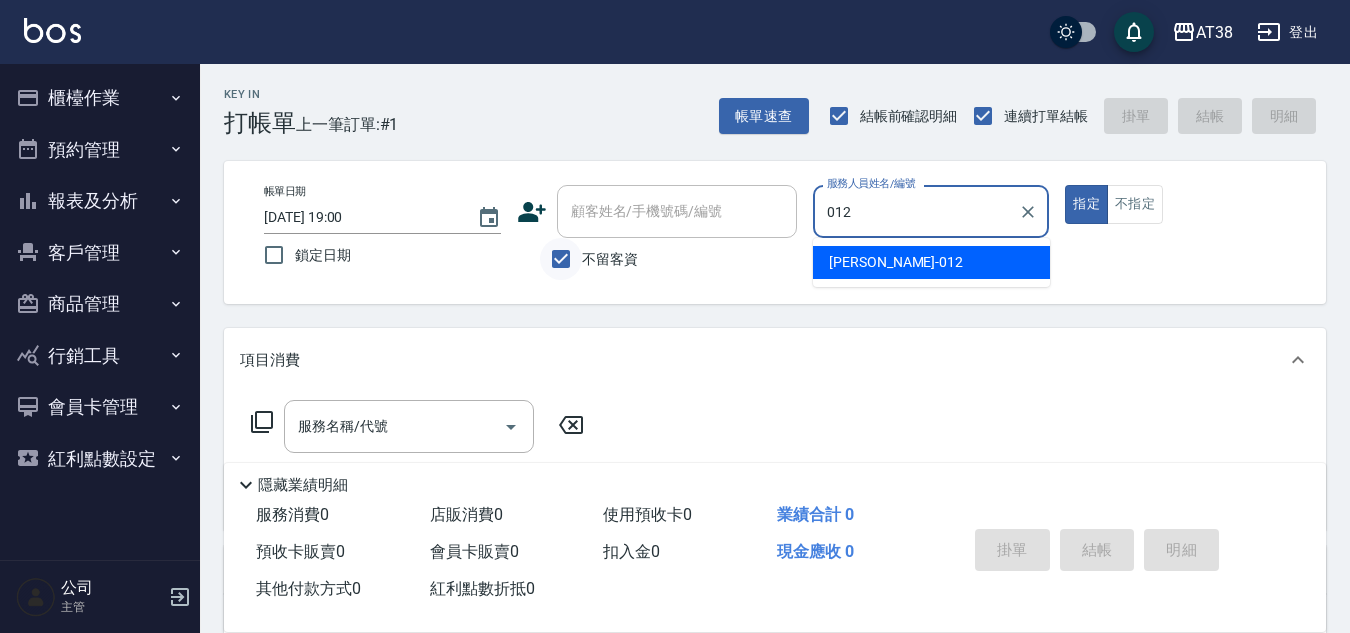 type on "[PERSON_NAME]-012" 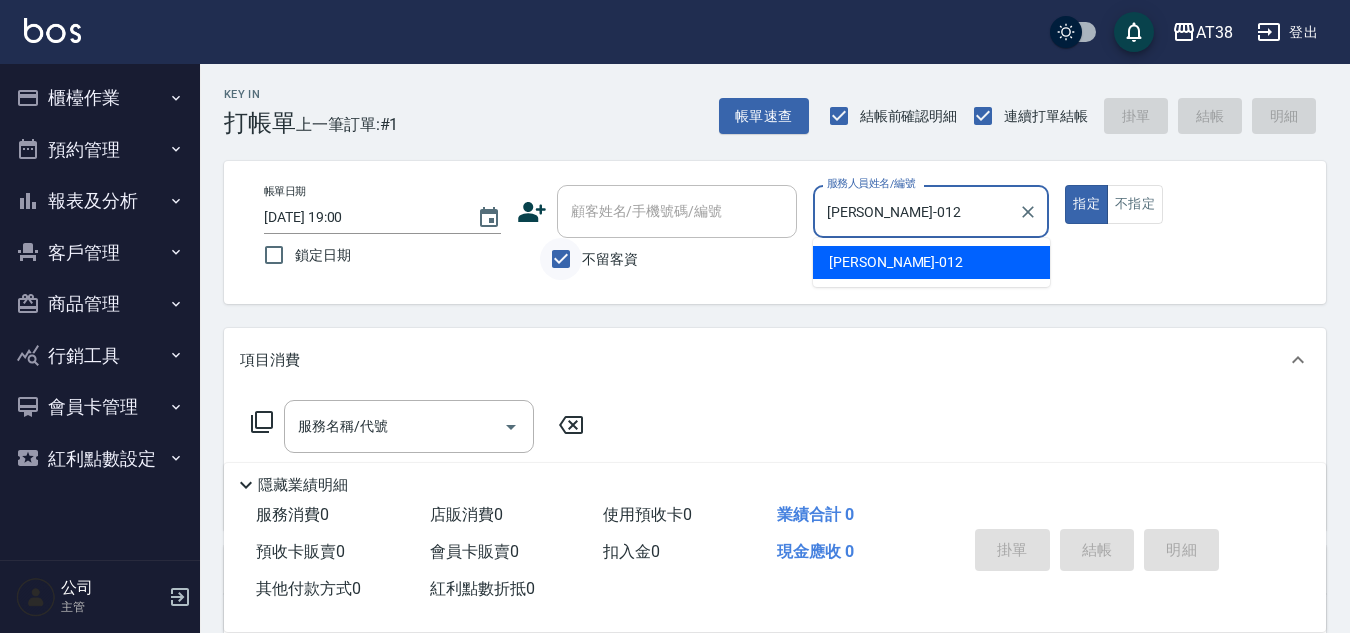 type on "true" 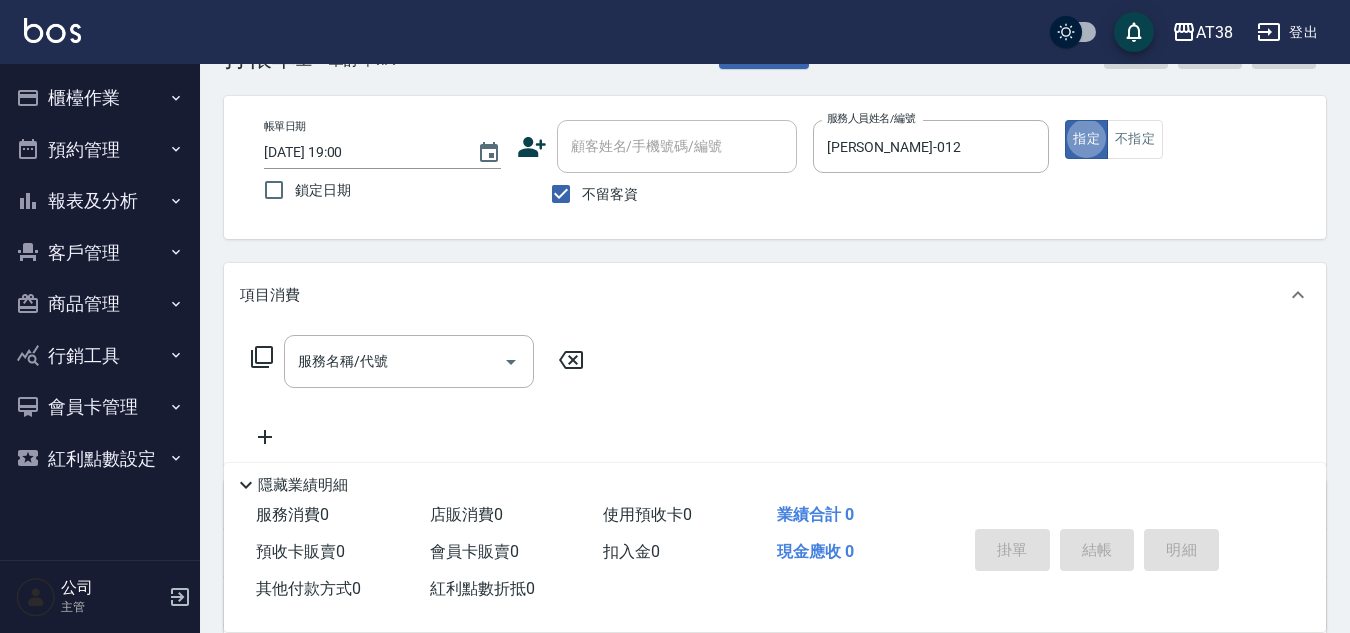 scroll, scrollTop: 100, scrollLeft: 0, axis: vertical 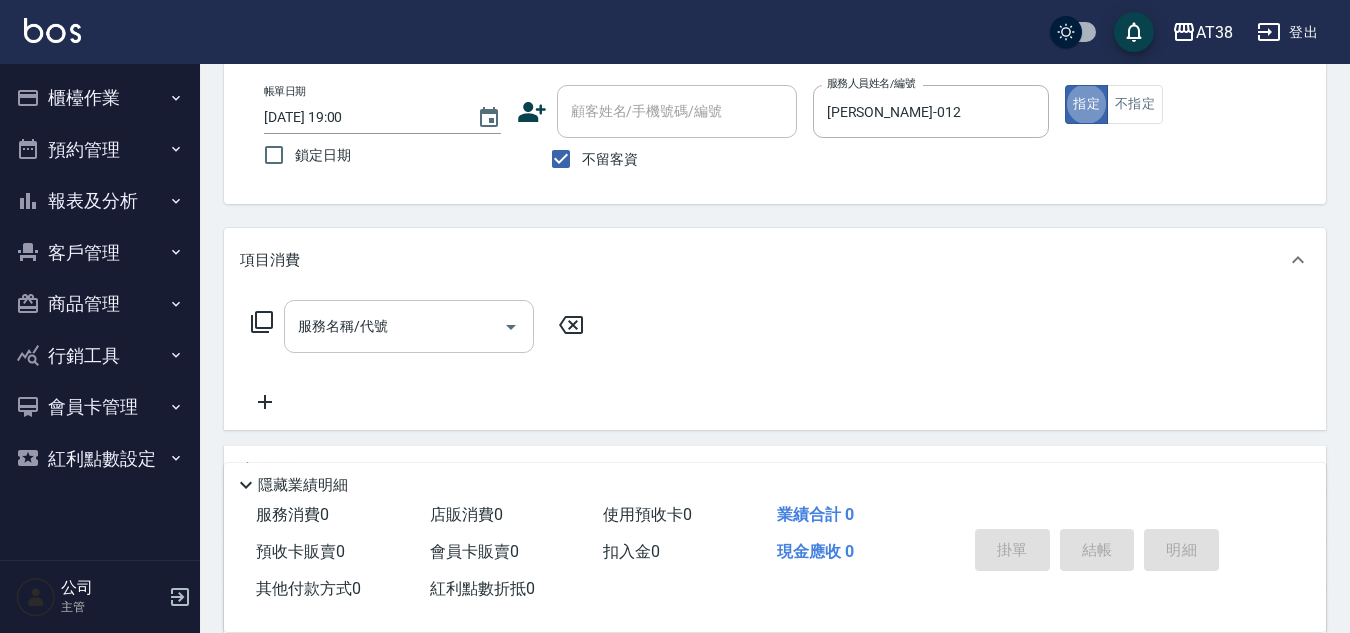 click on "服務名稱/代號 服務名稱/代號" at bounding box center (409, 326) 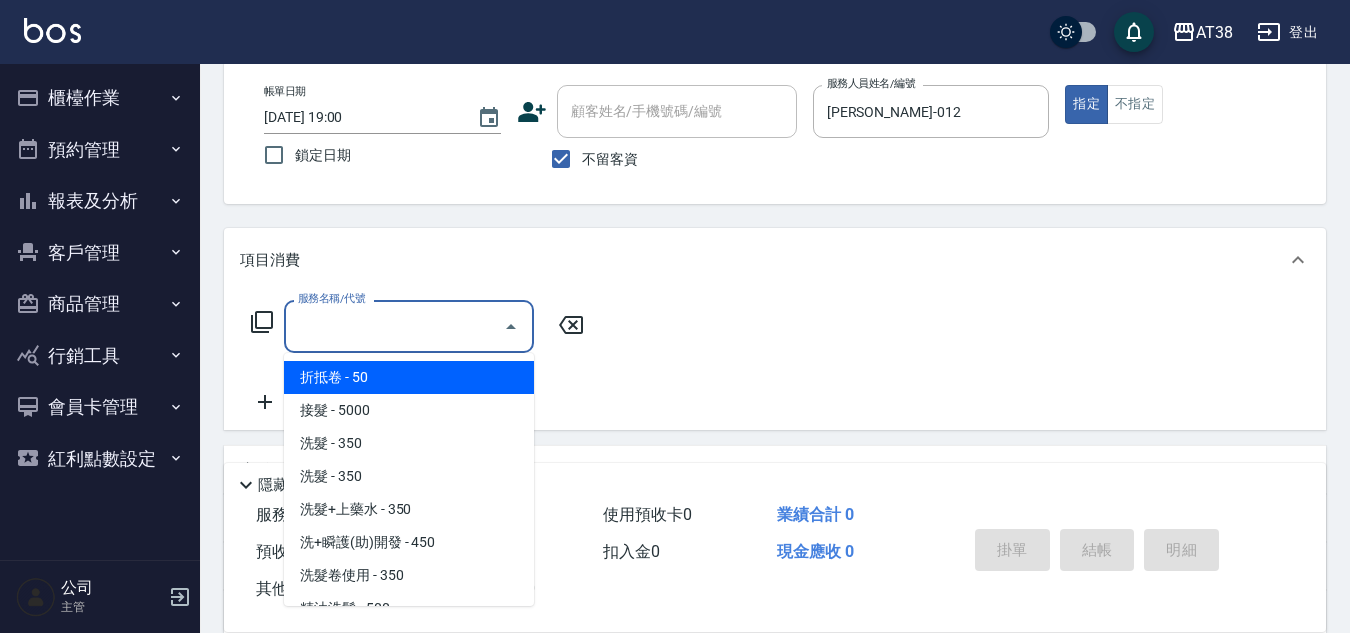 click 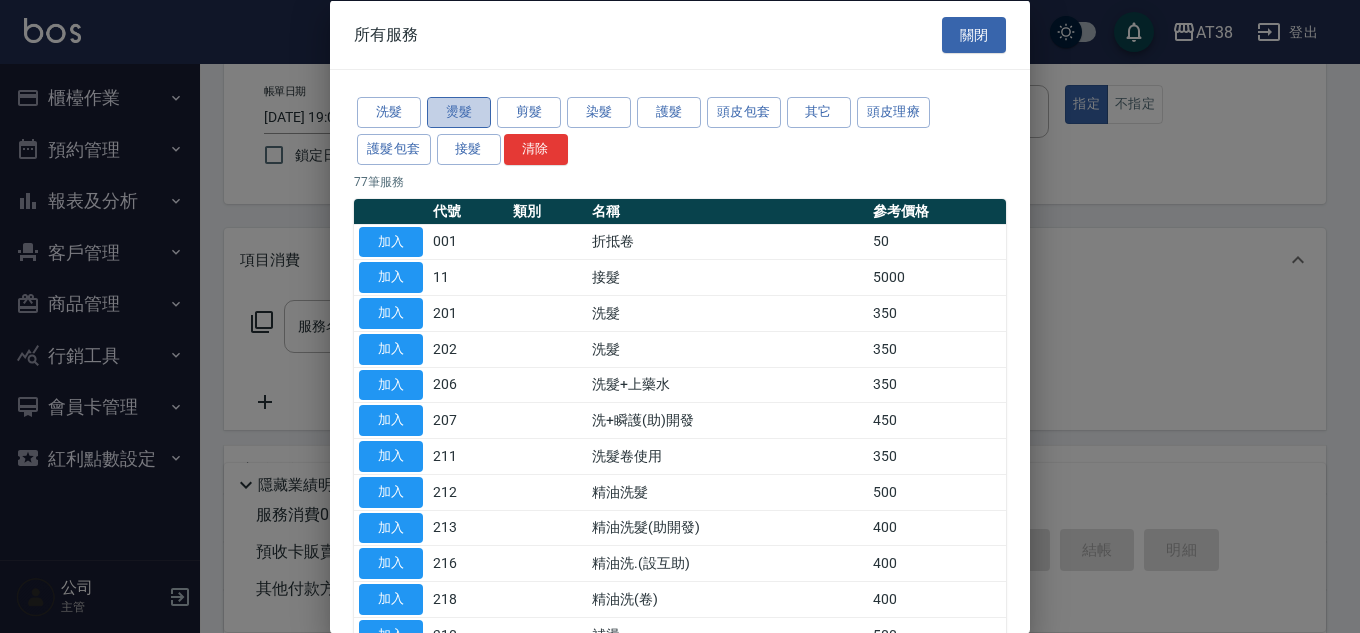 click on "燙髮" at bounding box center (459, 112) 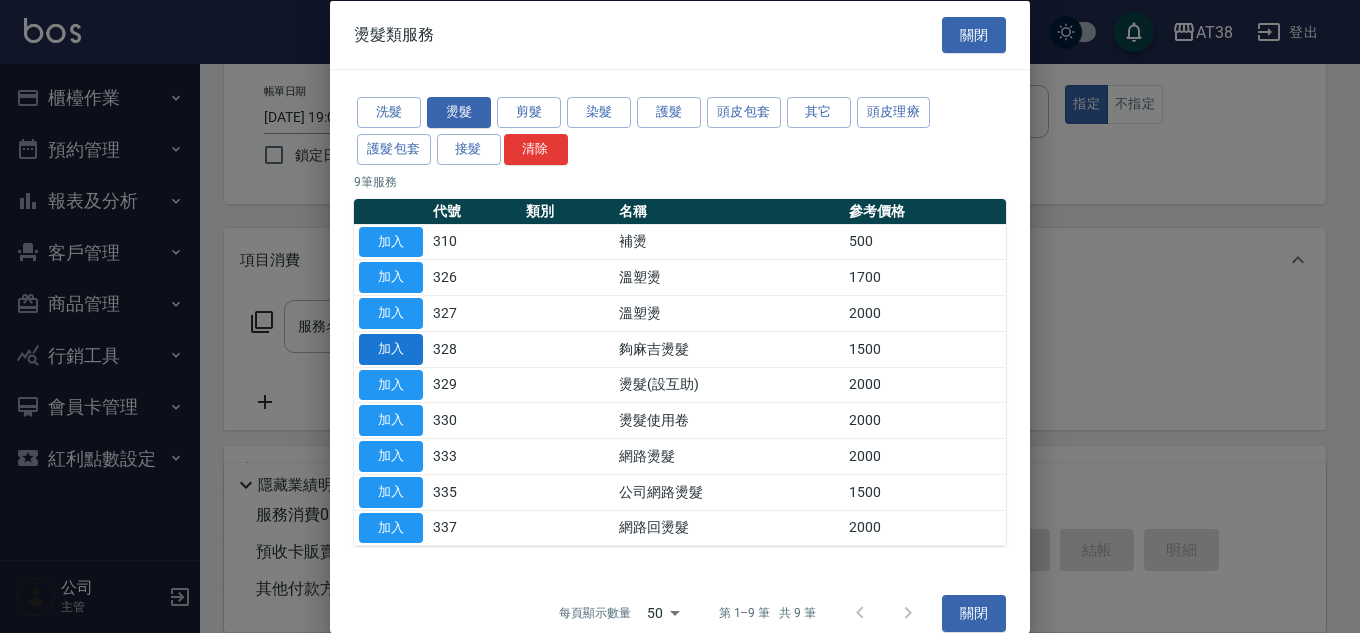 click on "加入" at bounding box center [391, 348] 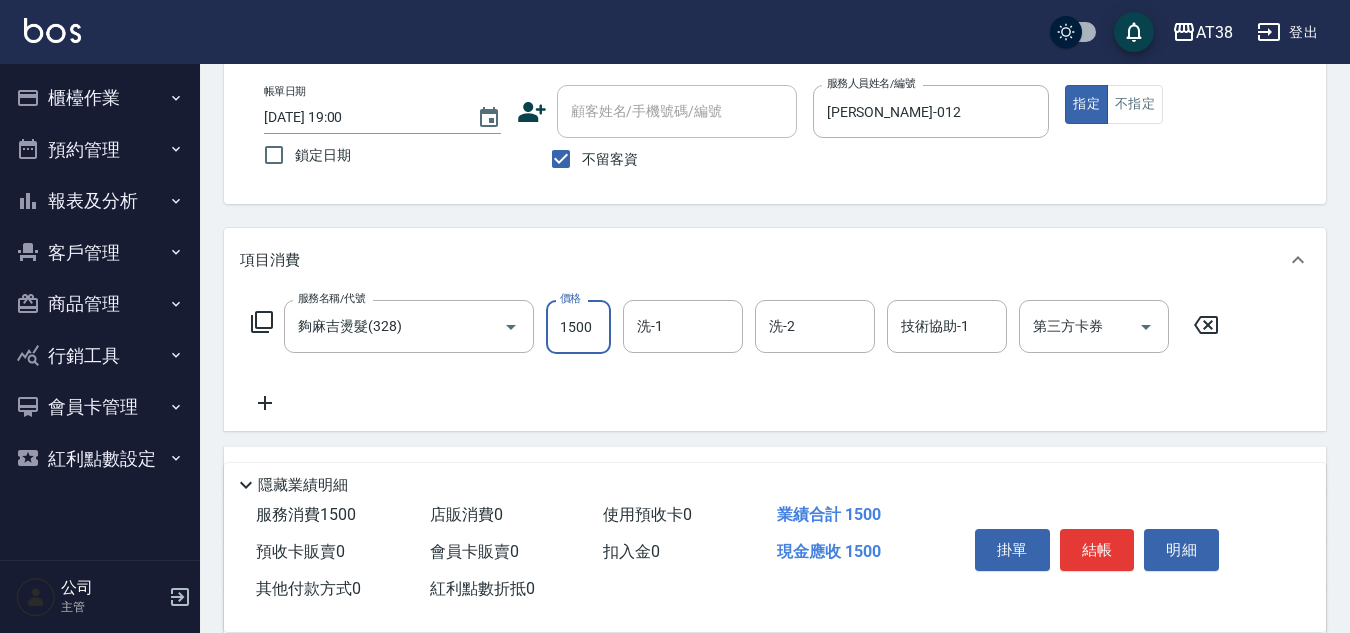 click on "1500" at bounding box center [578, 327] 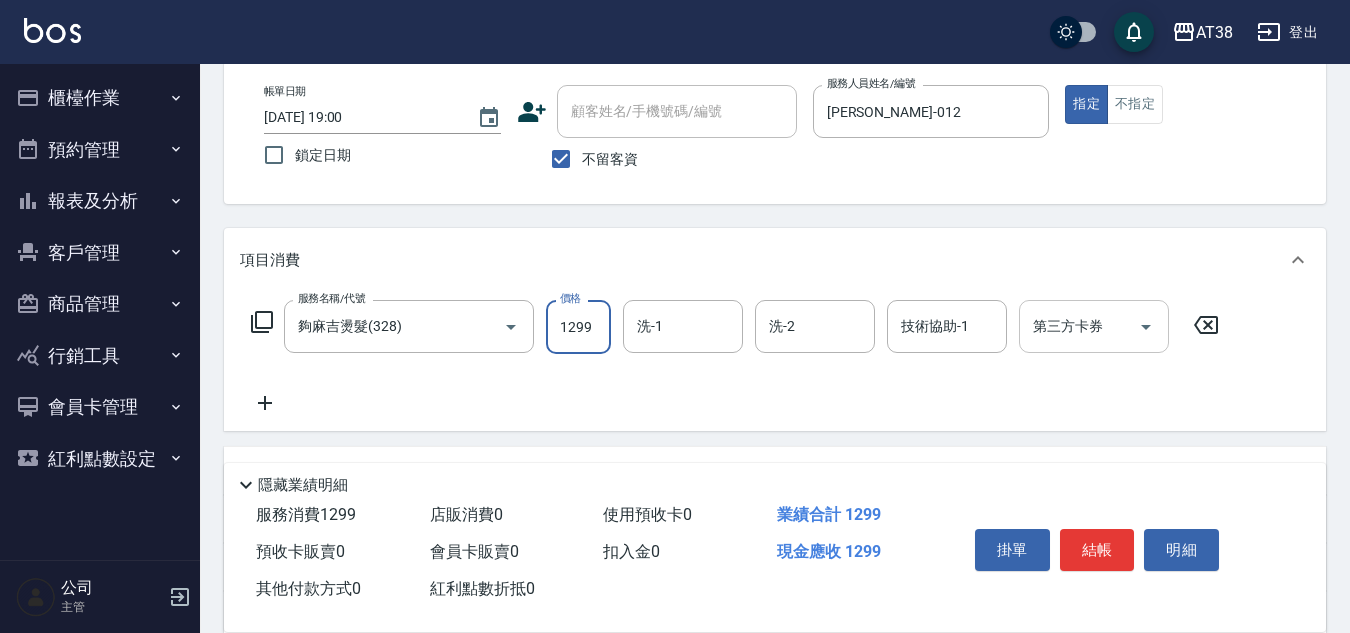 type on "1299" 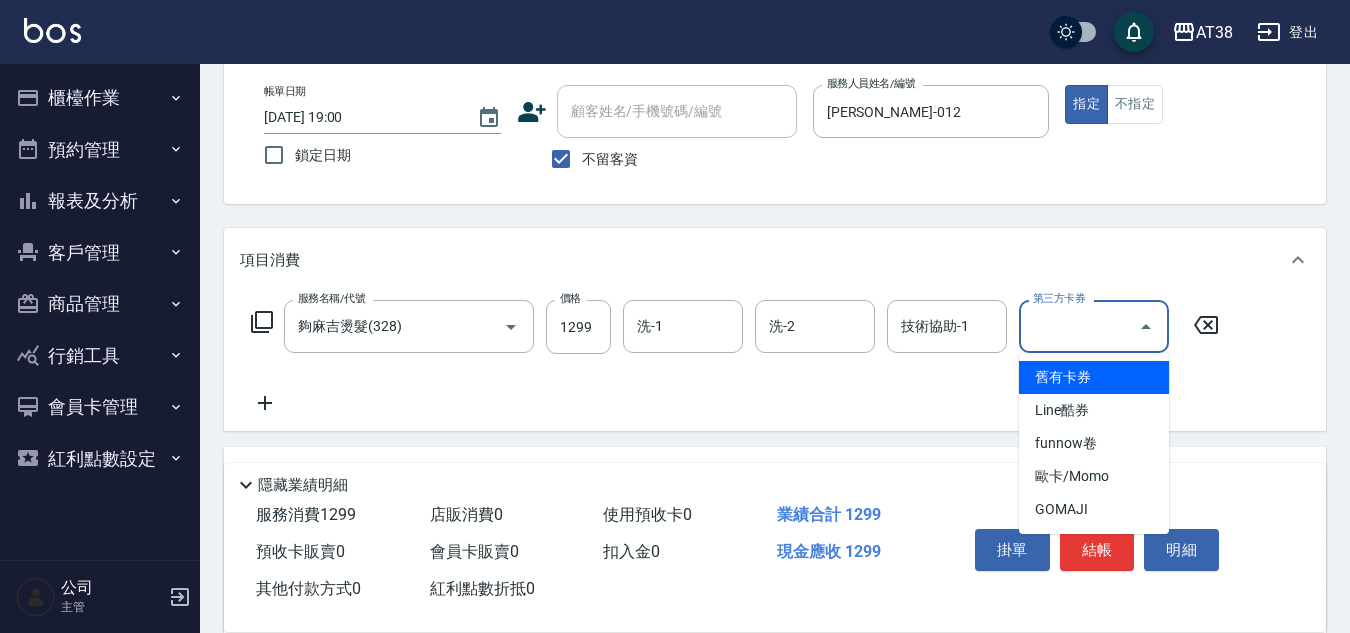 click on "第三方卡券" at bounding box center (1079, 326) 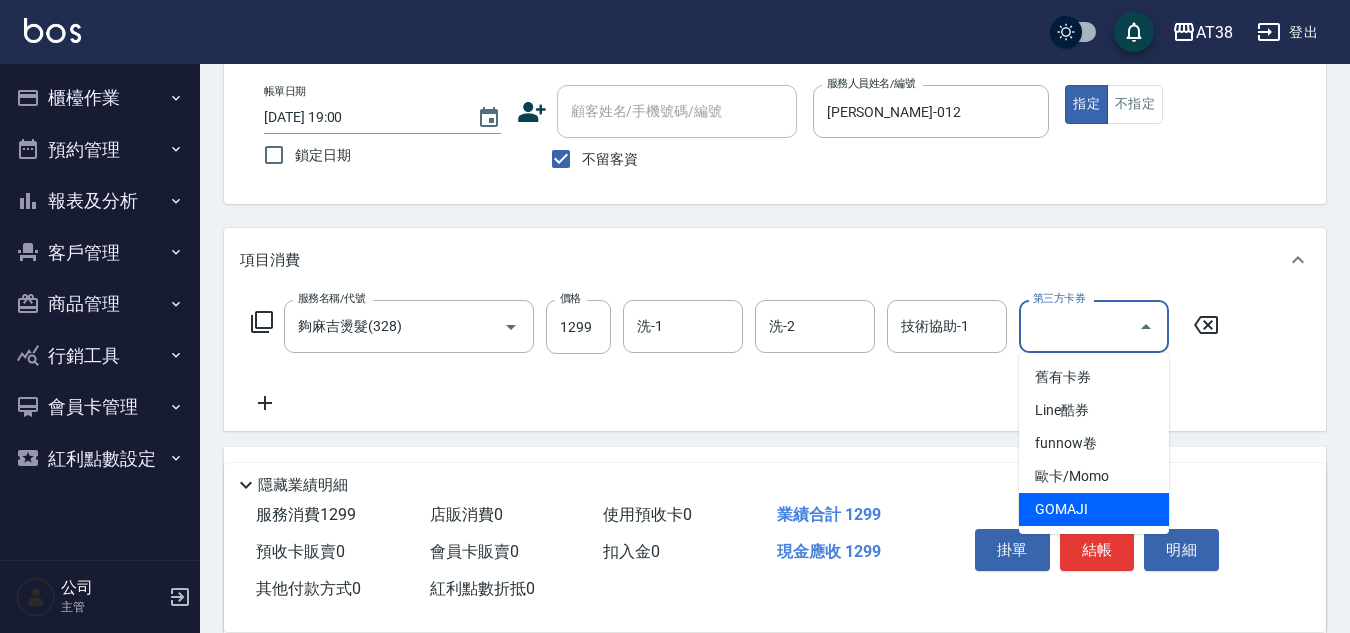 click on "GOMAJI" at bounding box center (1094, 509) 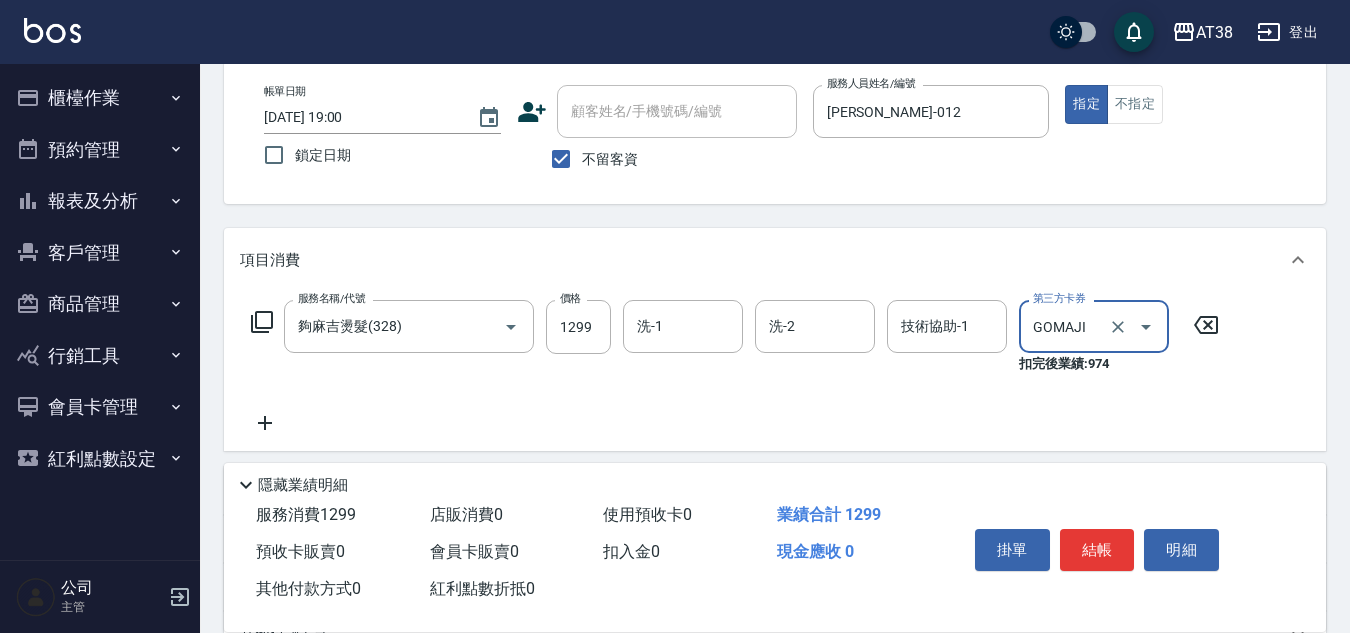 type on "GOMAJI" 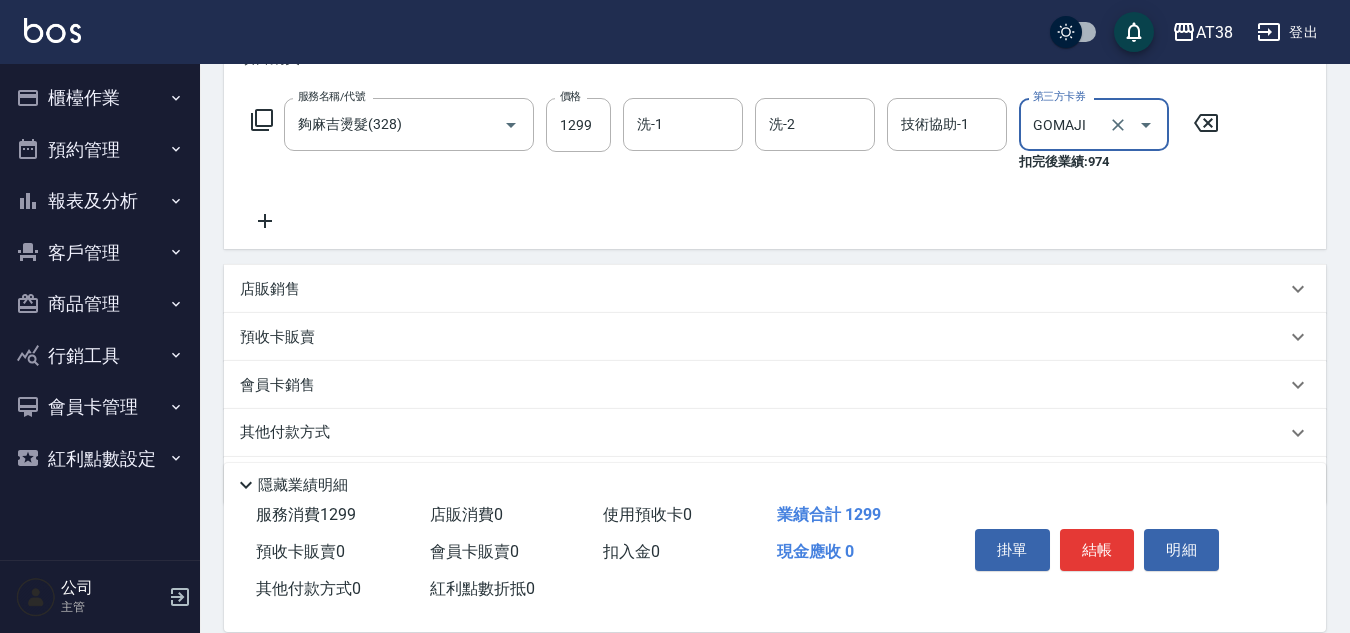 scroll, scrollTop: 366, scrollLeft: 0, axis: vertical 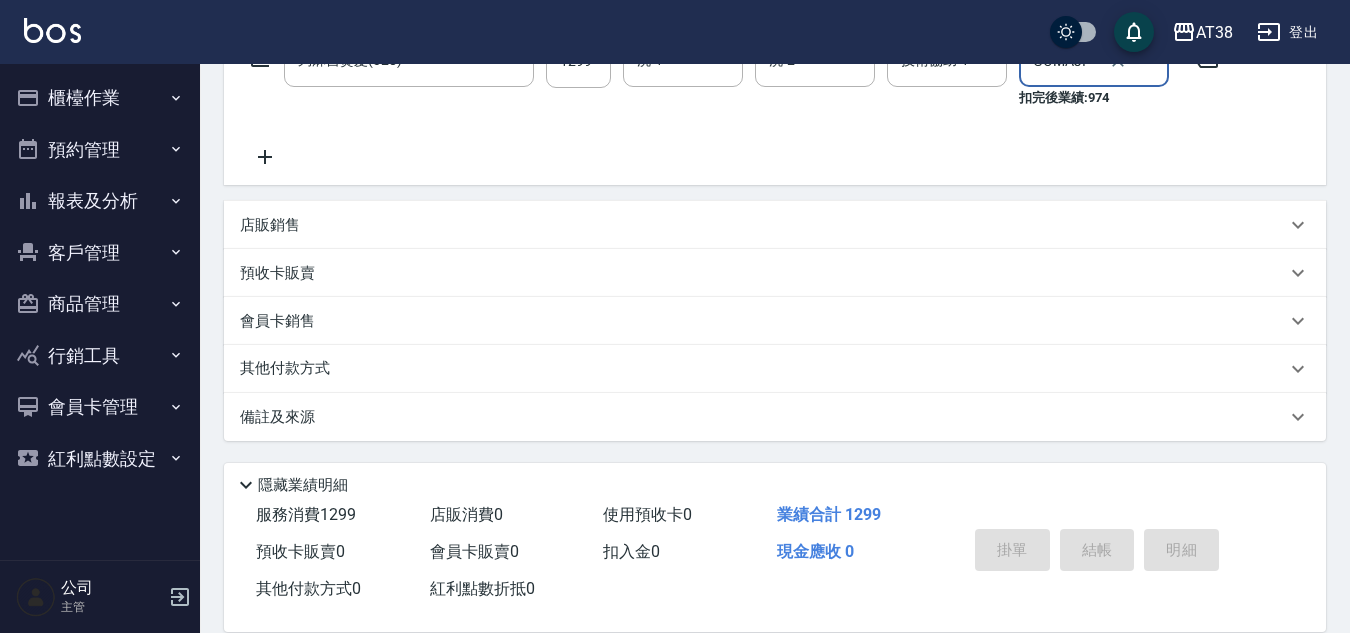 type 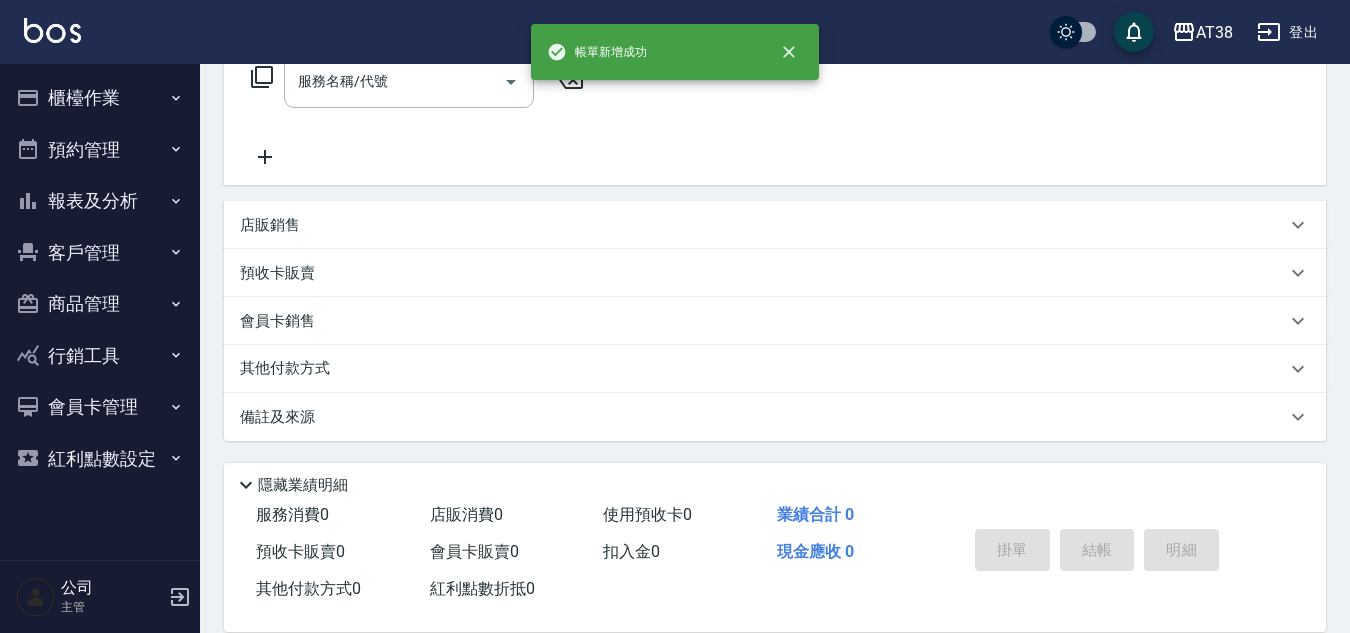 scroll, scrollTop: 0, scrollLeft: 0, axis: both 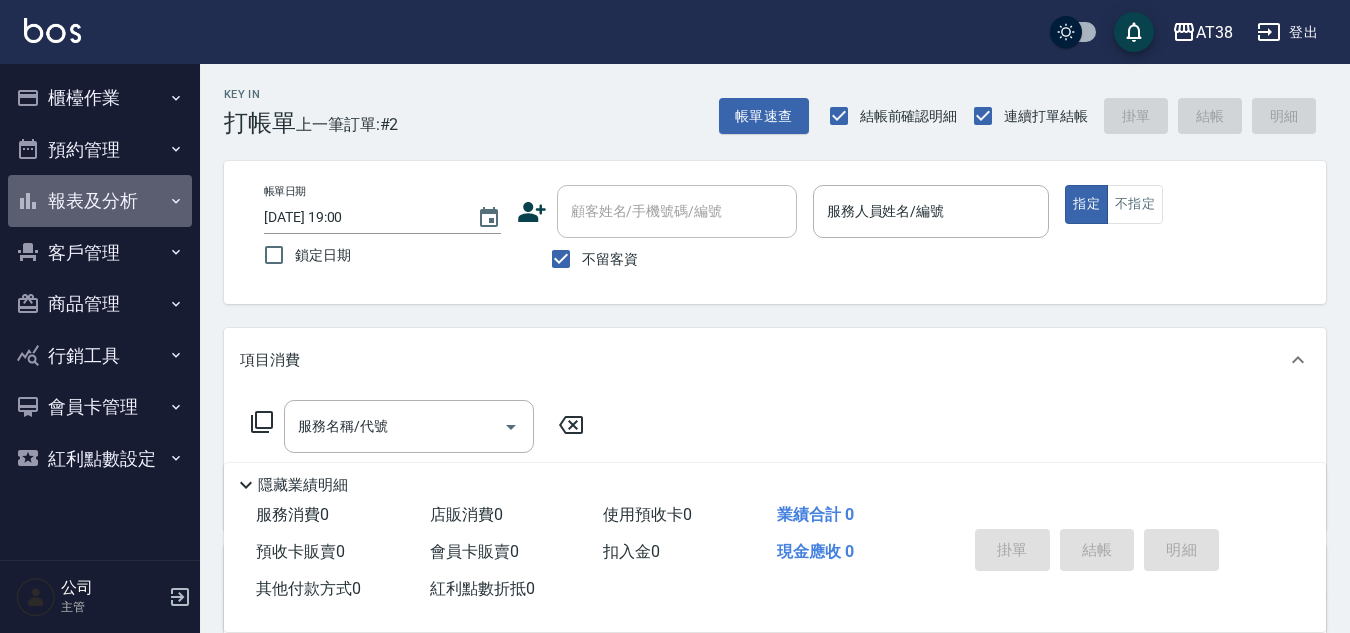 click on "報表及分析" at bounding box center (100, 201) 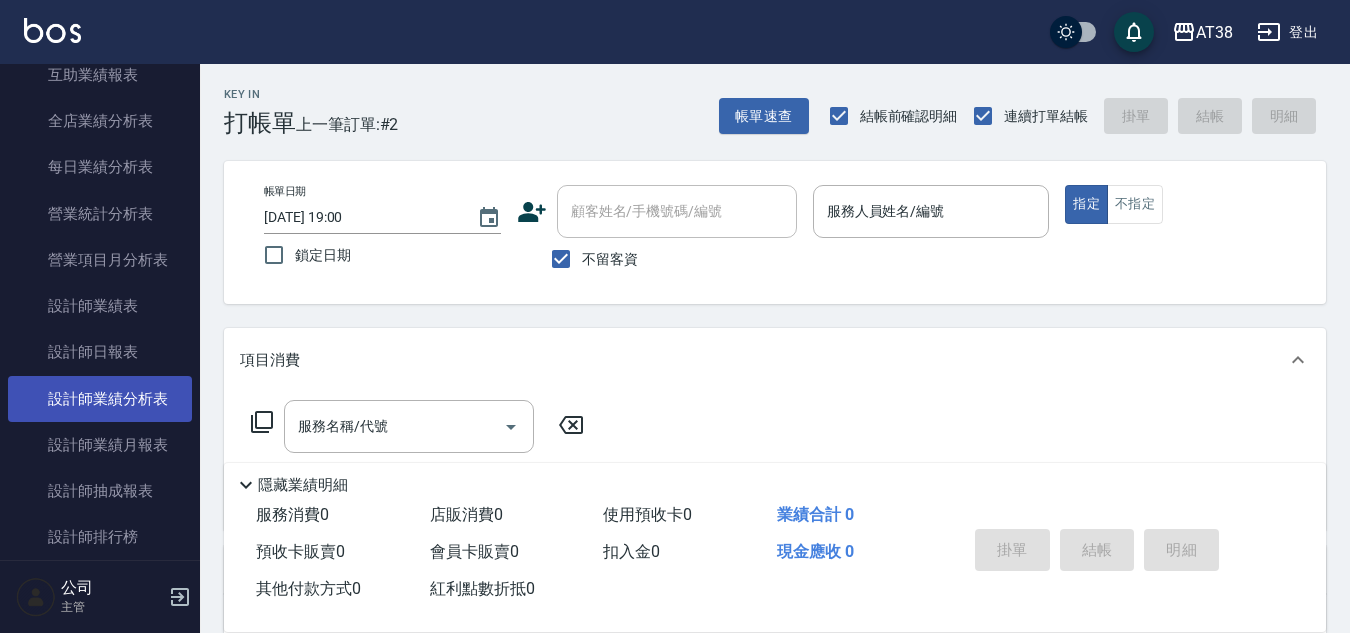 scroll, scrollTop: 600, scrollLeft: 0, axis: vertical 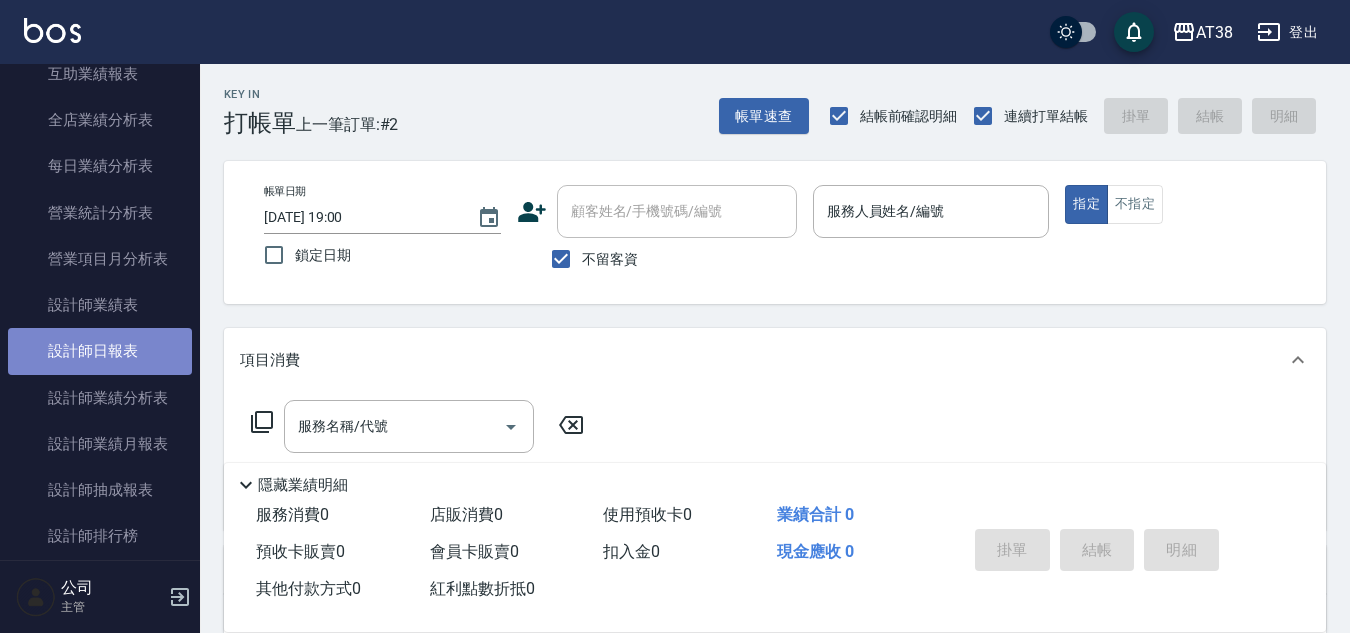 click on "設計師日報表" at bounding box center [100, 351] 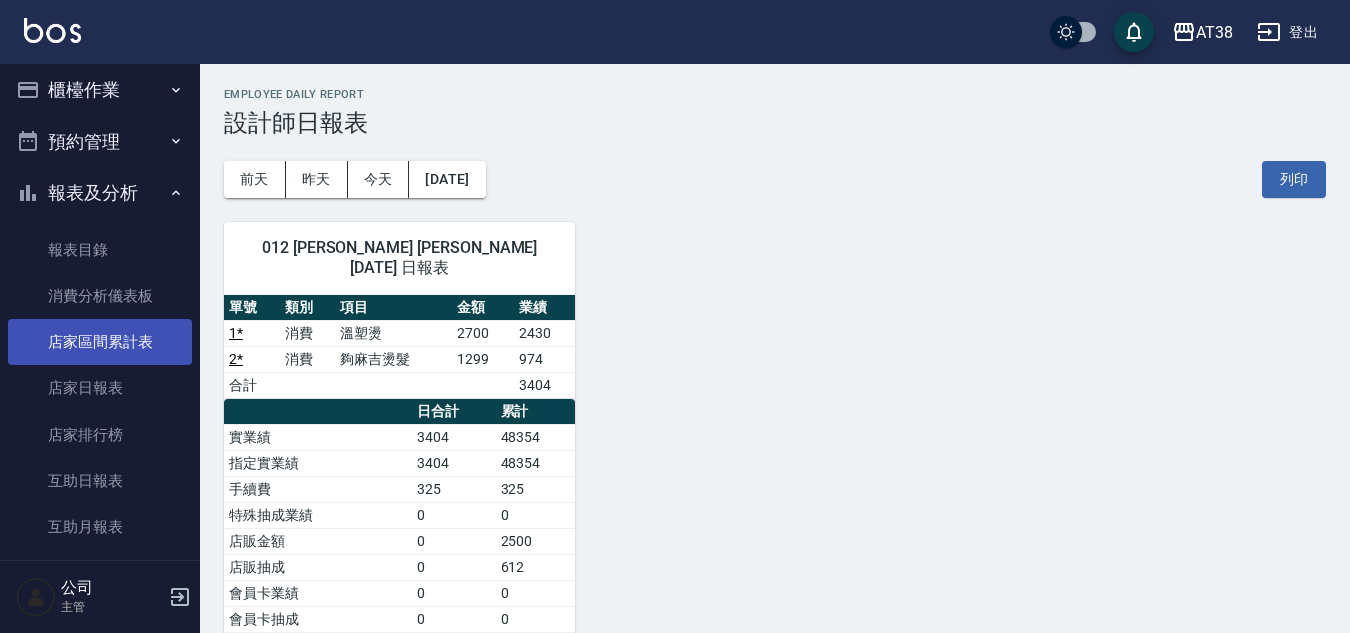 scroll, scrollTop: 0, scrollLeft: 0, axis: both 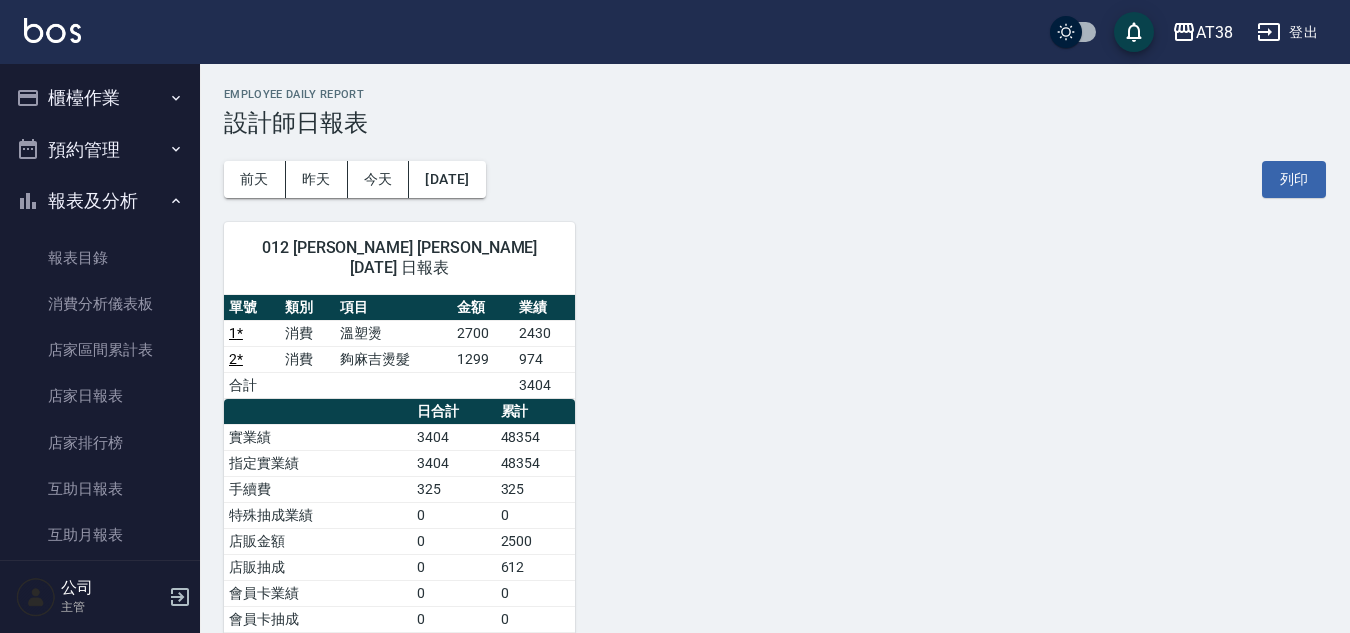 click on "櫃檯作業" at bounding box center [100, 98] 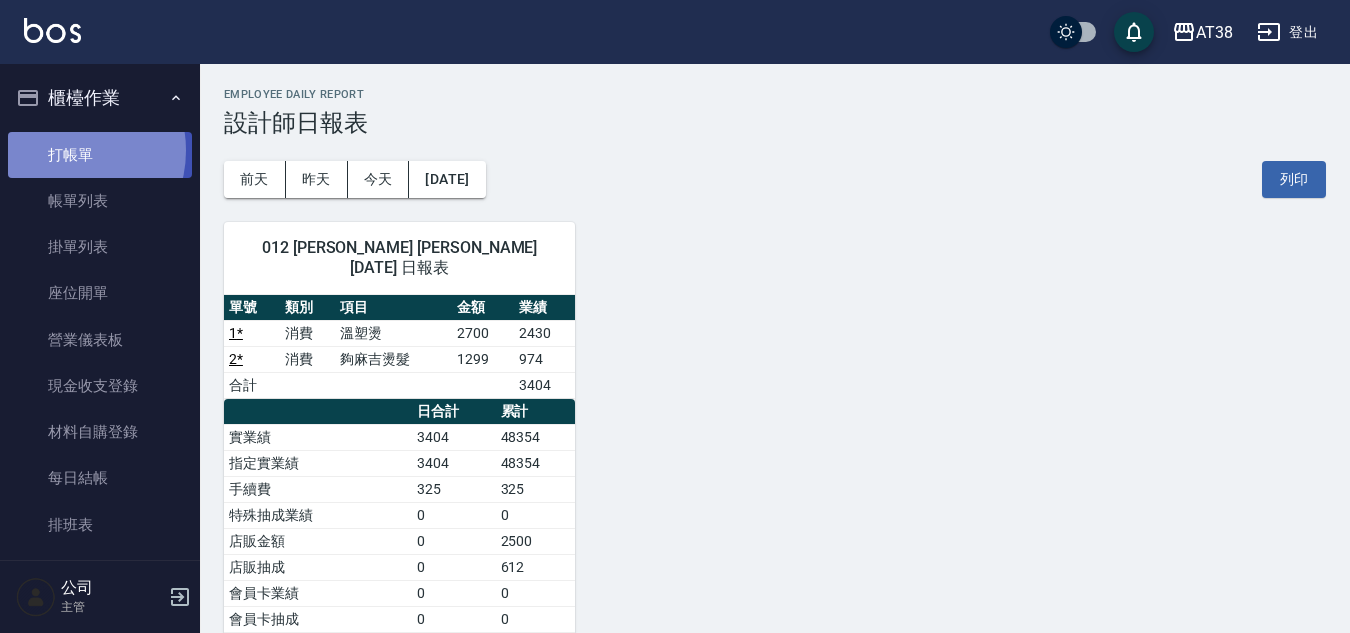 click on "打帳單" at bounding box center [100, 155] 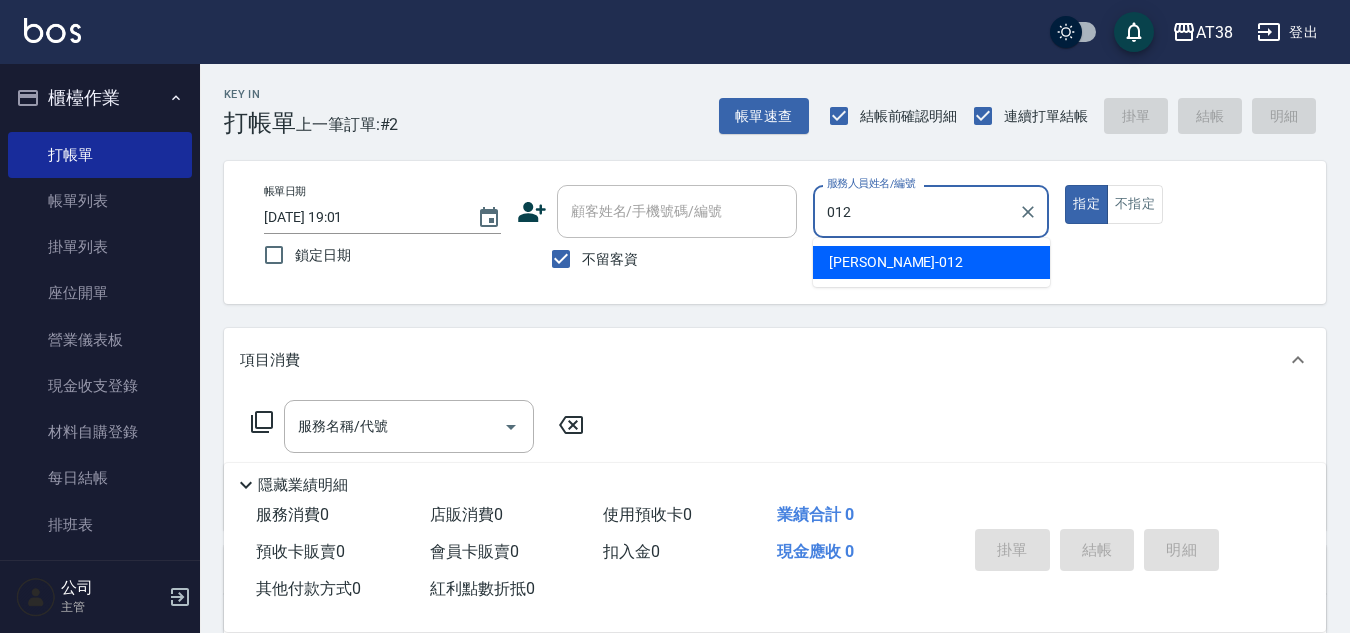 type on "[PERSON_NAME]-012" 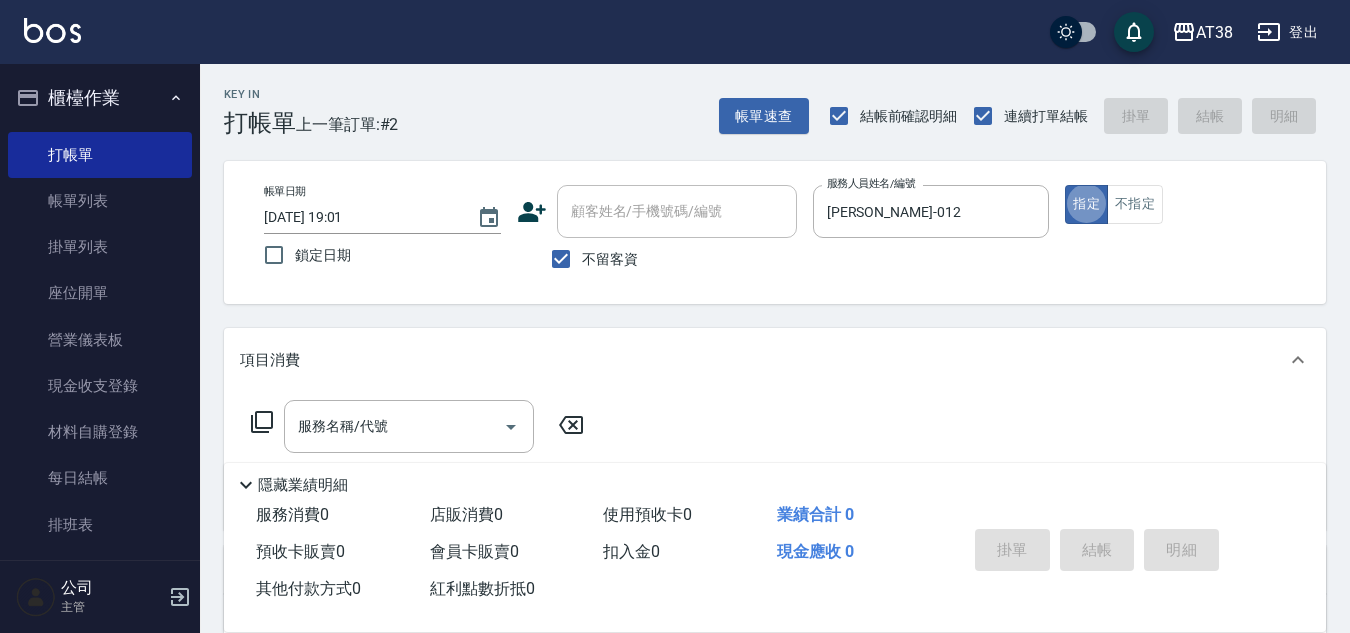 type on "true" 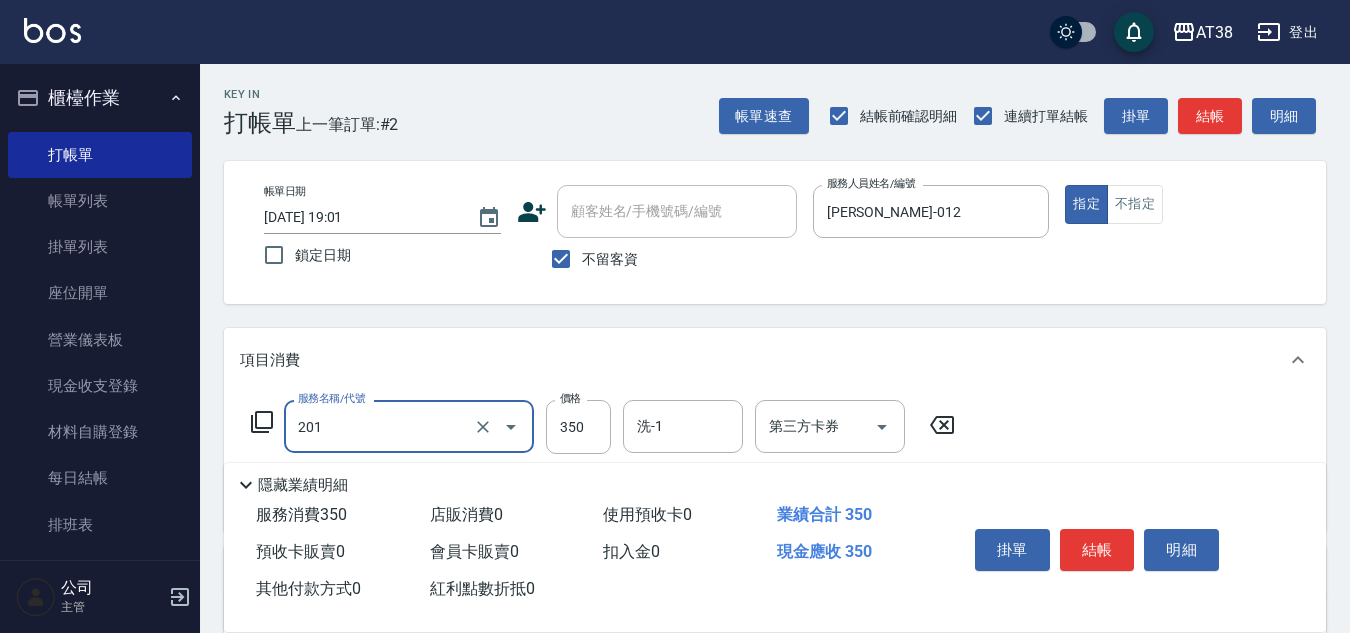 type on "洗髮(201)" 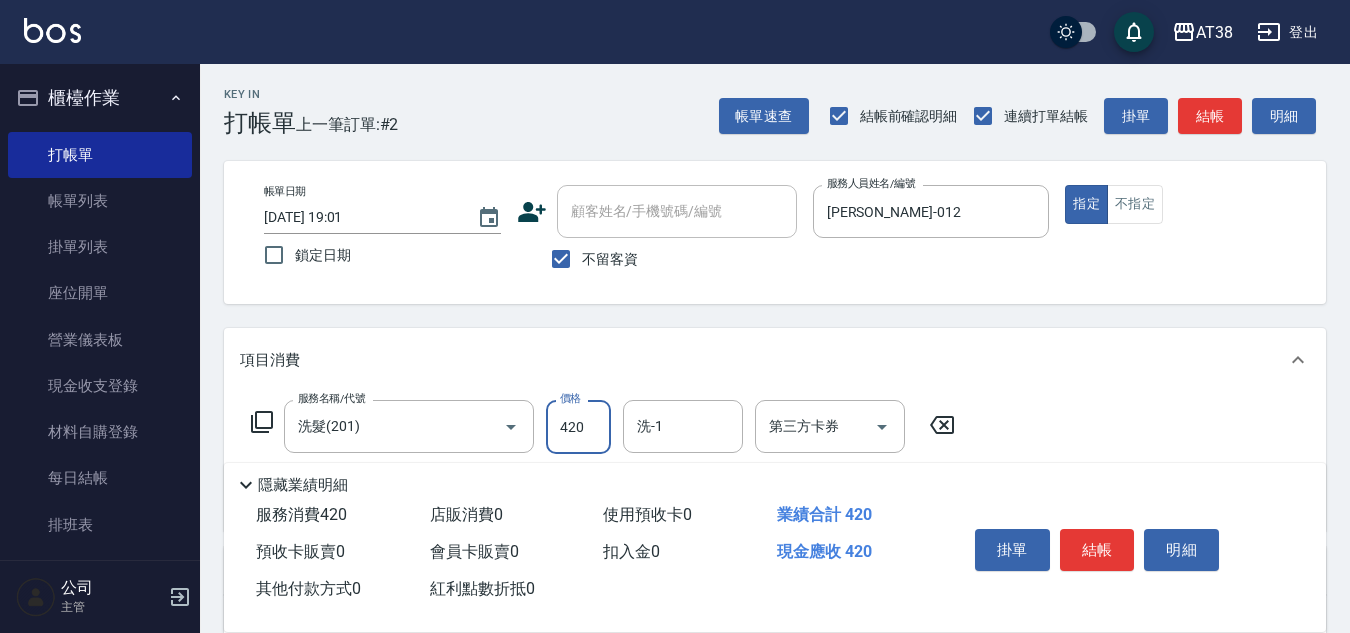 type on "420" 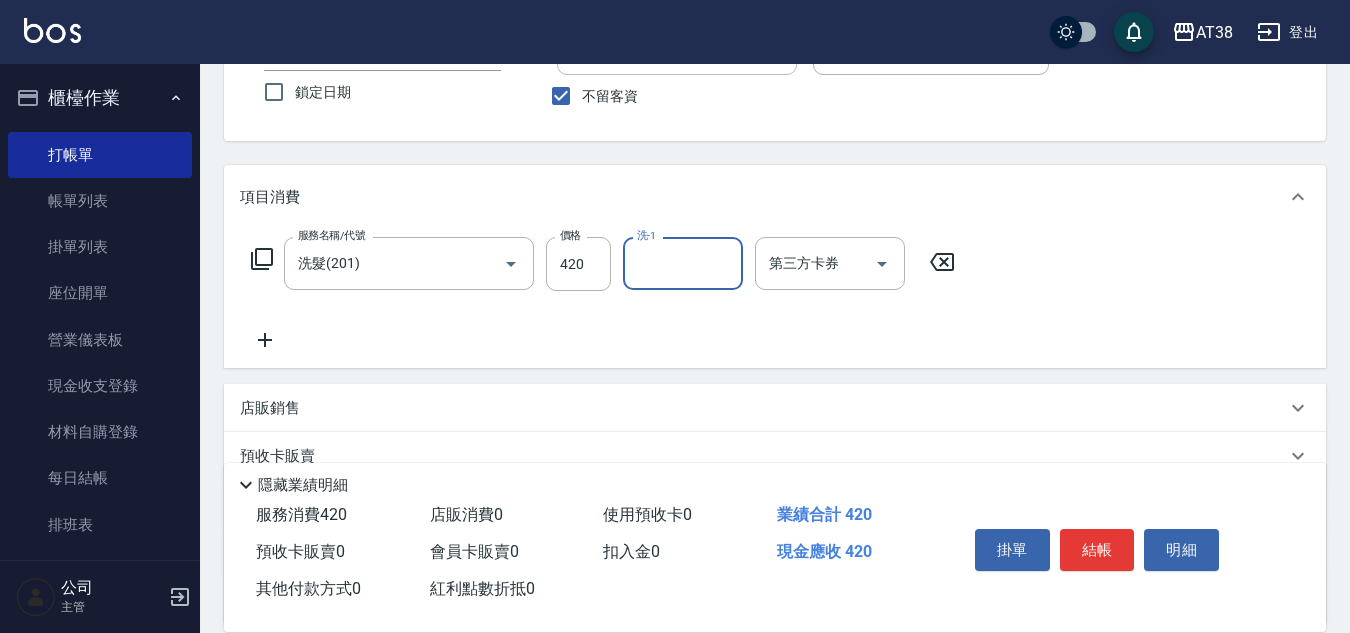 scroll, scrollTop: 300, scrollLeft: 0, axis: vertical 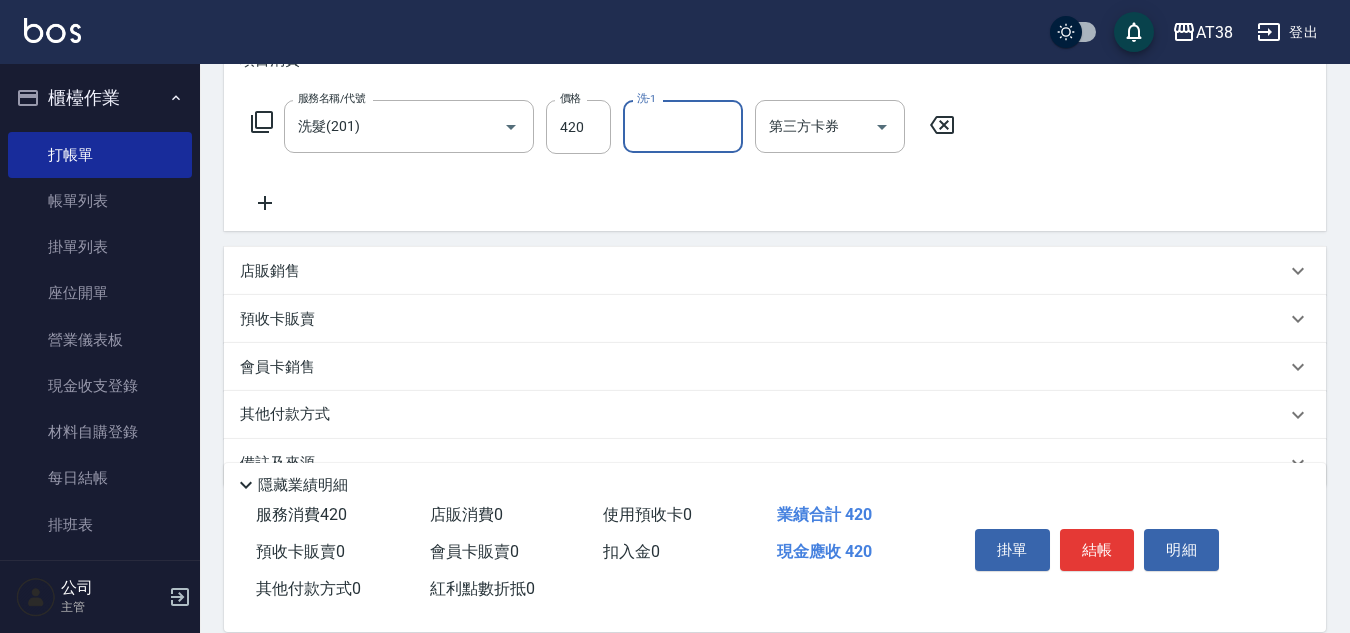 click on "店販銷售" at bounding box center (270, 271) 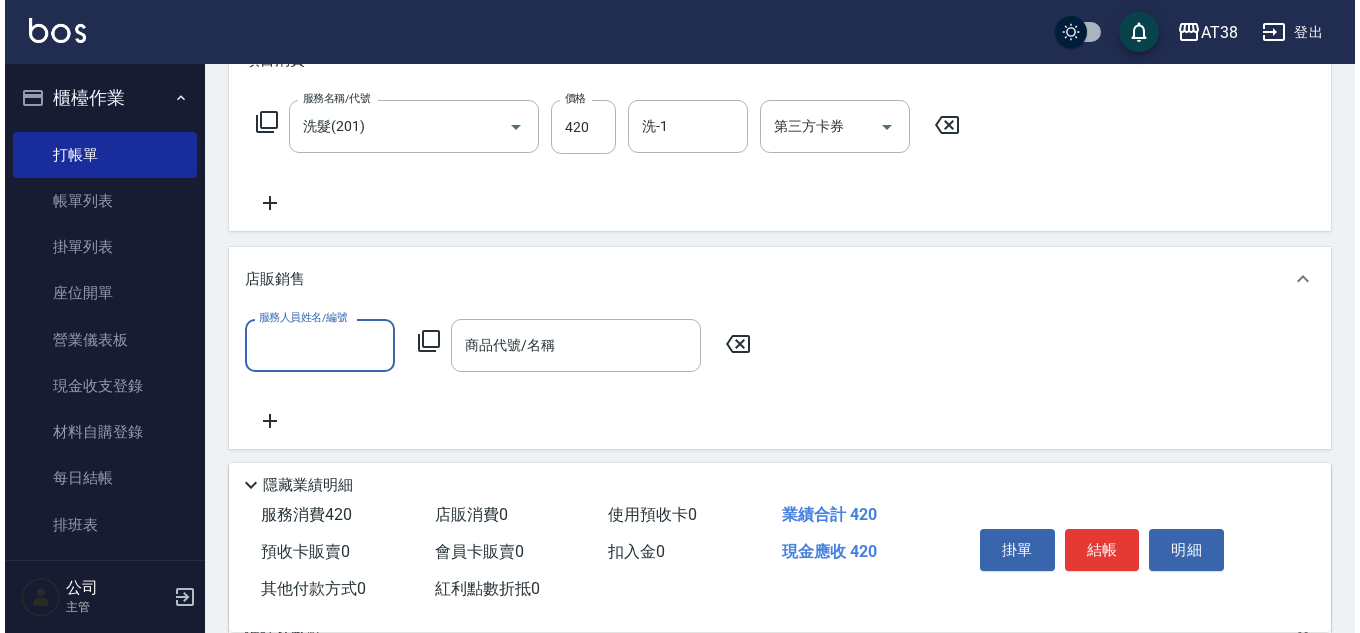 scroll, scrollTop: 0, scrollLeft: 0, axis: both 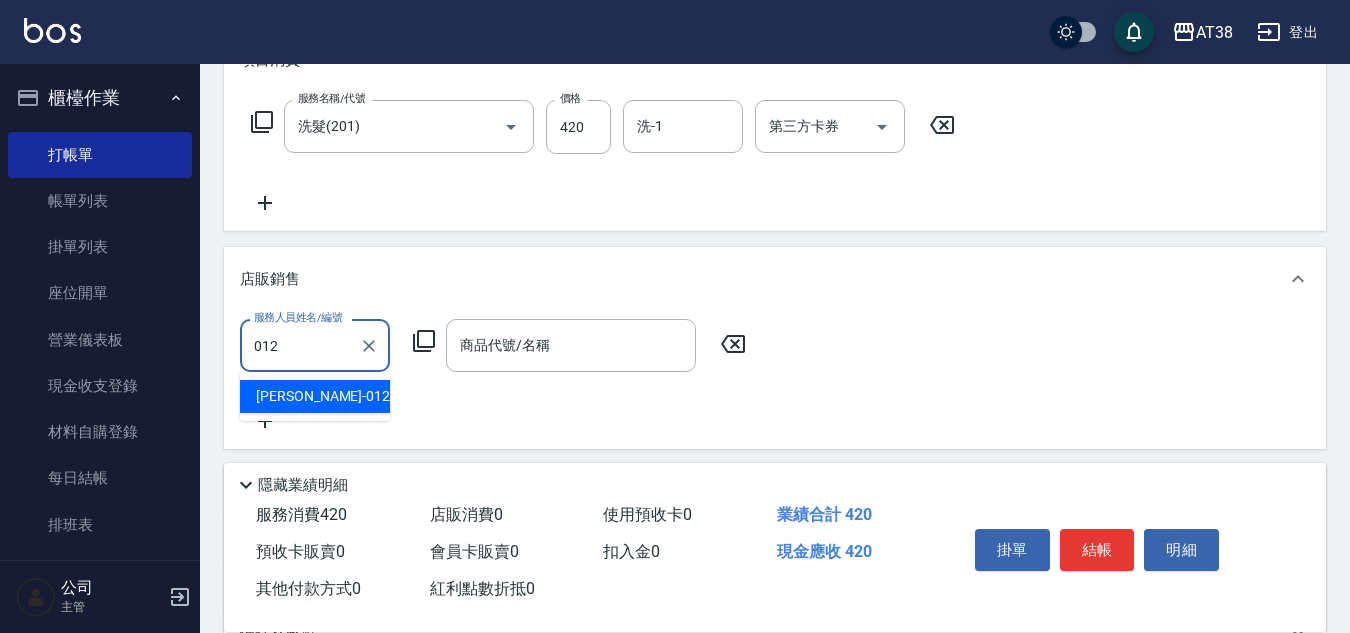 type on "[PERSON_NAME]-012" 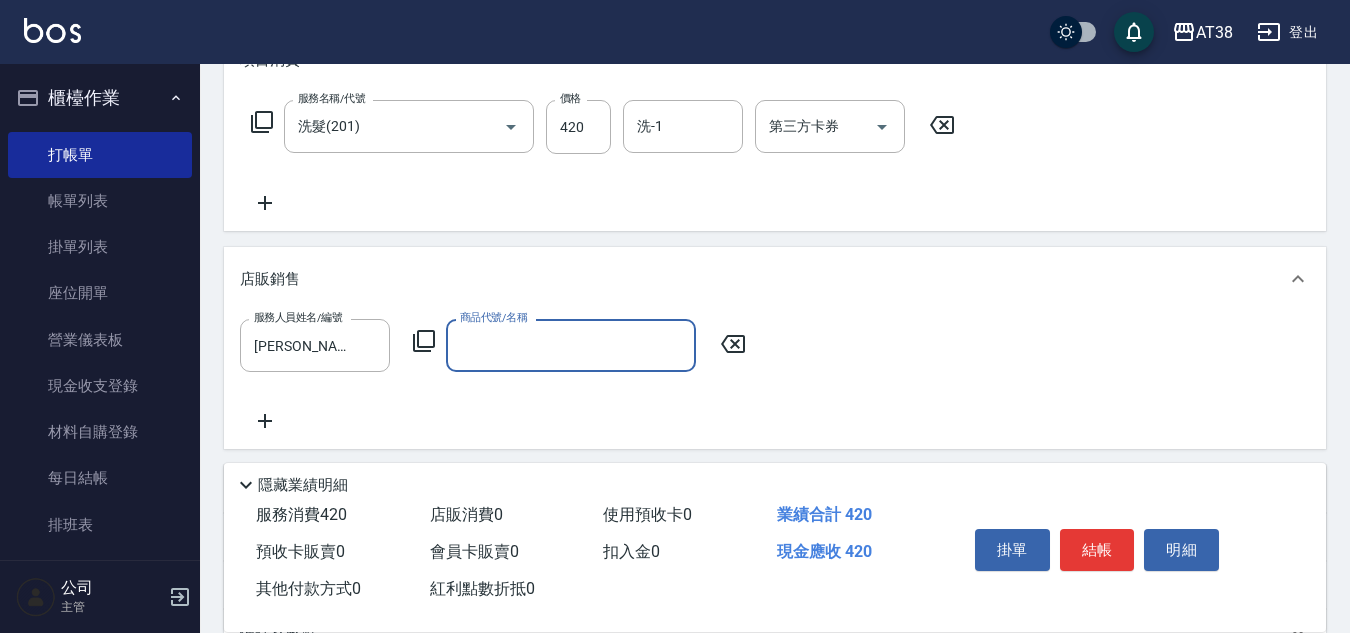click 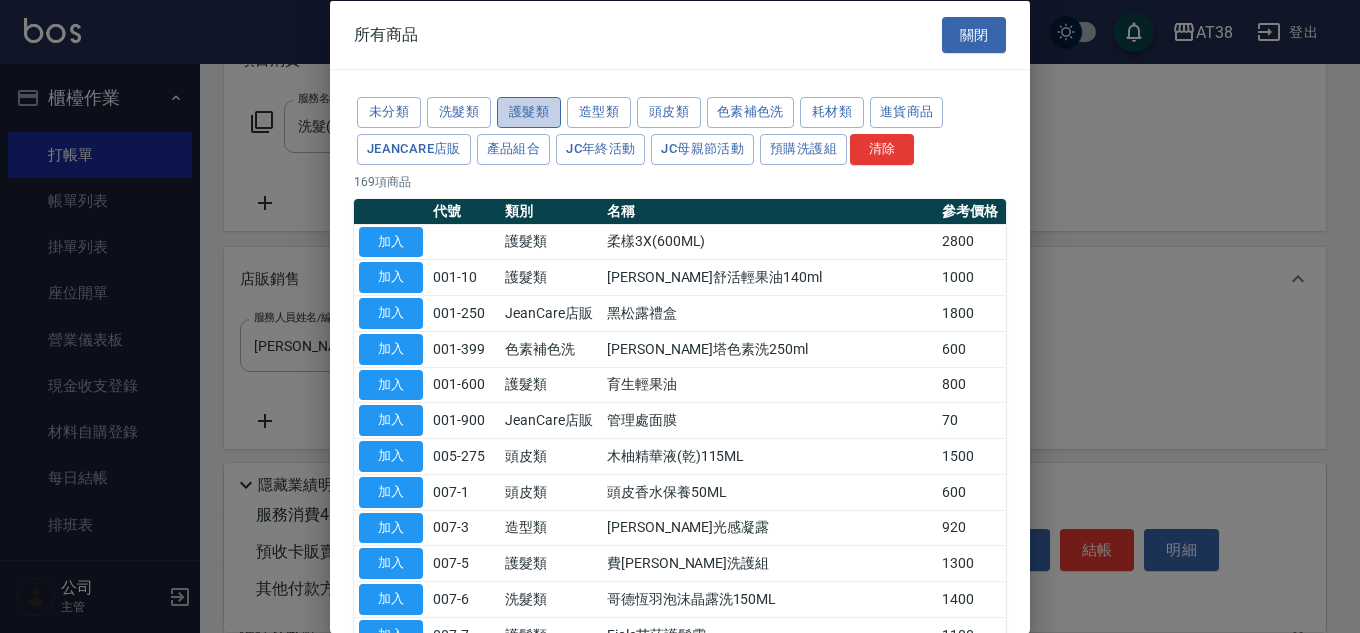 click on "護髮類" at bounding box center [529, 112] 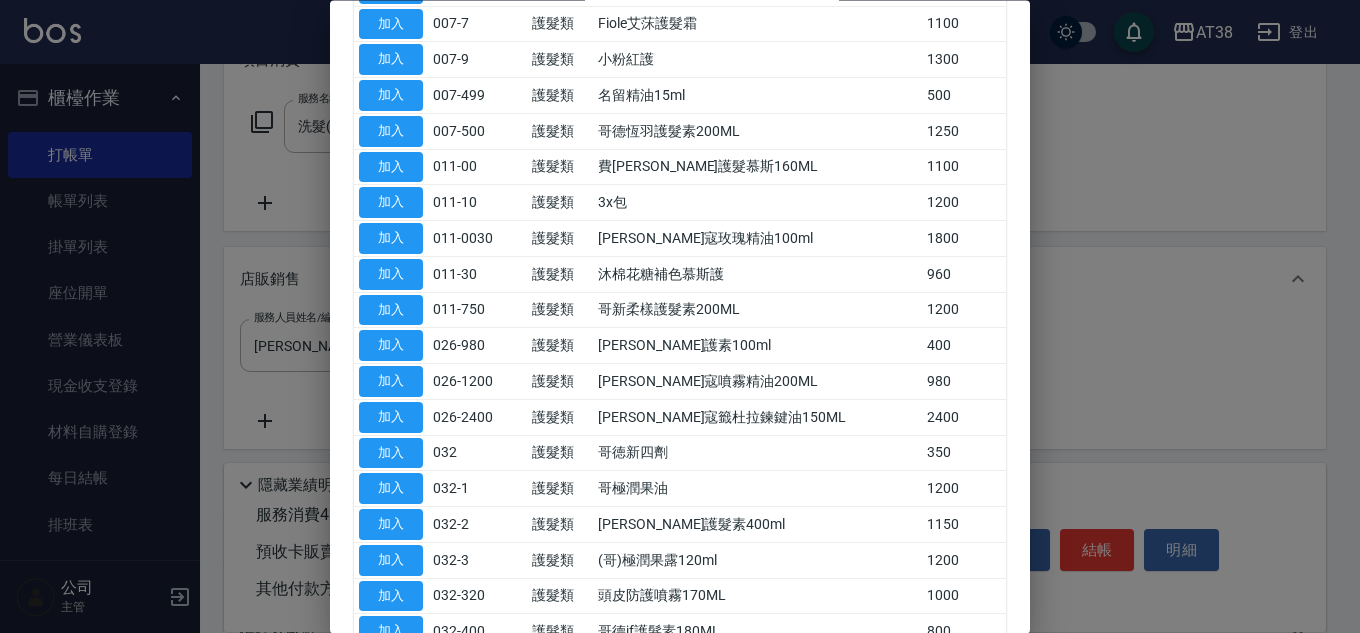 scroll, scrollTop: 400, scrollLeft: 0, axis: vertical 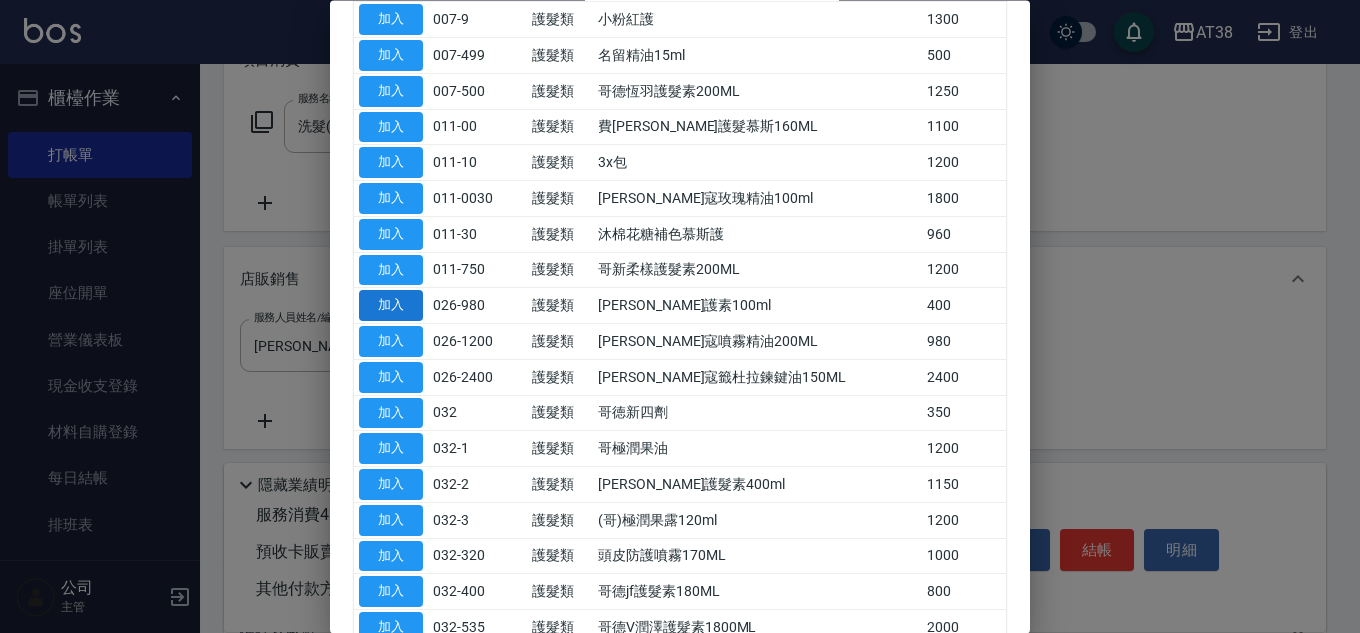 click on "加入" at bounding box center (391, 306) 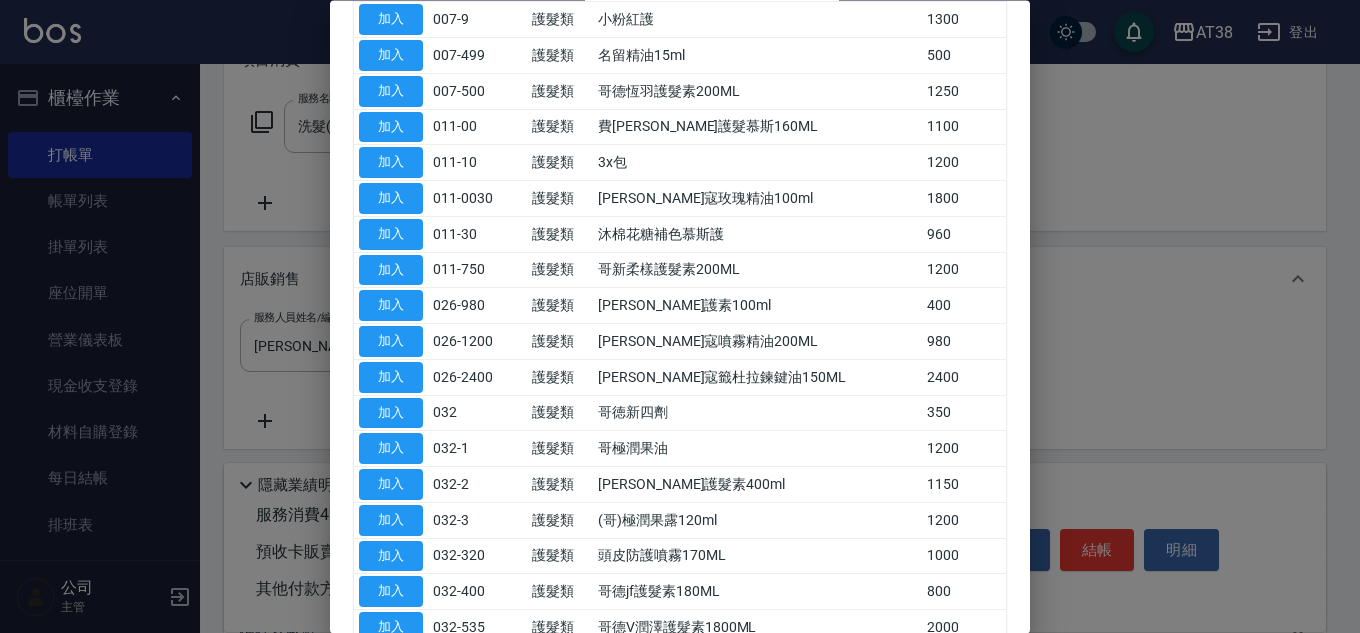 type on "[PERSON_NAME]護素100ml" 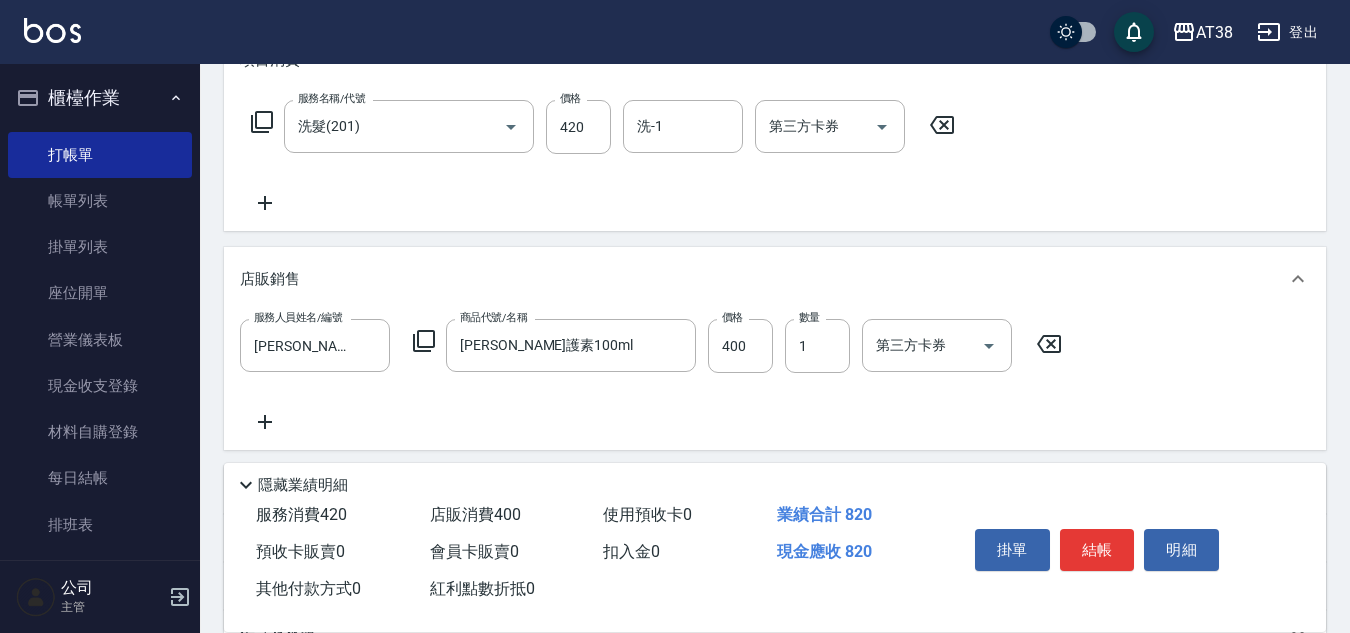 click 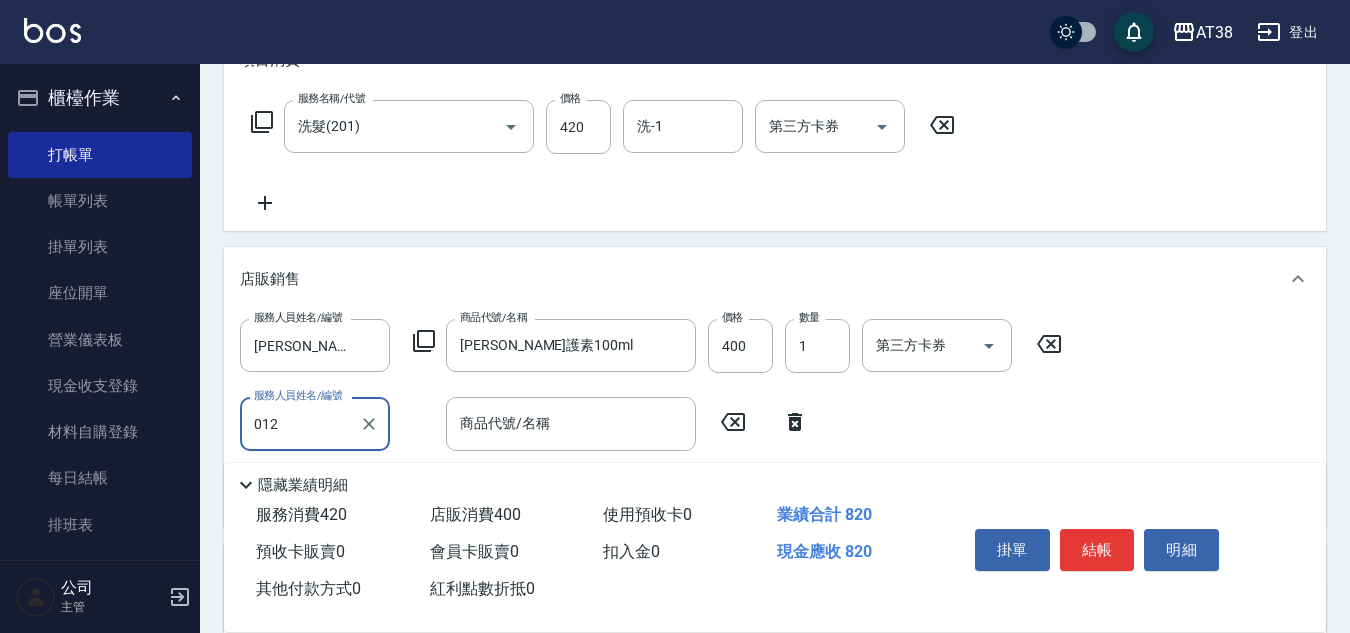 type on "[PERSON_NAME]-012" 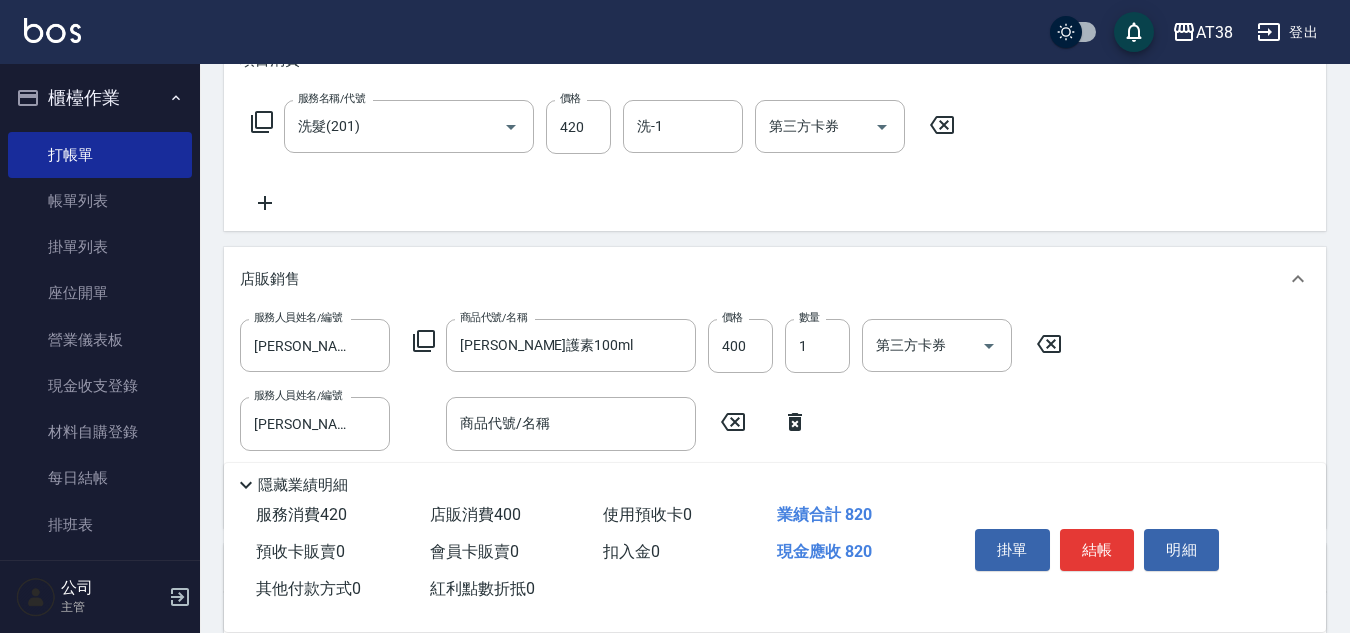 click 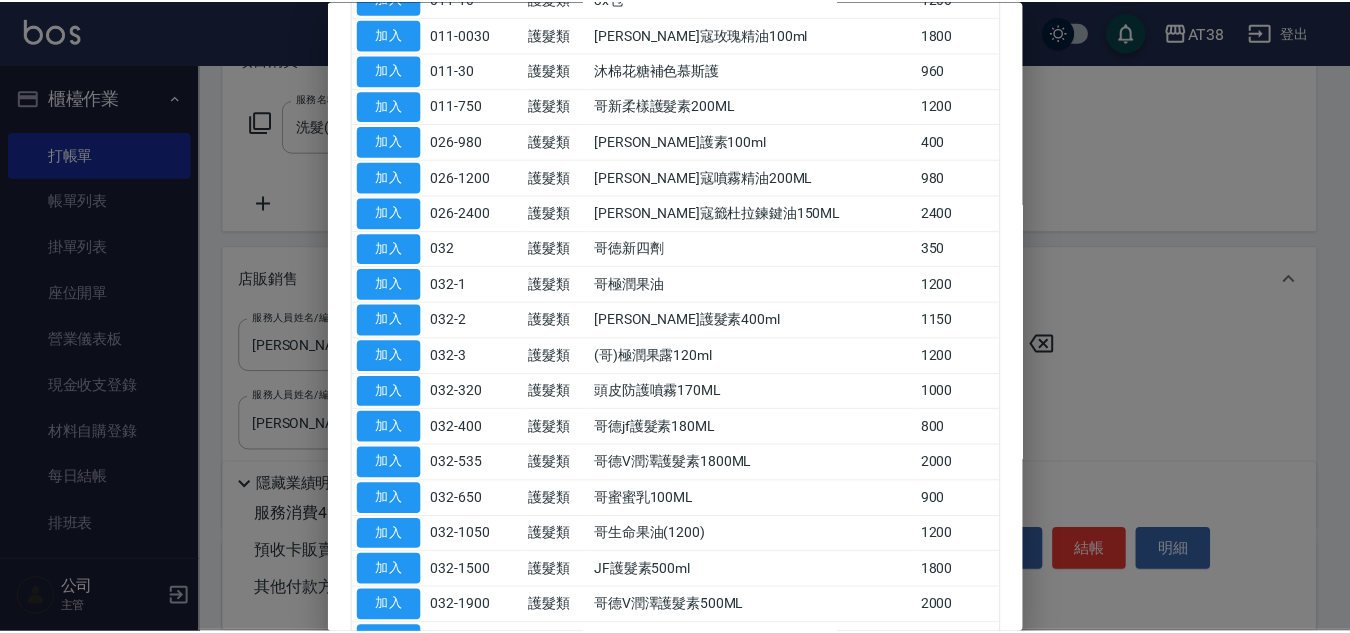 scroll, scrollTop: 600, scrollLeft: 0, axis: vertical 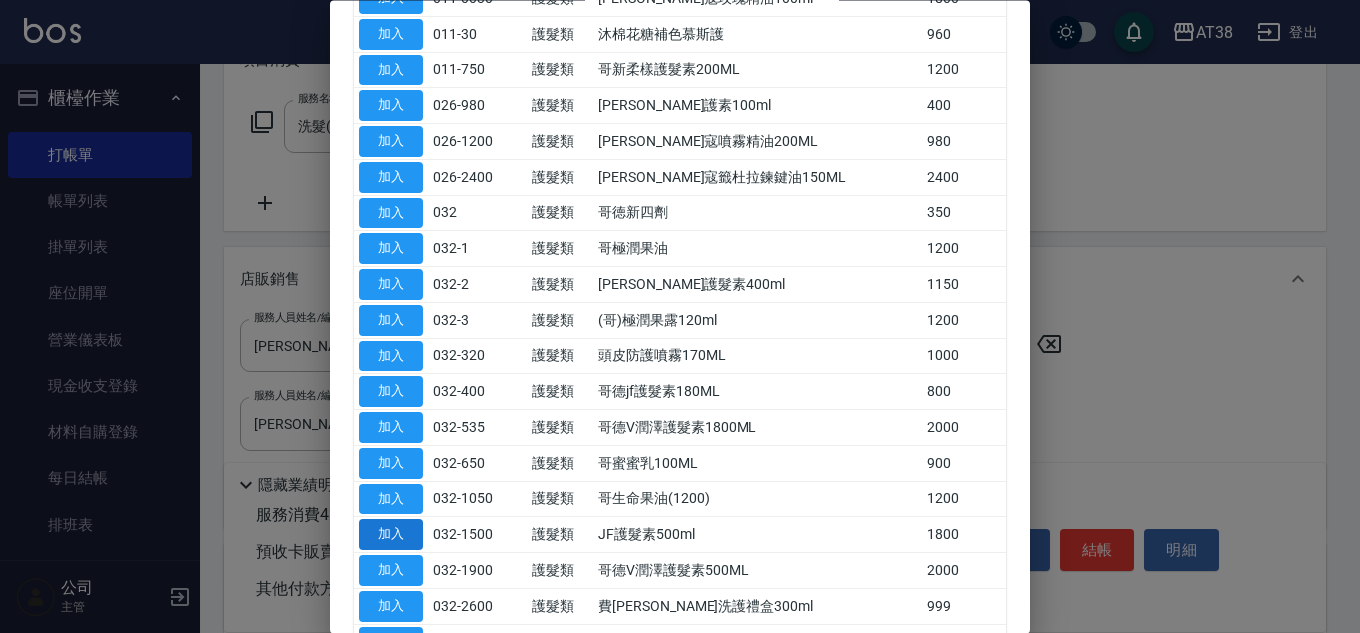click on "加入" at bounding box center (391, 535) 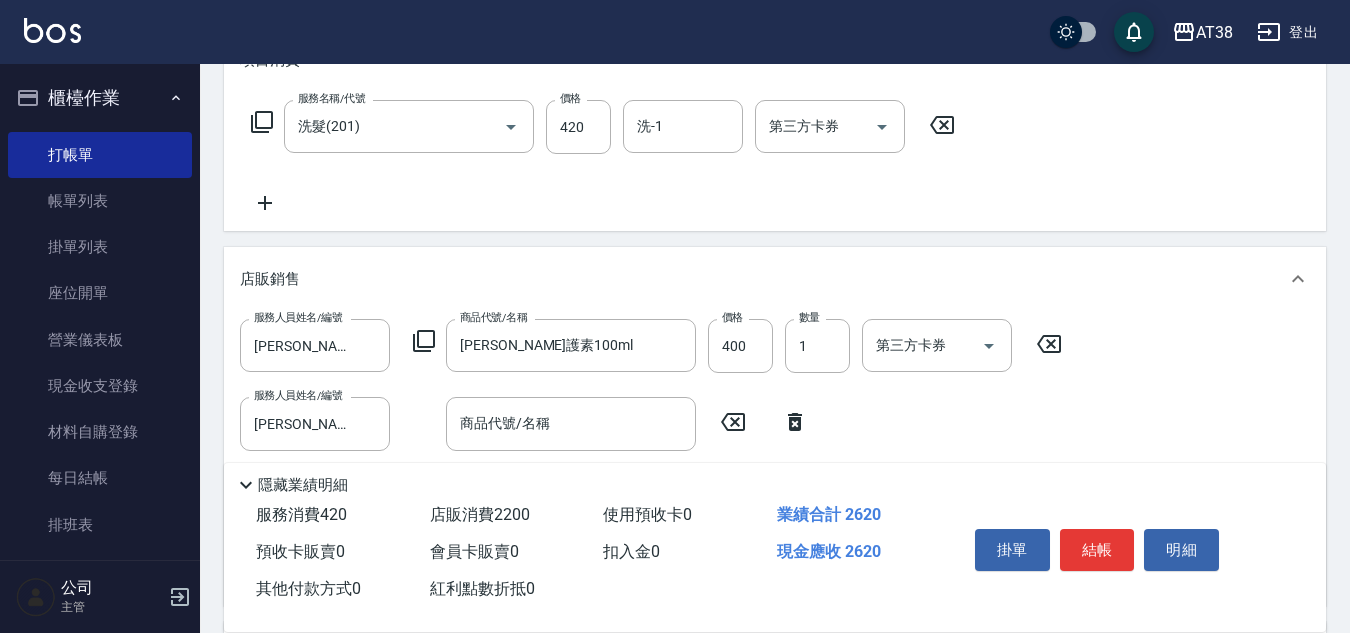 click 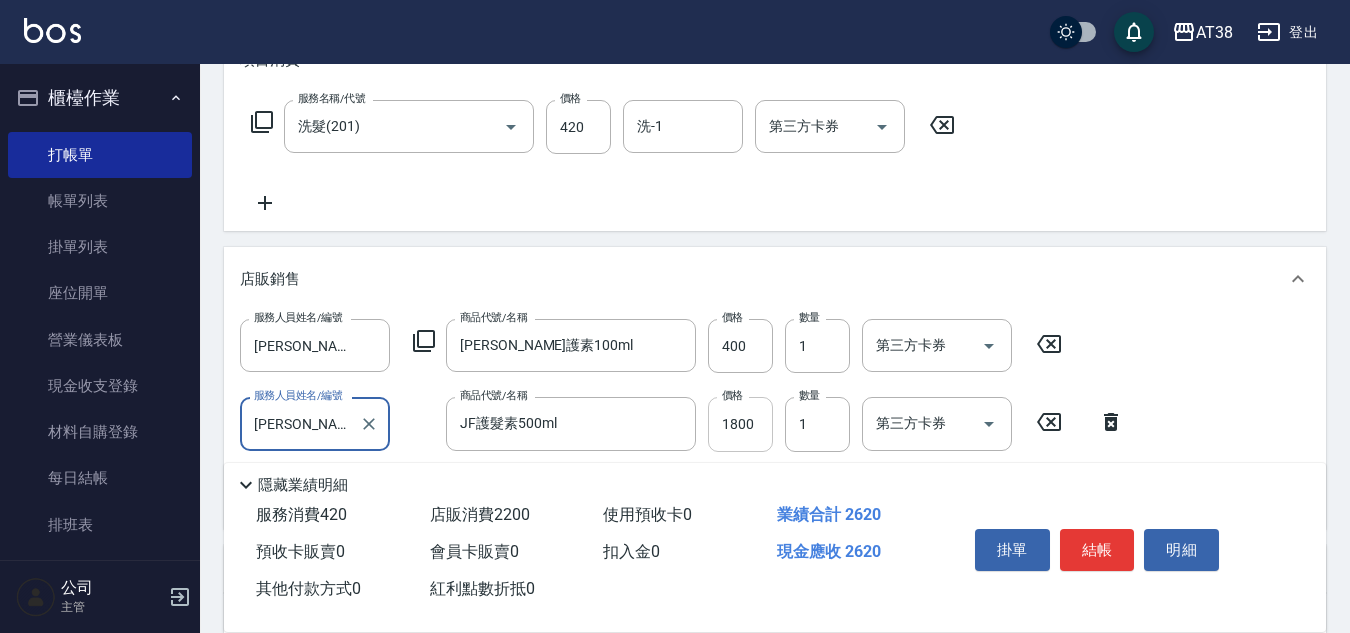 click on "1800" at bounding box center (740, 424) 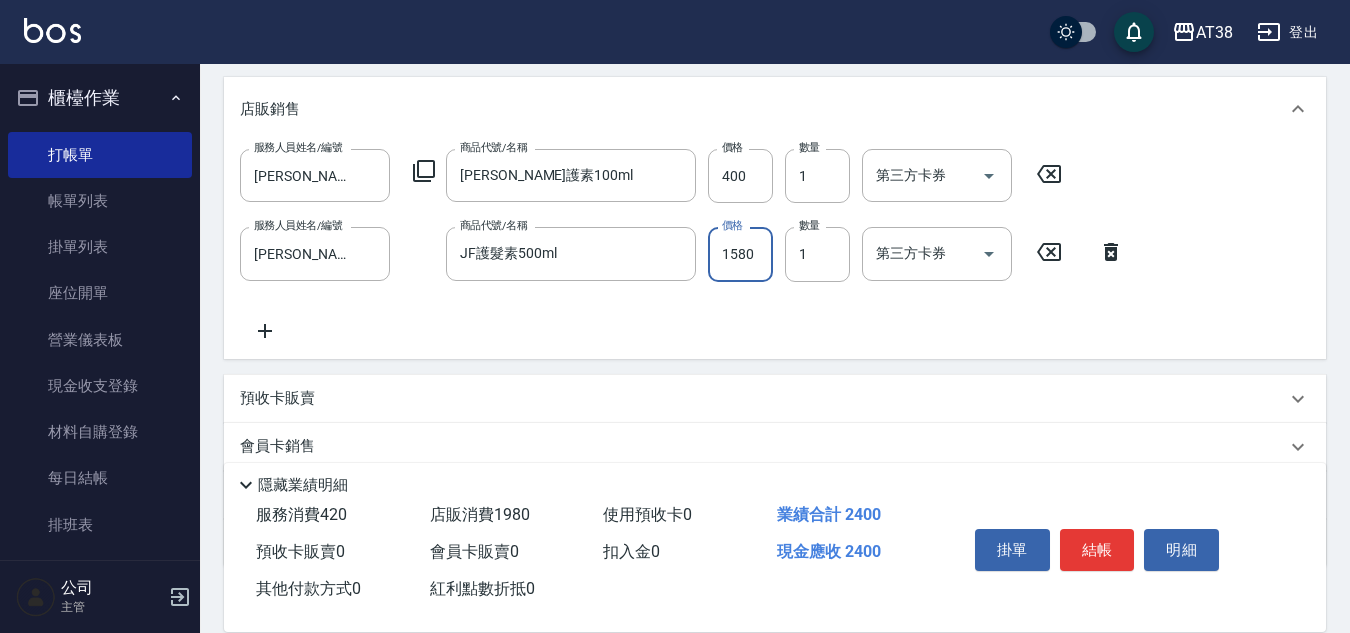 scroll, scrollTop: 396, scrollLeft: 0, axis: vertical 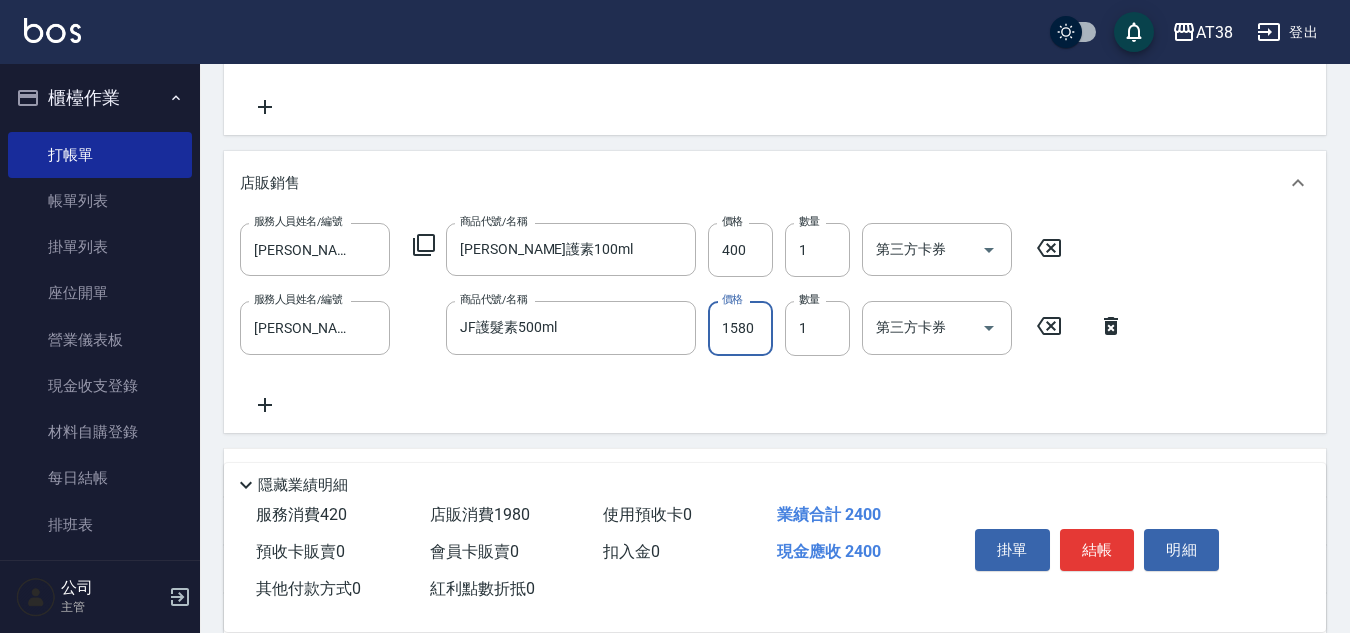 type on "1580" 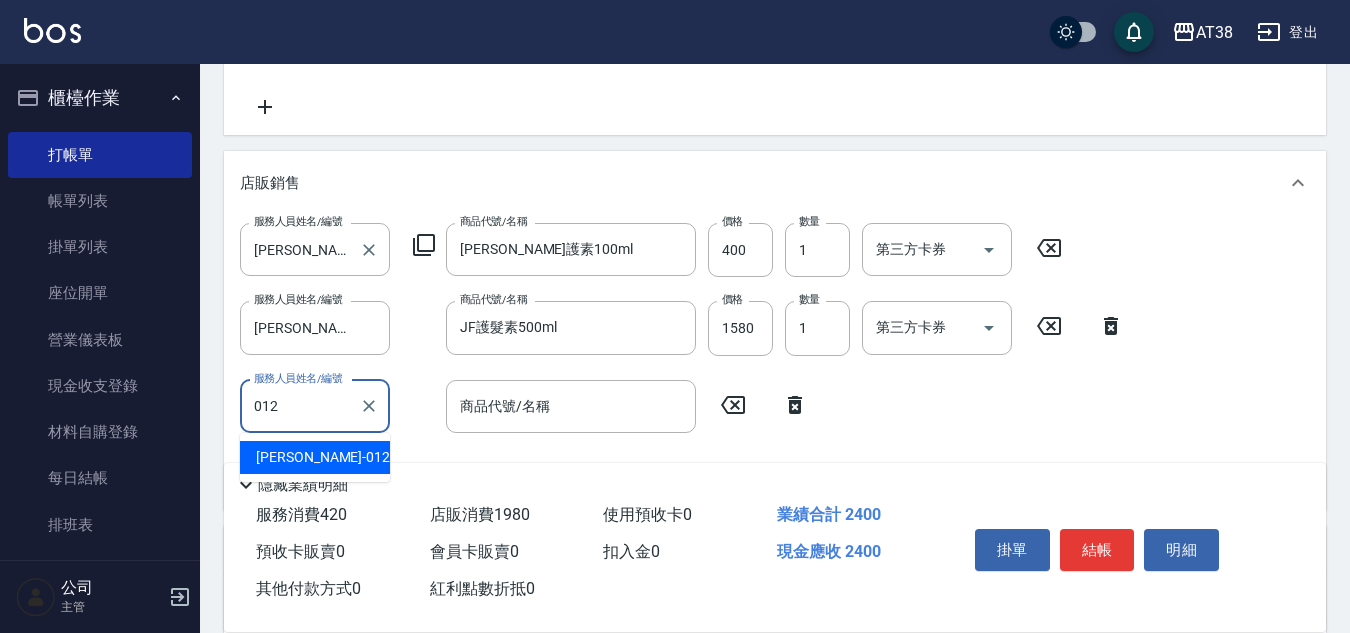 type on "[PERSON_NAME]-012" 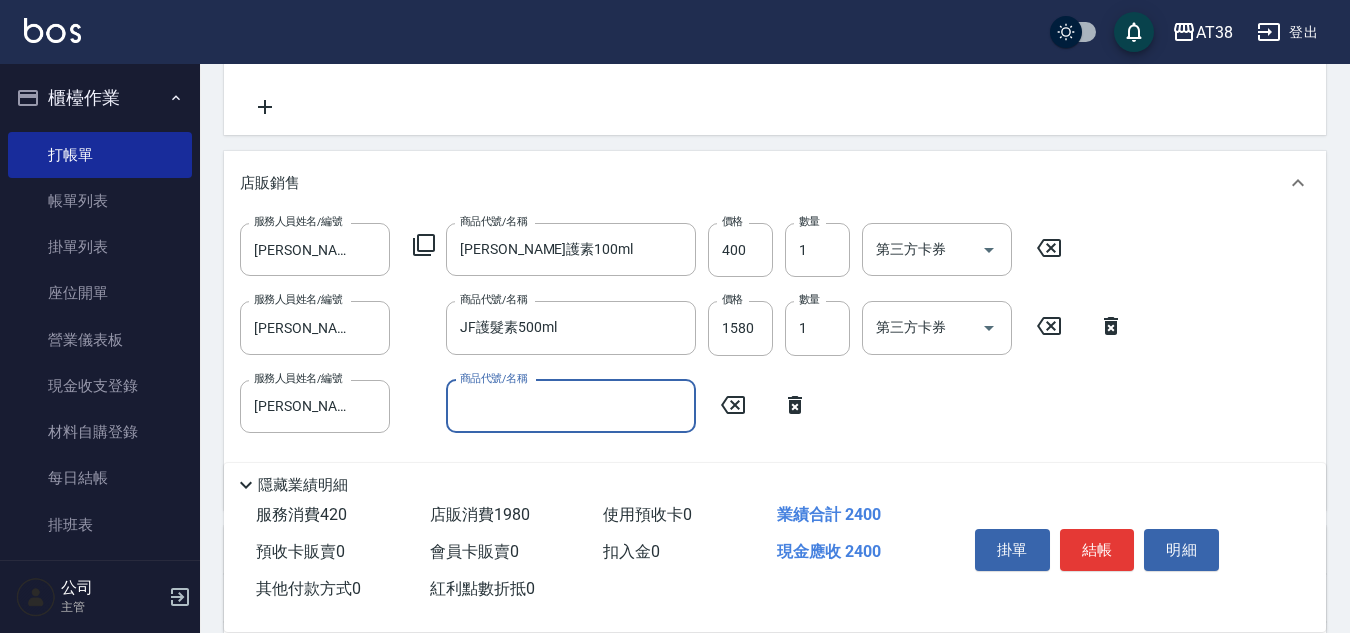 click 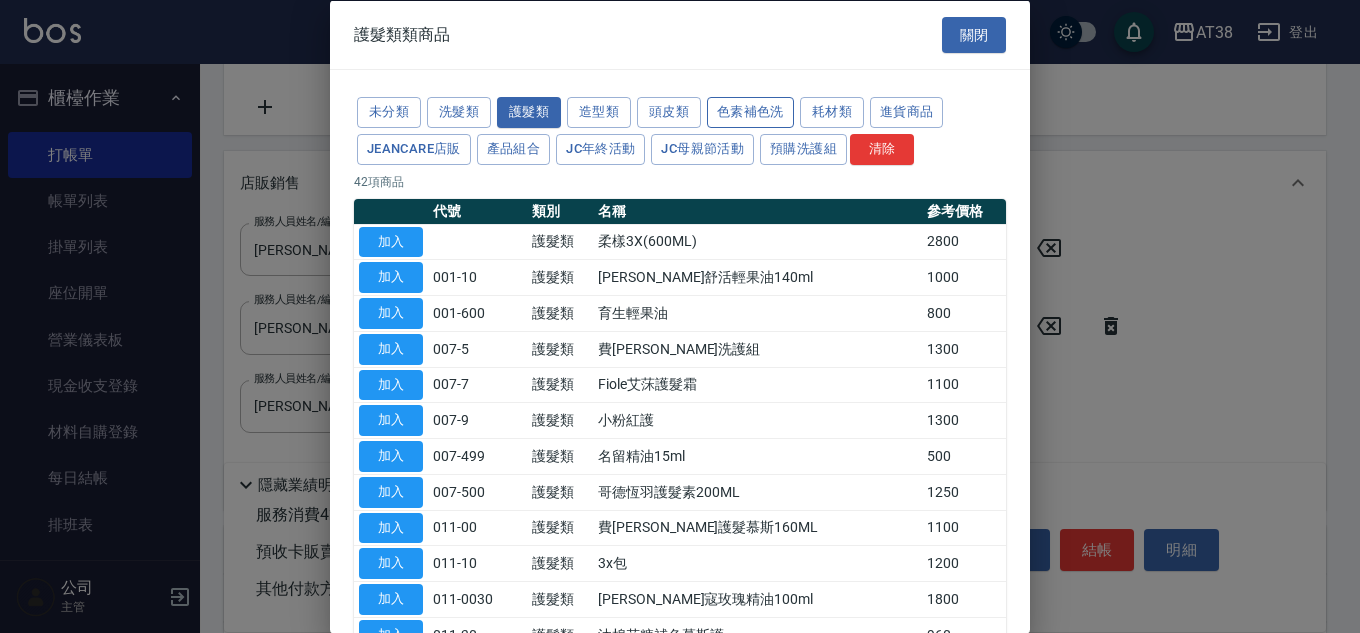 click on "色素補色洗" at bounding box center [750, 112] 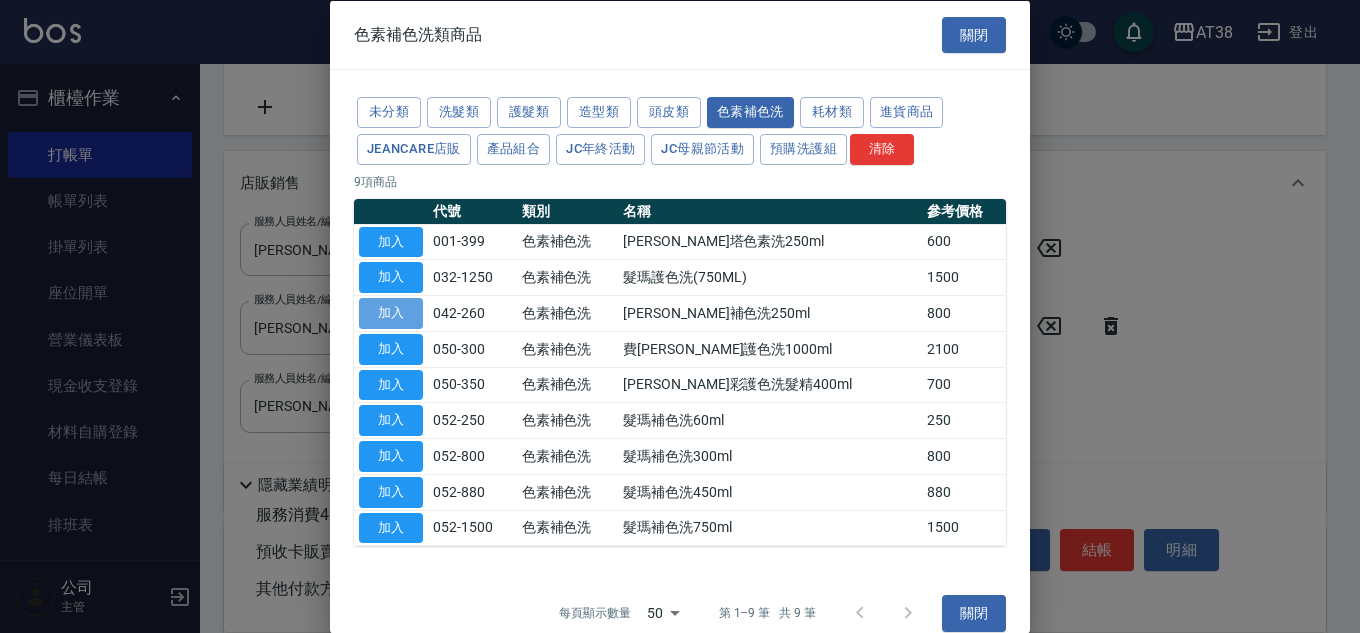 click on "加入" at bounding box center (391, 313) 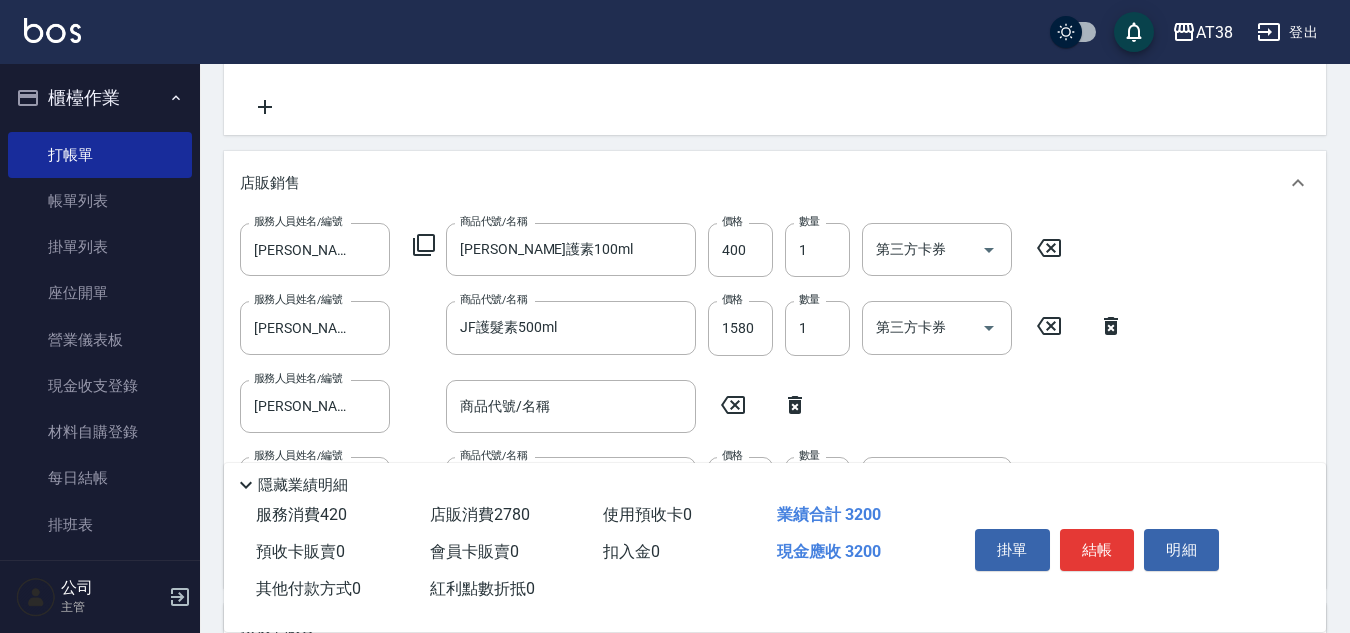 click 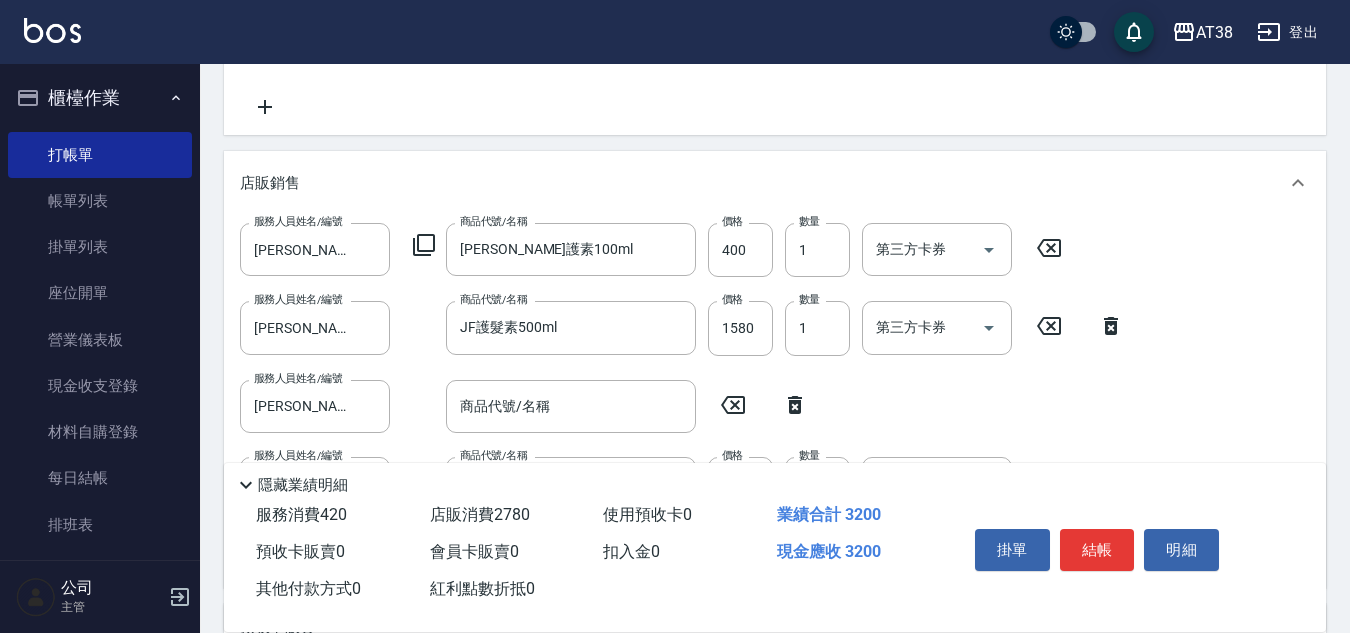 type on "[PERSON_NAME]補色洗250ml" 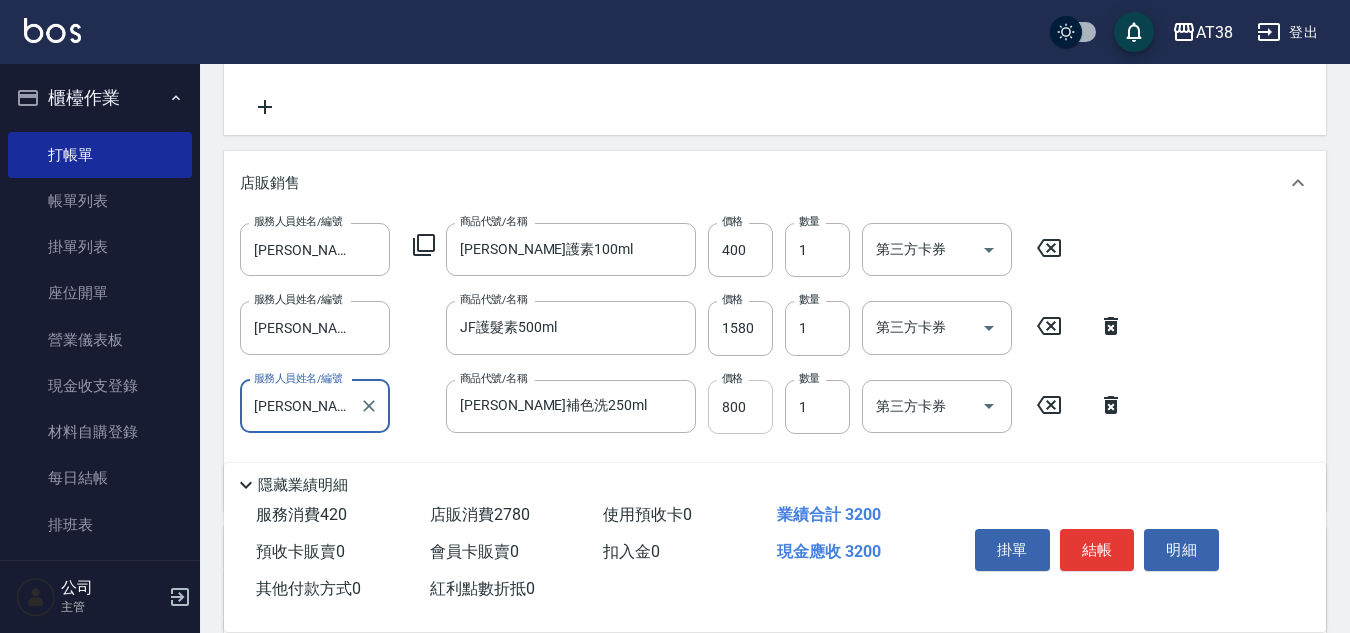 click on "800" at bounding box center [740, 407] 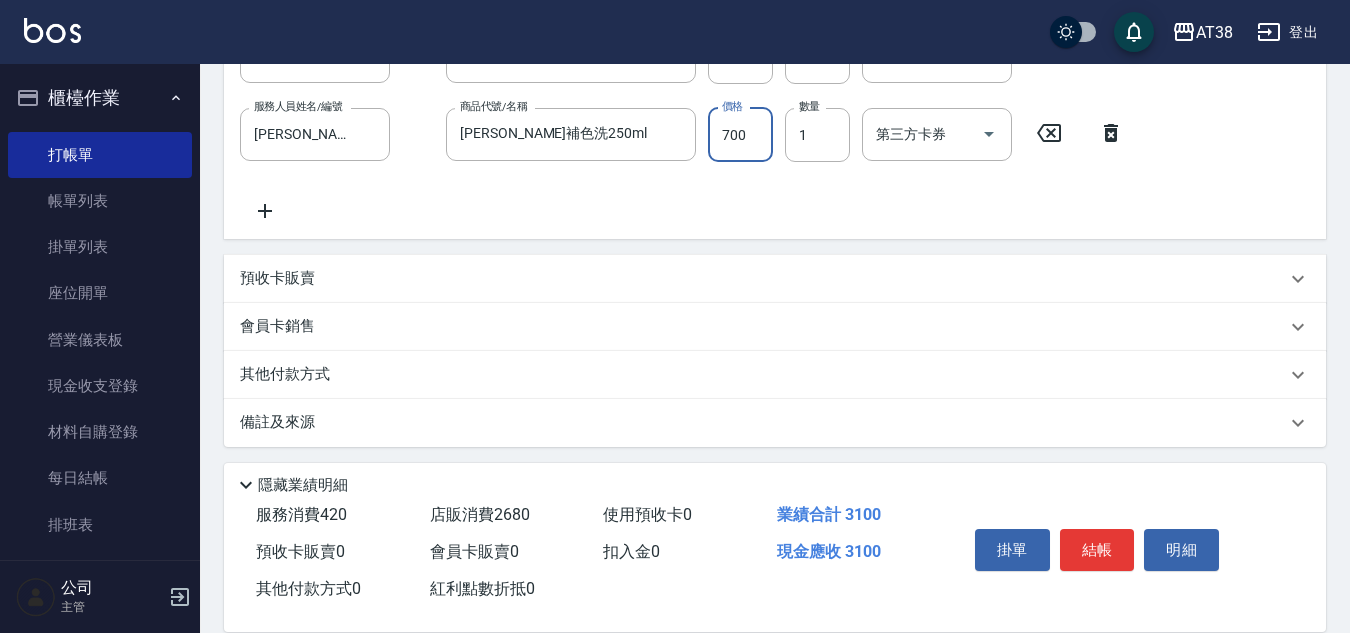 scroll, scrollTop: 674, scrollLeft: 0, axis: vertical 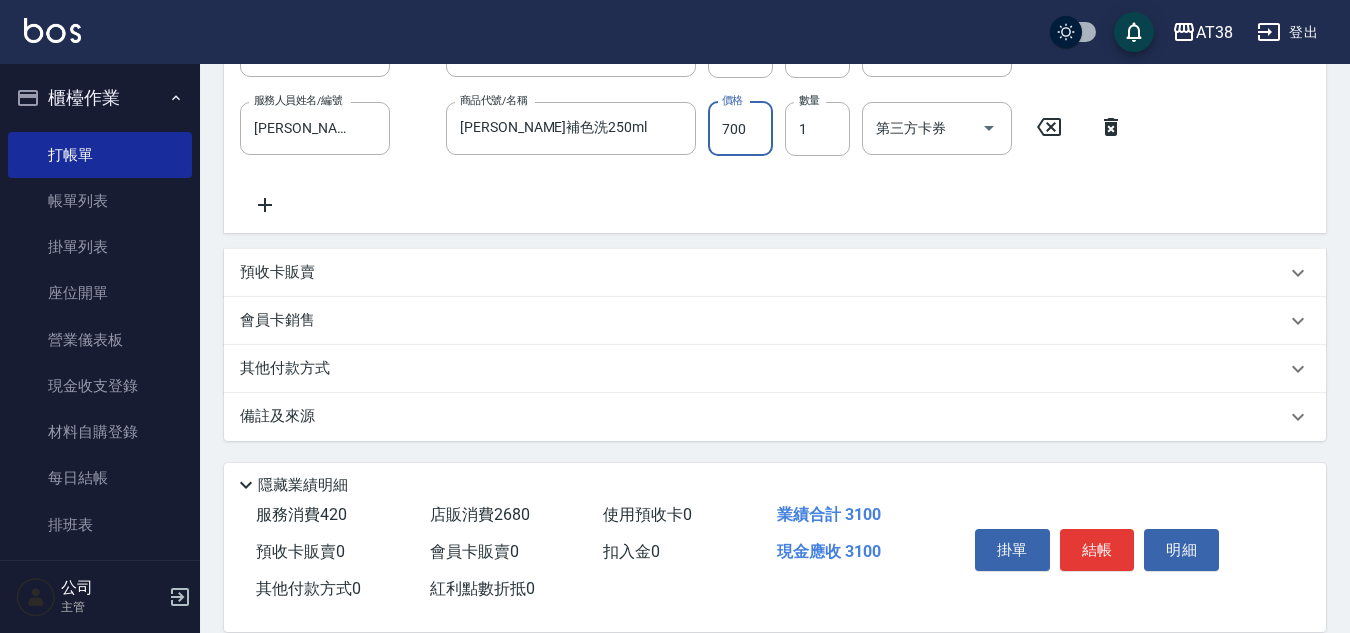 type on "700" 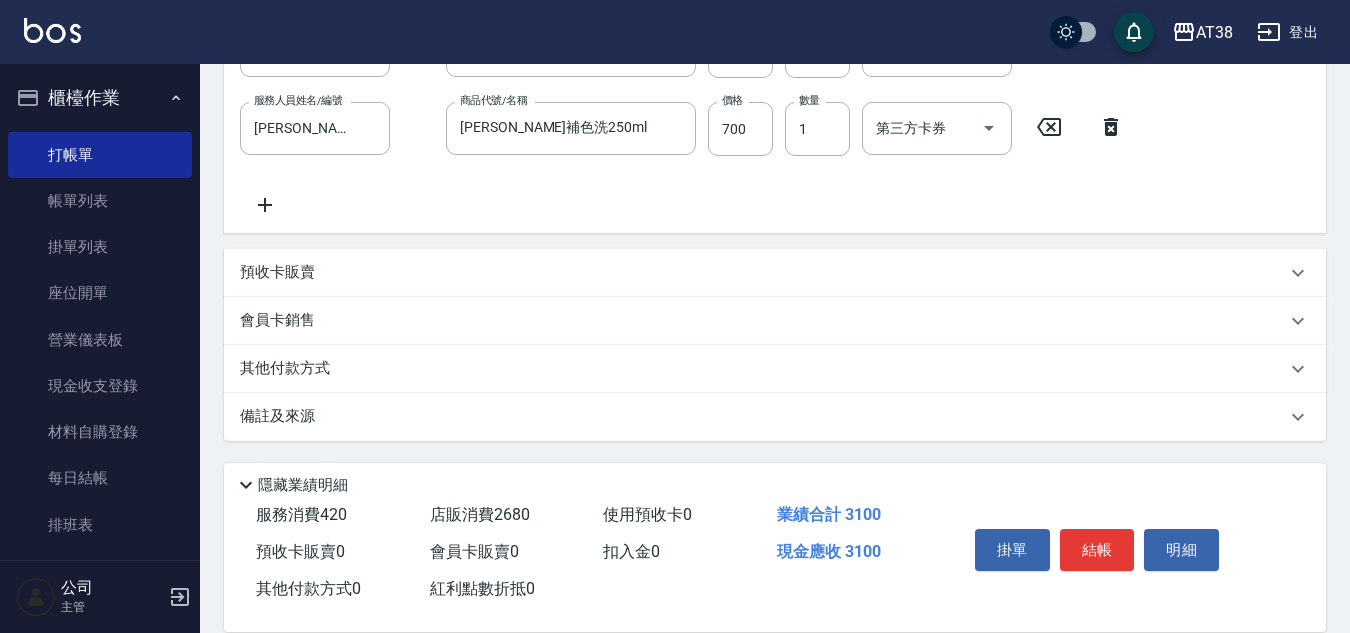 click on "其他付款方式" at bounding box center (290, 369) 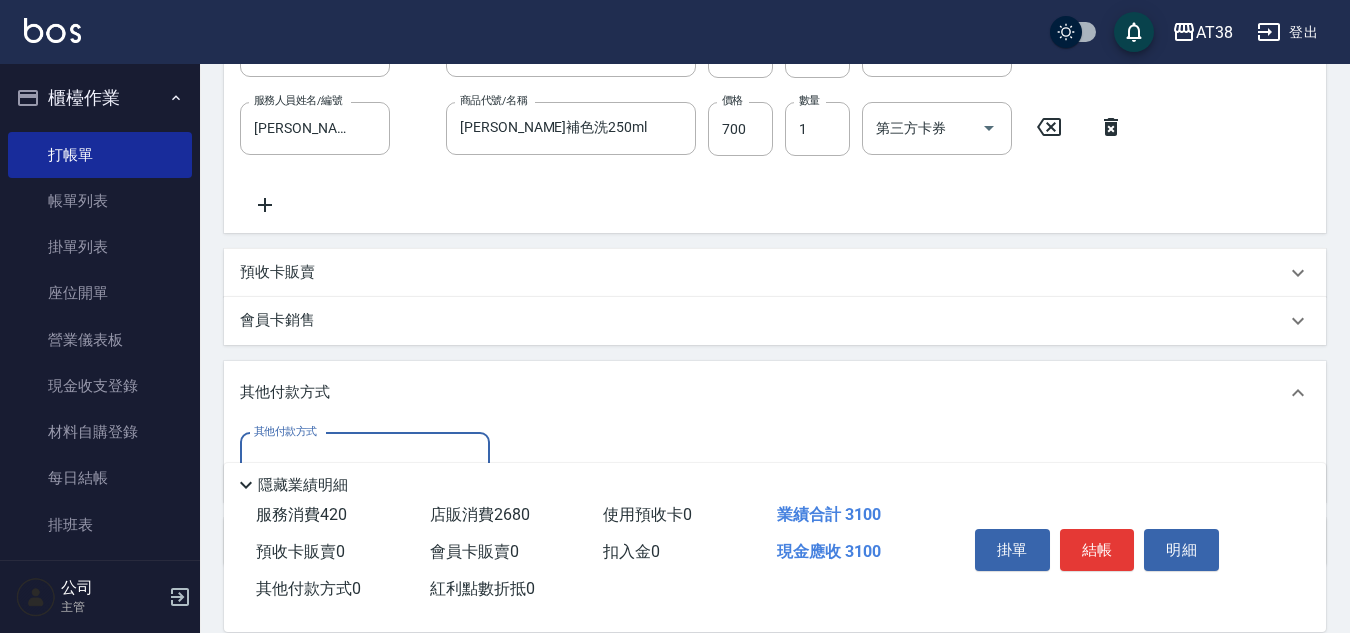 scroll, scrollTop: 0, scrollLeft: 0, axis: both 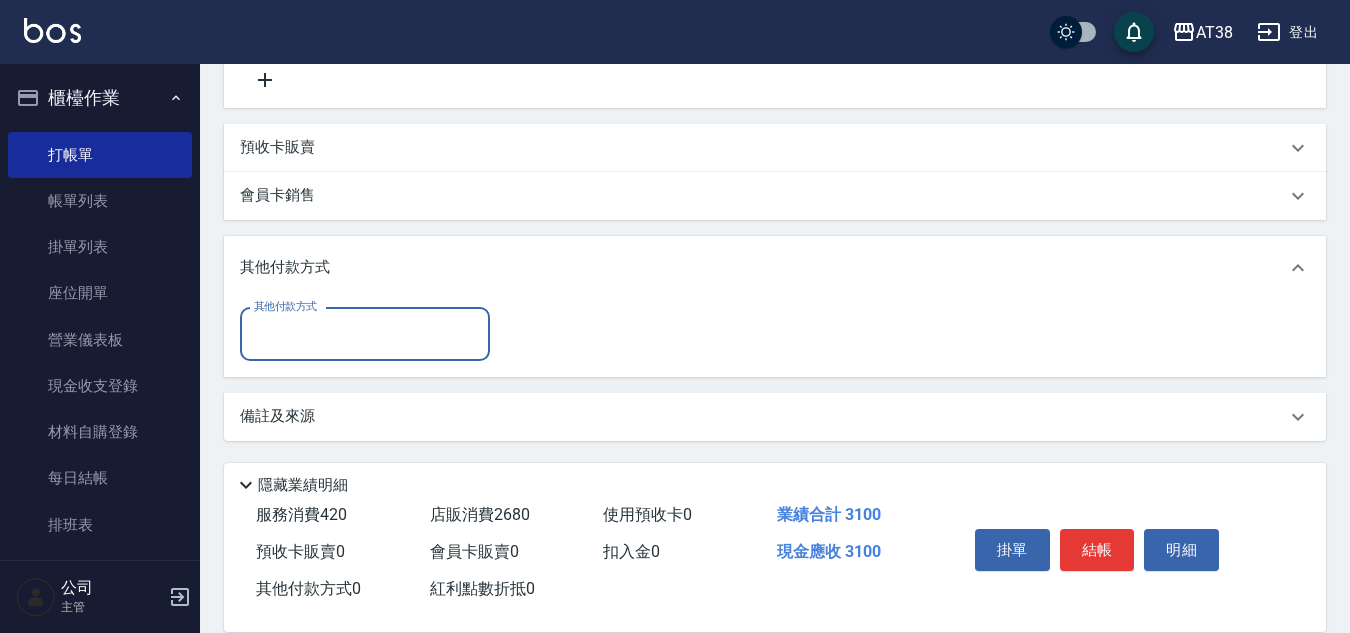 click on "其他付款方式" at bounding box center (365, 334) 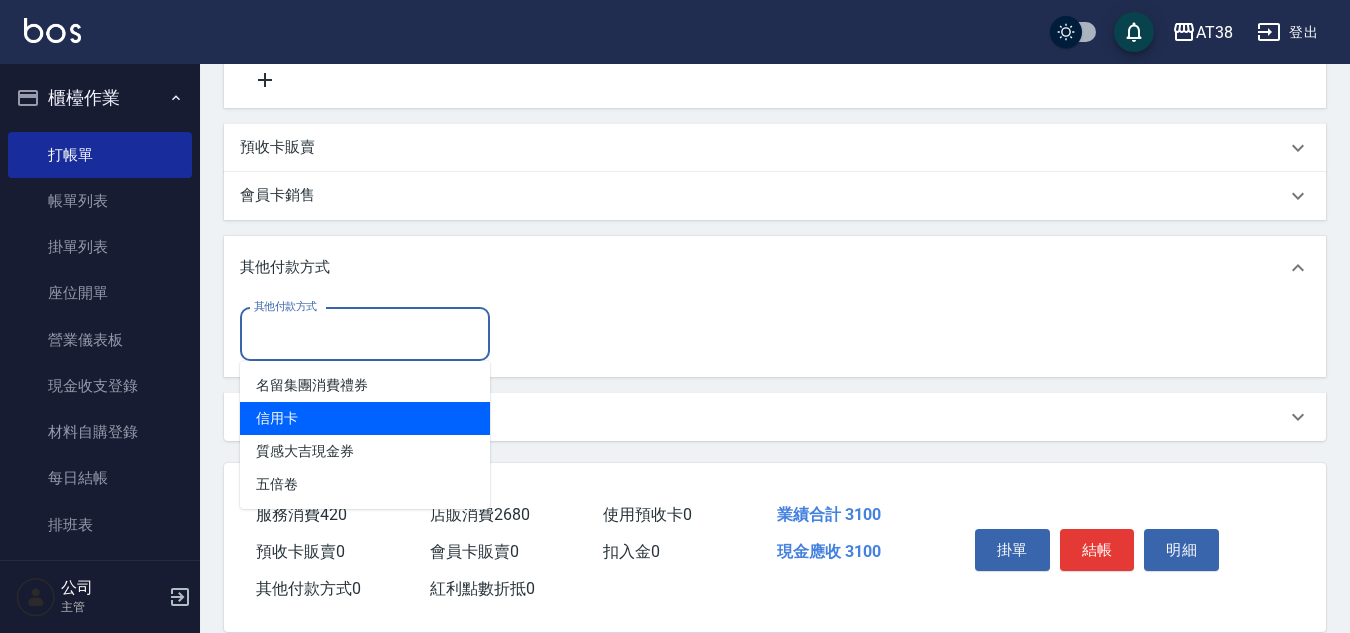 click on "信用卡" at bounding box center [365, 418] 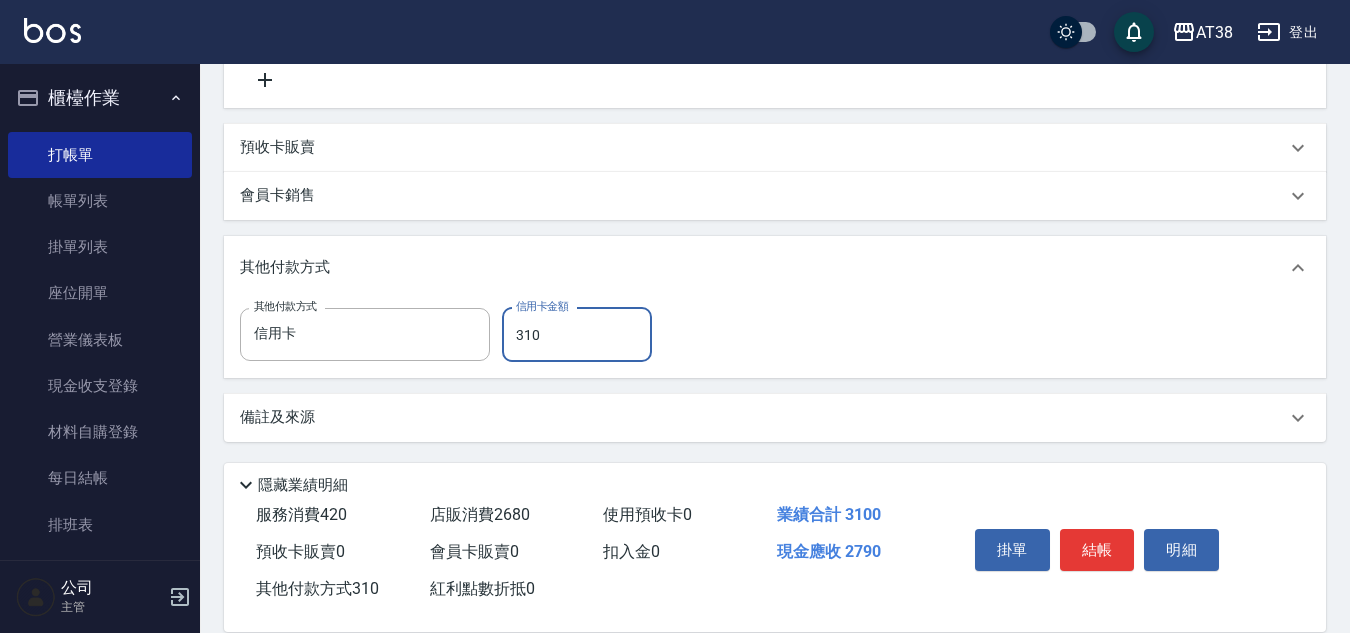 type on "3100" 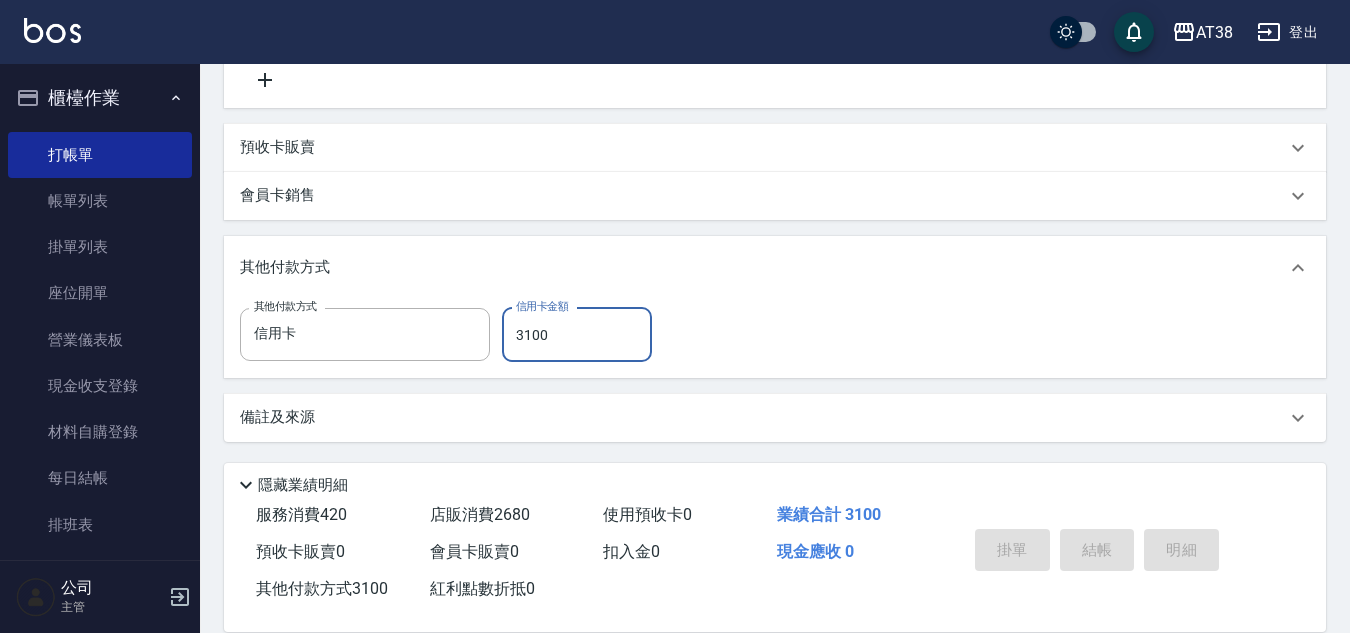 type on "[DATE] 19:09" 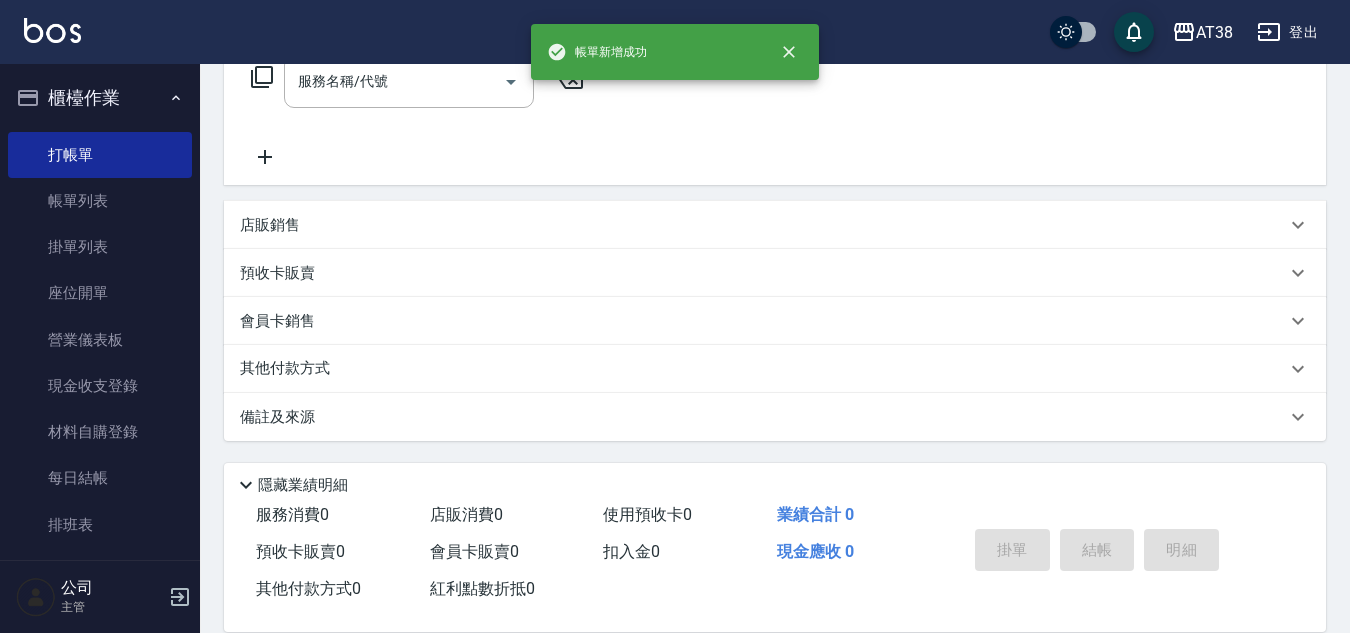 scroll, scrollTop: 0, scrollLeft: 0, axis: both 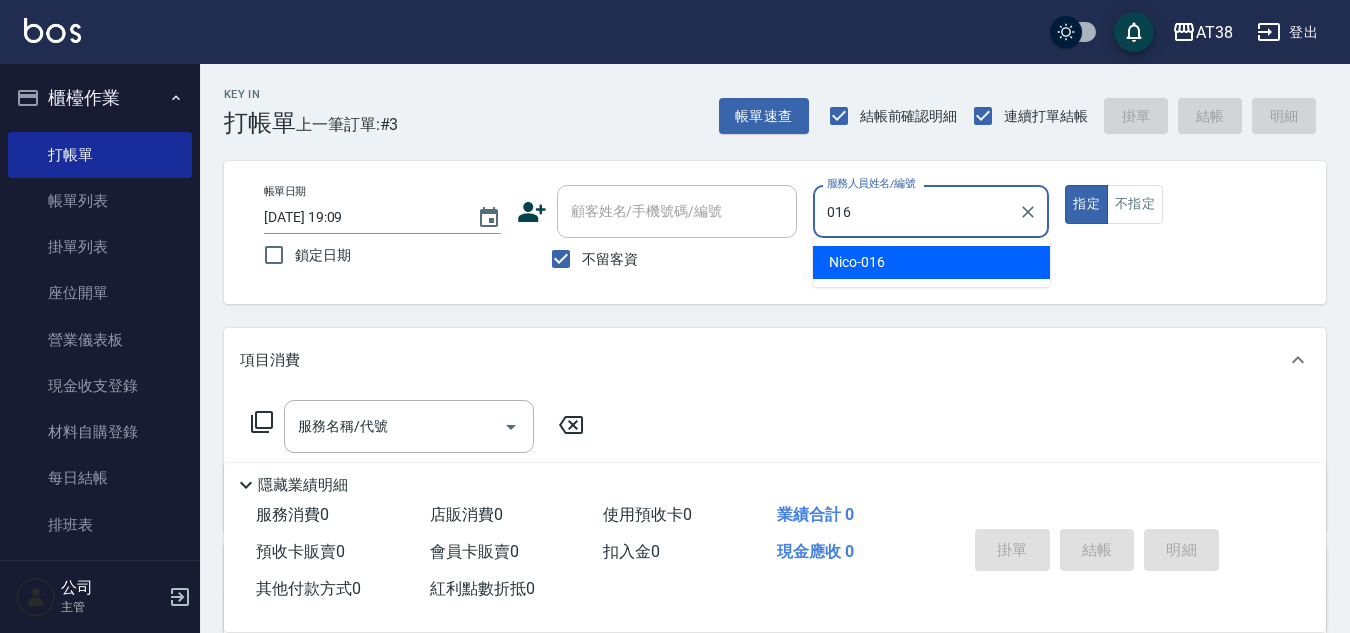 type on "Nico-016" 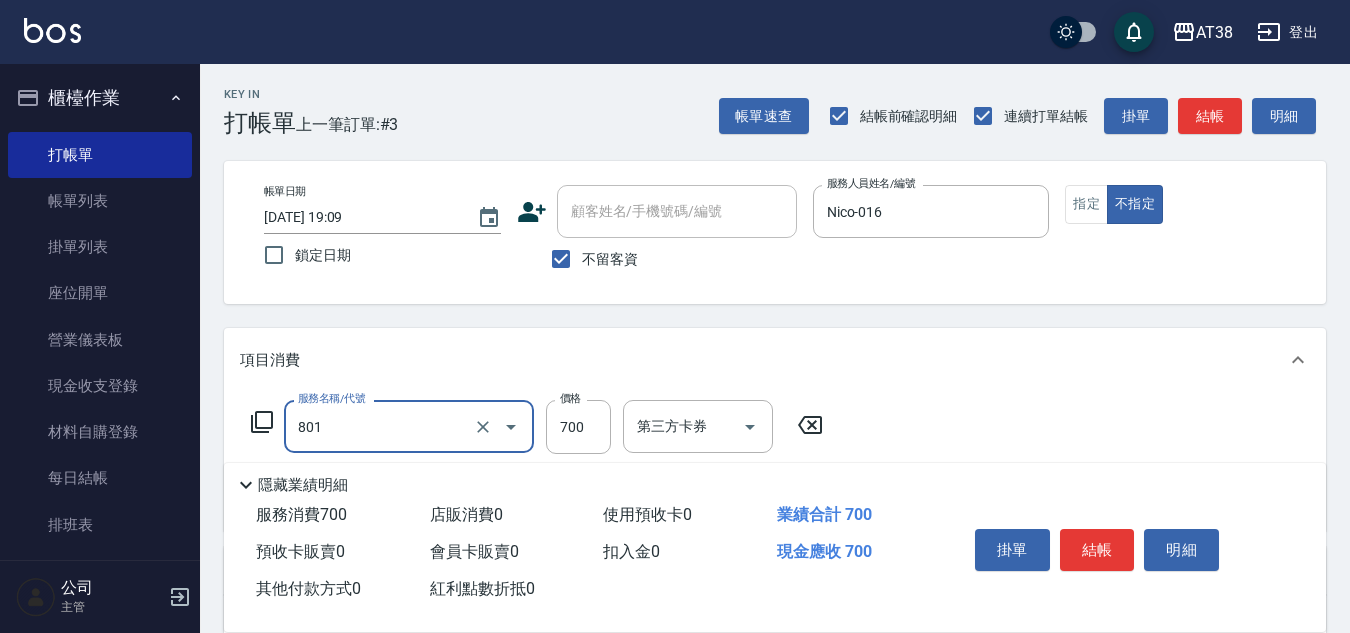 type on "頭皮(半)(801)" 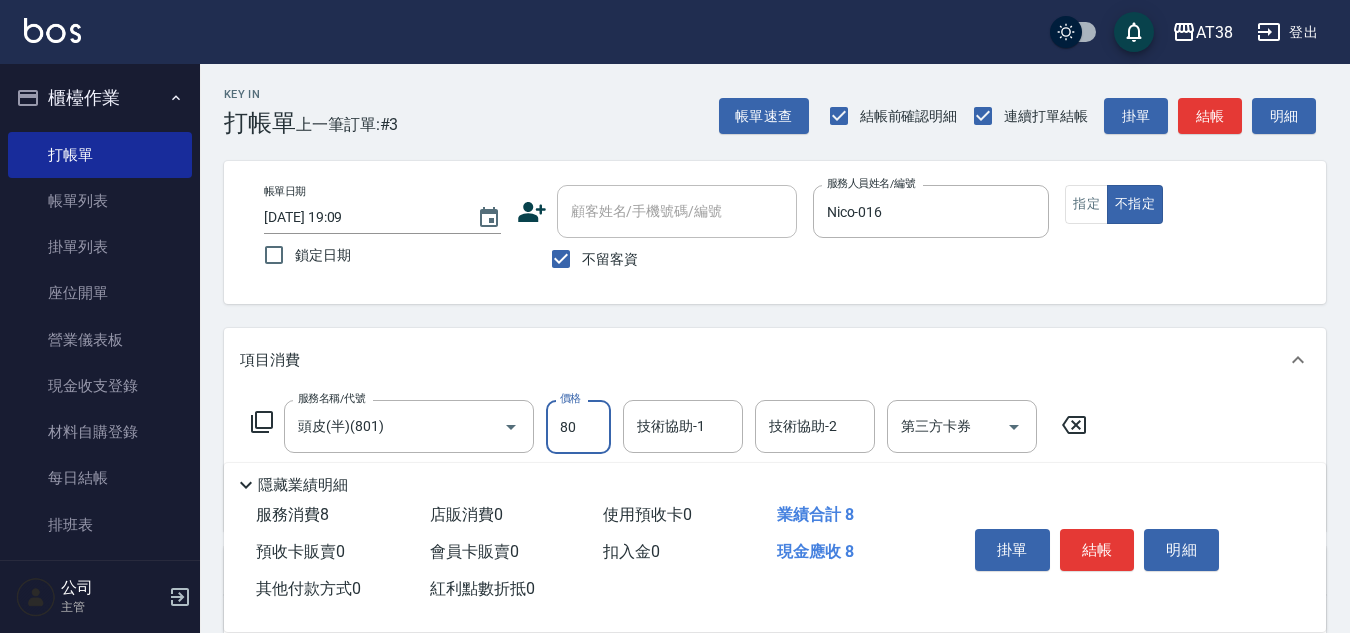 type on "800" 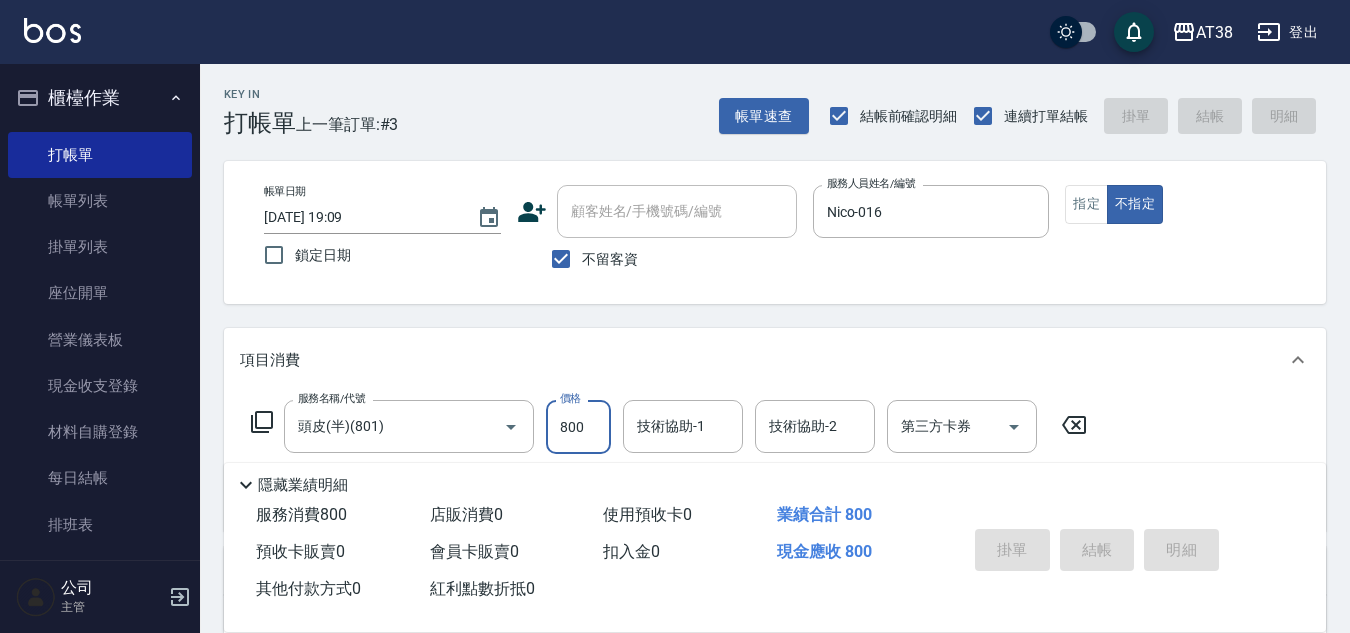 type 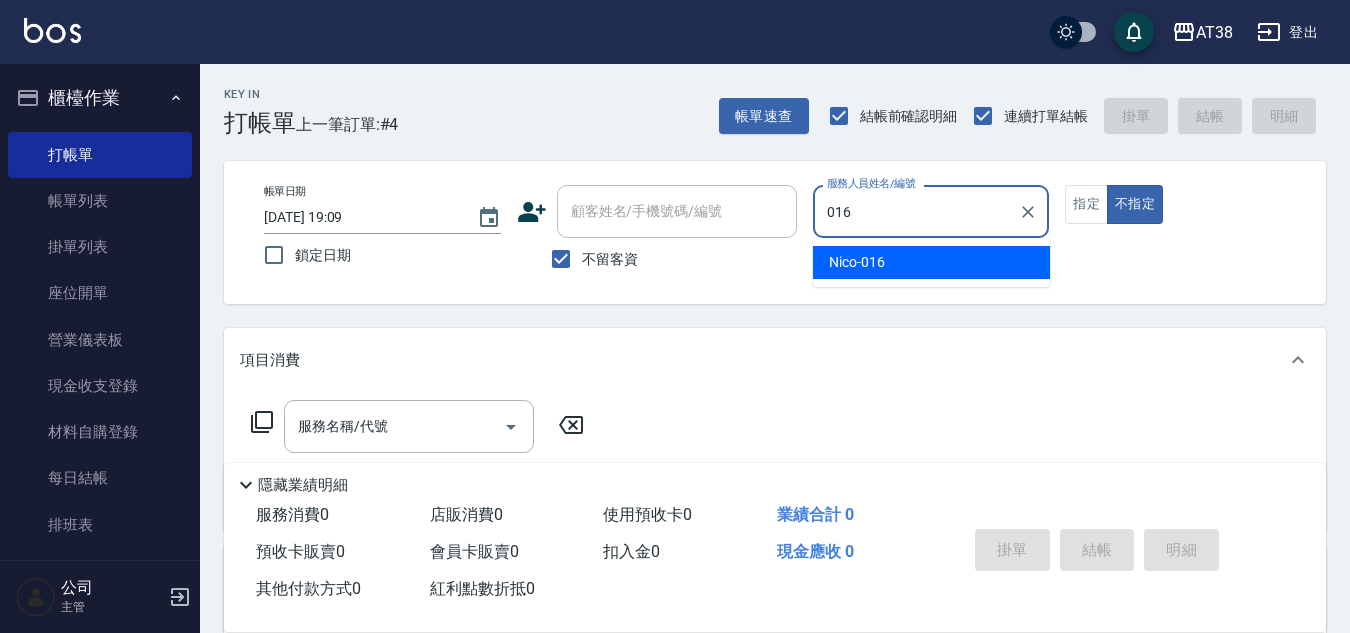 type on "Nico-016" 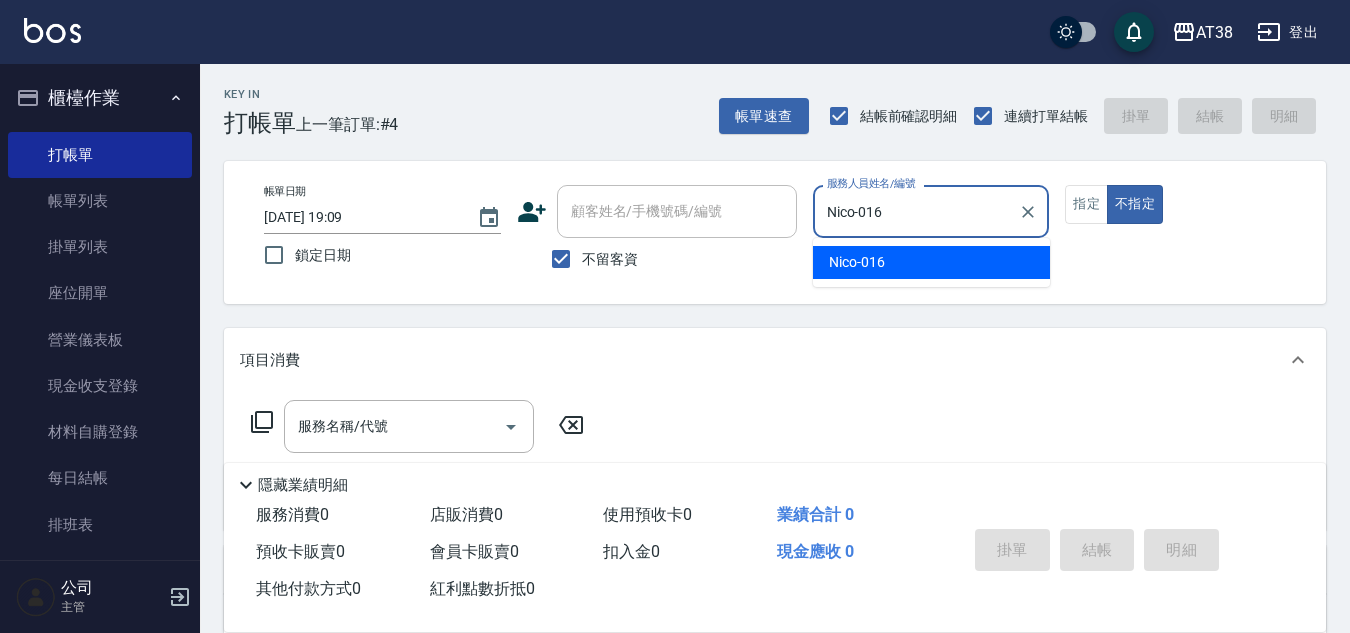 type on "false" 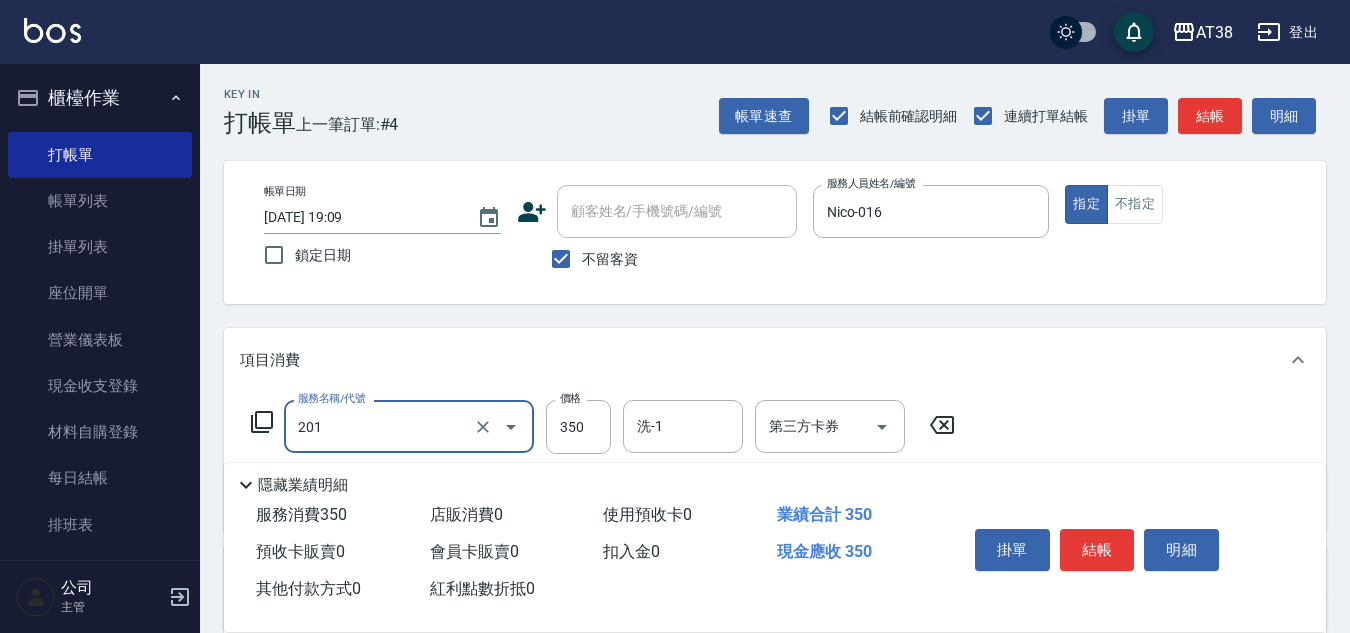 type on "洗髮(201)" 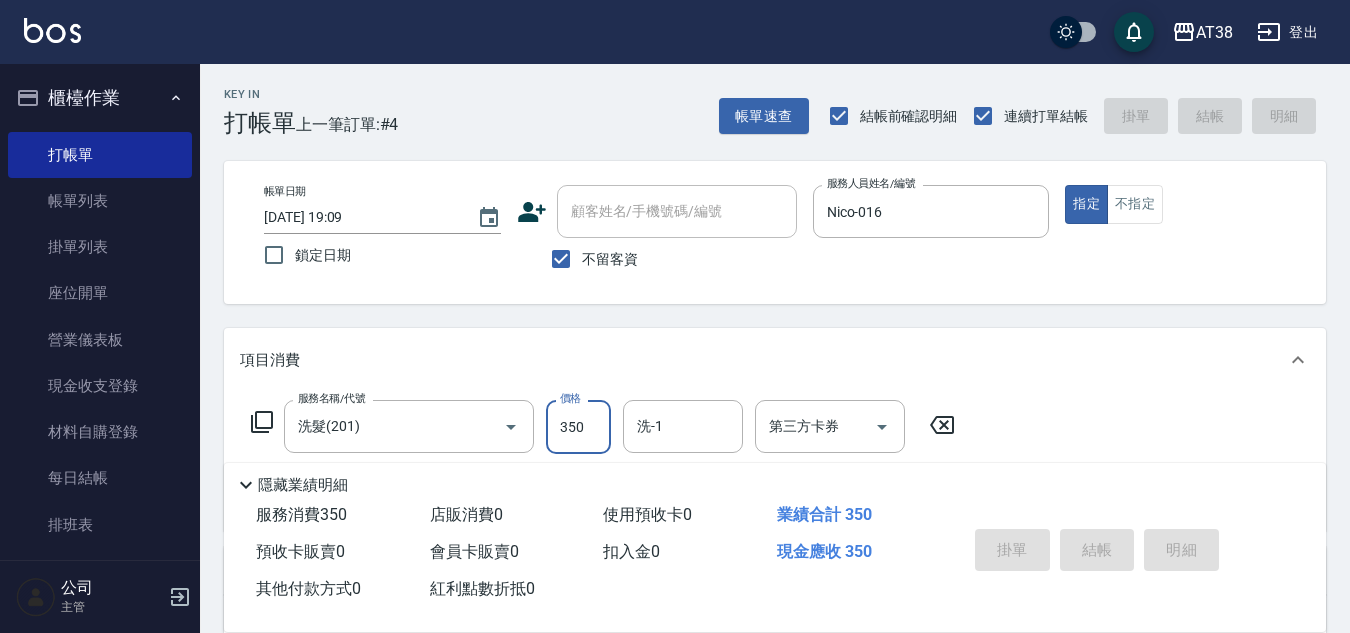 type 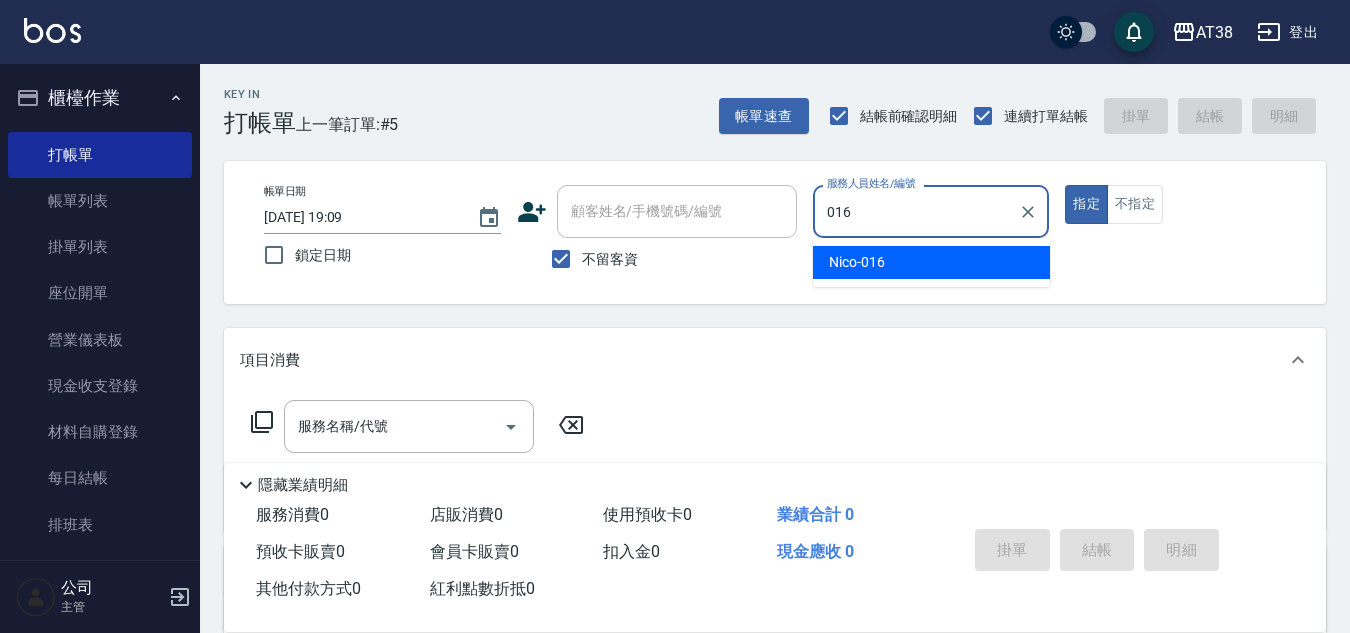 type on "Nico-016" 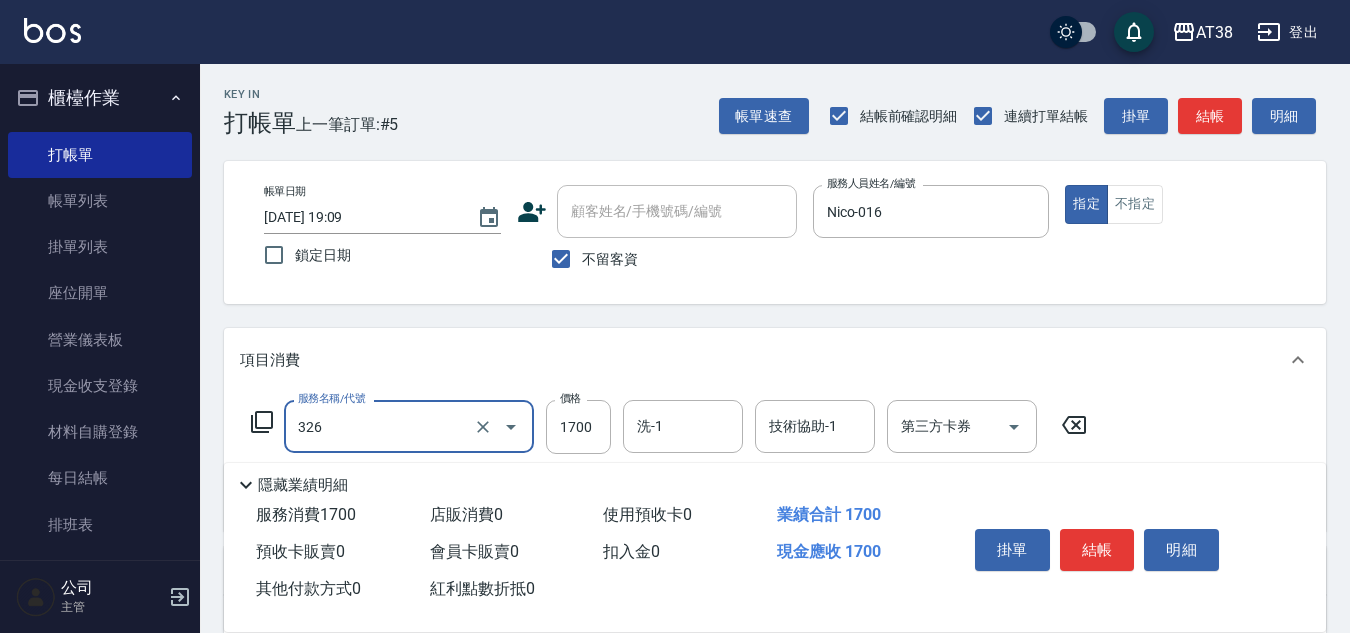 type on "溫塑燙(326)" 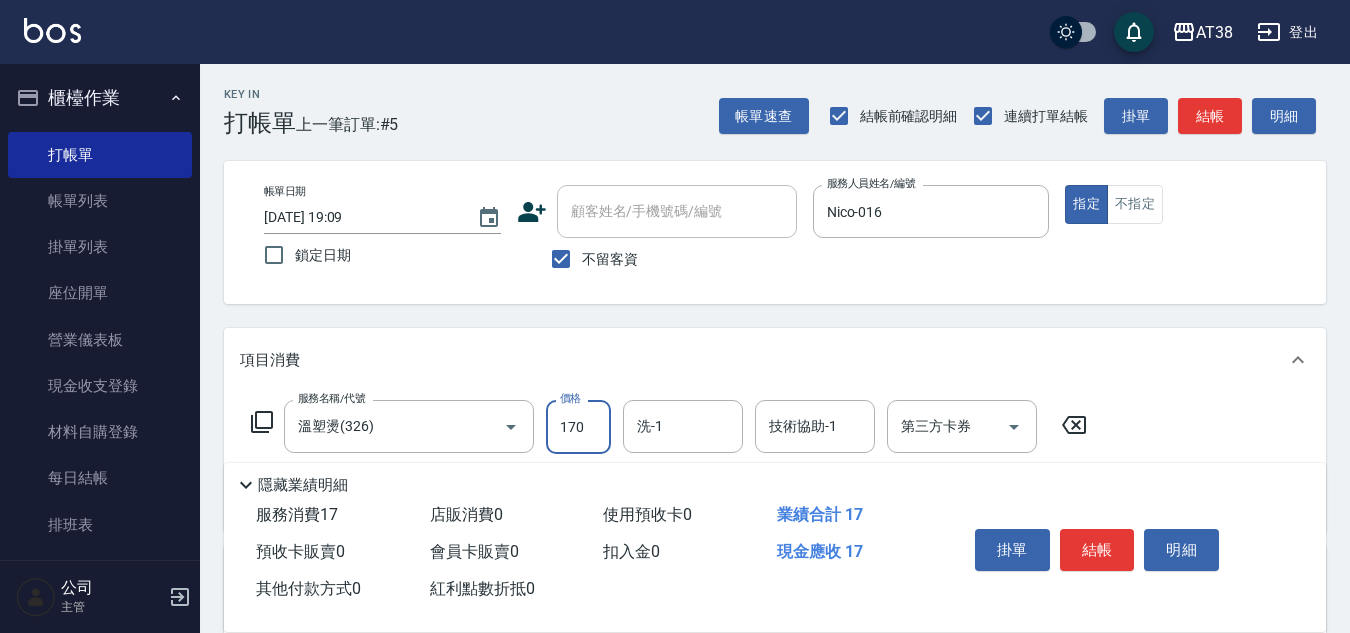 type on "1700" 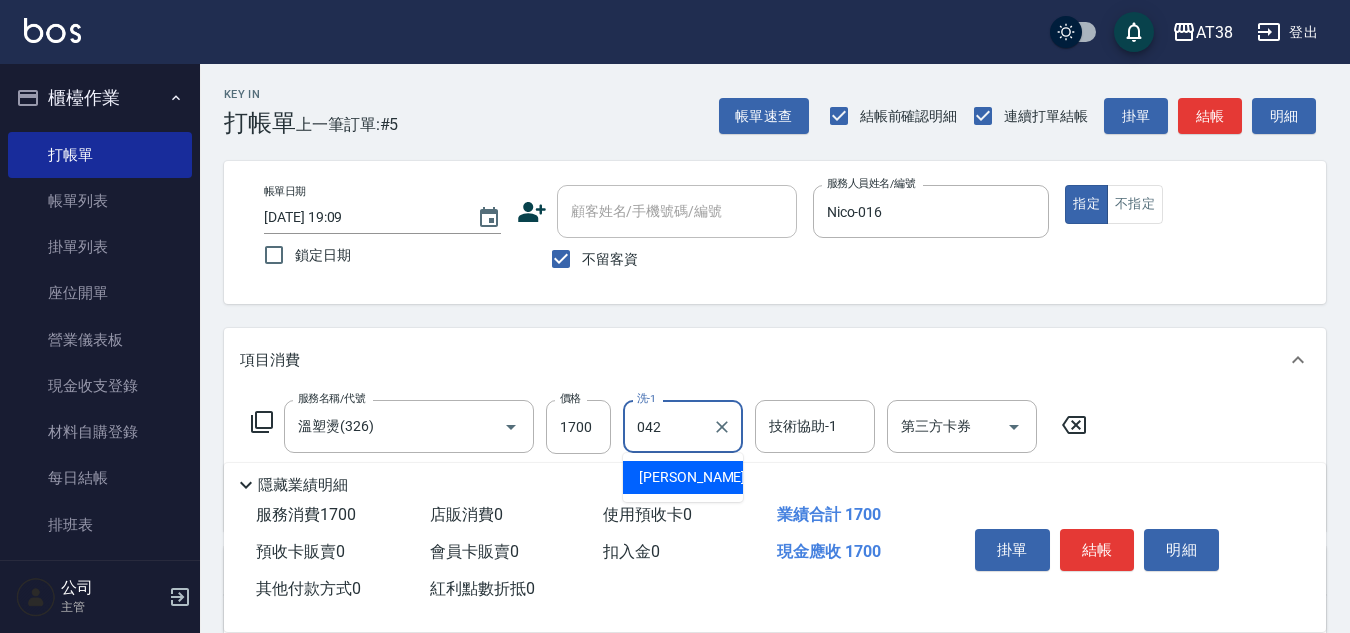 type on "[PERSON_NAME]-042" 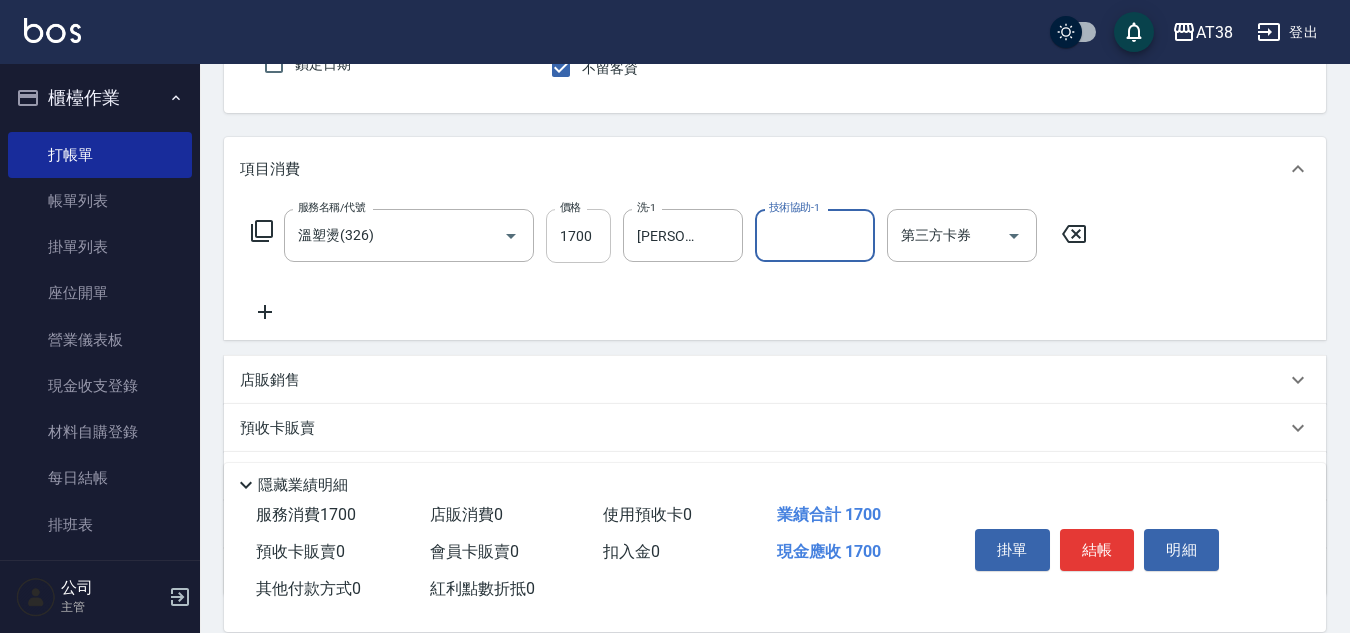 scroll, scrollTop: 200, scrollLeft: 0, axis: vertical 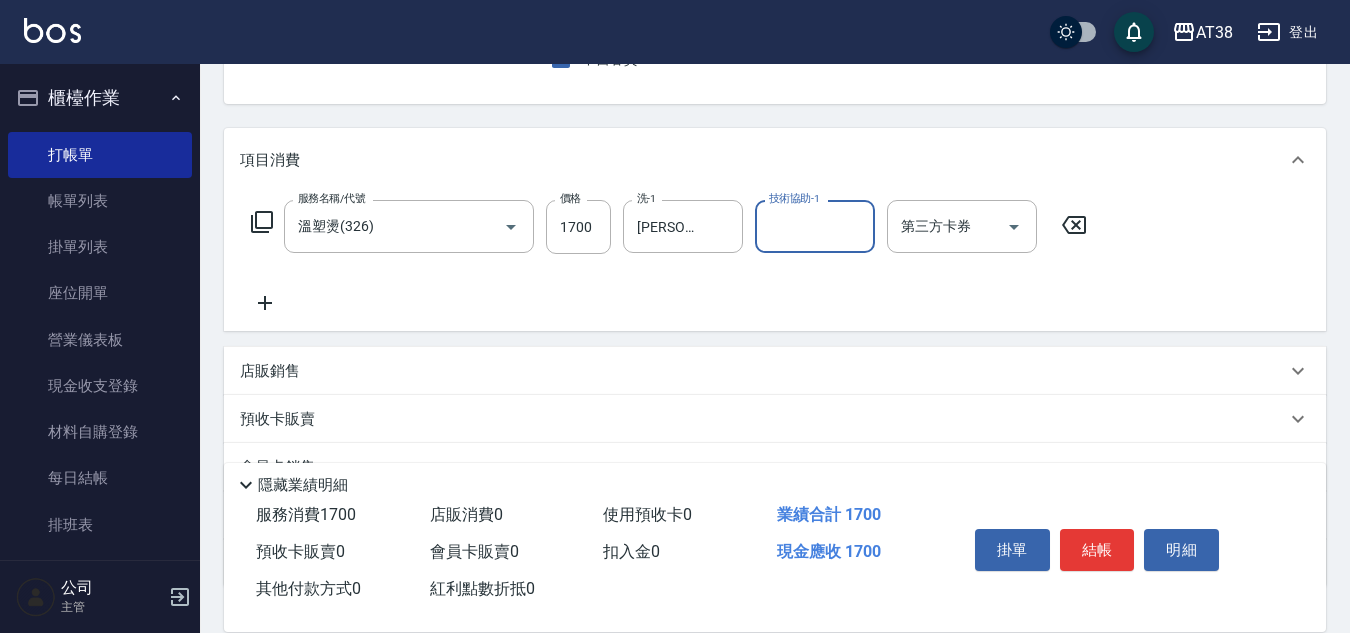 click on "店販銷售" at bounding box center [270, 371] 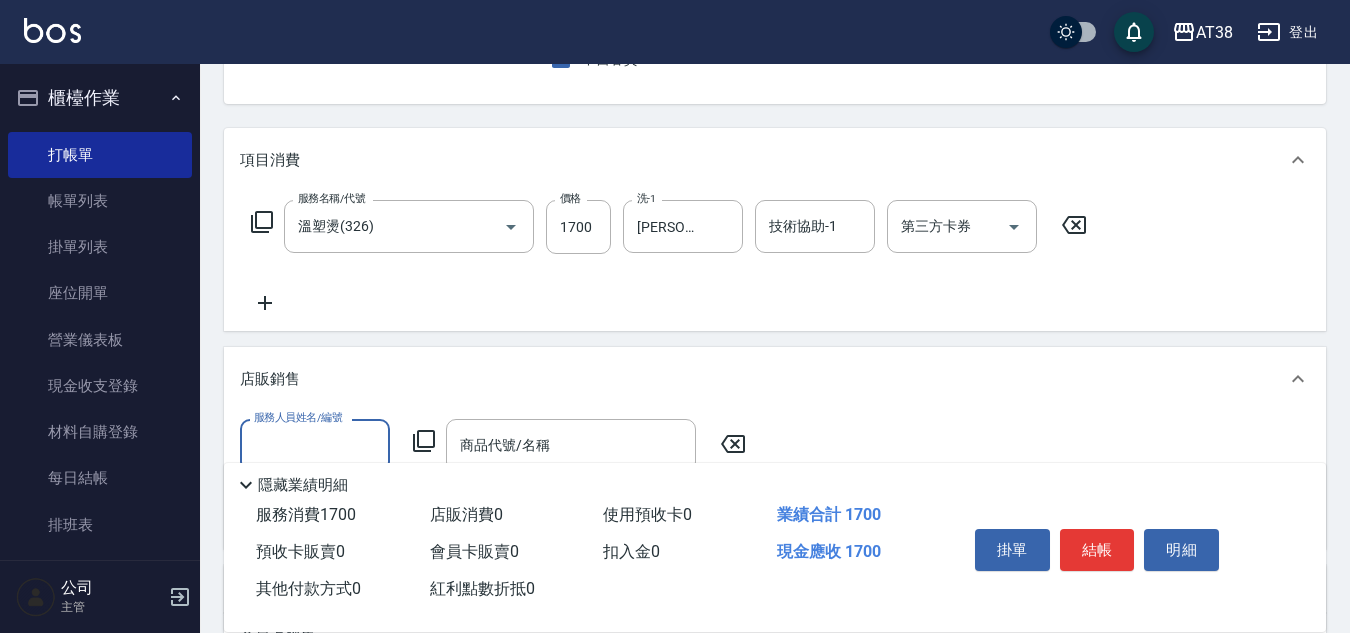 scroll, scrollTop: 0, scrollLeft: 0, axis: both 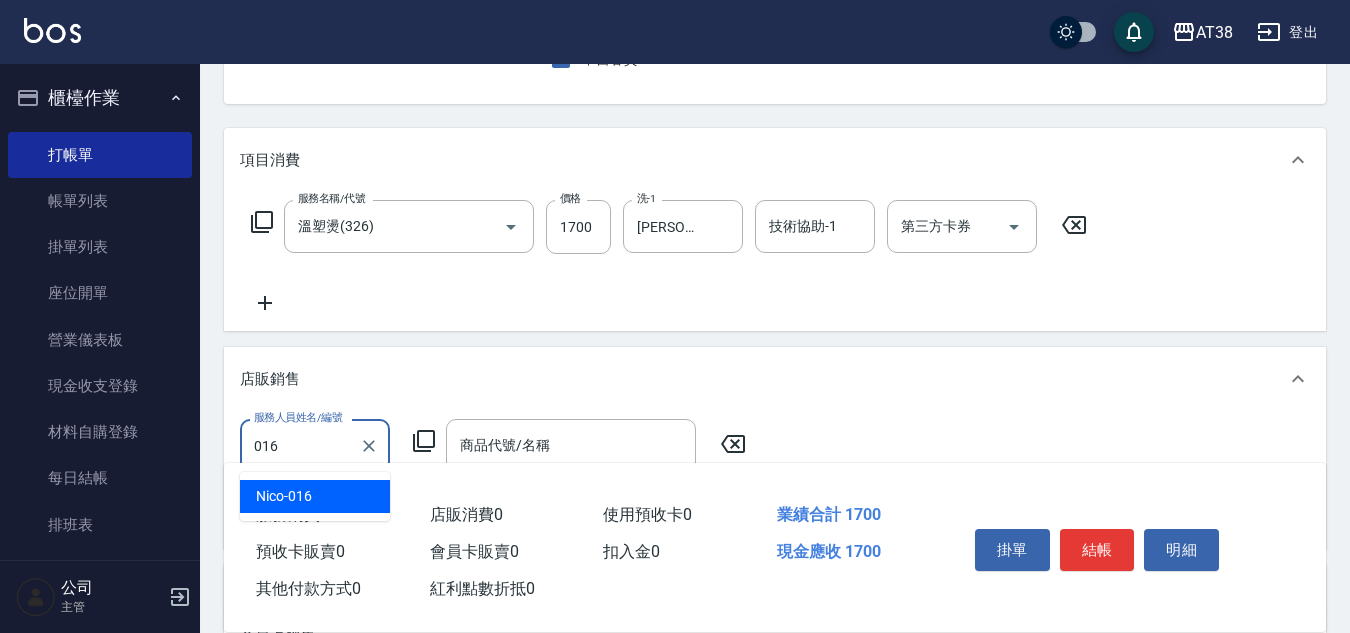 type on "Nico-016" 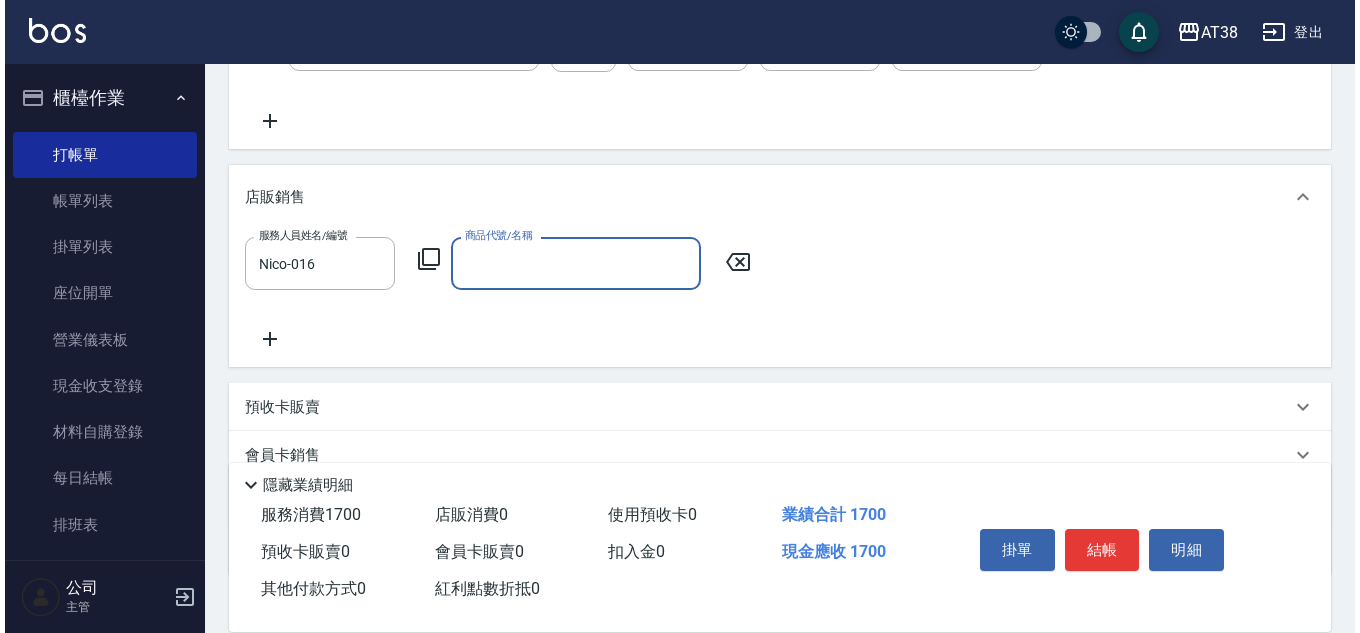 scroll, scrollTop: 400, scrollLeft: 0, axis: vertical 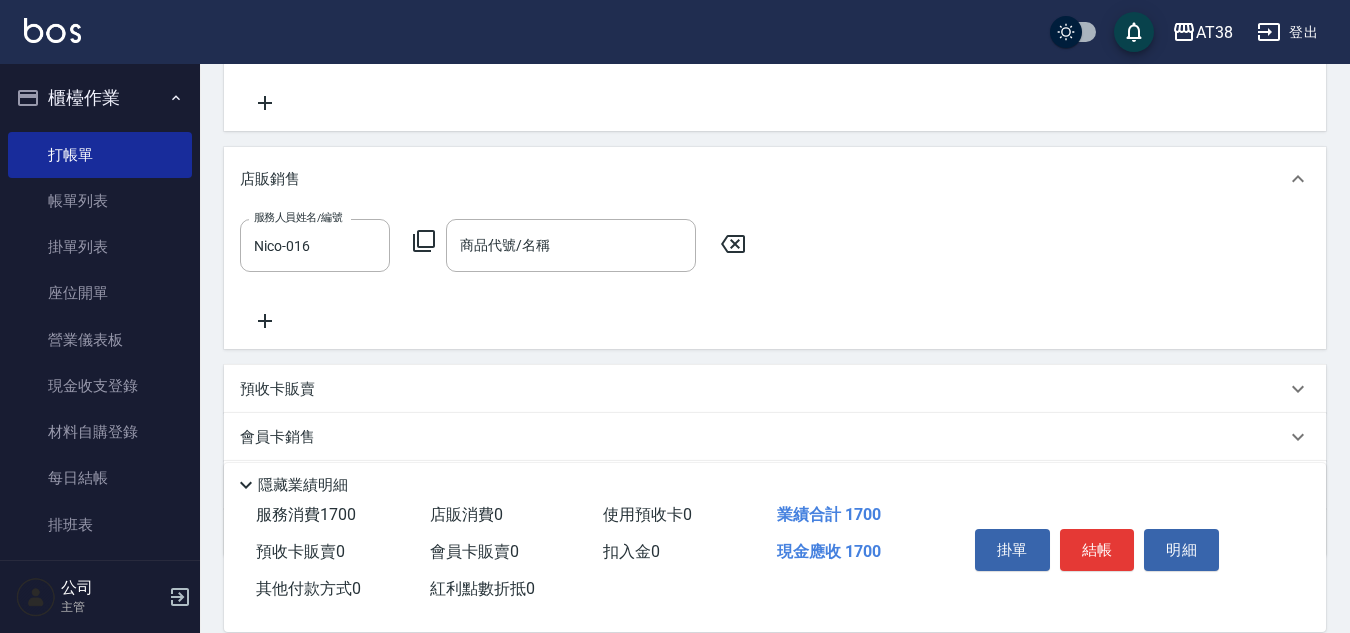 click 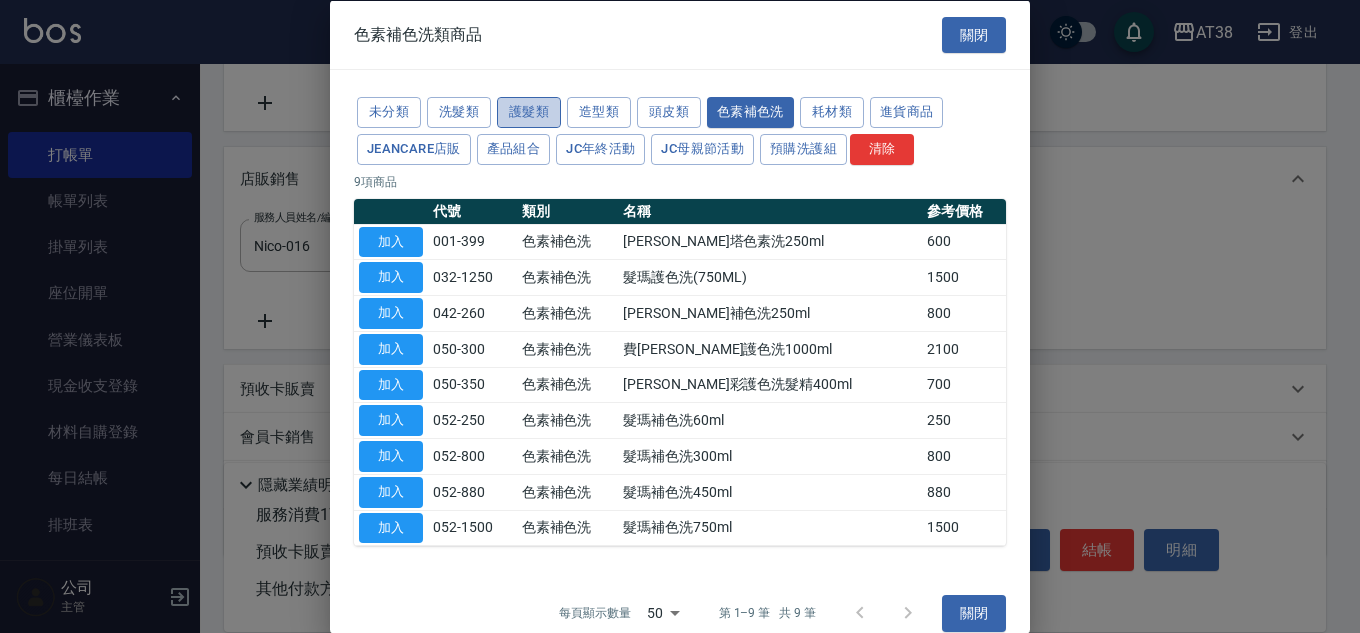 click on "護髮類" at bounding box center (529, 112) 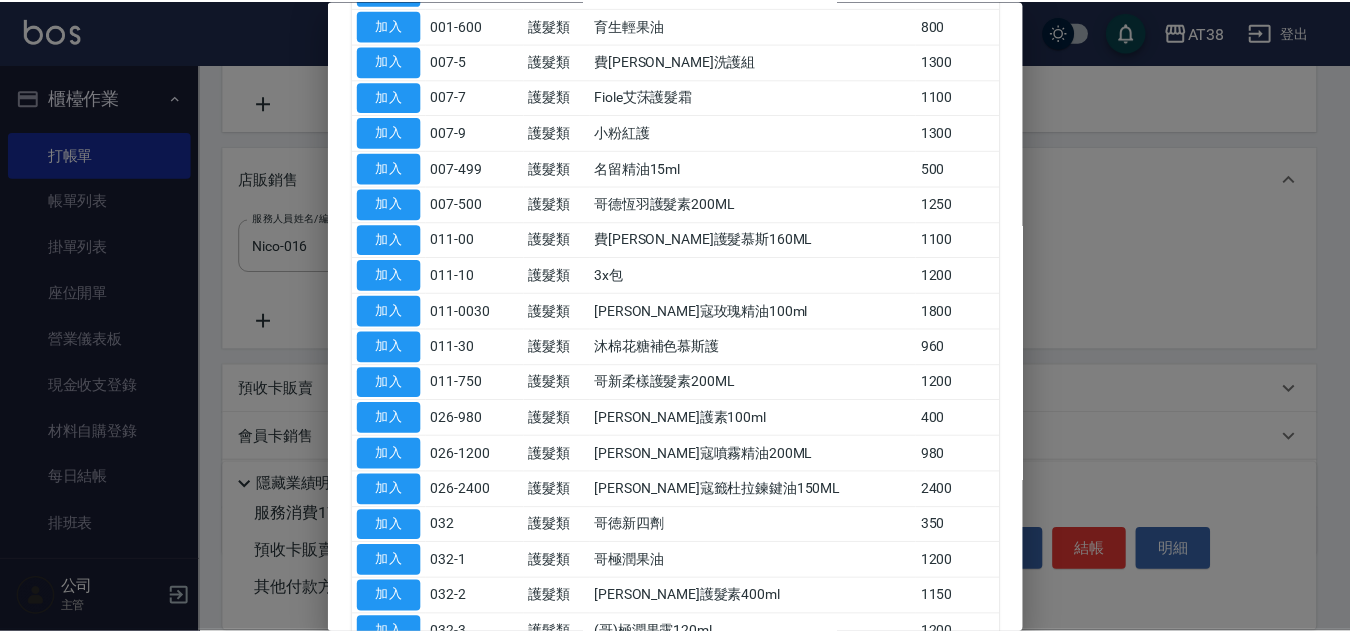 scroll, scrollTop: 300, scrollLeft: 0, axis: vertical 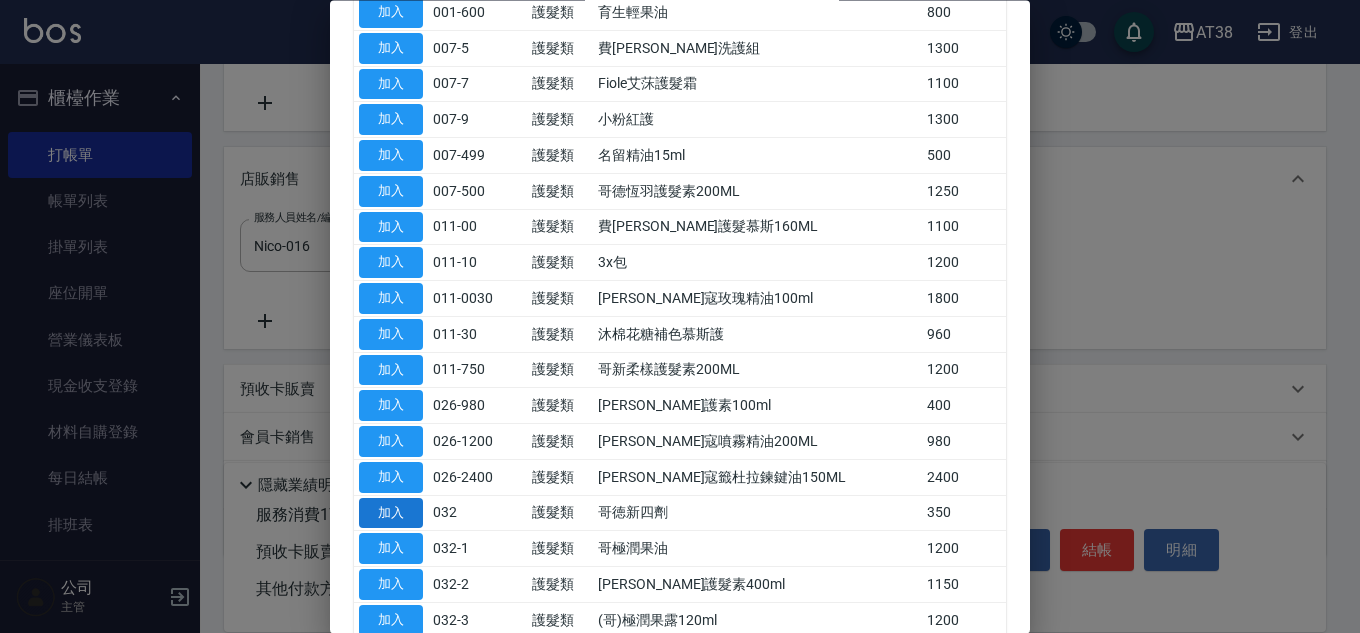 click on "加入" at bounding box center (391, 513) 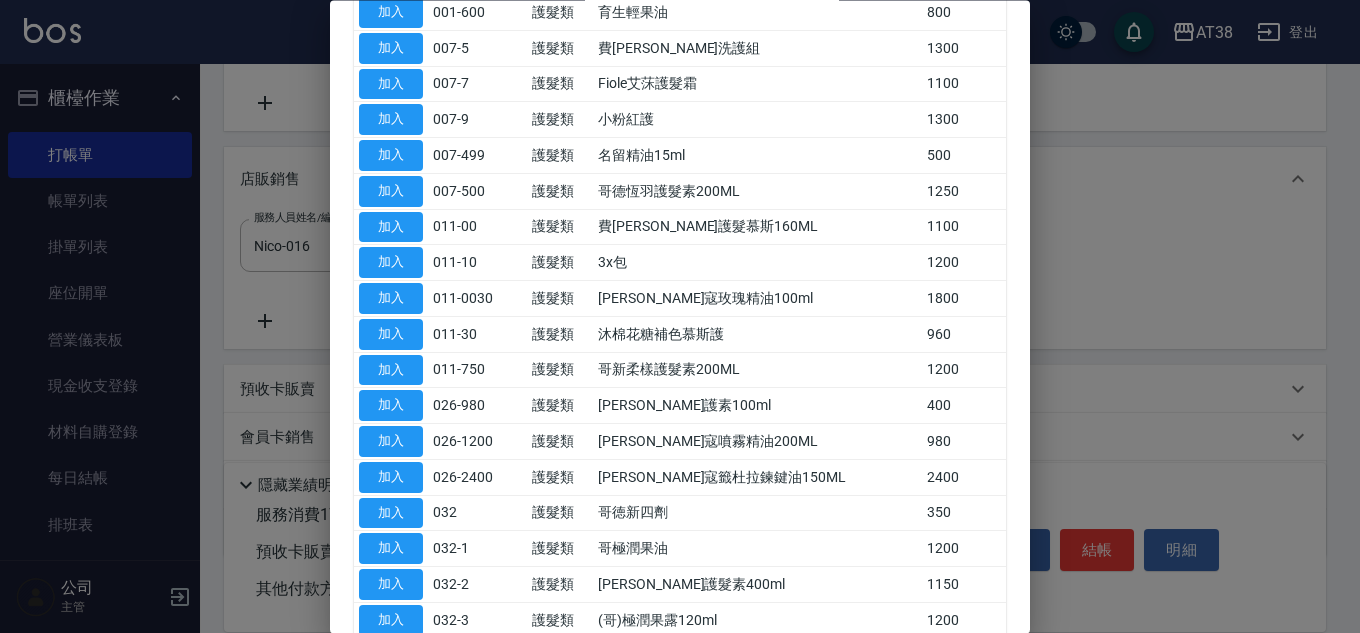 type on "哥徳新四劑" 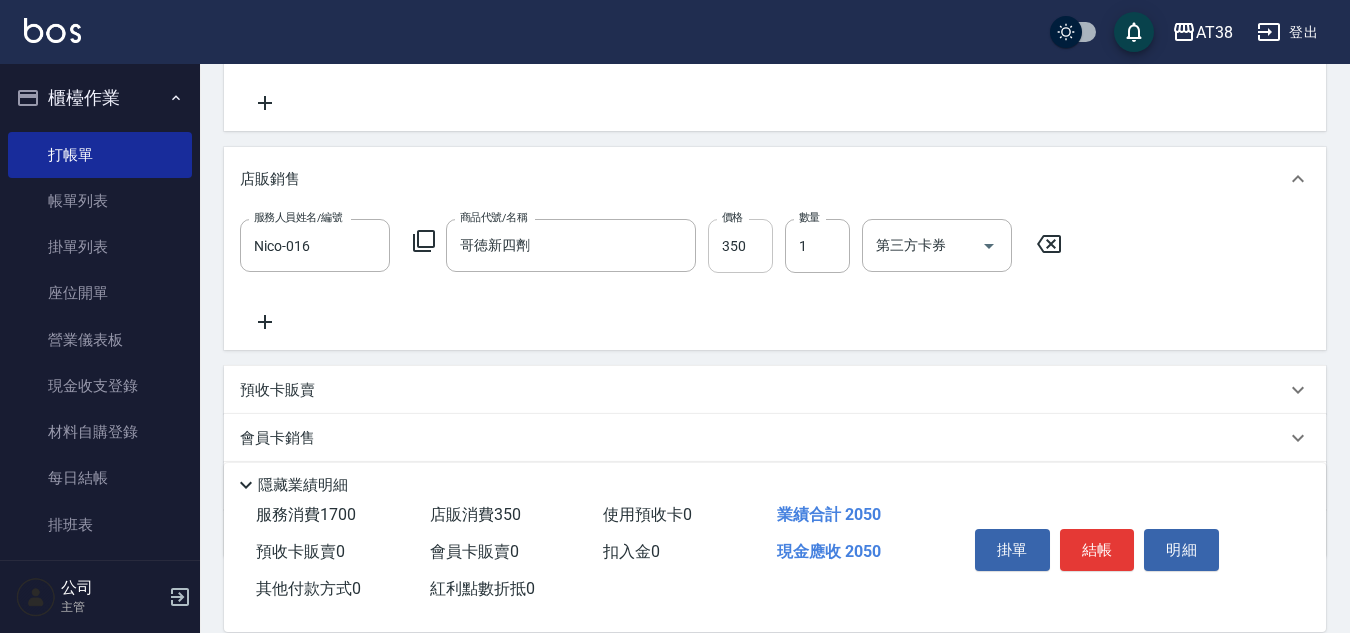 click on "350" at bounding box center (740, 246) 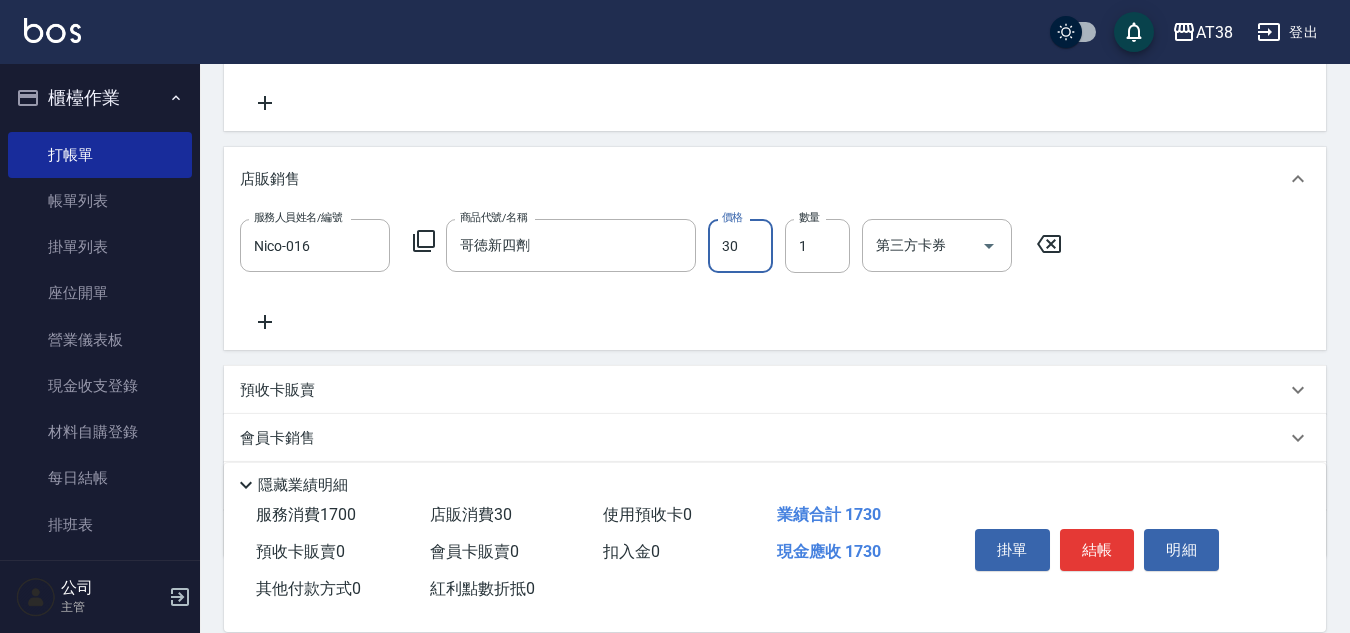 type on "300" 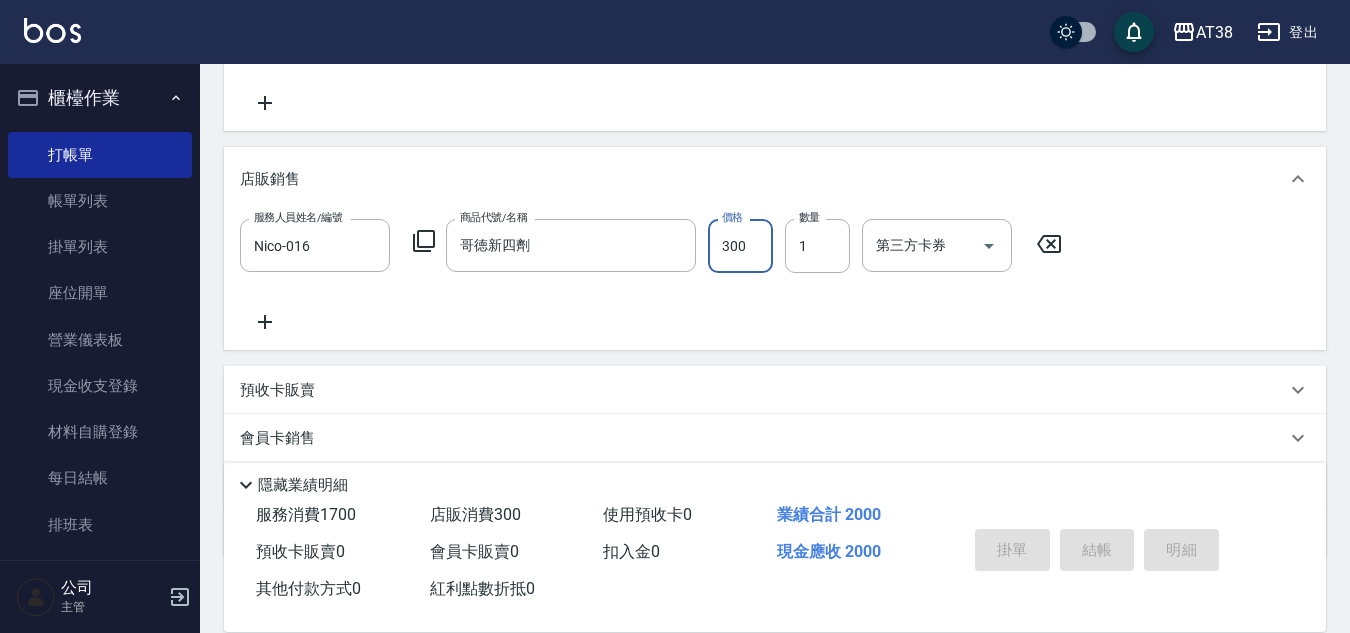 type on "[DATE] 19:10" 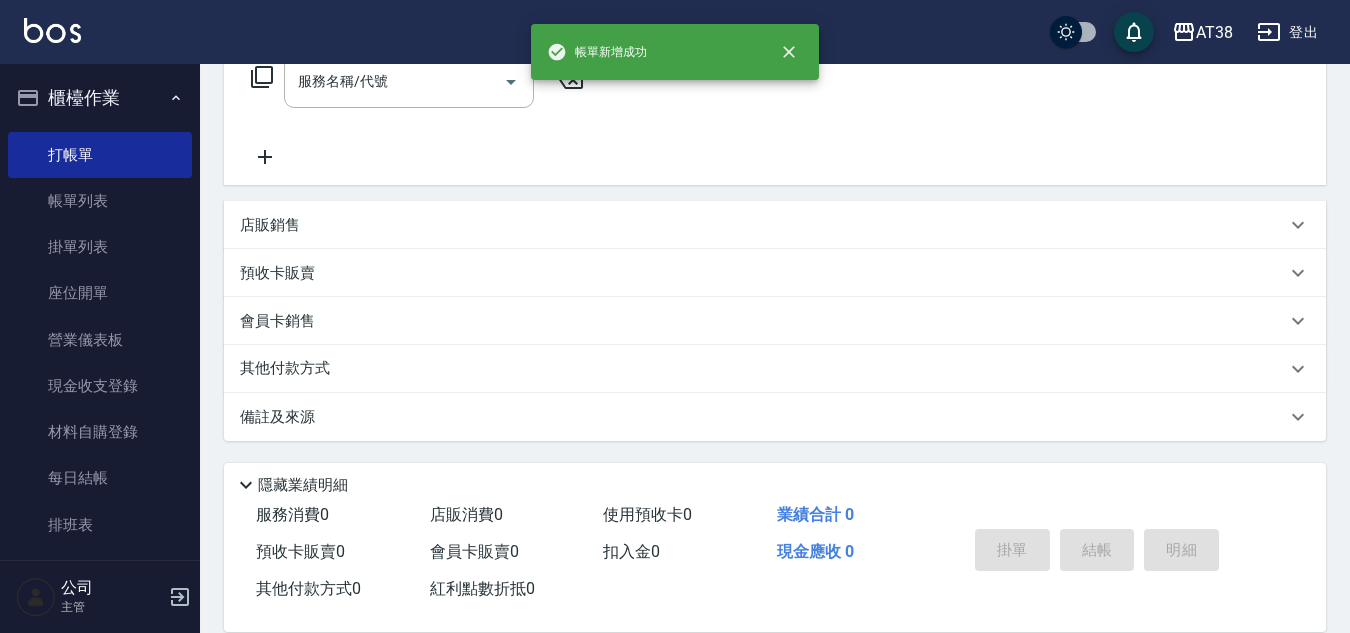 scroll, scrollTop: 0, scrollLeft: 0, axis: both 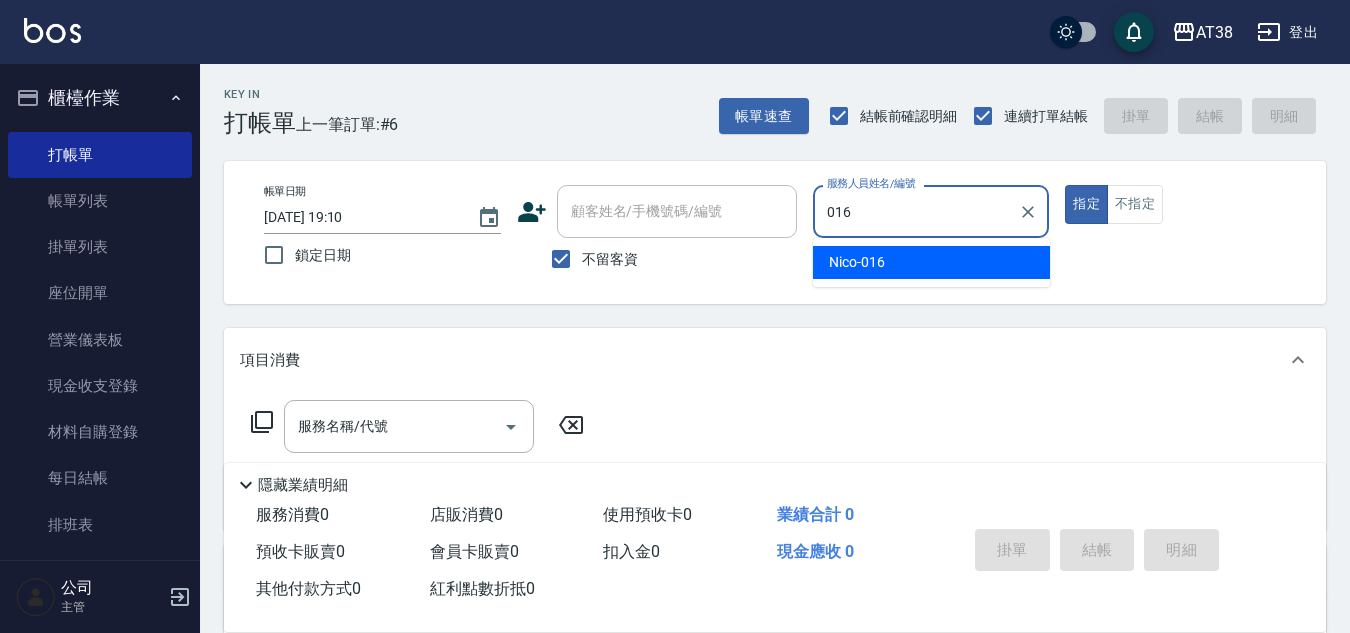 type on "Nico-016" 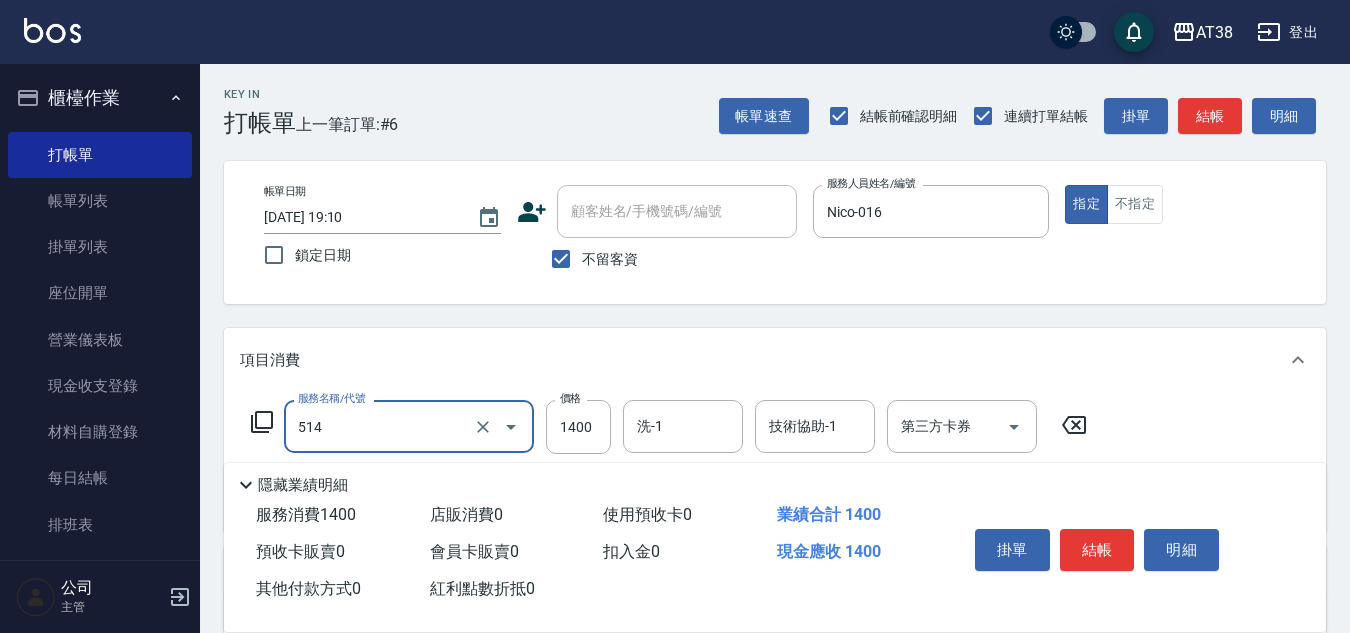 type on "染髮(長)(514)" 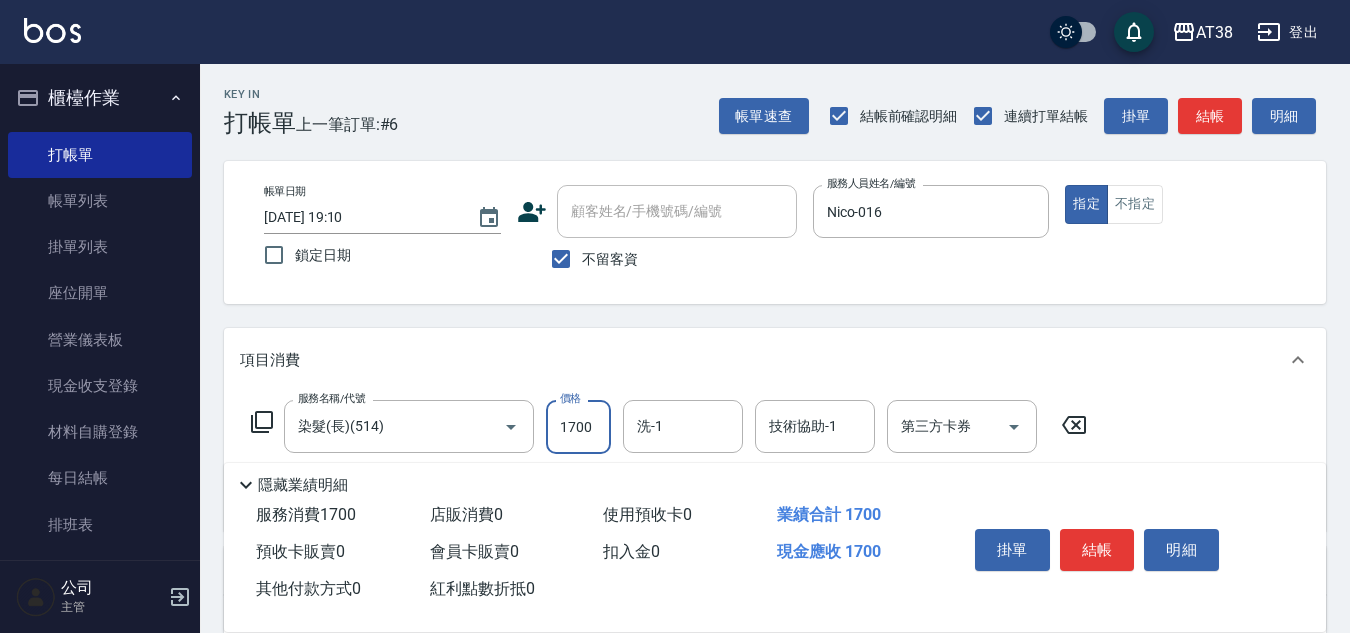 type on "1700" 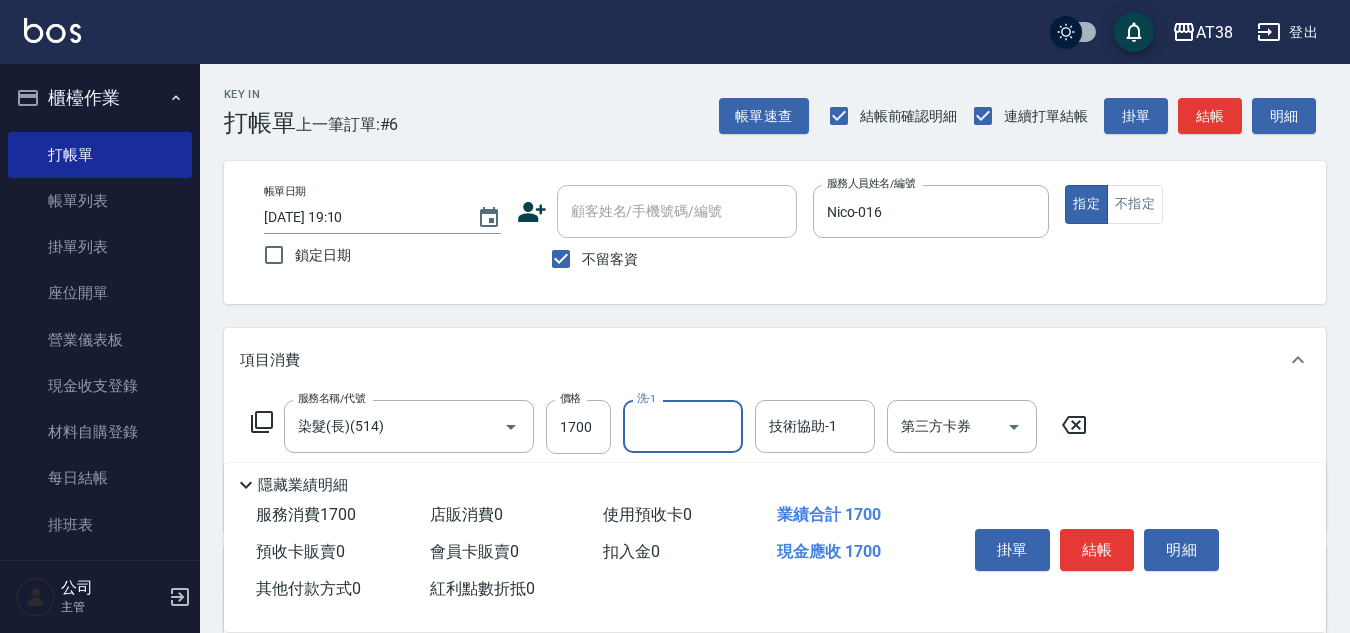 scroll, scrollTop: 200, scrollLeft: 0, axis: vertical 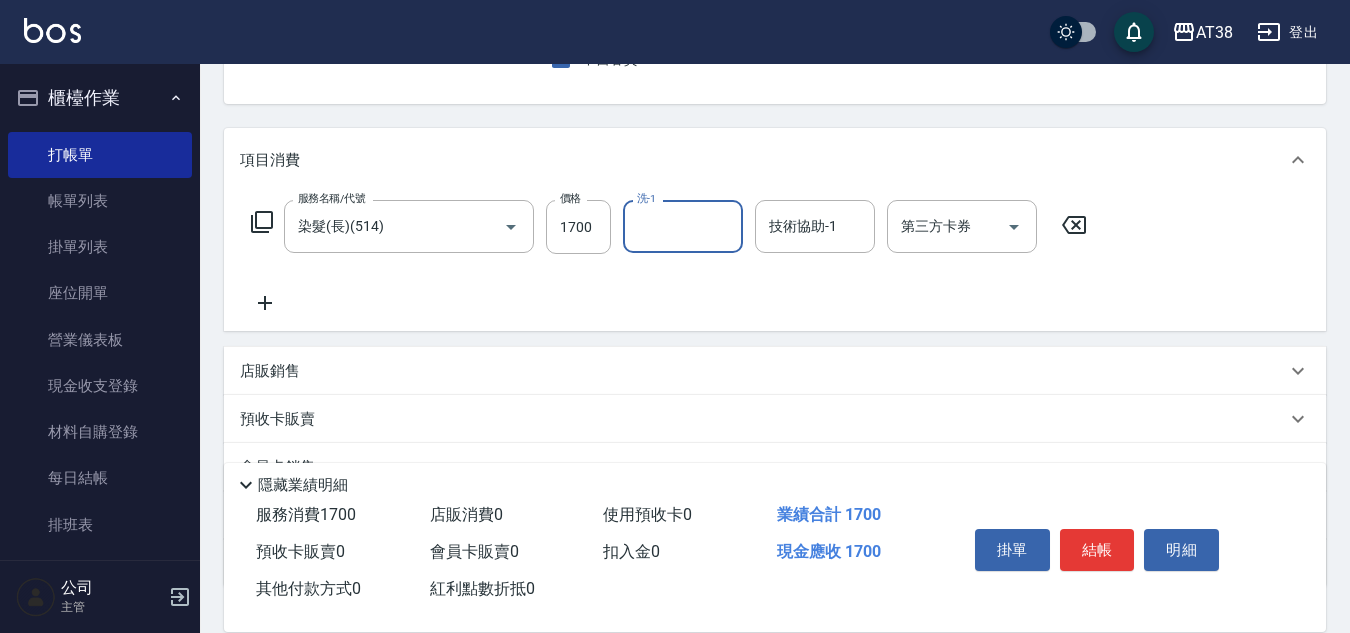 drag, startPoint x: 268, startPoint y: 385, endPoint x: 279, endPoint y: 366, distance: 21.954498 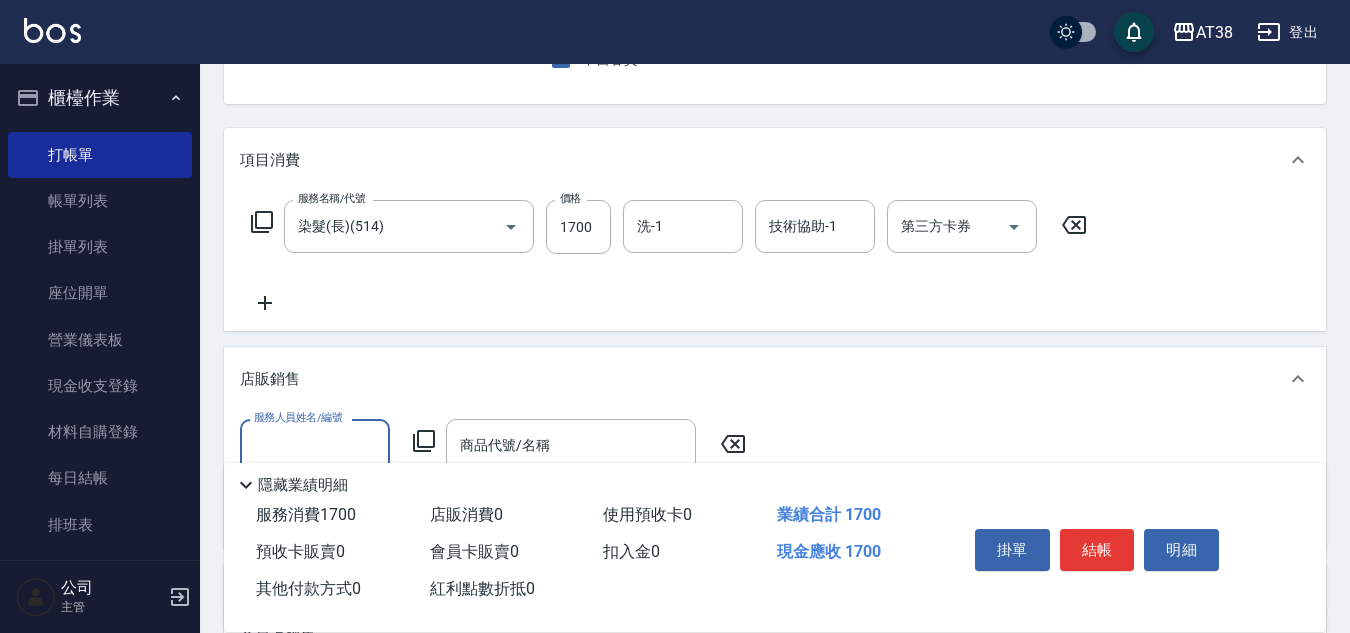 scroll, scrollTop: 0, scrollLeft: 0, axis: both 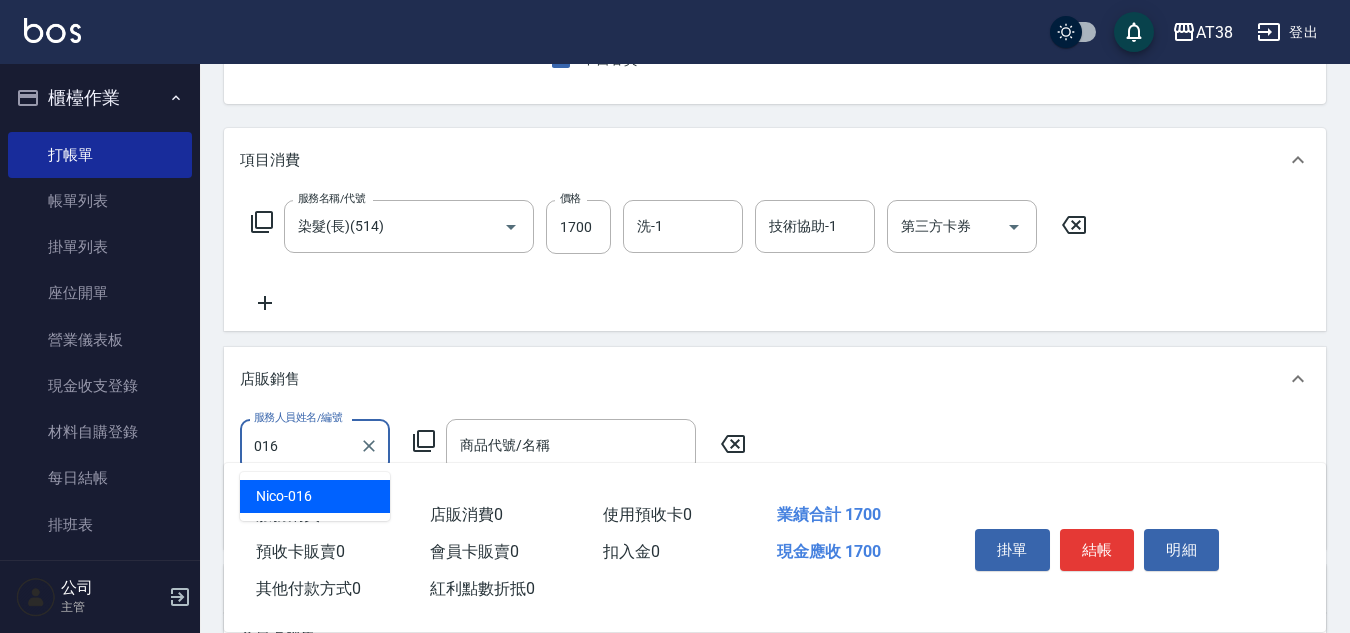 type on "Nico-016" 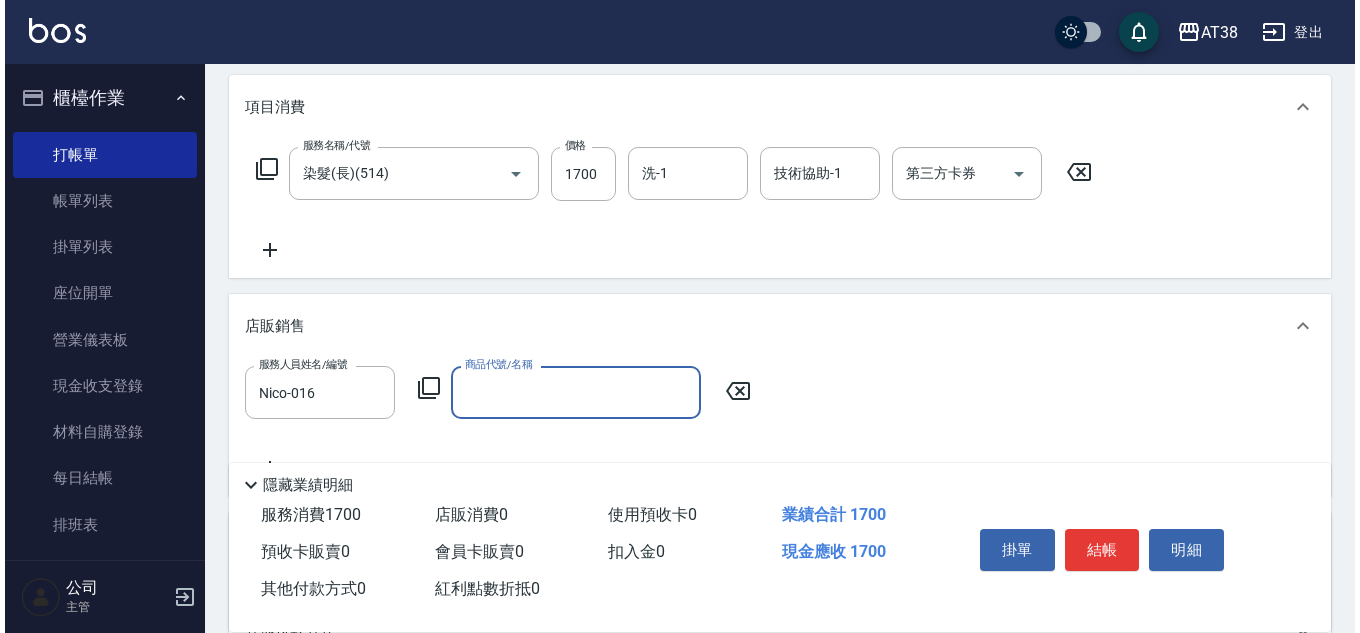 scroll, scrollTop: 300, scrollLeft: 0, axis: vertical 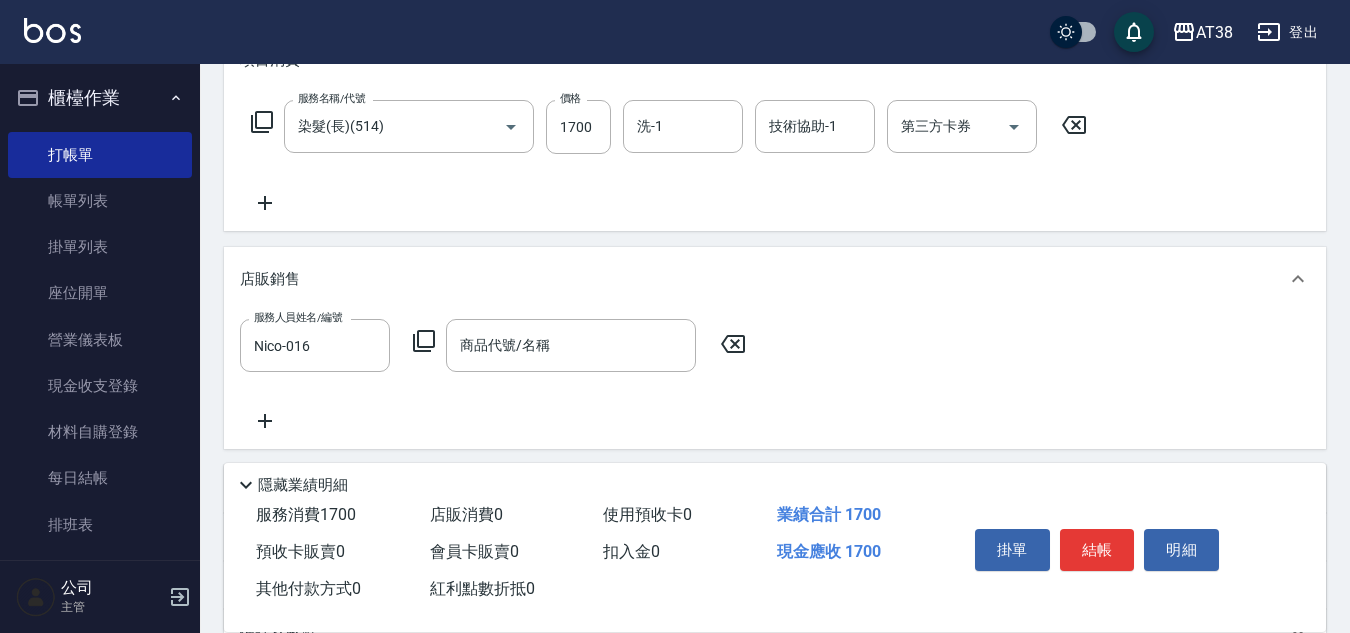 click 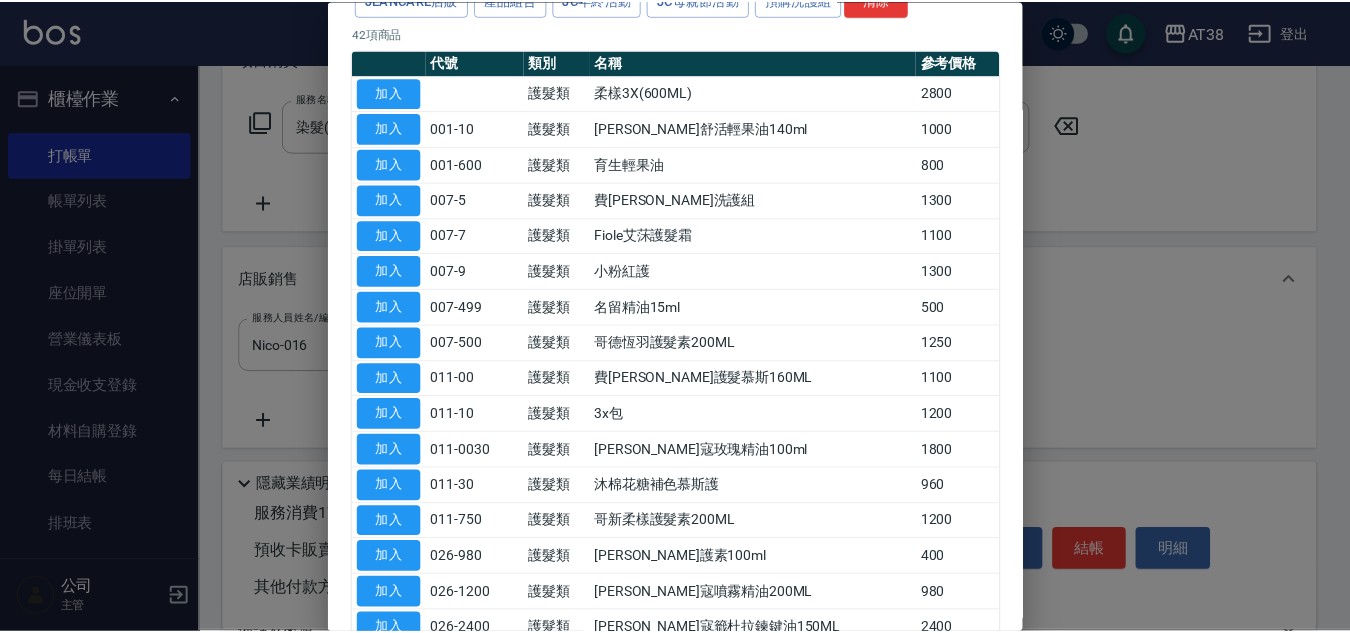 scroll, scrollTop: 400, scrollLeft: 0, axis: vertical 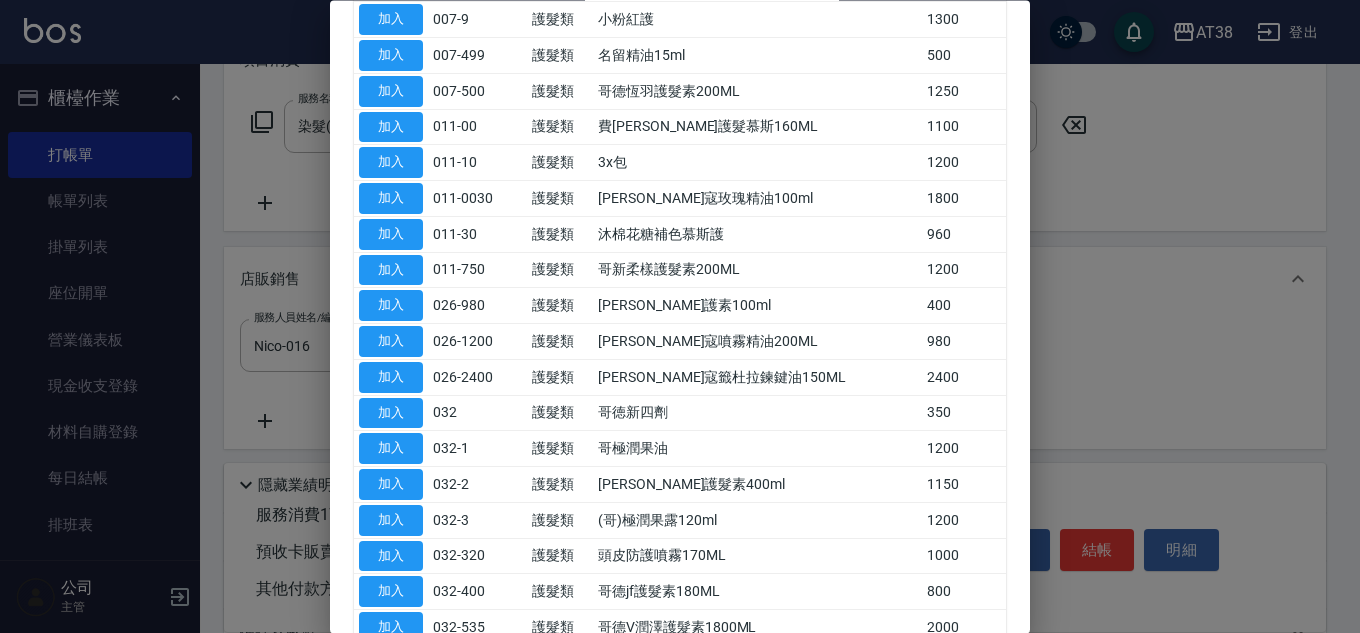 click on "加入" at bounding box center [391, 413] 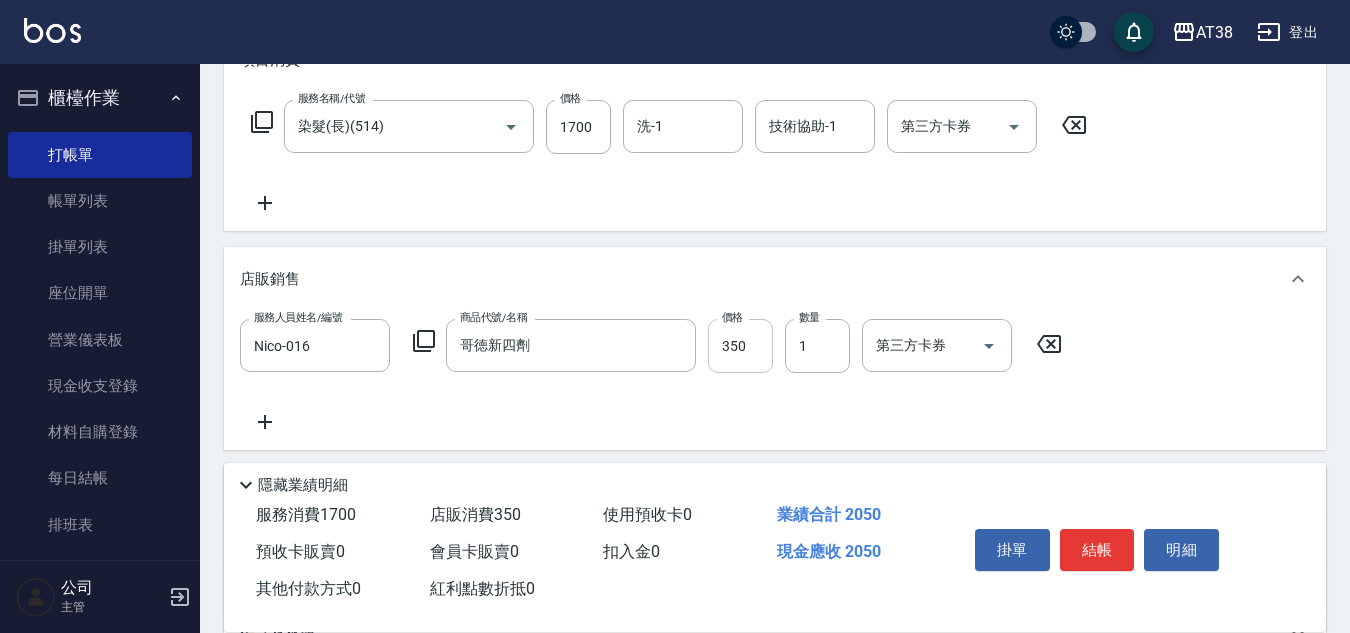 click on "350" at bounding box center (740, 346) 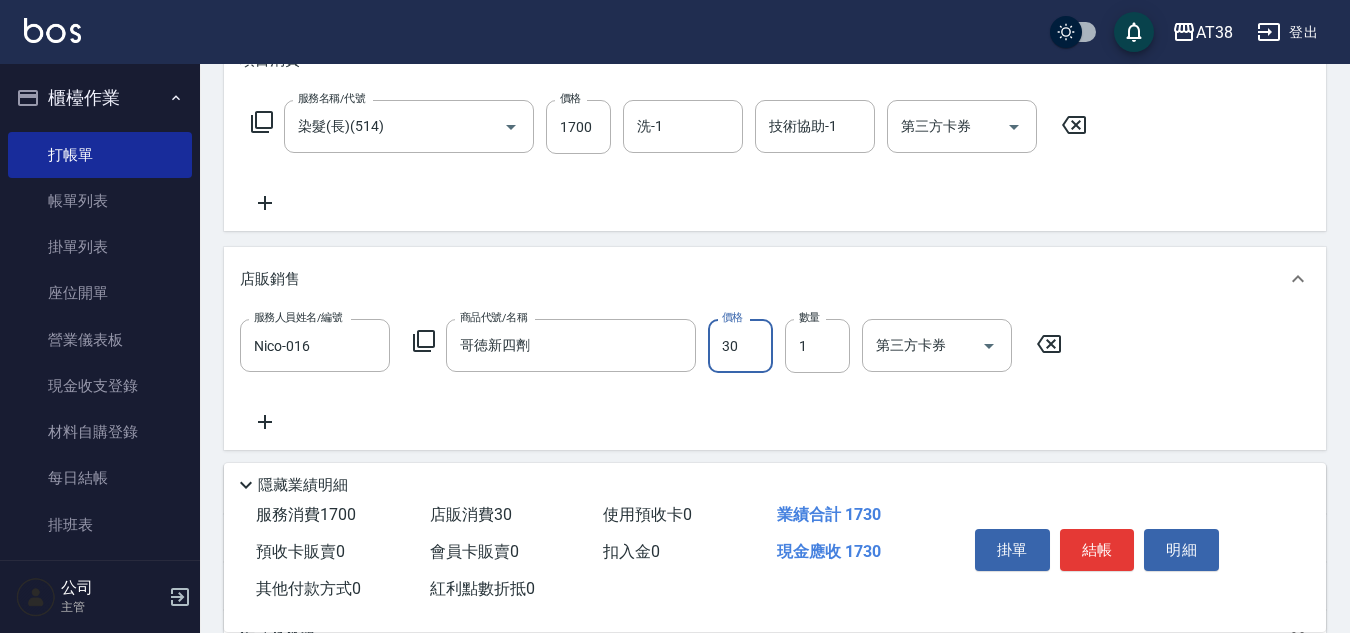 type on "300" 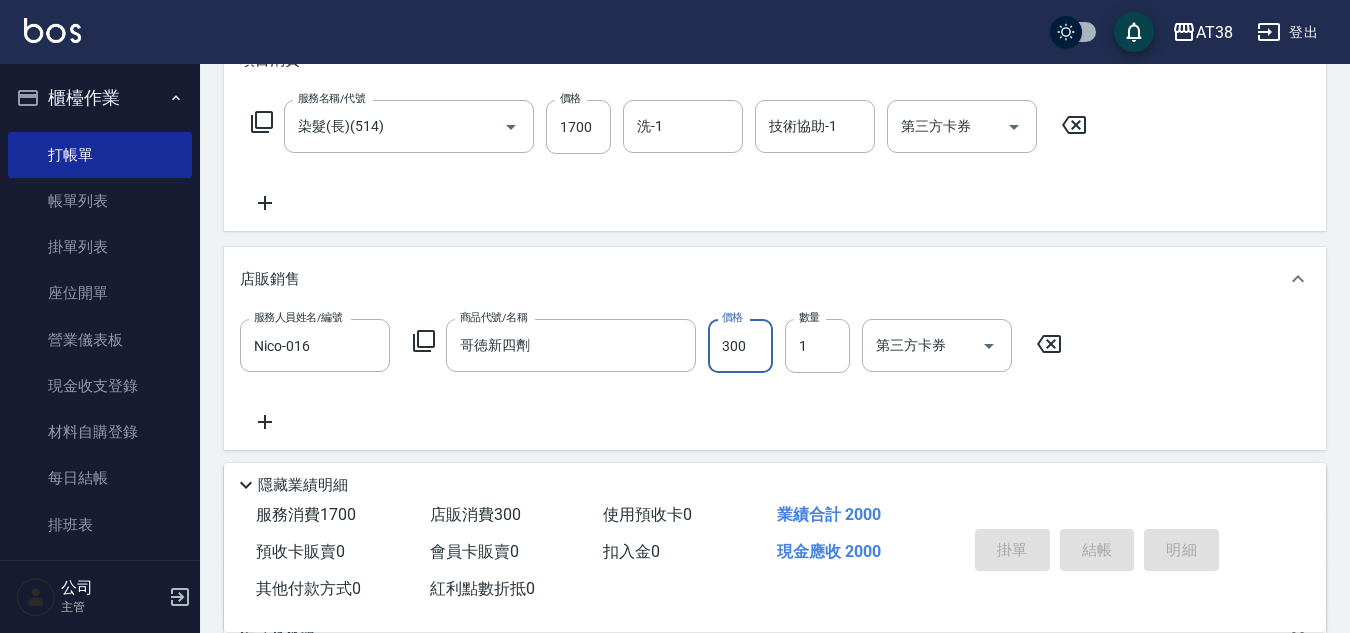 type 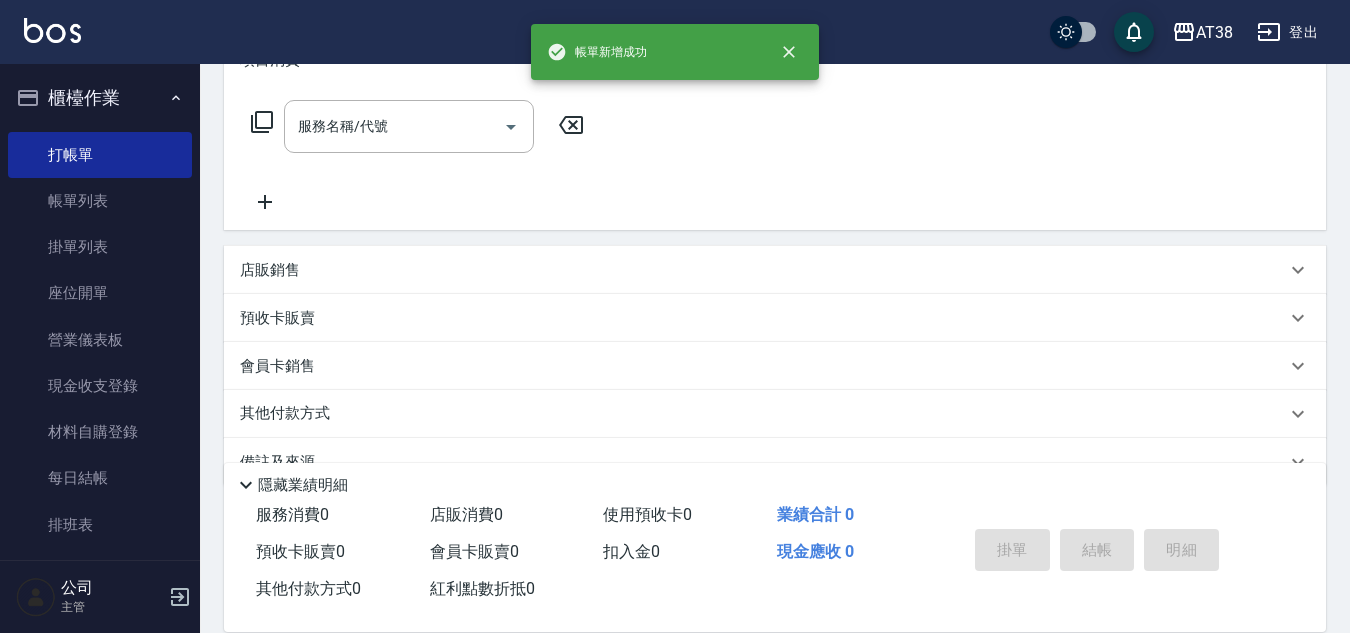 scroll, scrollTop: 0, scrollLeft: 0, axis: both 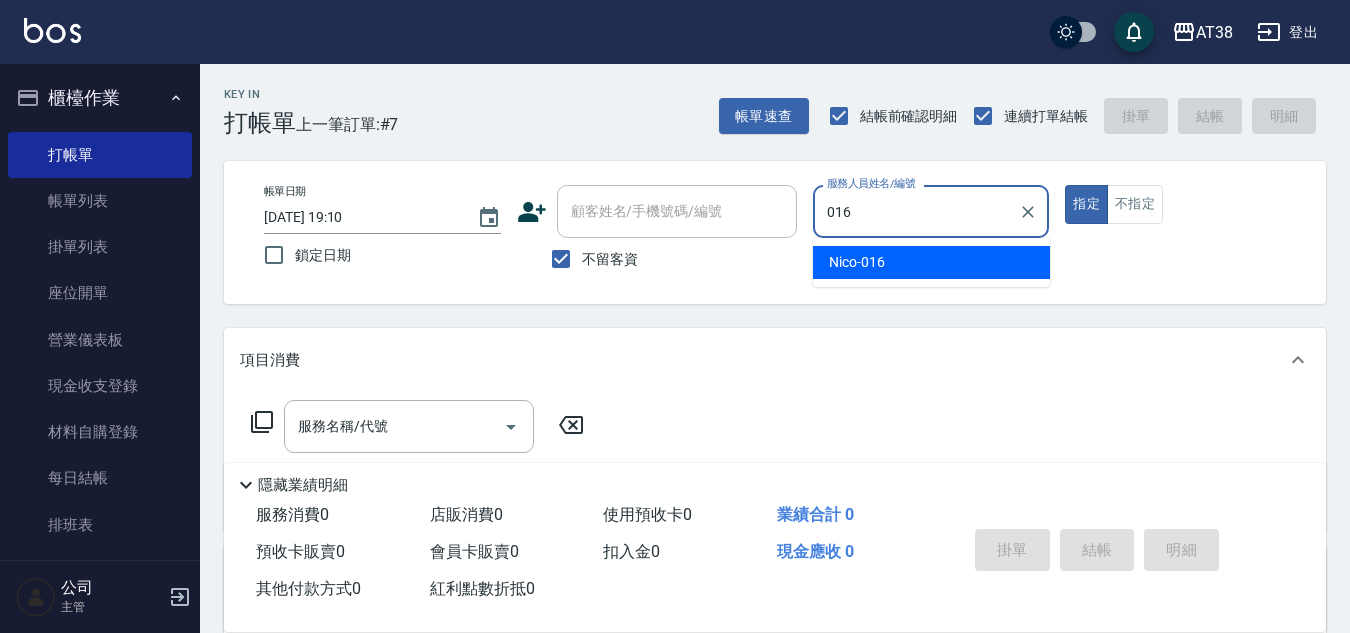 type on "Nico-016" 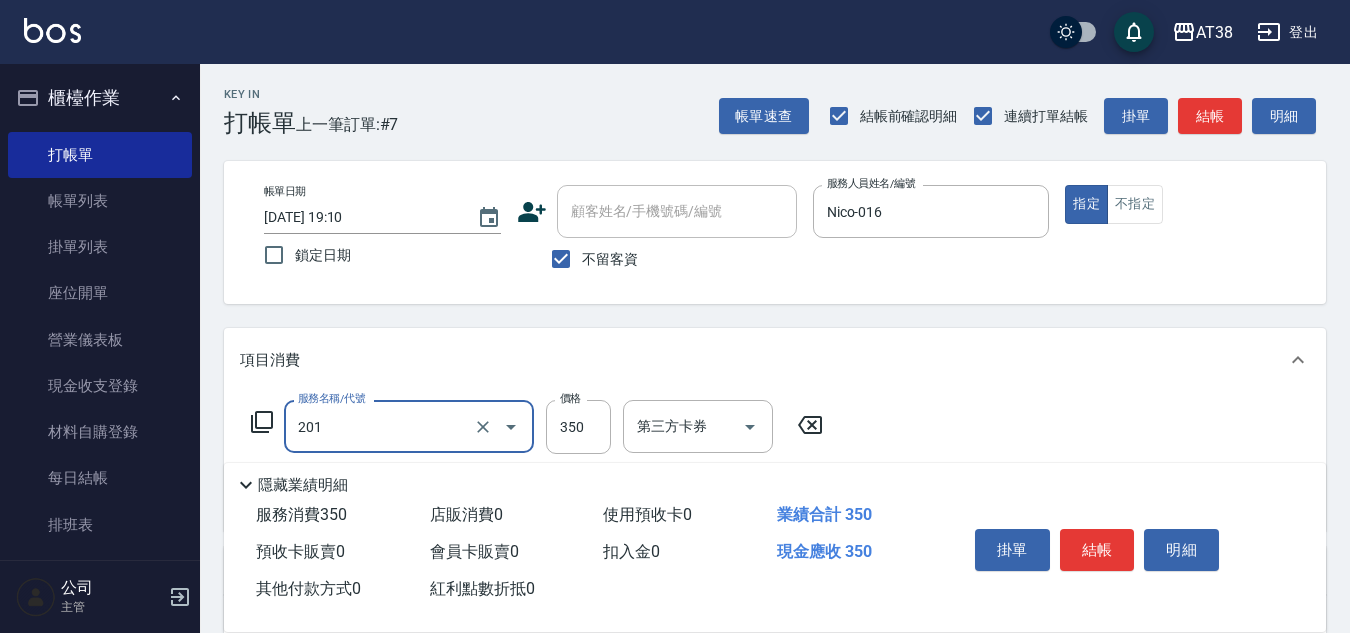 type on "洗髮(201)" 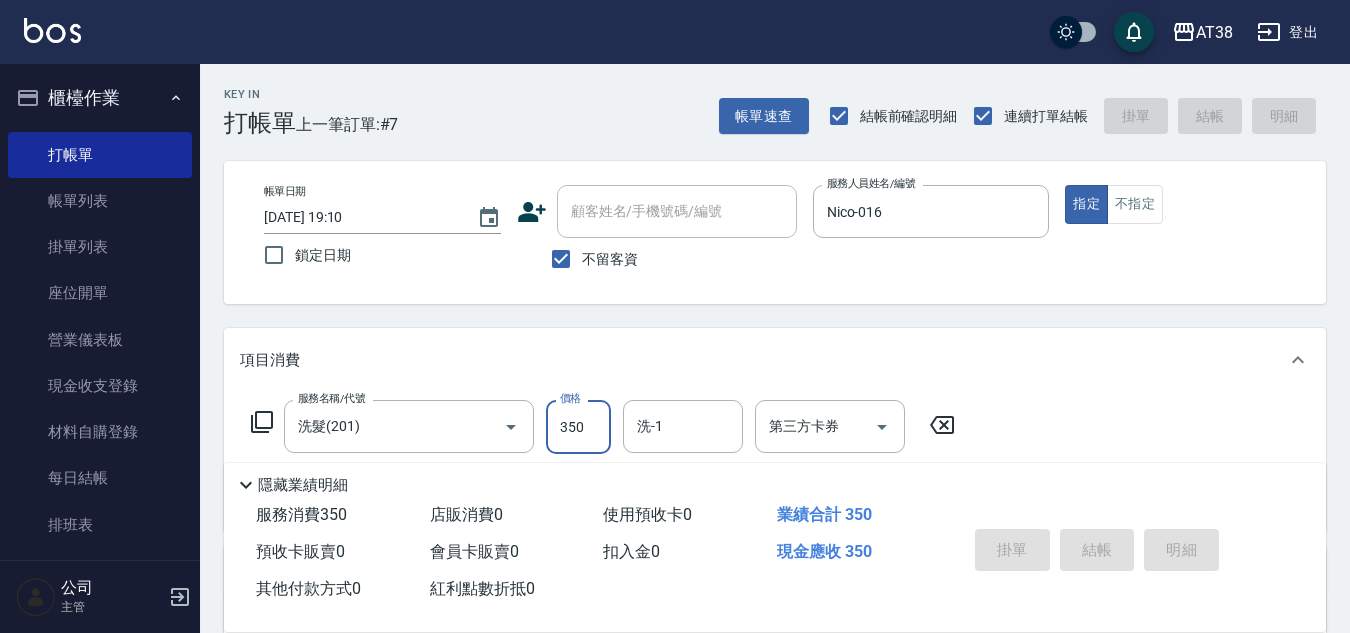 type on "[DATE] 19:11" 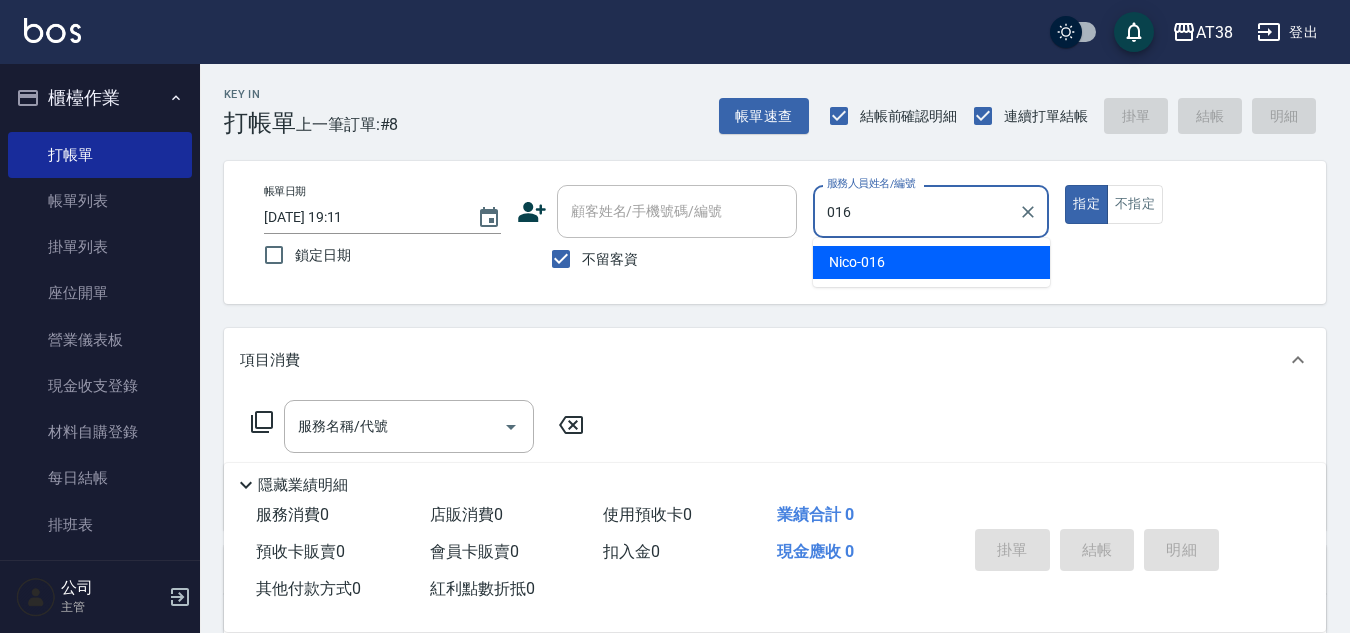 type on "Nico-016" 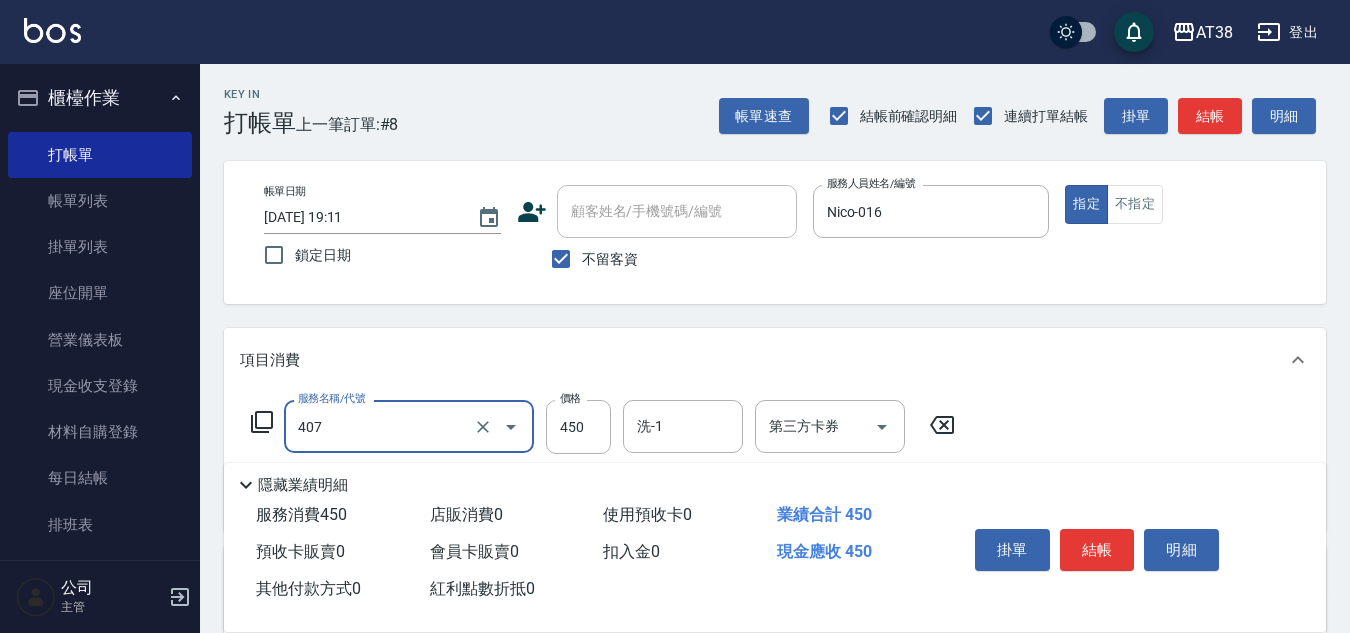 type on "剪髮(407)" 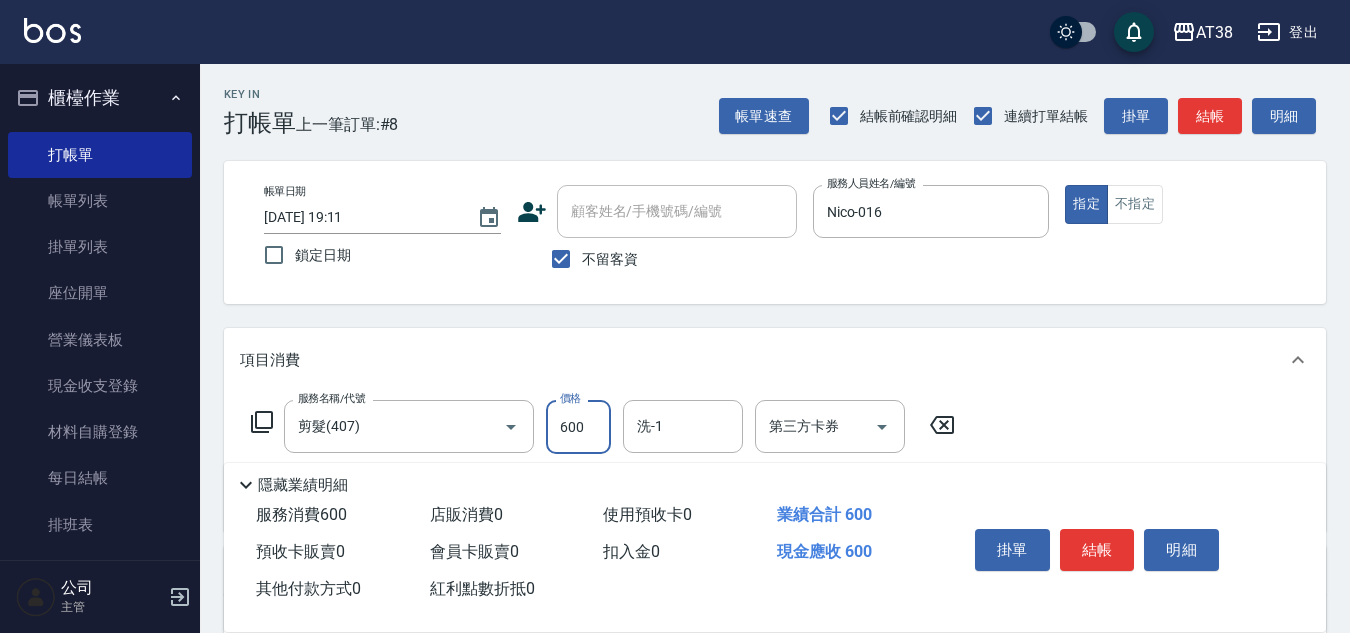 type on "600" 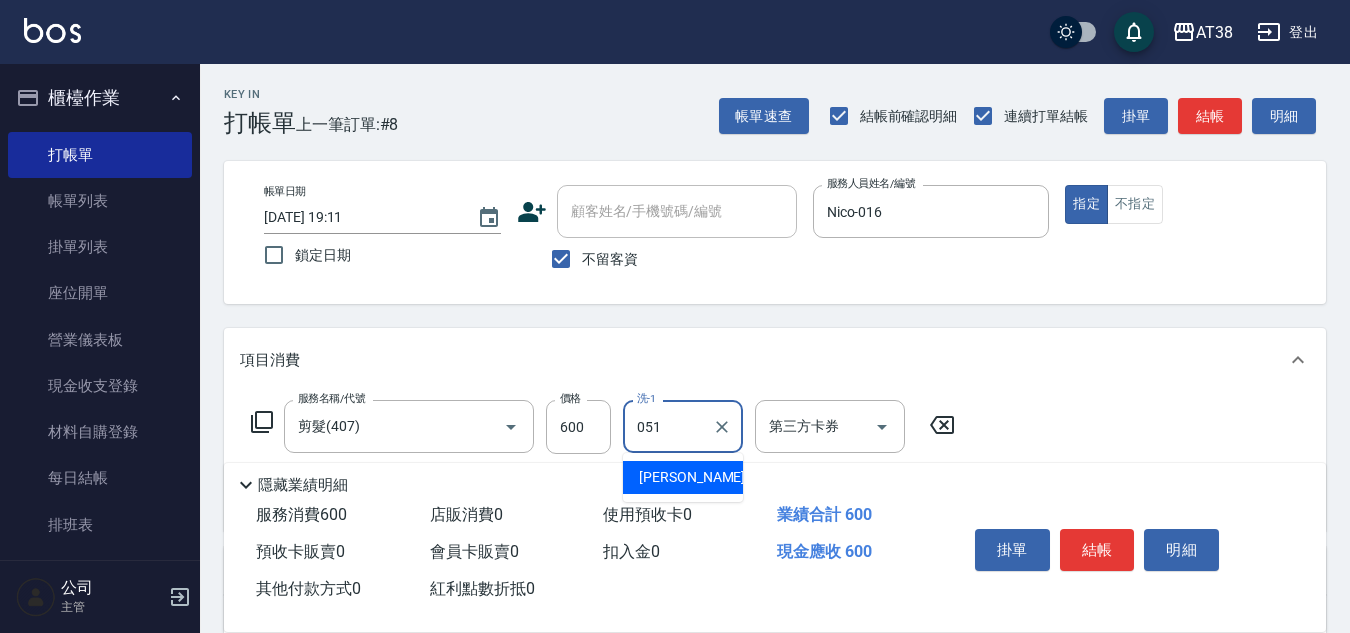 type on "[PERSON_NAME]君-051" 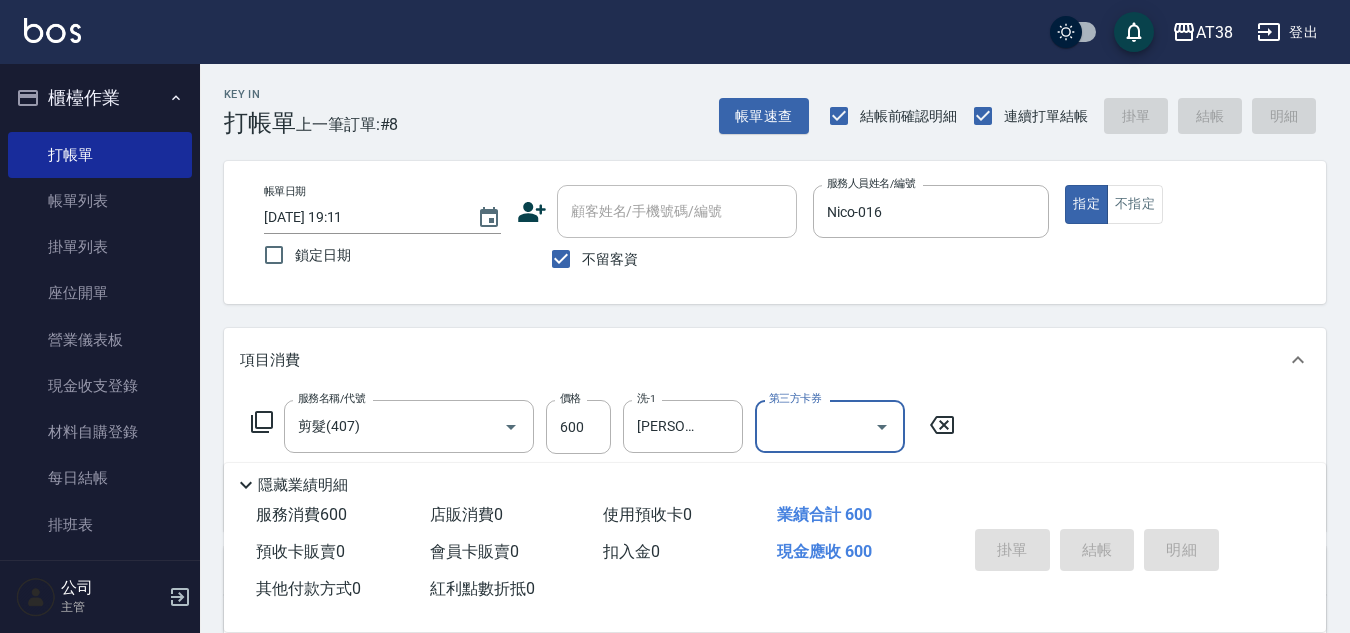 type 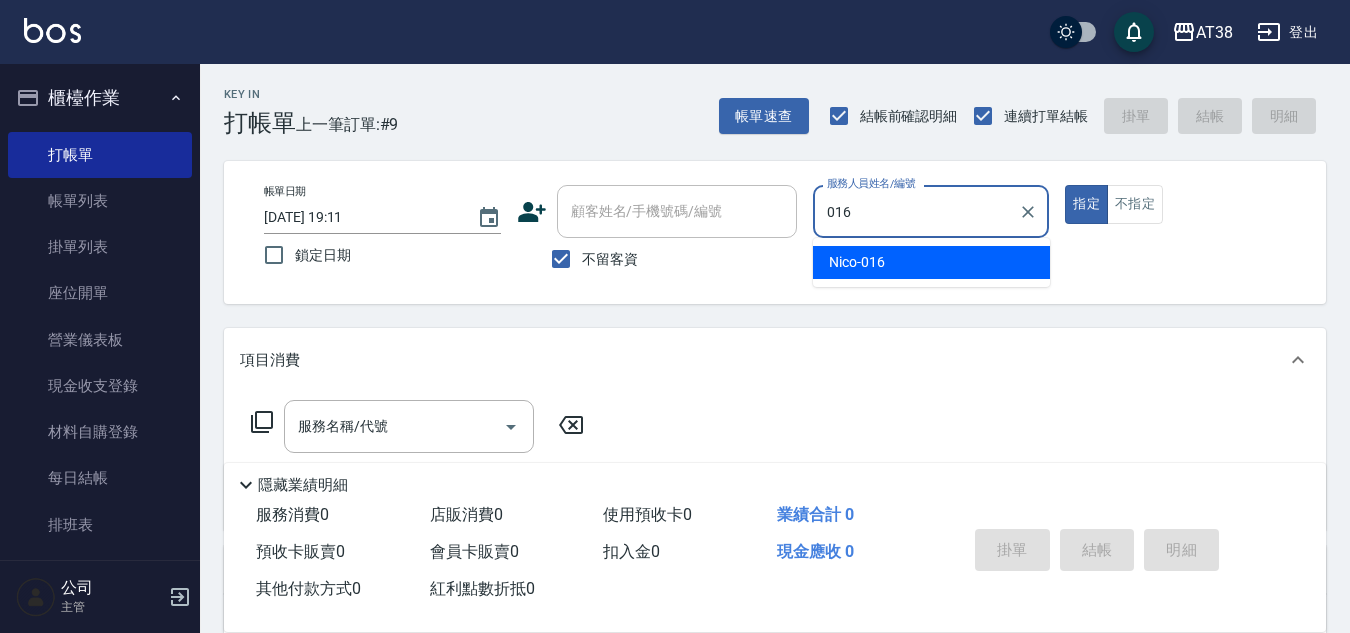 type on "Nico-016" 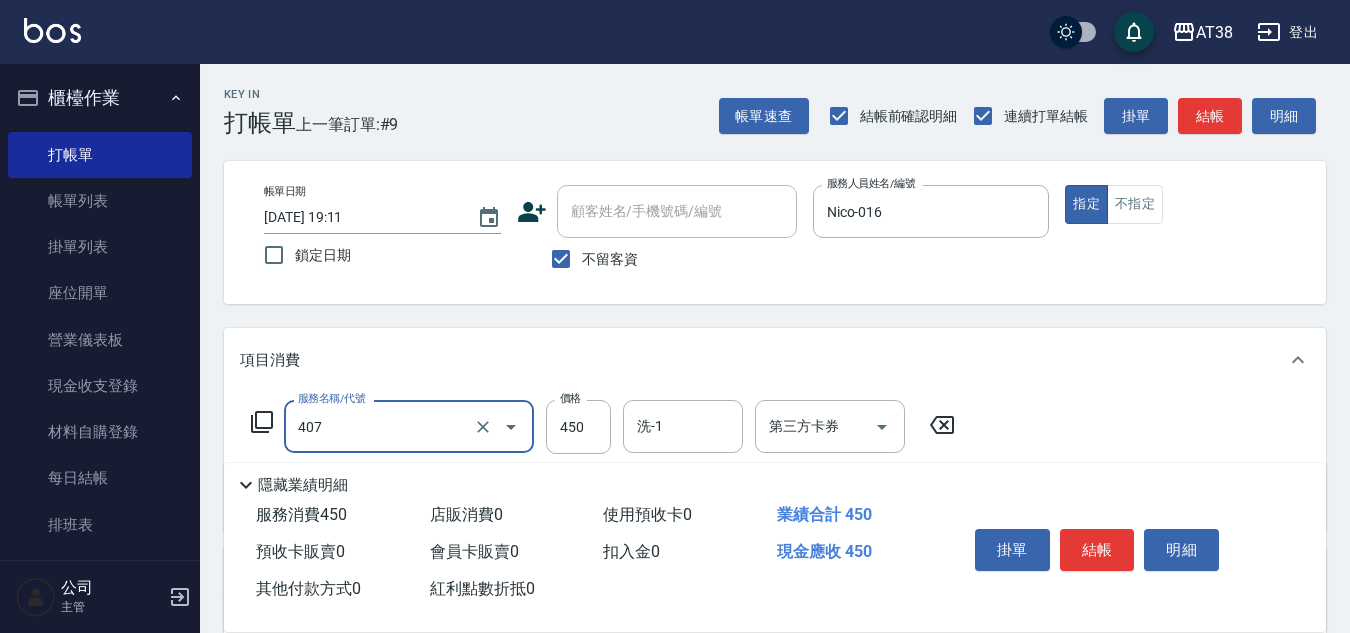 type on "剪髮(407)" 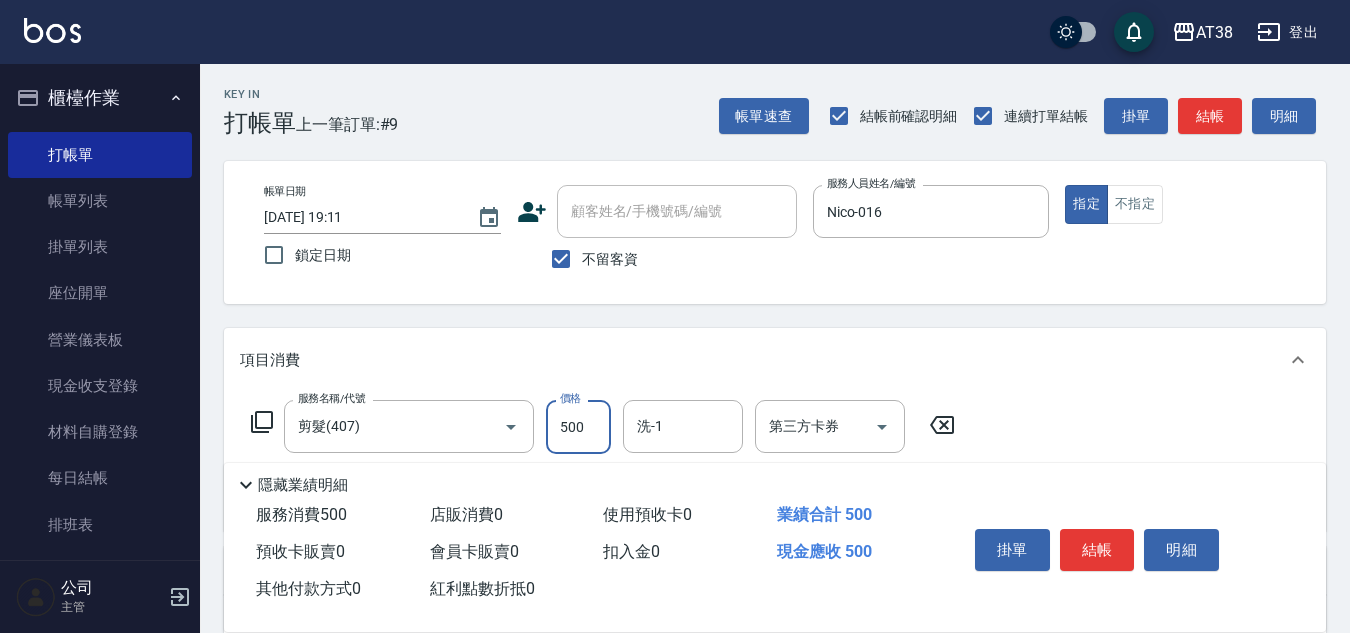 type on "500" 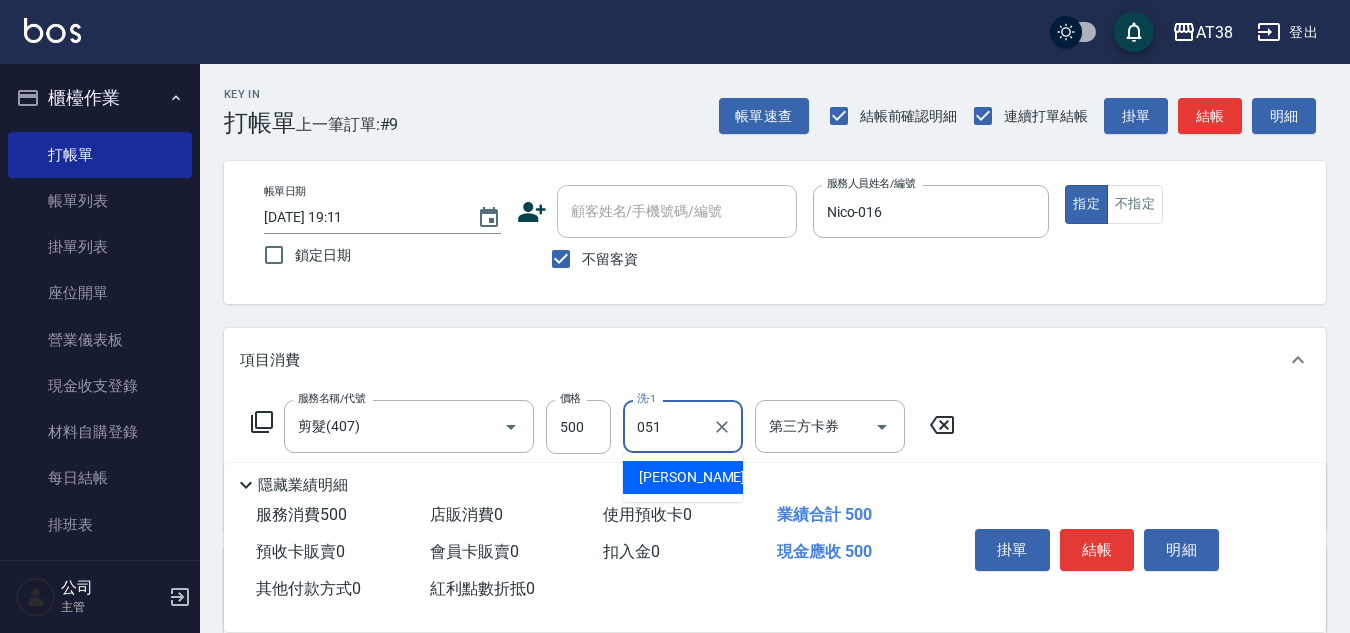 type on "[PERSON_NAME]君-051" 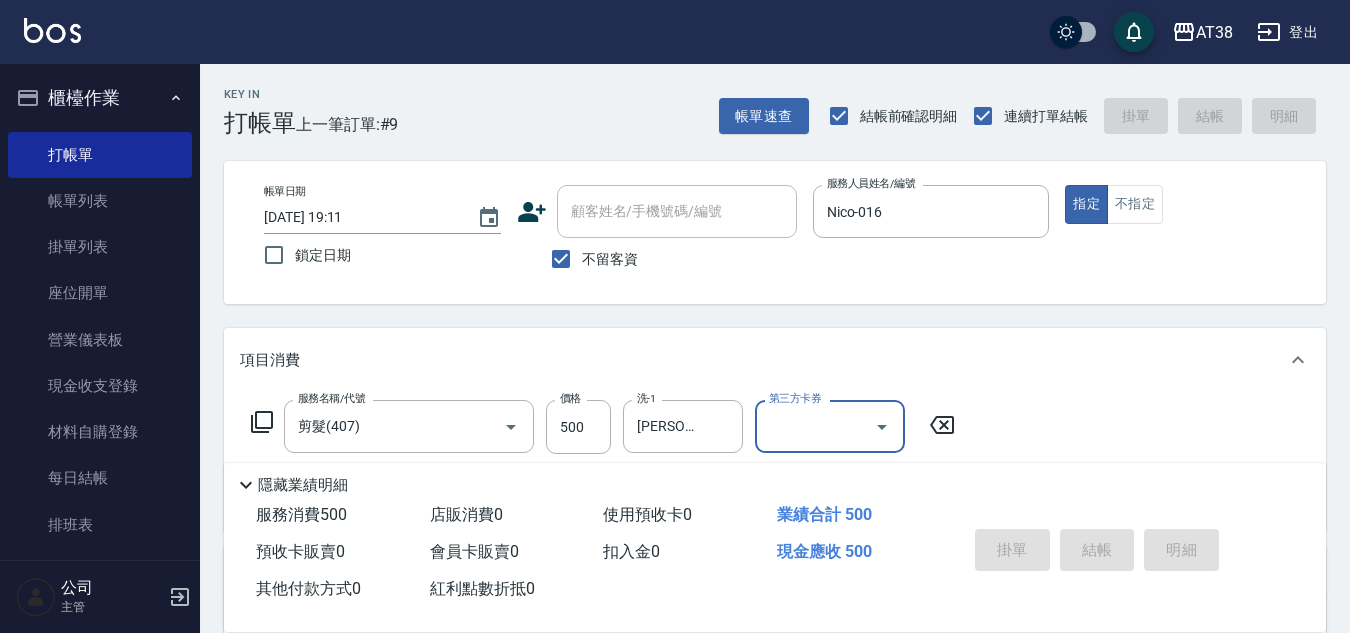 type 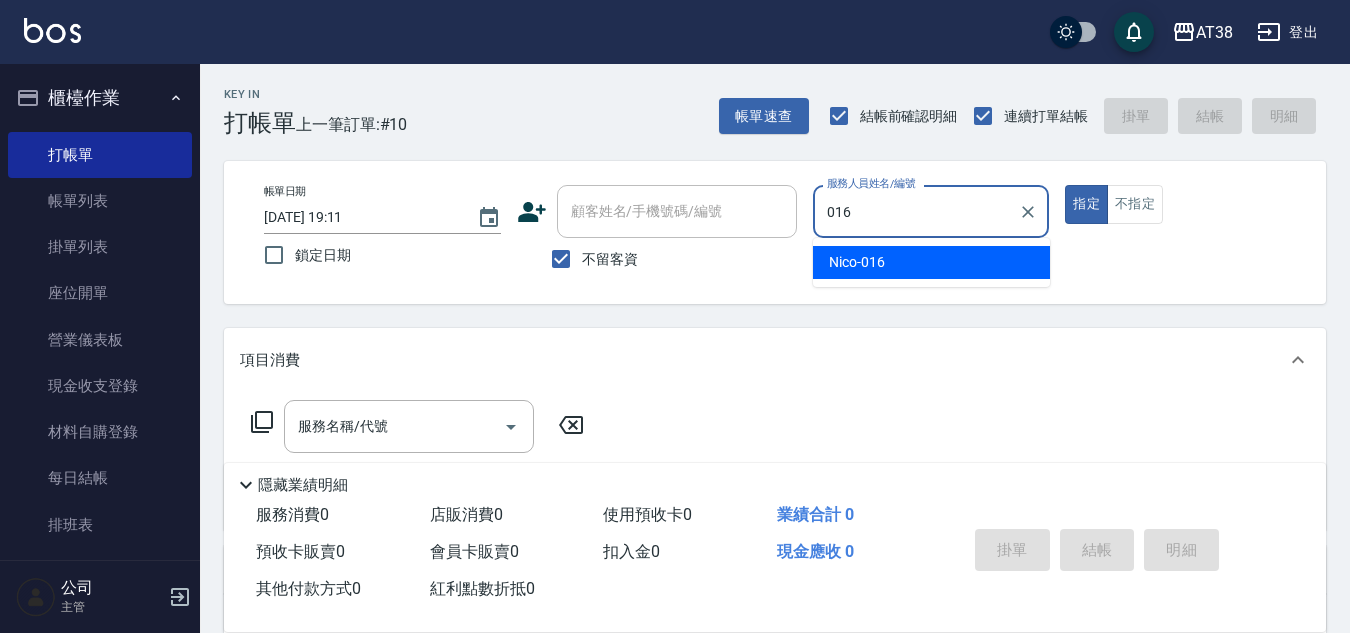 type on "Nico-016" 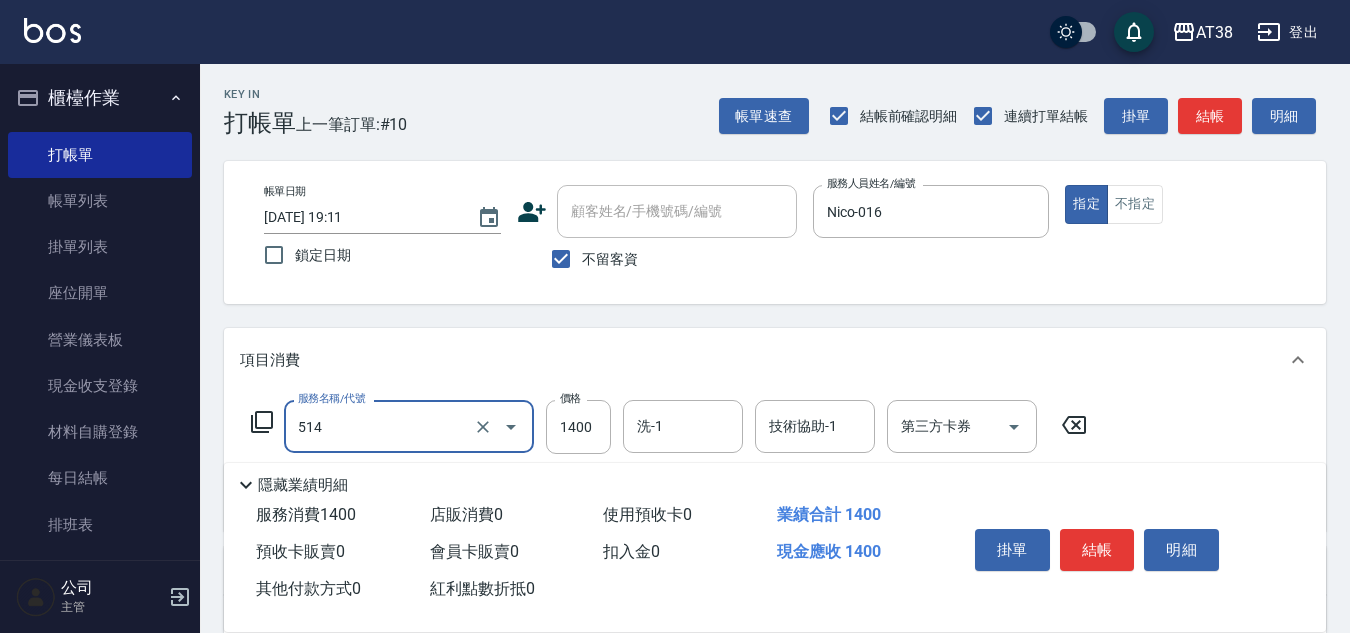 type on "染髮(長)(514)" 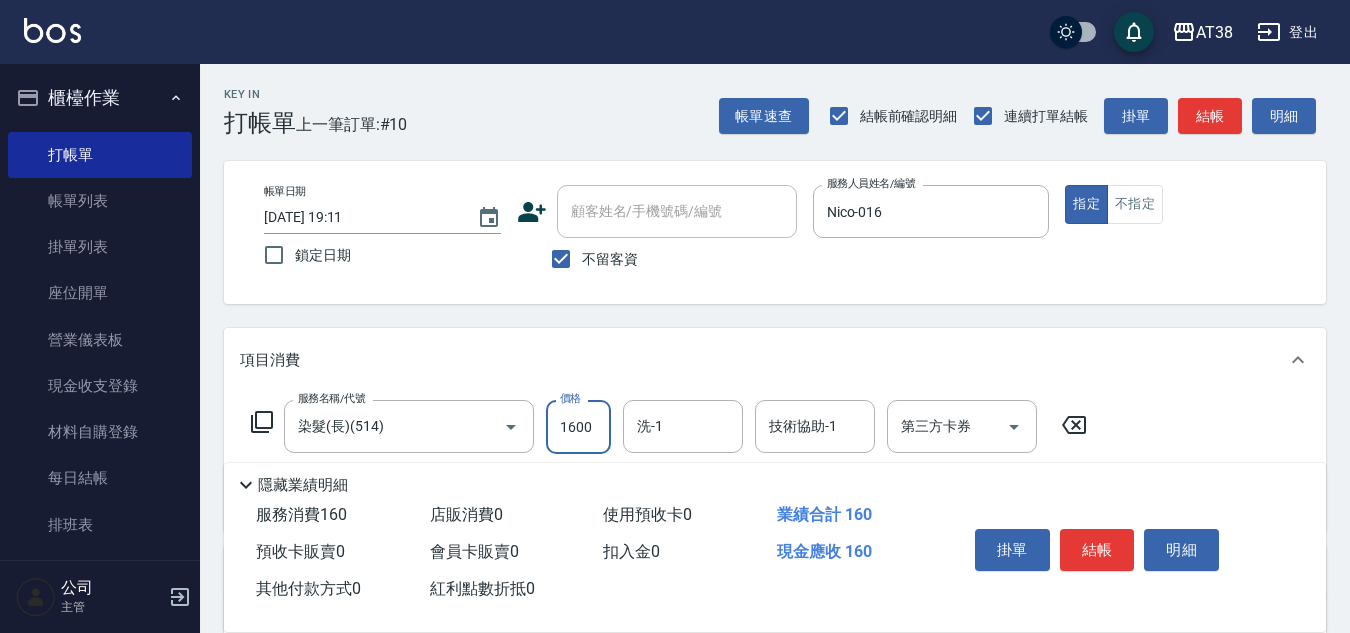type on "1600" 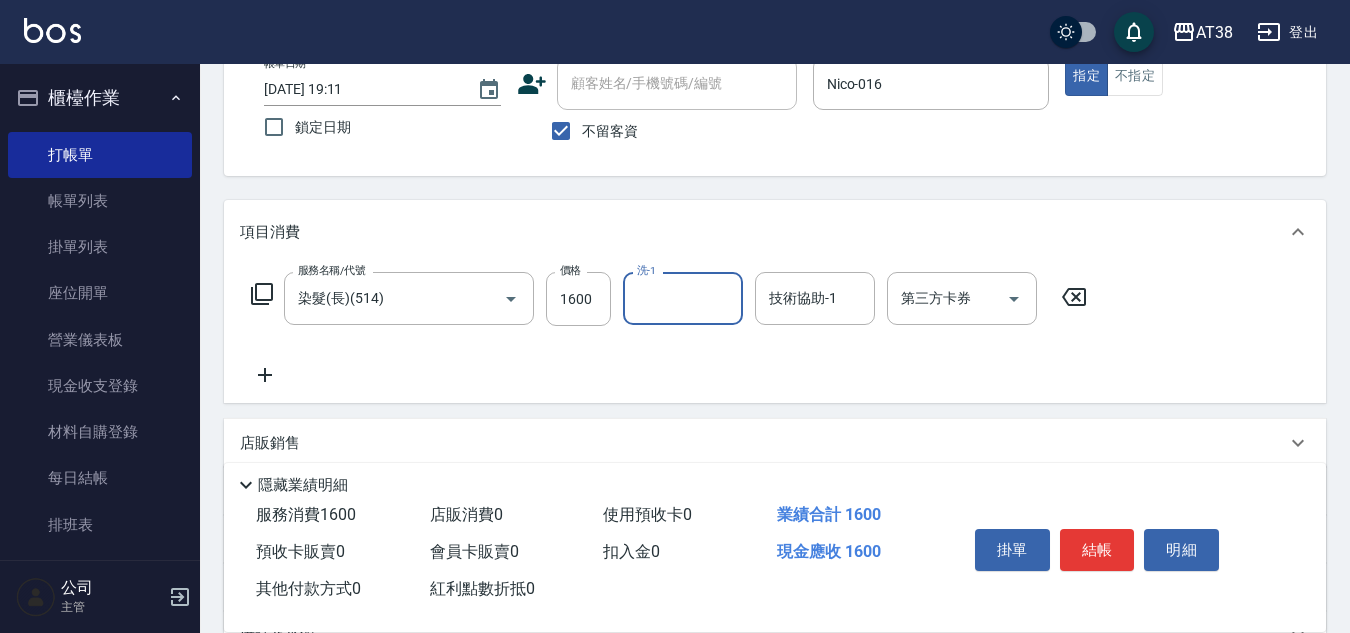 scroll, scrollTop: 346, scrollLeft: 0, axis: vertical 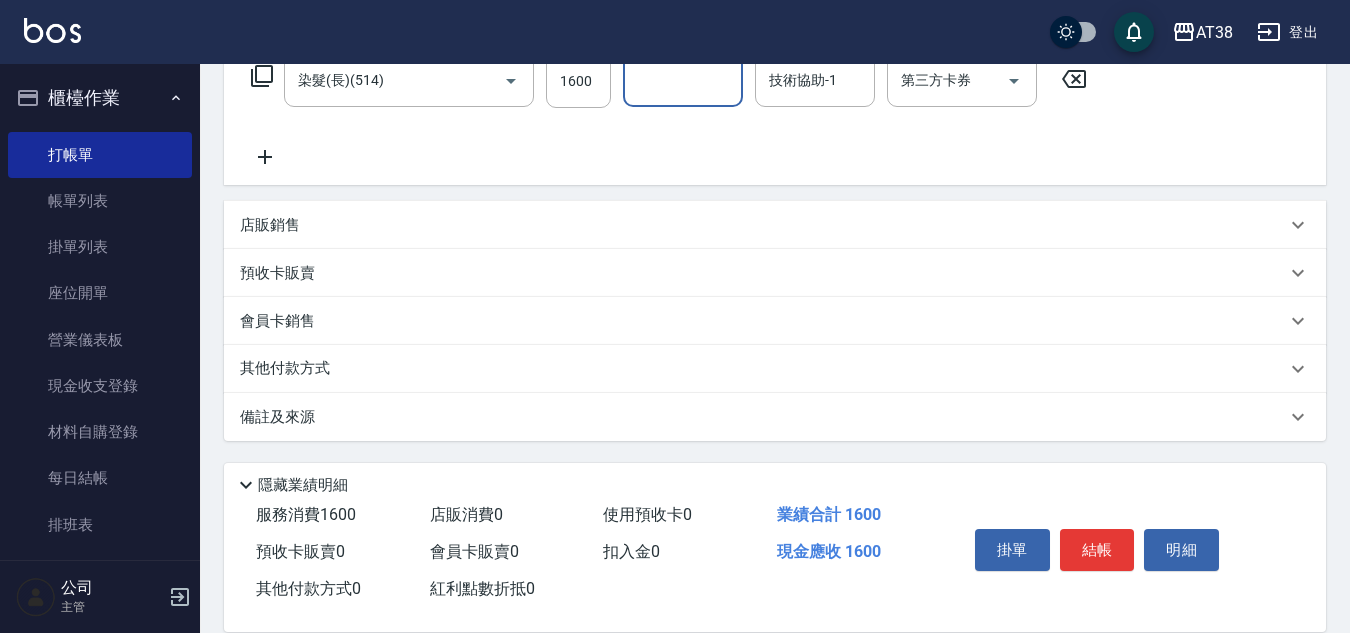 click on "其他付款方式" at bounding box center [290, 369] 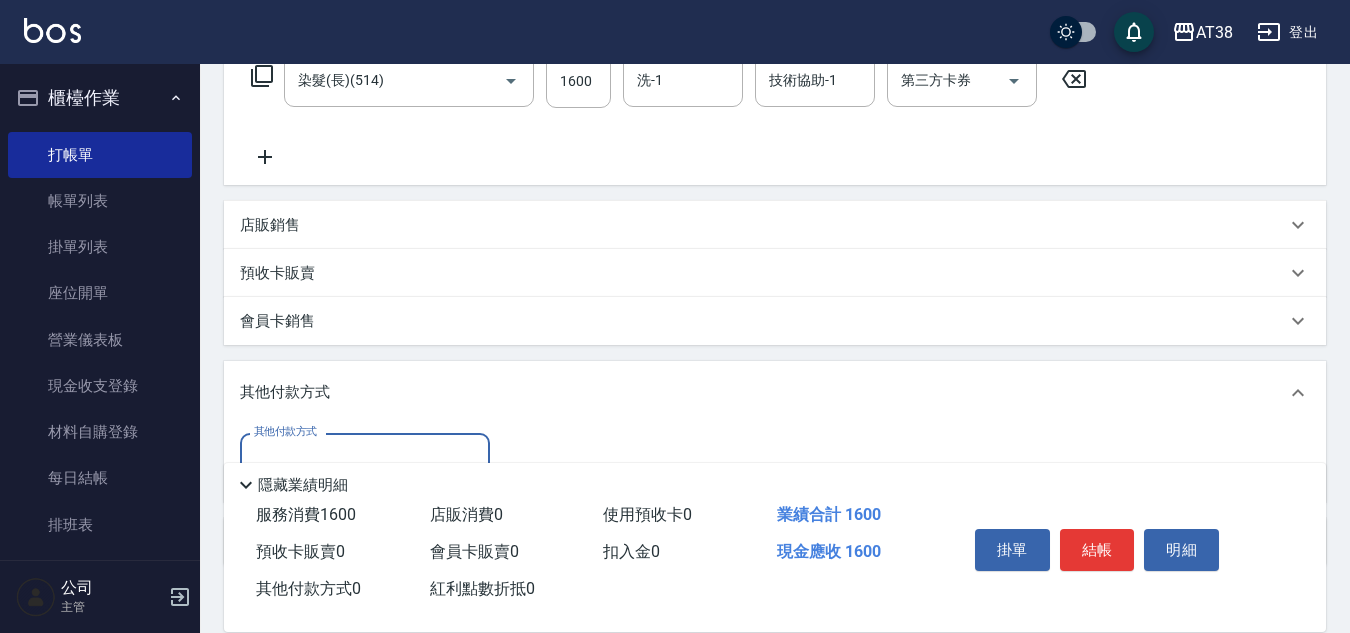 scroll, scrollTop: 0, scrollLeft: 0, axis: both 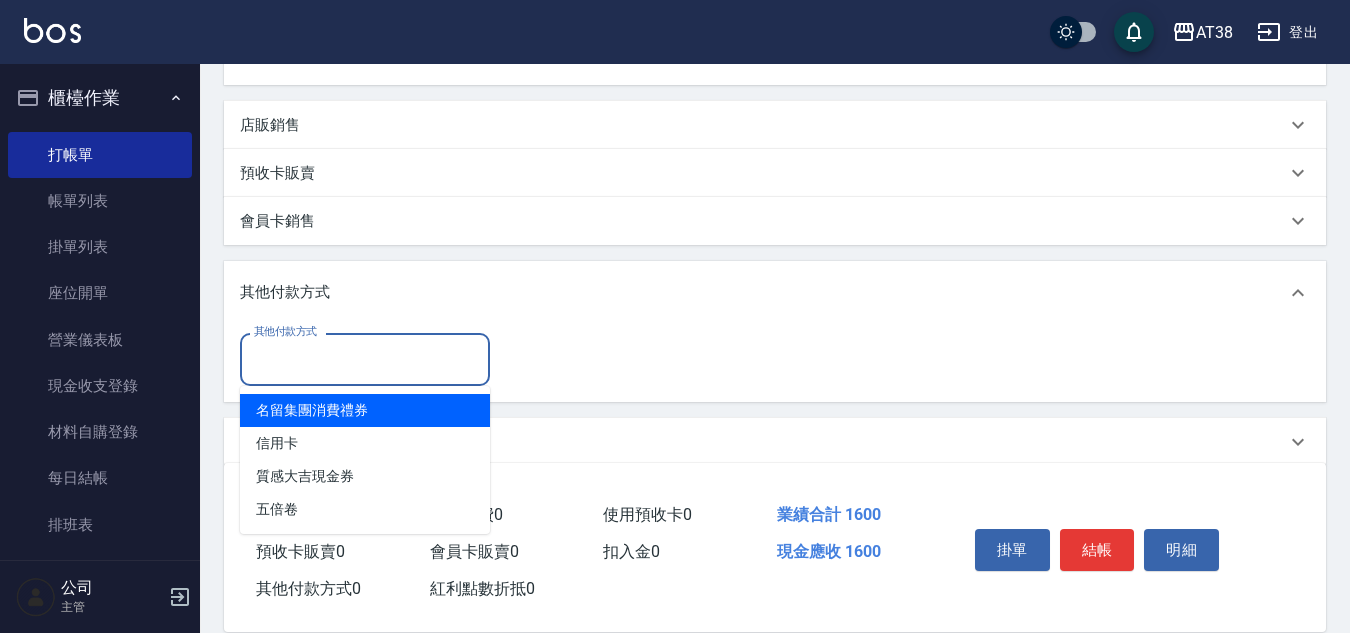 click on "其他付款方式" at bounding box center (365, 359) 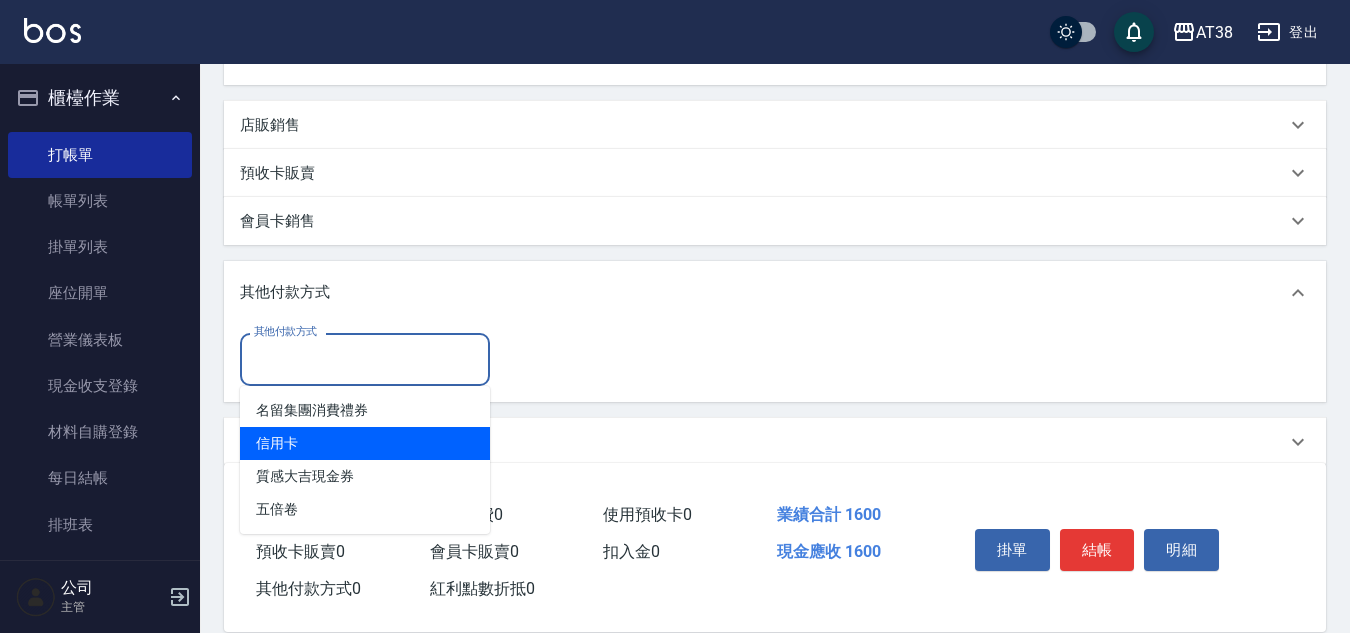 click on "信用卡" at bounding box center (365, 443) 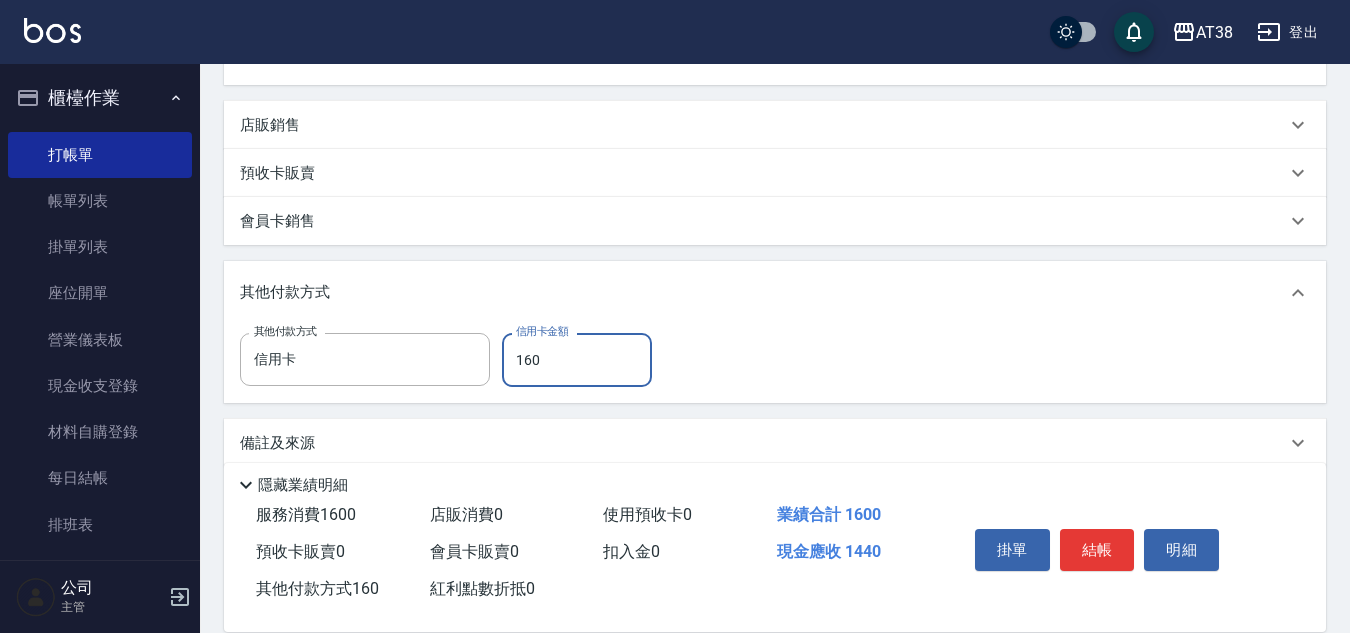 type on "1600" 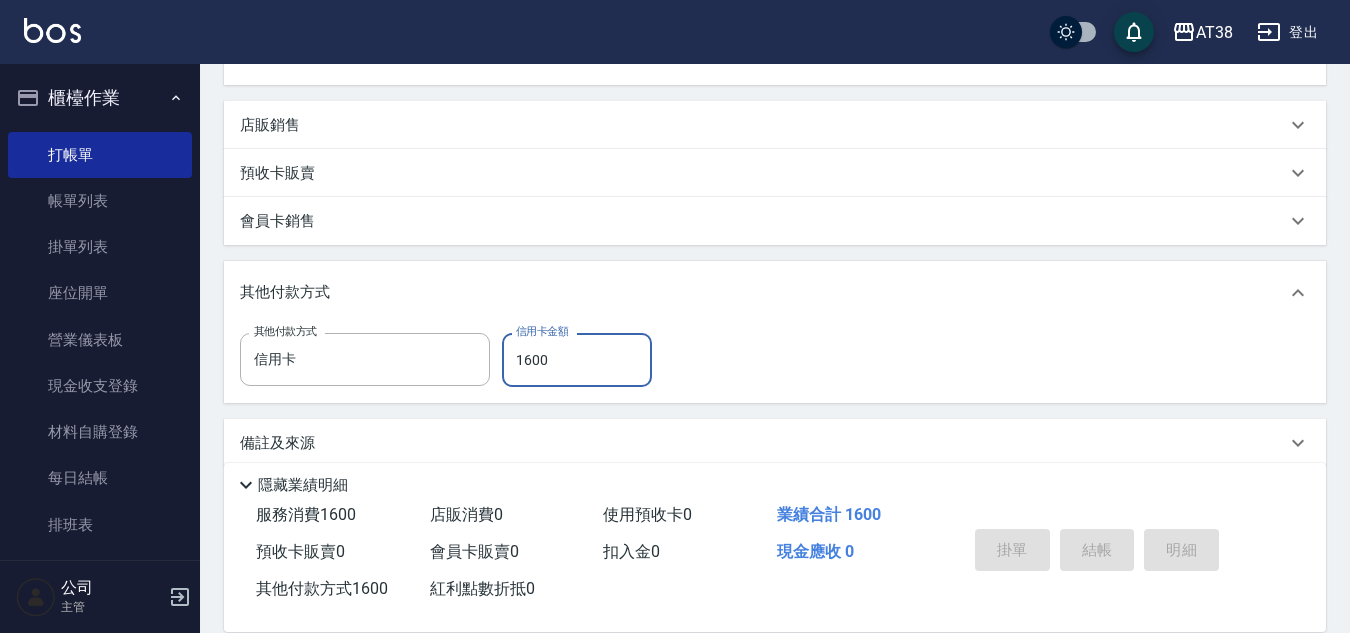 type 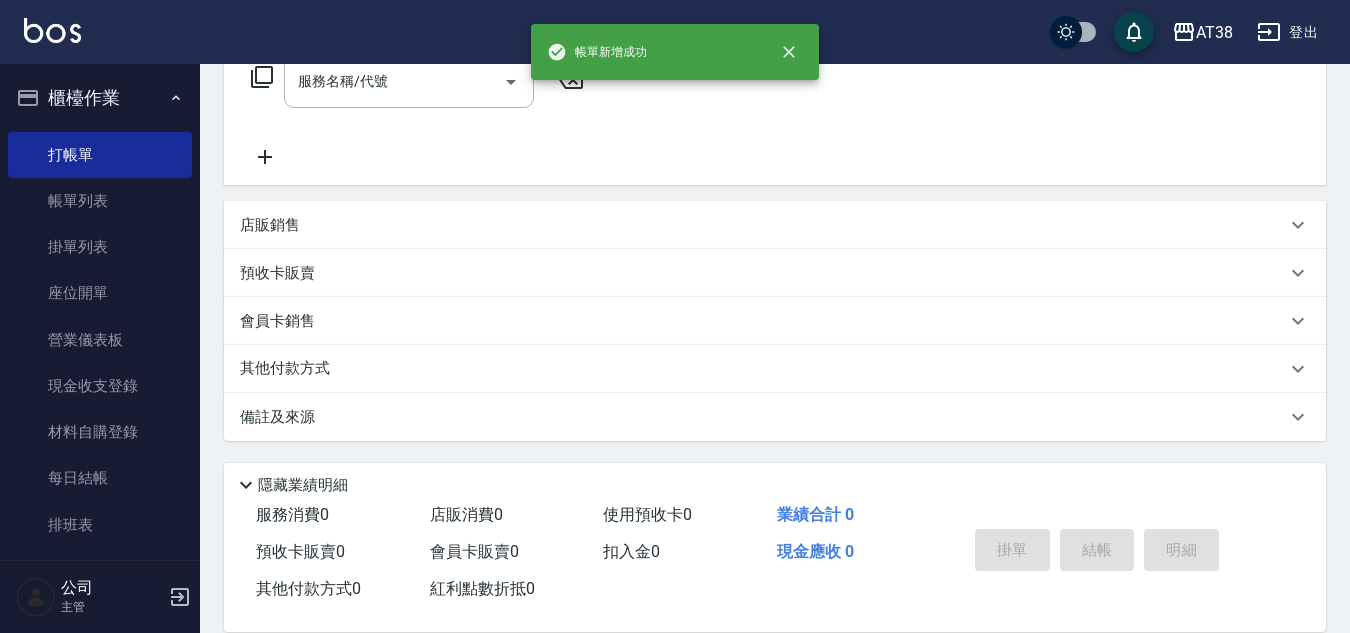 scroll, scrollTop: 0, scrollLeft: 0, axis: both 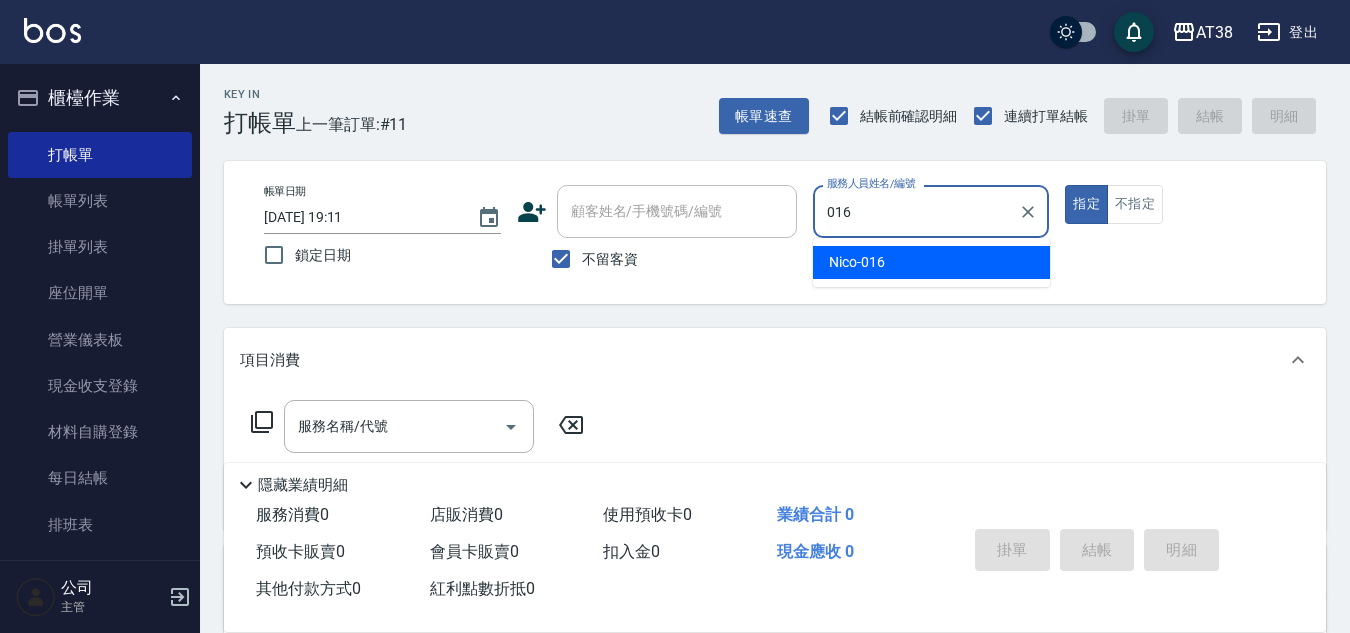 type on "Nico-016" 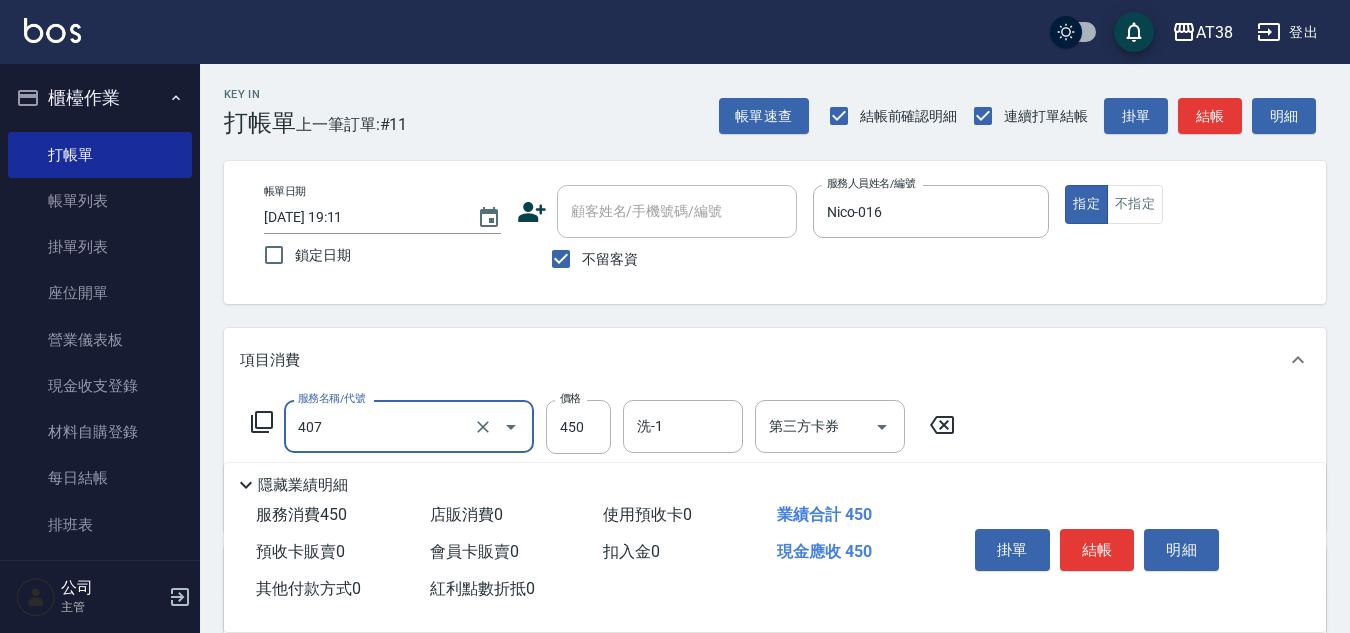 type on "剪髮(407)" 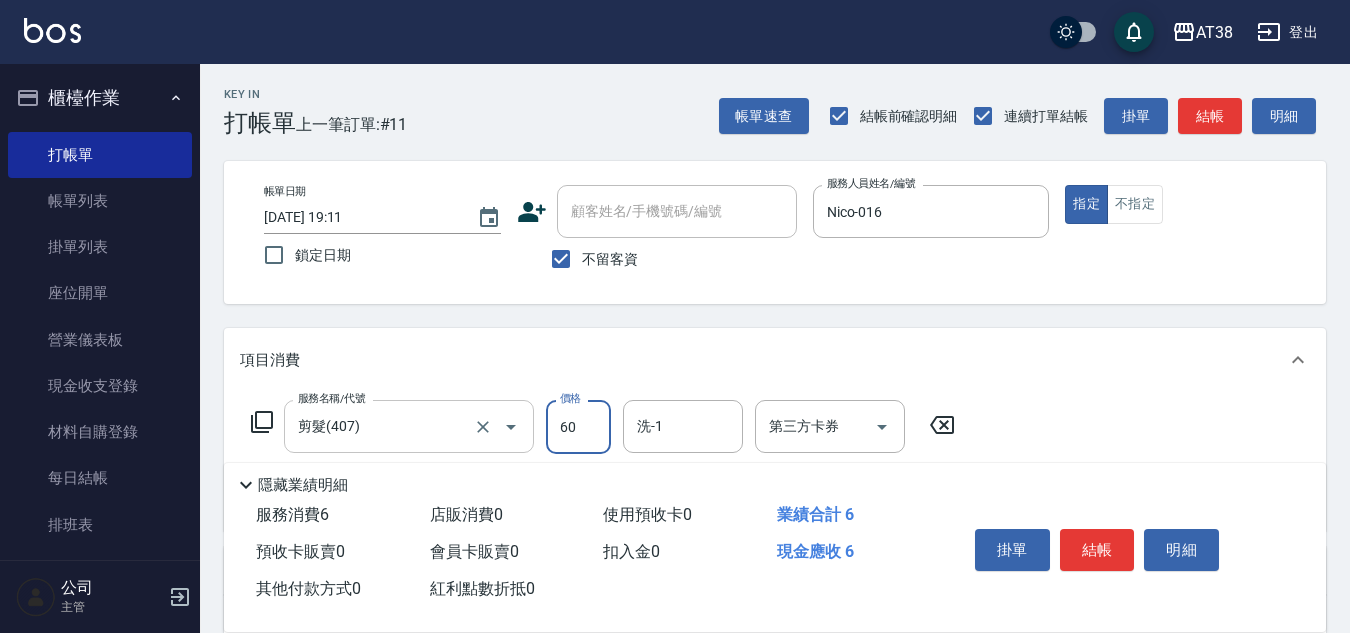 type on "600" 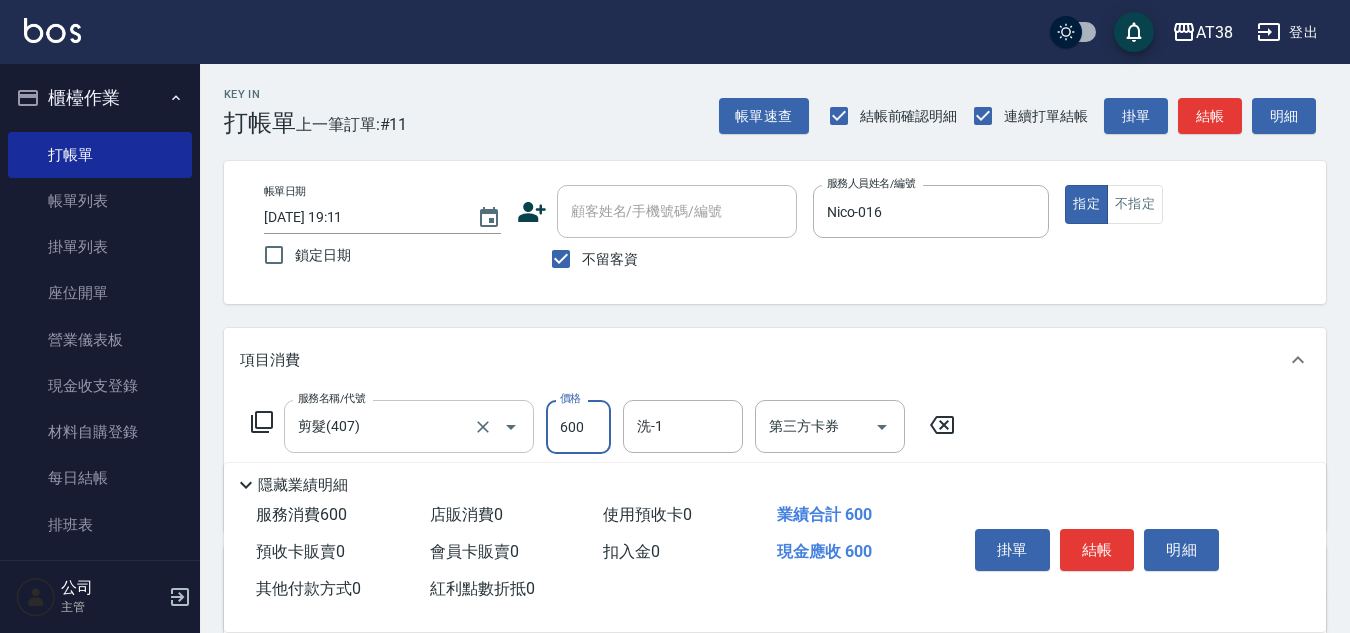 type 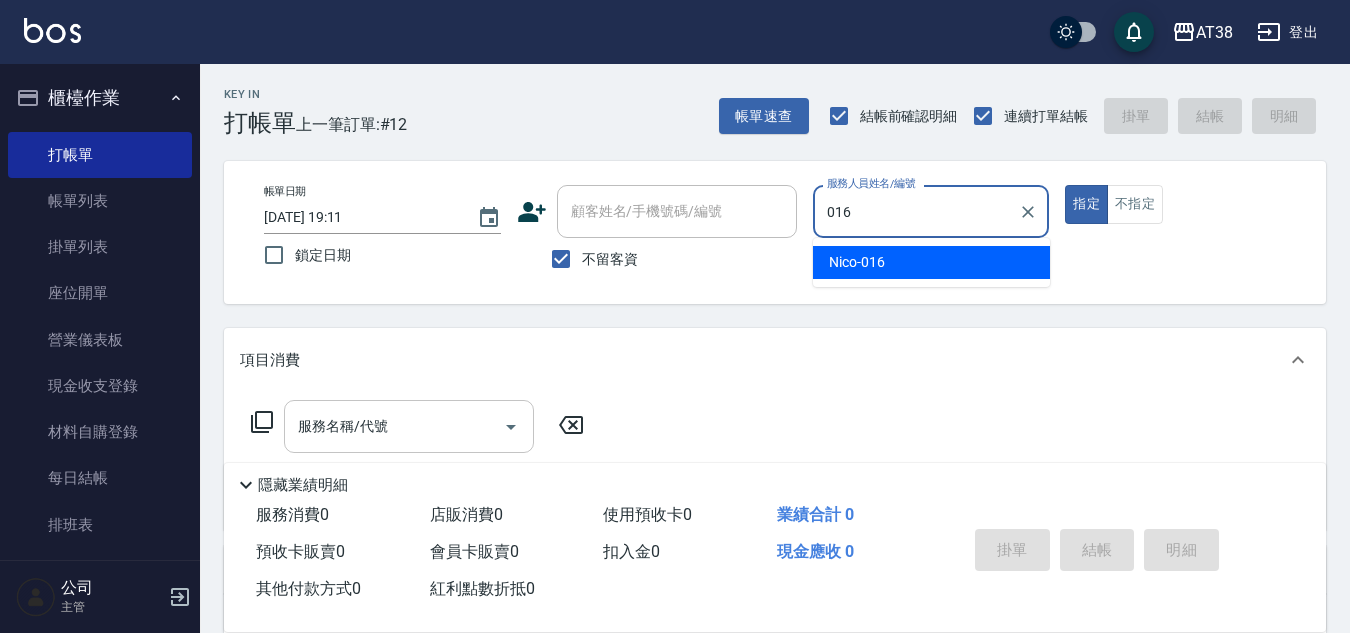 type on "Nico-016" 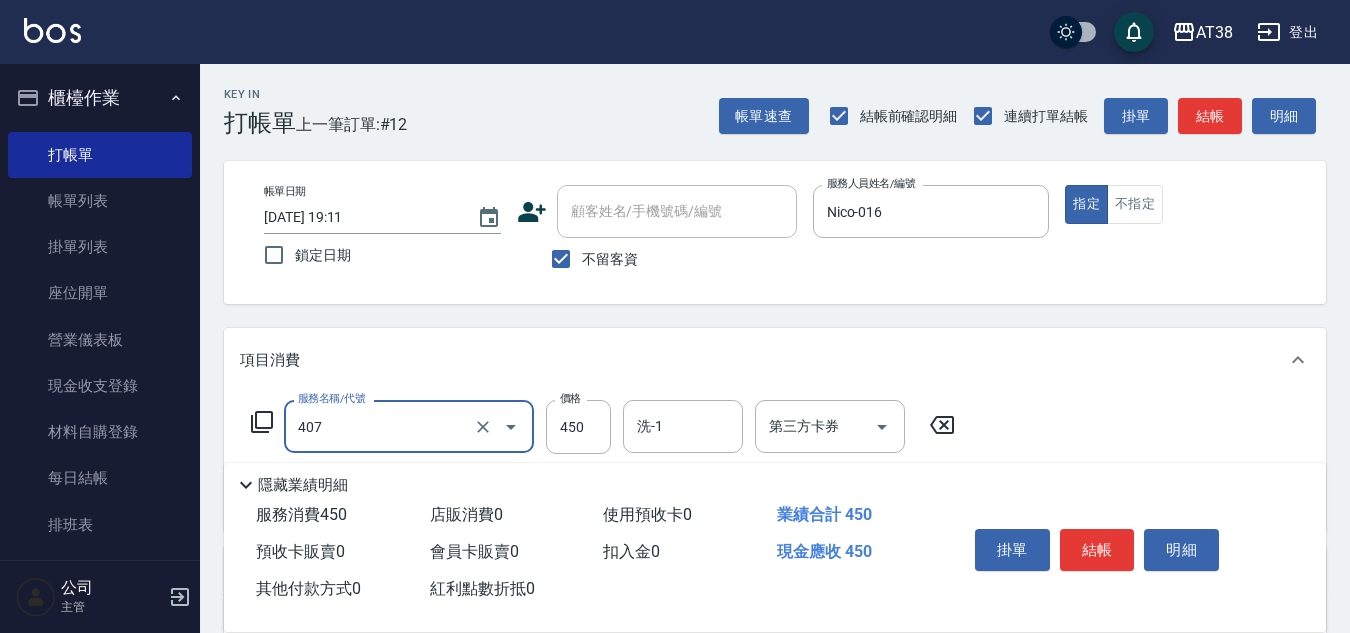 type on "剪髮(407)" 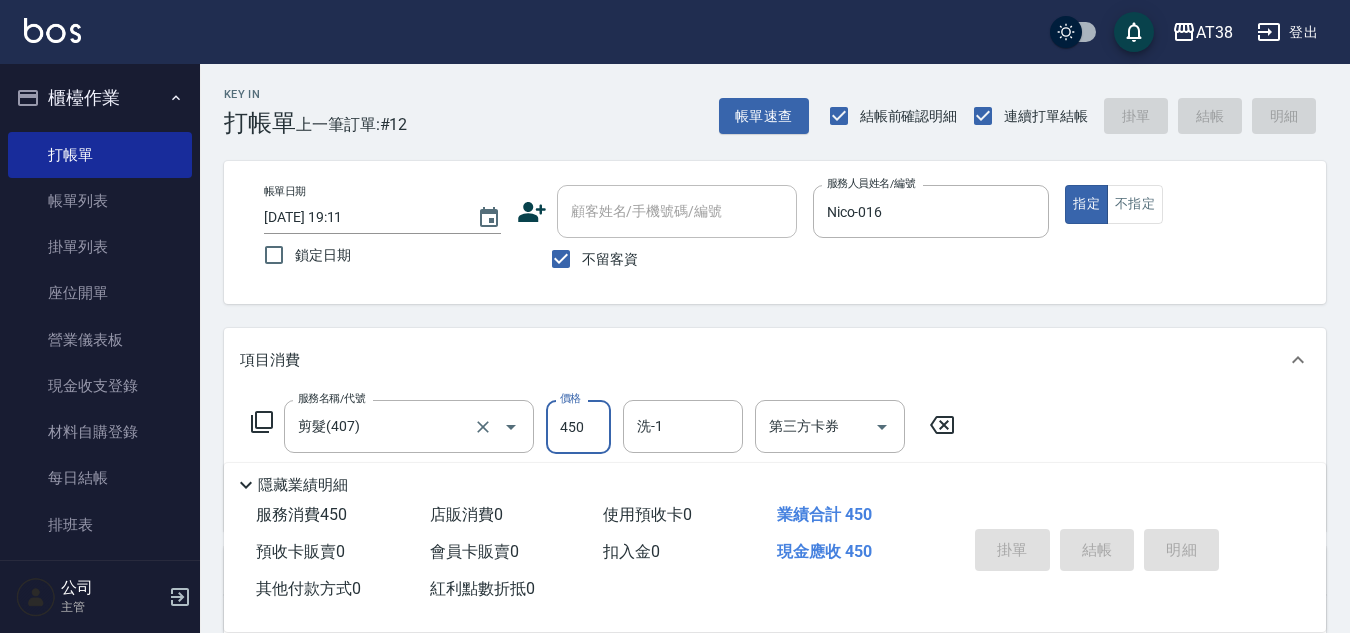 type on "[DATE] 19:12" 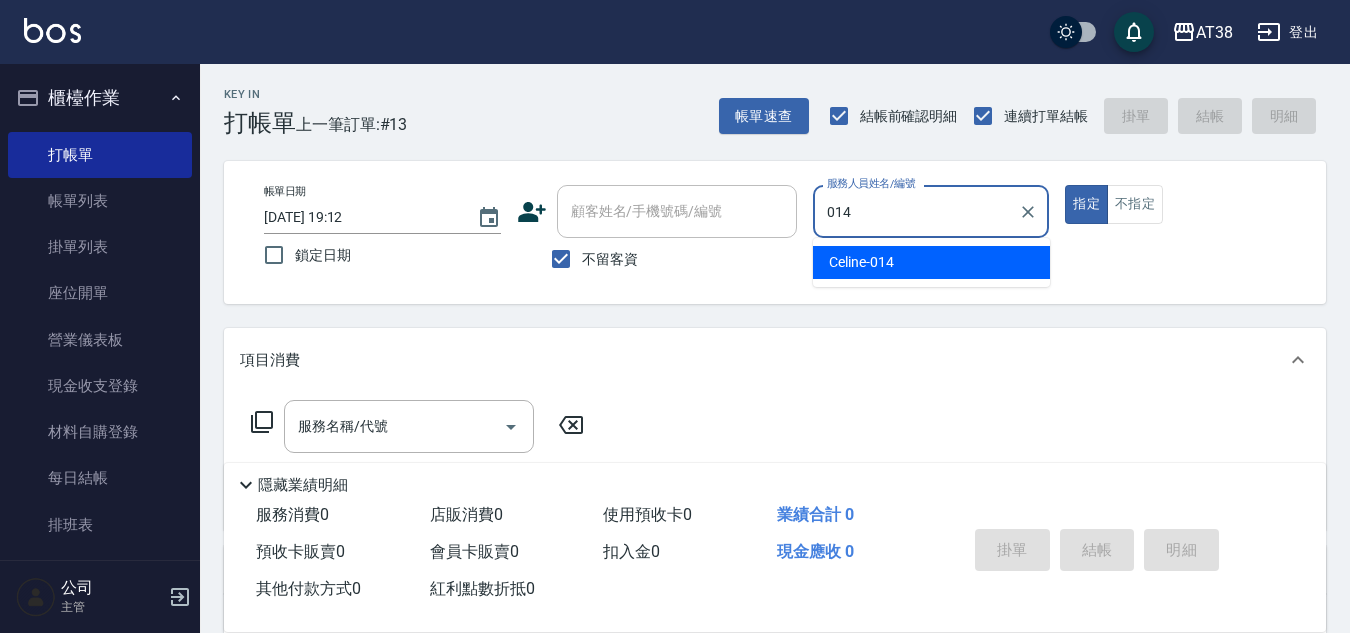 type on "Celine-014" 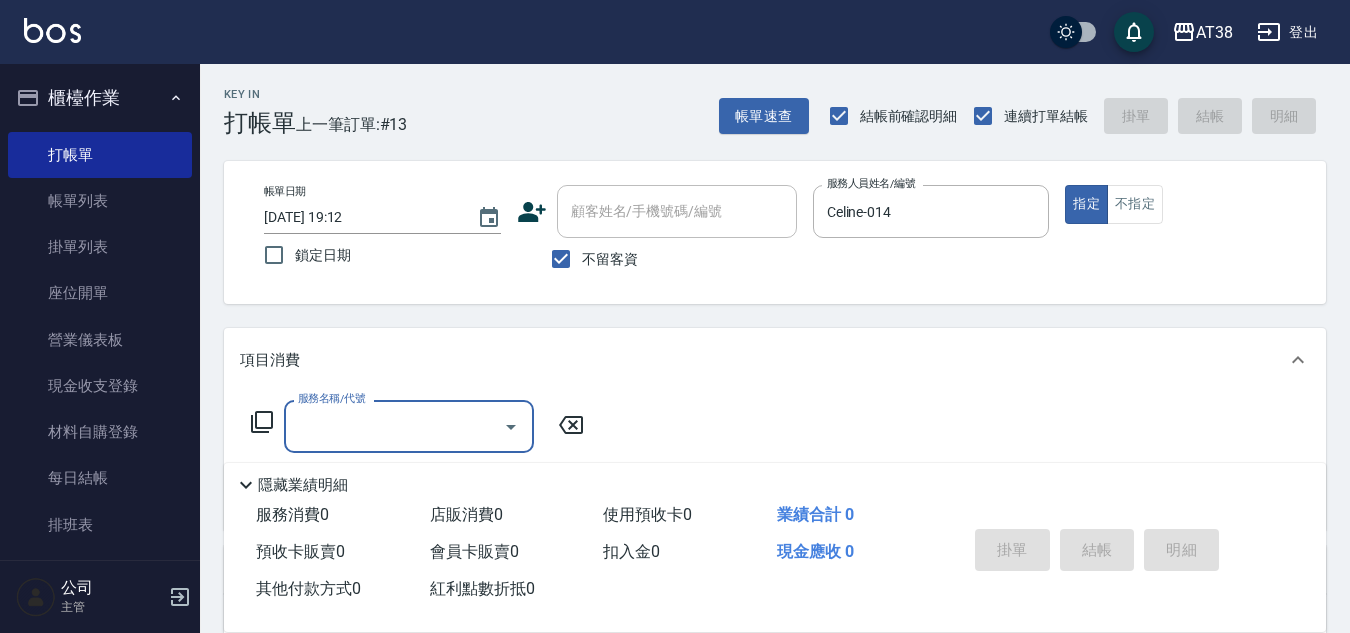 click on "服務名稱/代號" at bounding box center [394, 426] 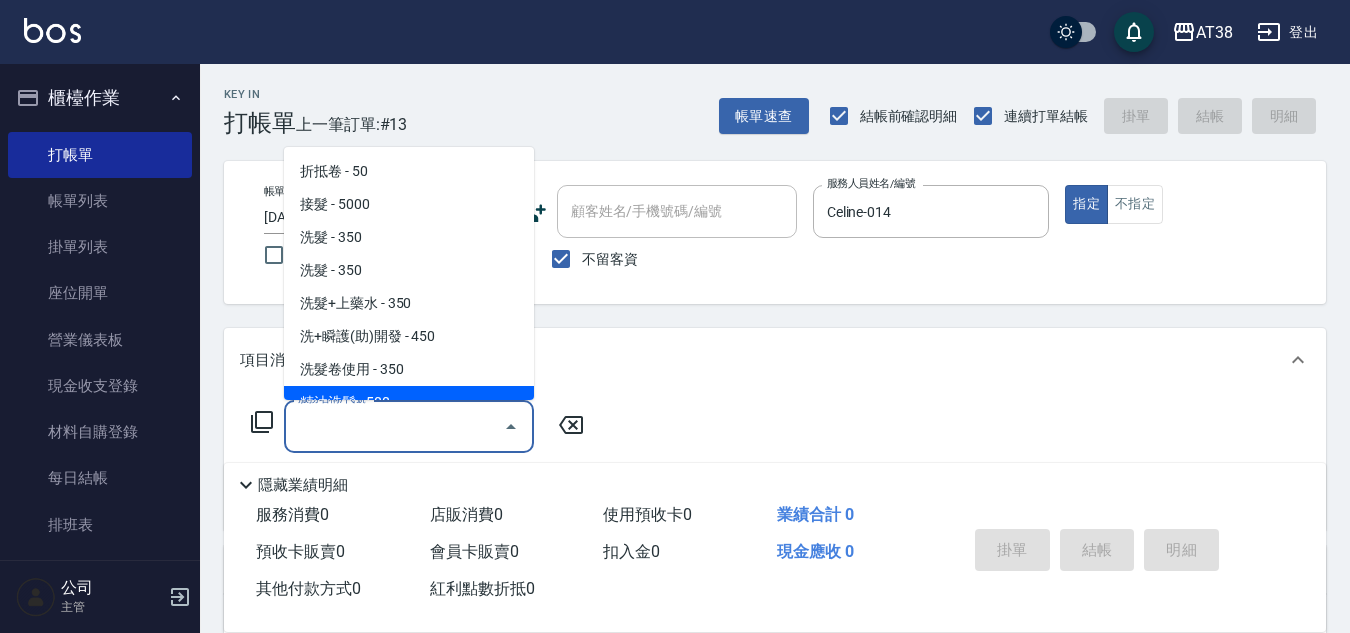 click 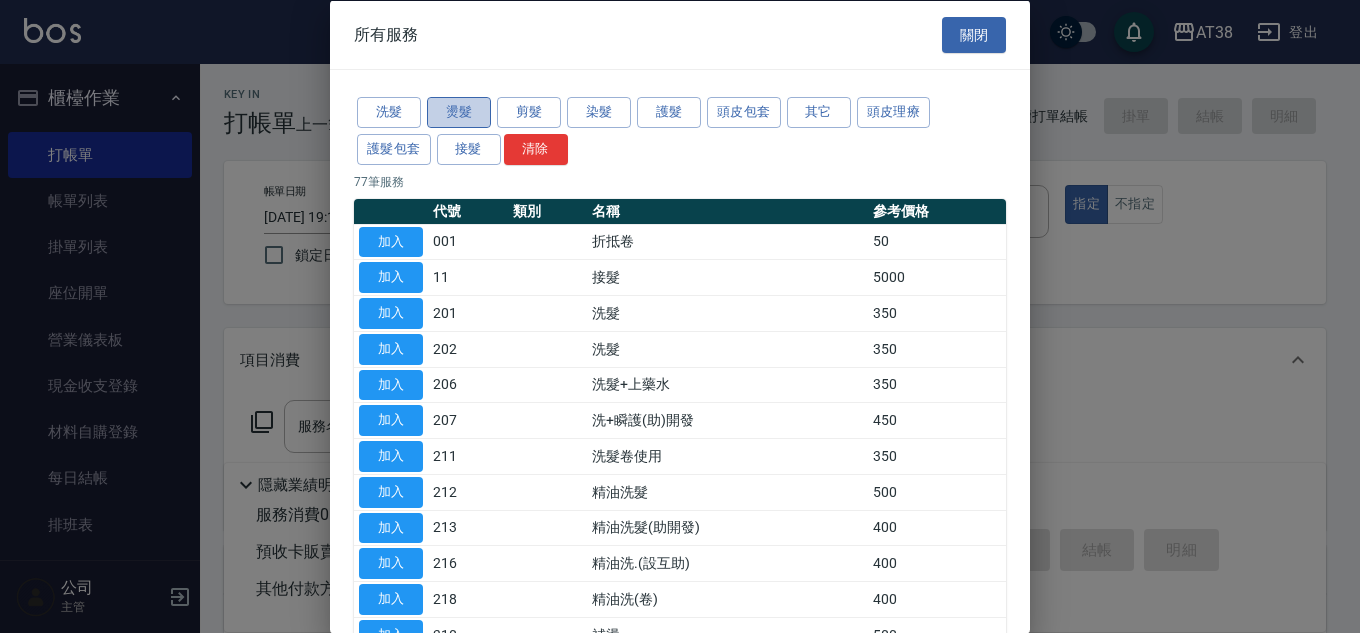click on "燙髮" at bounding box center (459, 112) 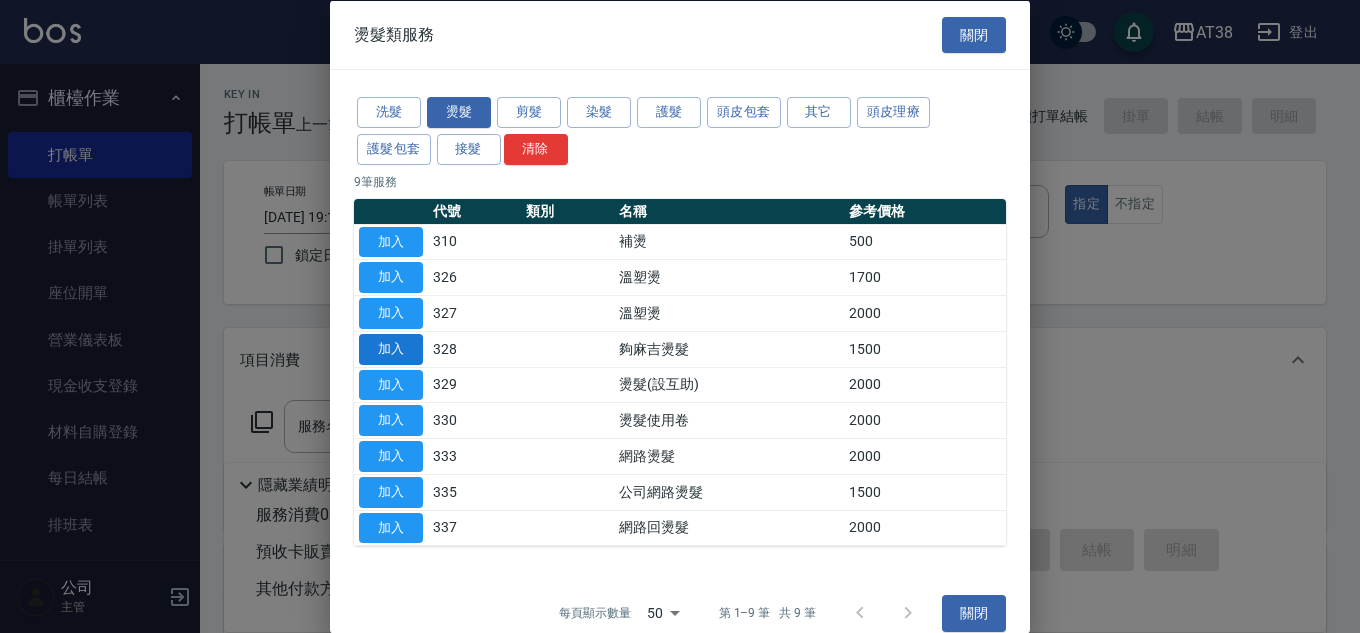 click on "加入" at bounding box center (391, 348) 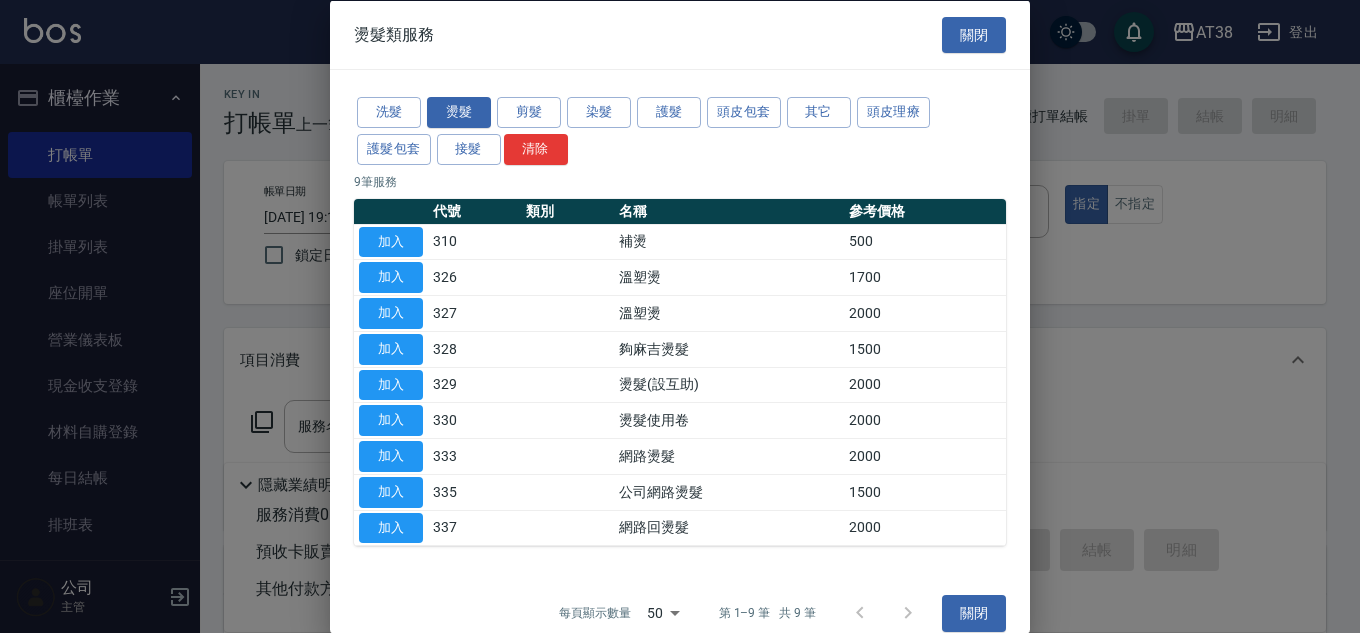 type on "夠麻吉燙髮(328)" 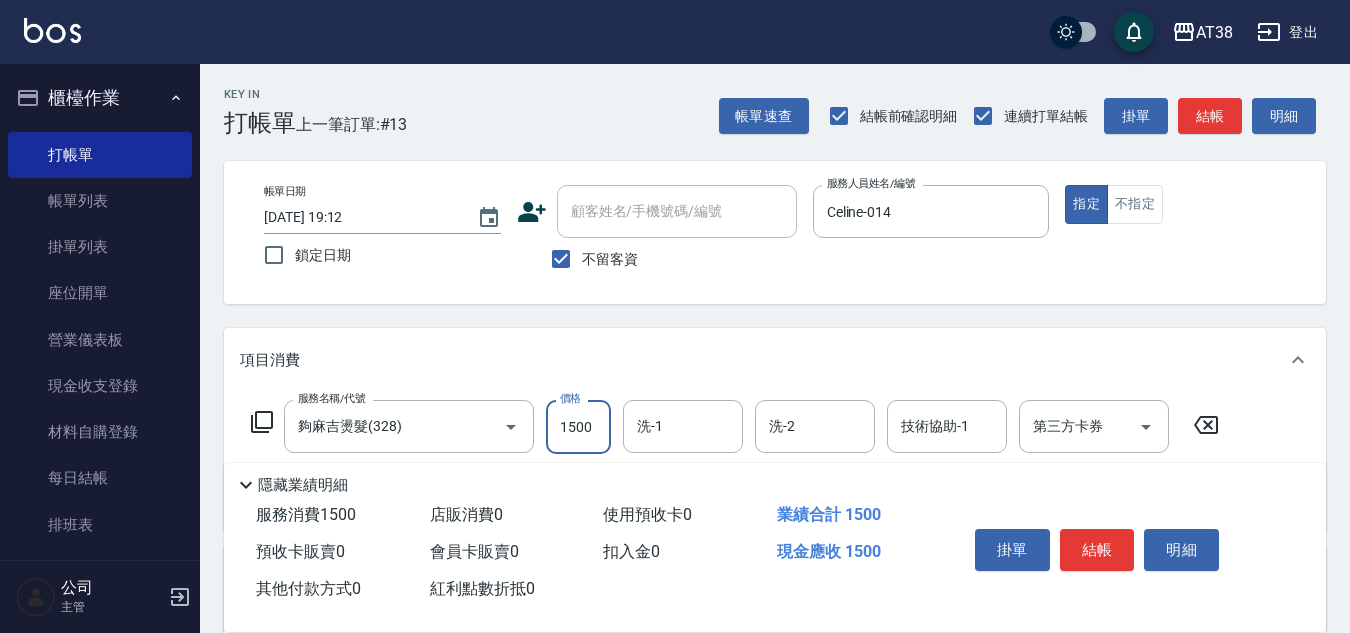 click on "1500" at bounding box center [578, 427] 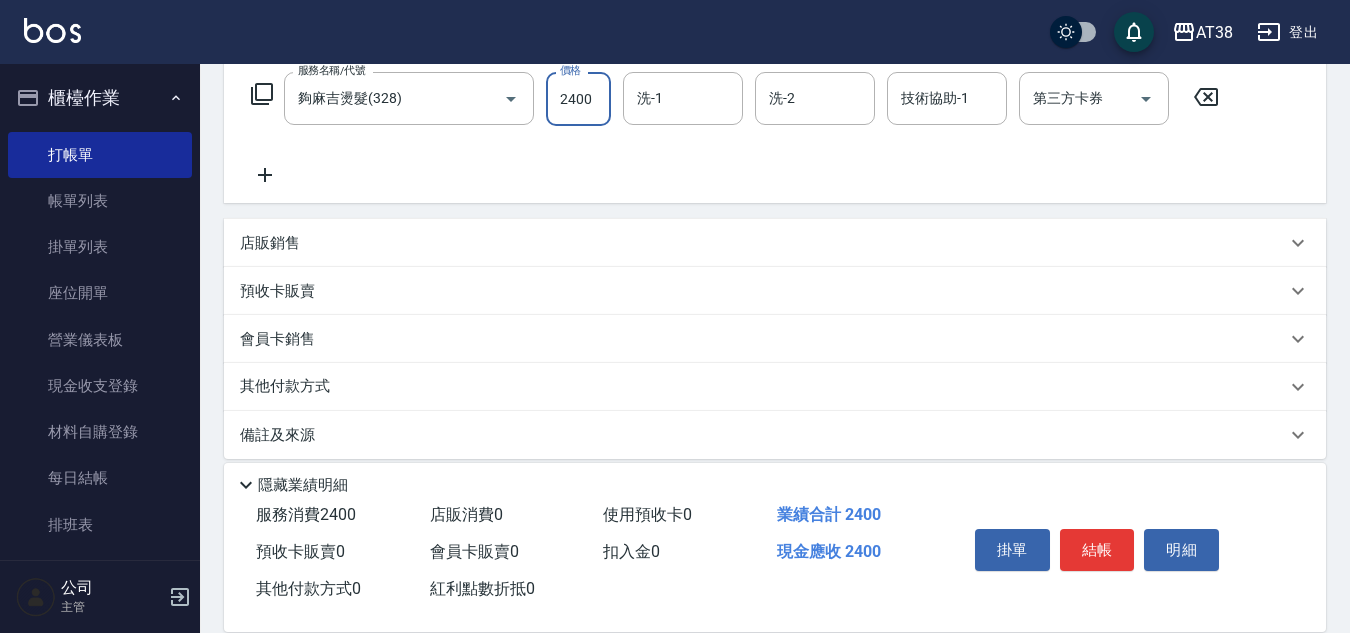 scroll, scrollTop: 346, scrollLeft: 0, axis: vertical 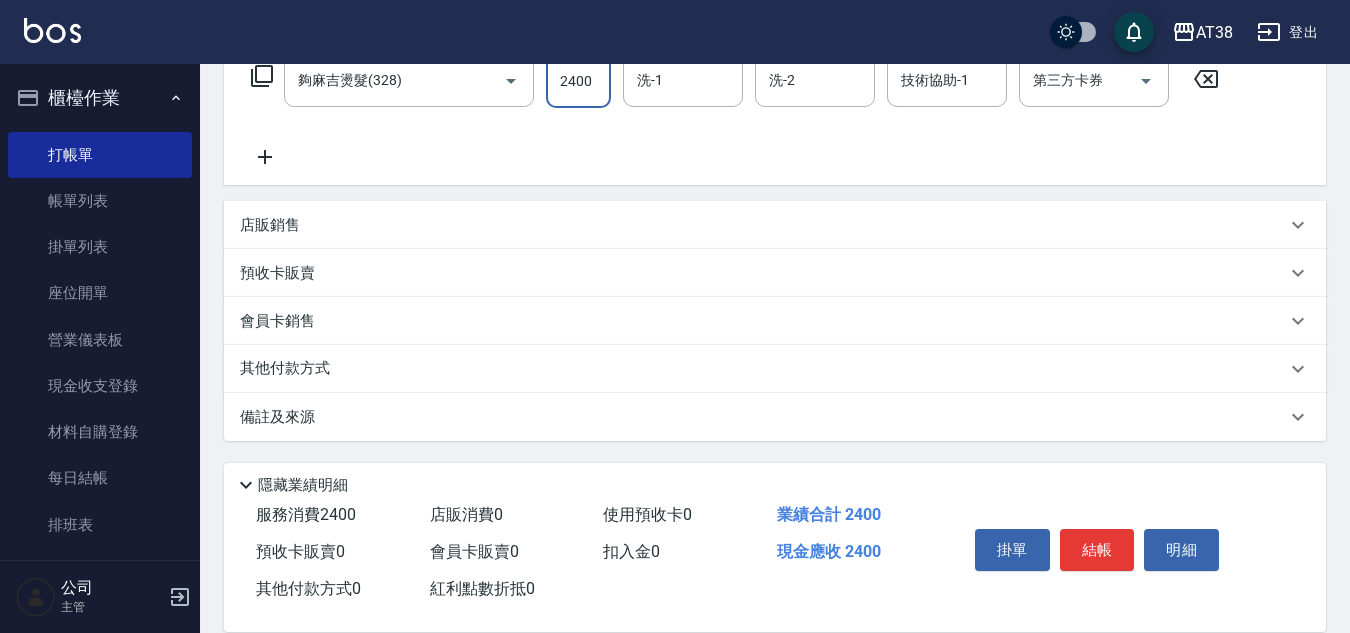 type on "2400" 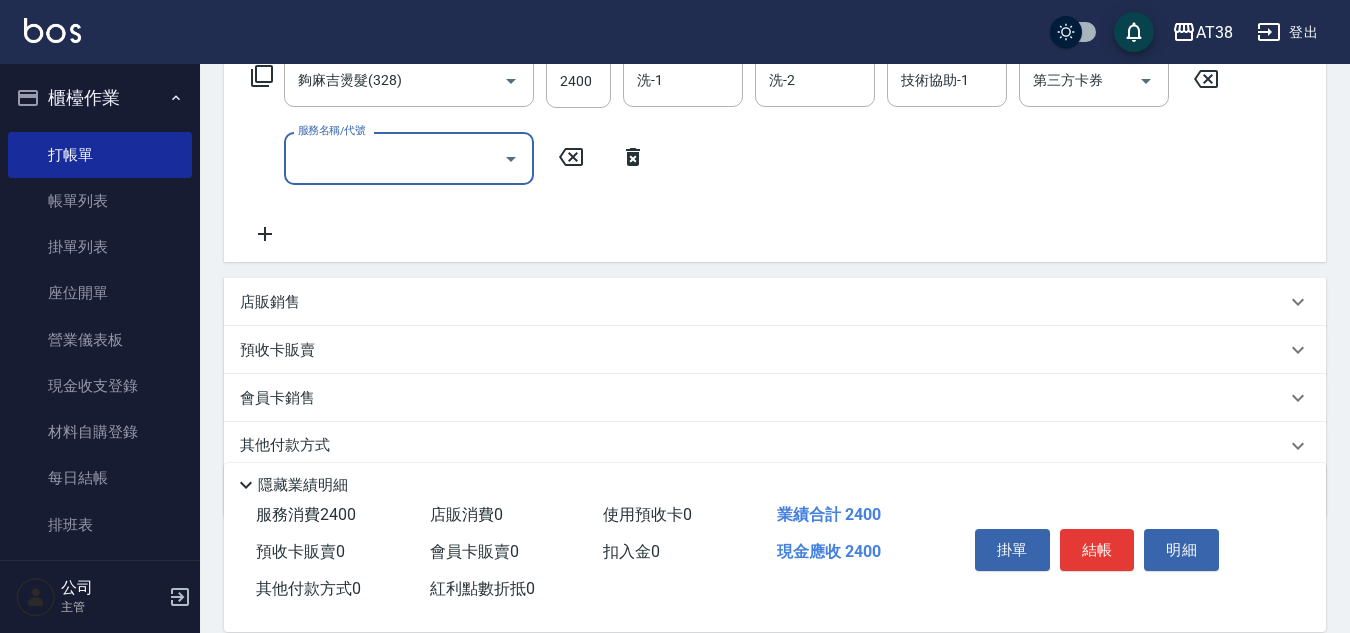 click 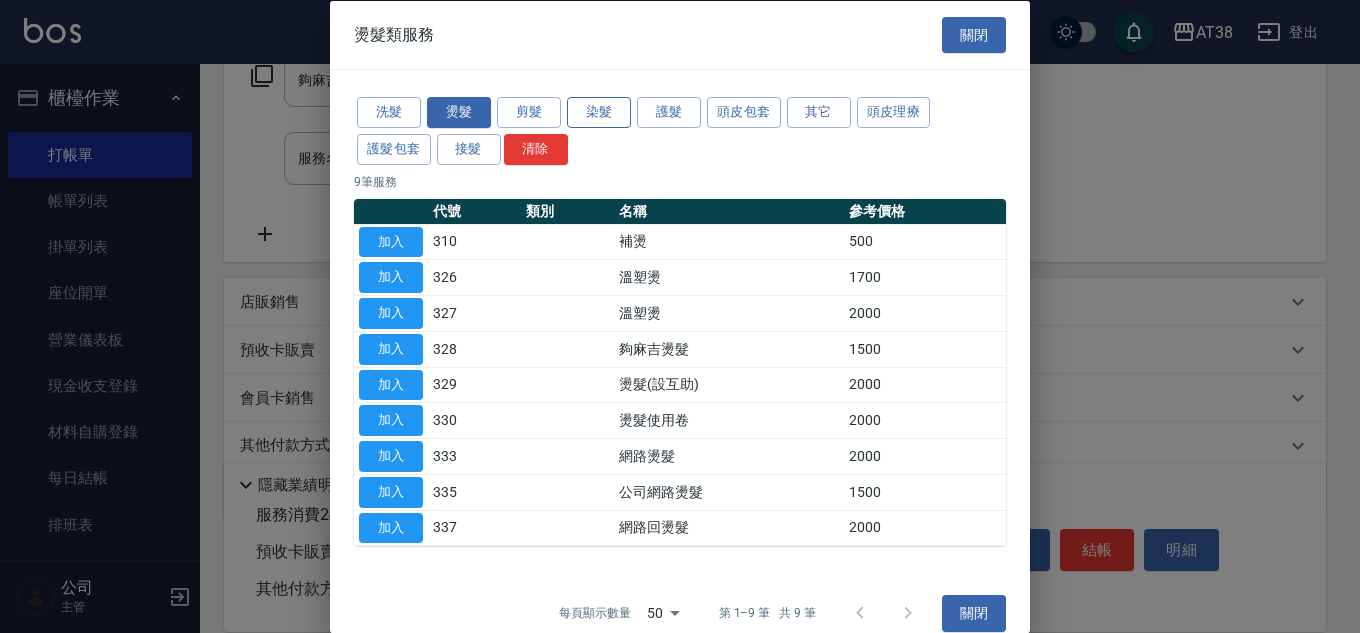 click on "染髮" at bounding box center [599, 112] 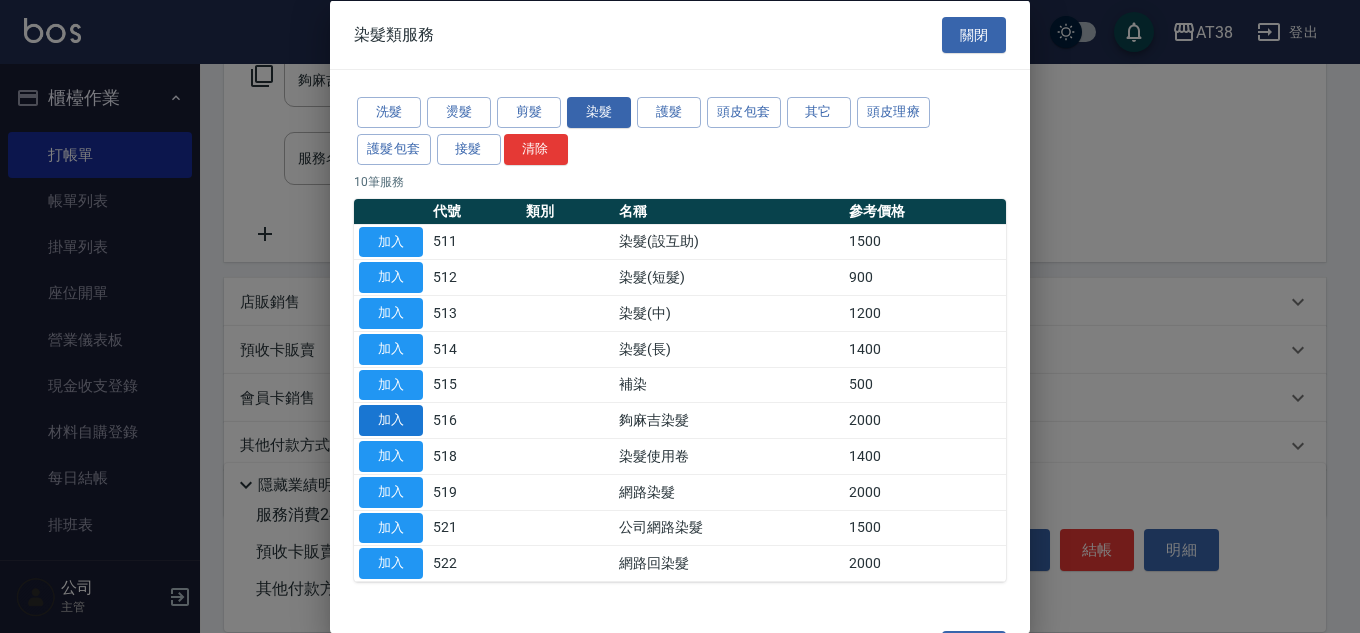 click on "加入" at bounding box center [391, 420] 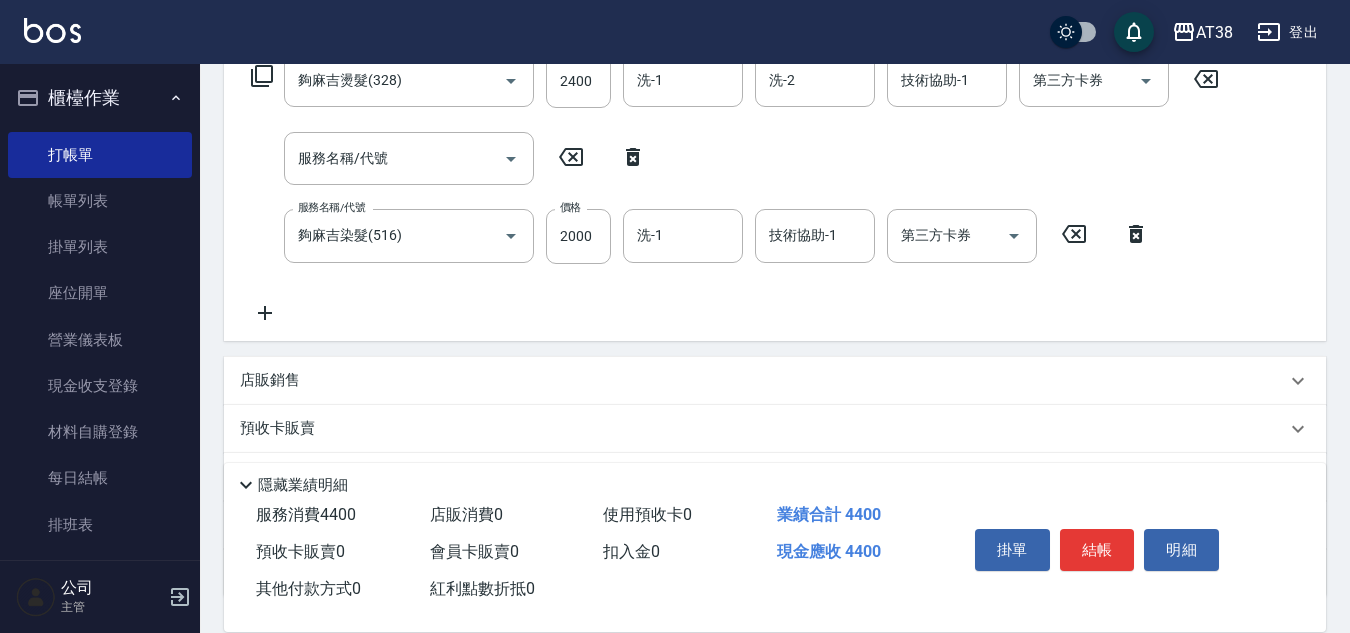 click 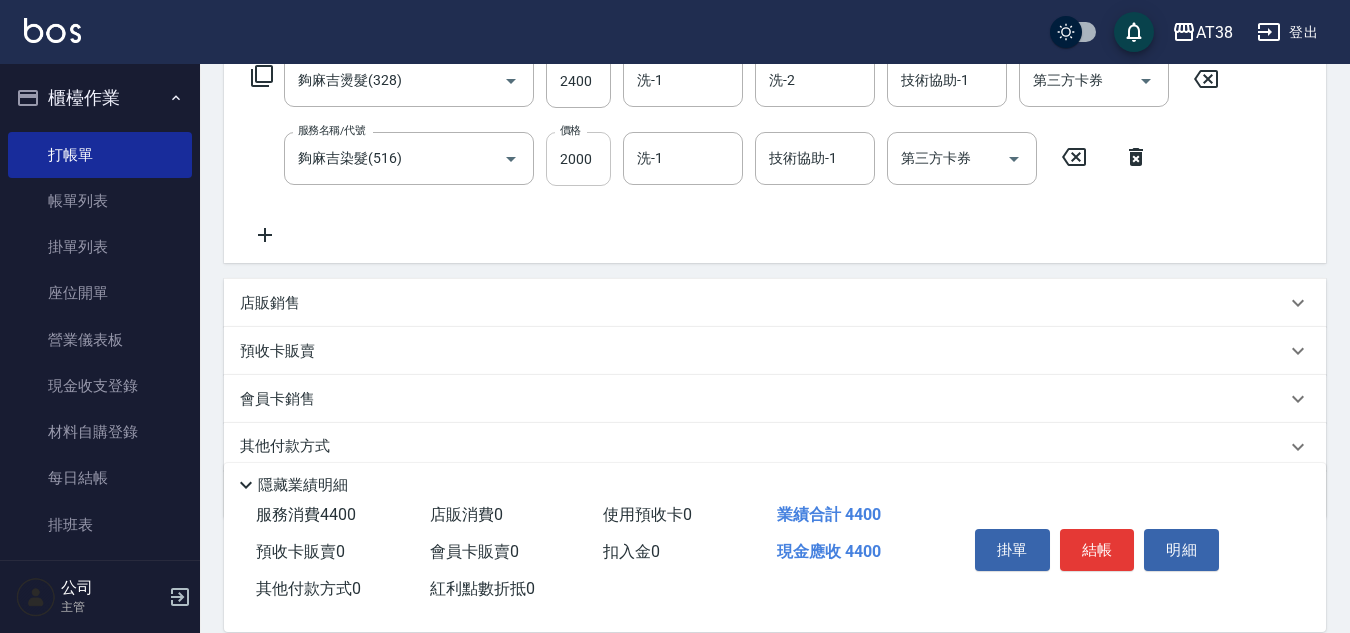 click on "2000" at bounding box center (578, 159) 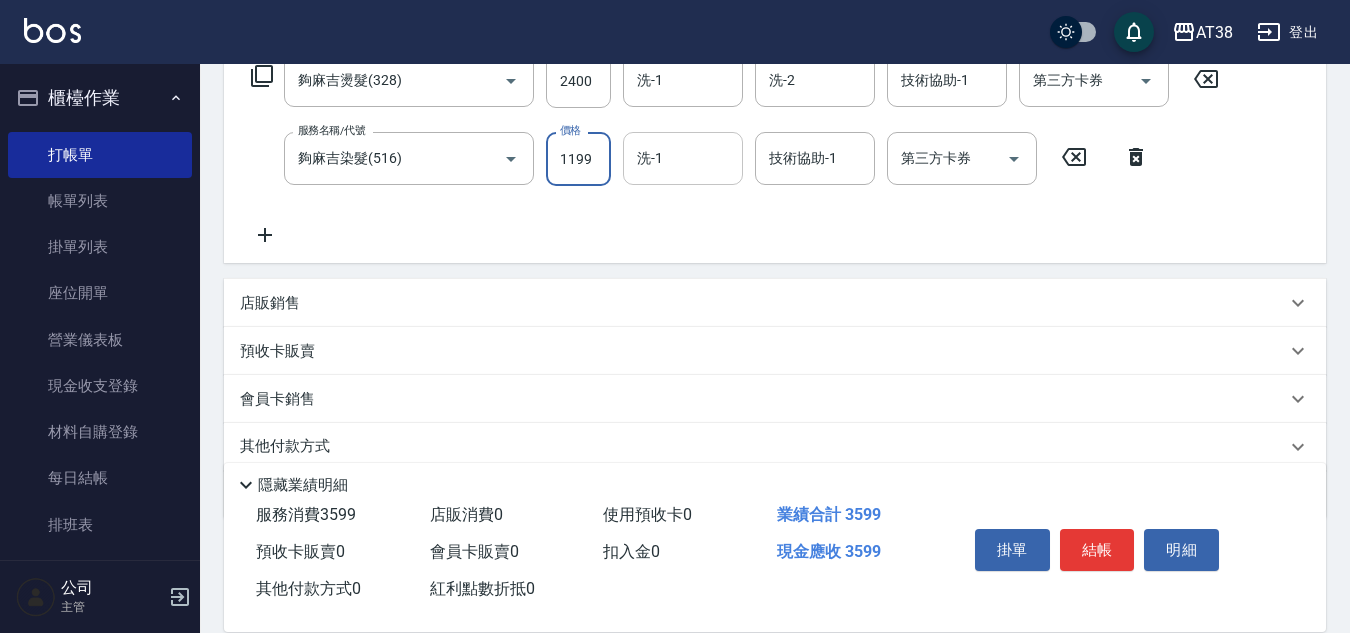 type on "1199" 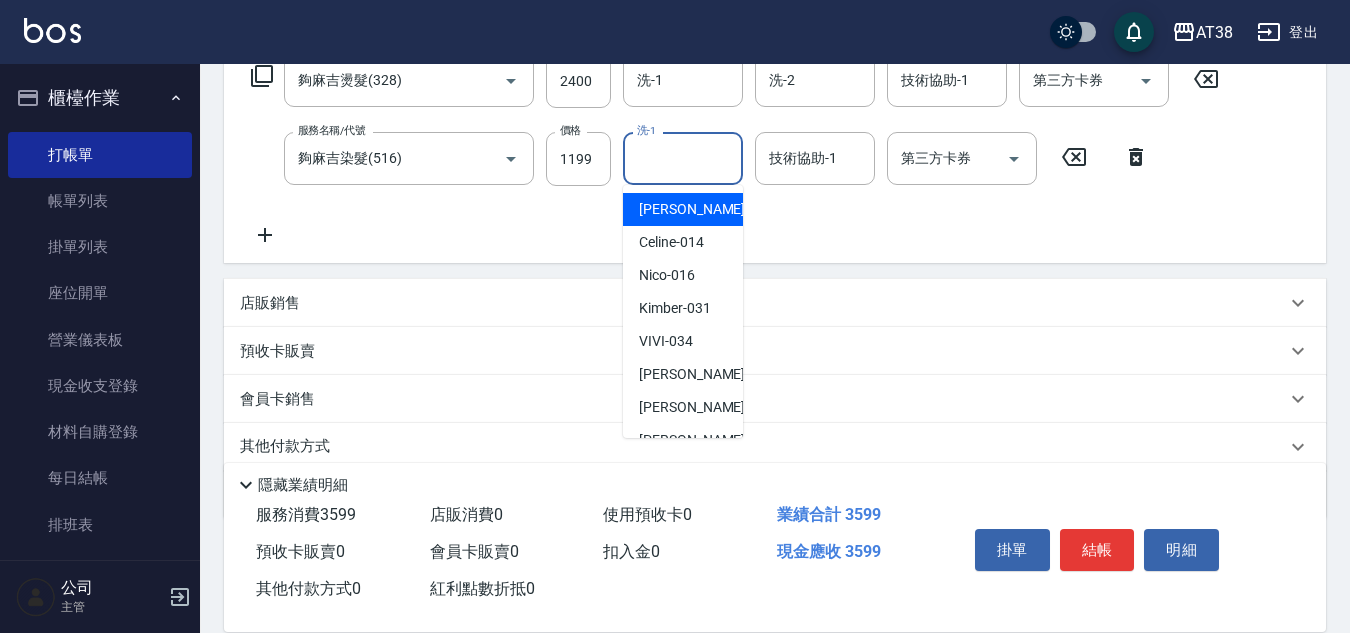click on "洗-1" at bounding box center (683, 158) 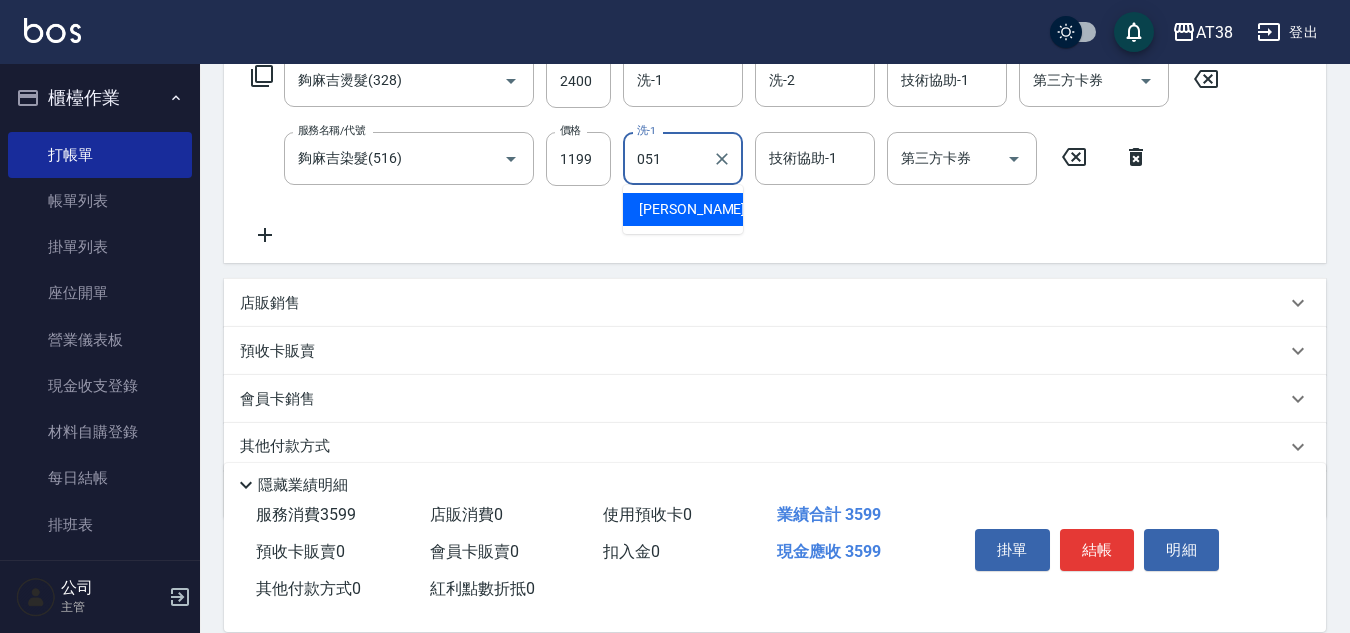 type on "[PERSON_NAME]君-051" 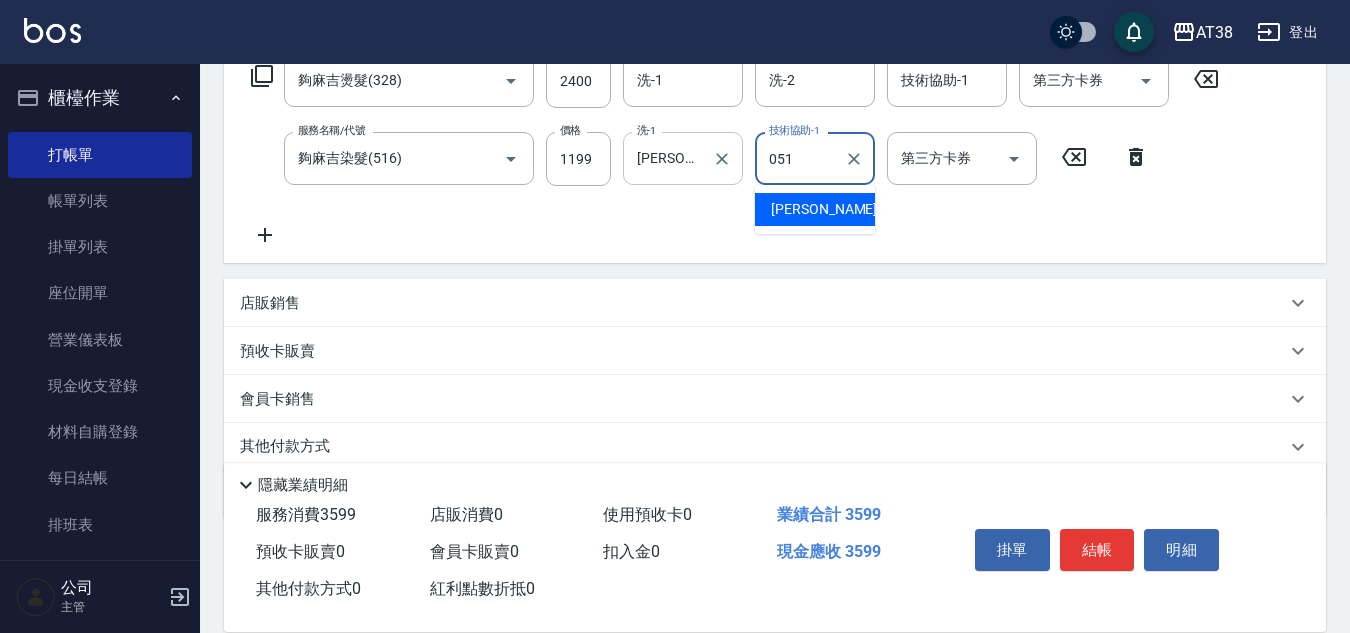 type on "[PERSON_NAME]君-051" 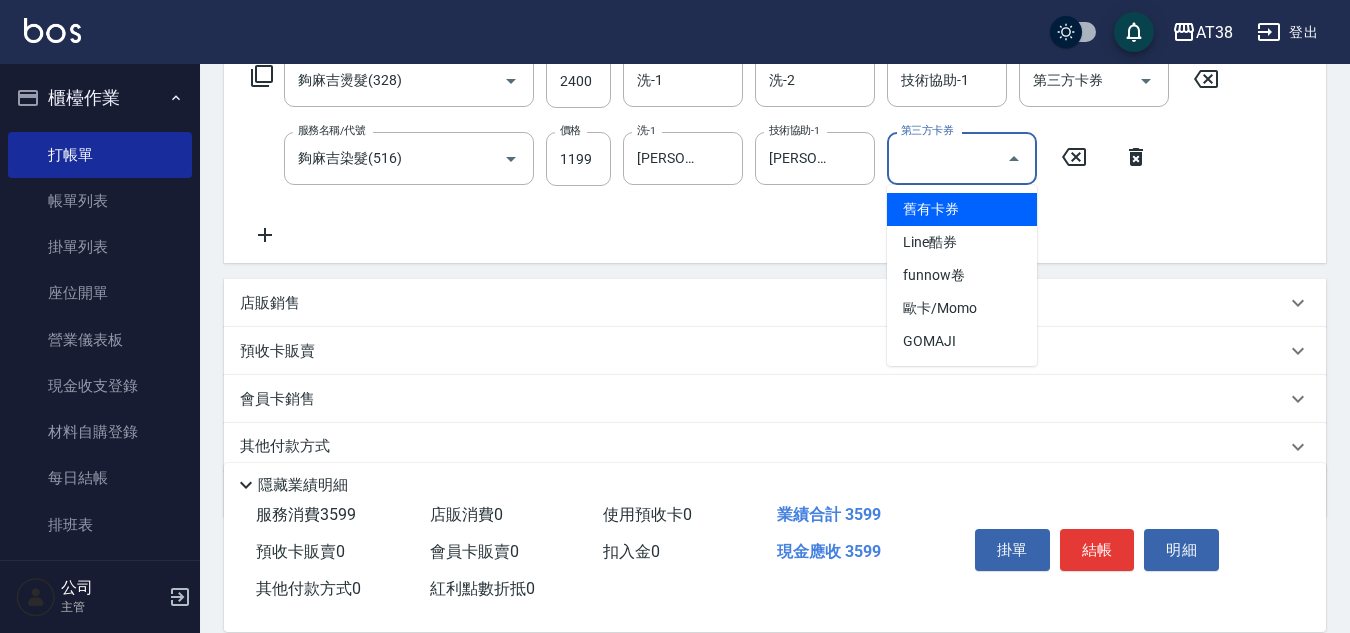 click on "第三方卡券" at bounding box center [947, 158] 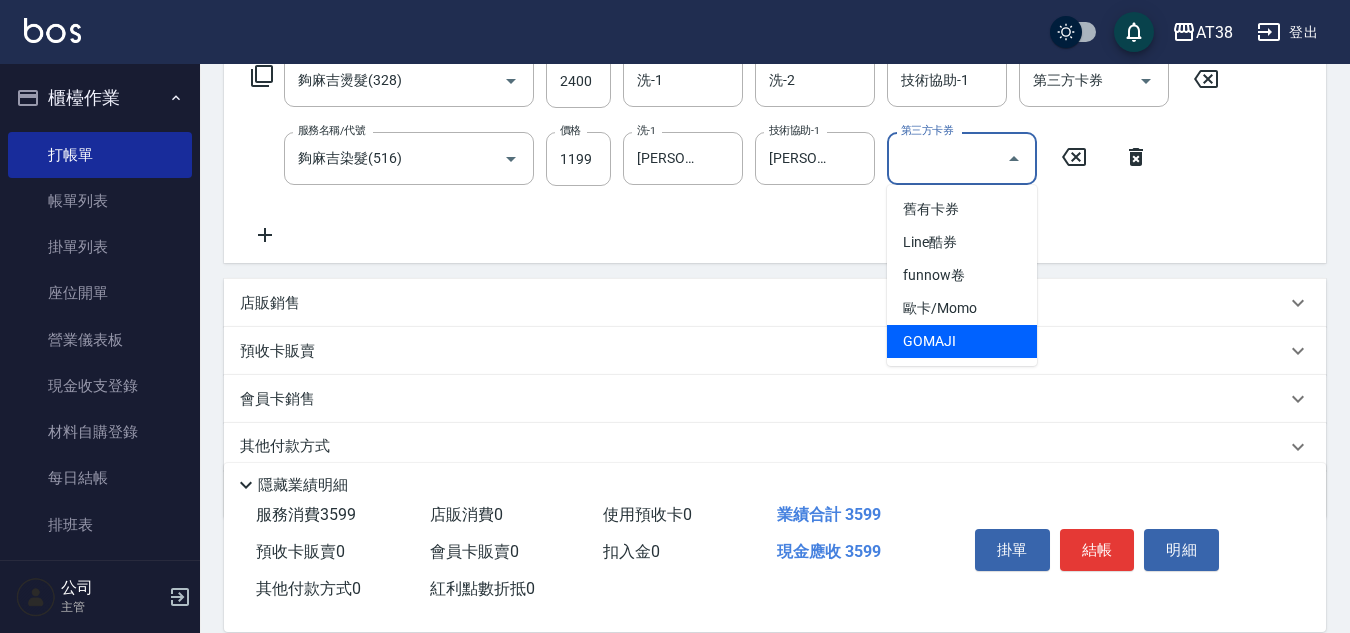 click on "GOMAJI" at bounding box center [962, 341] 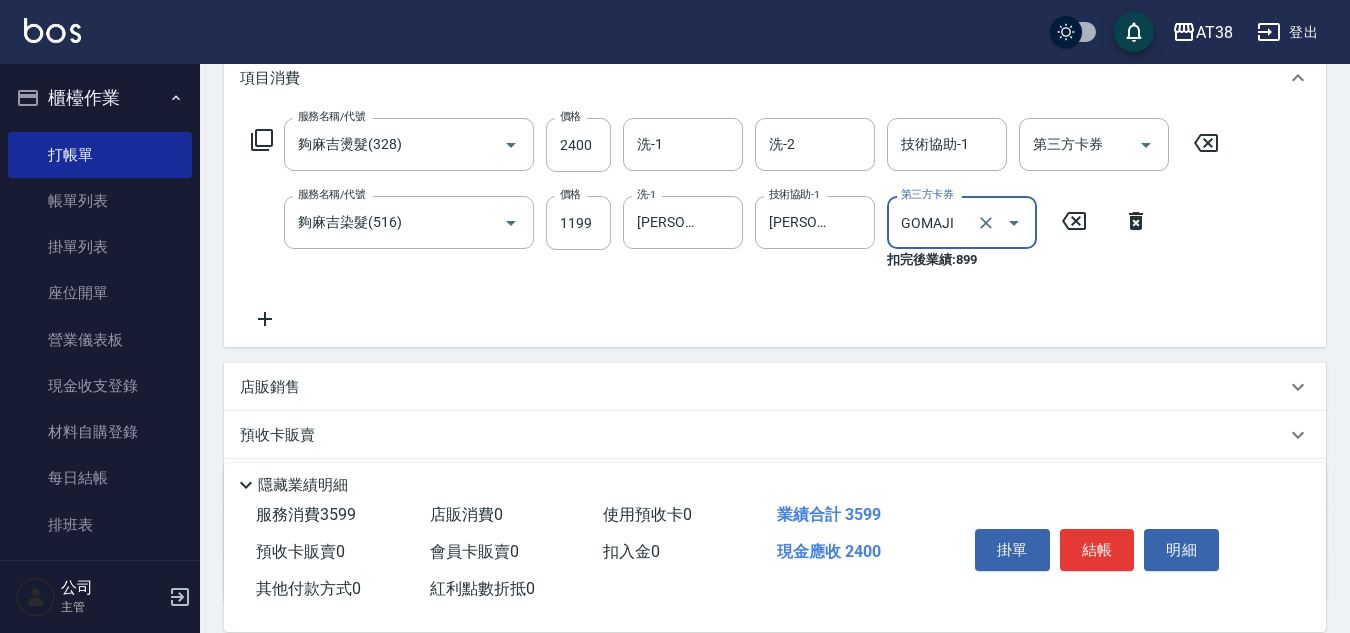 scroll, scrollTop: 246, scrollLeft: 0, axis: vertical 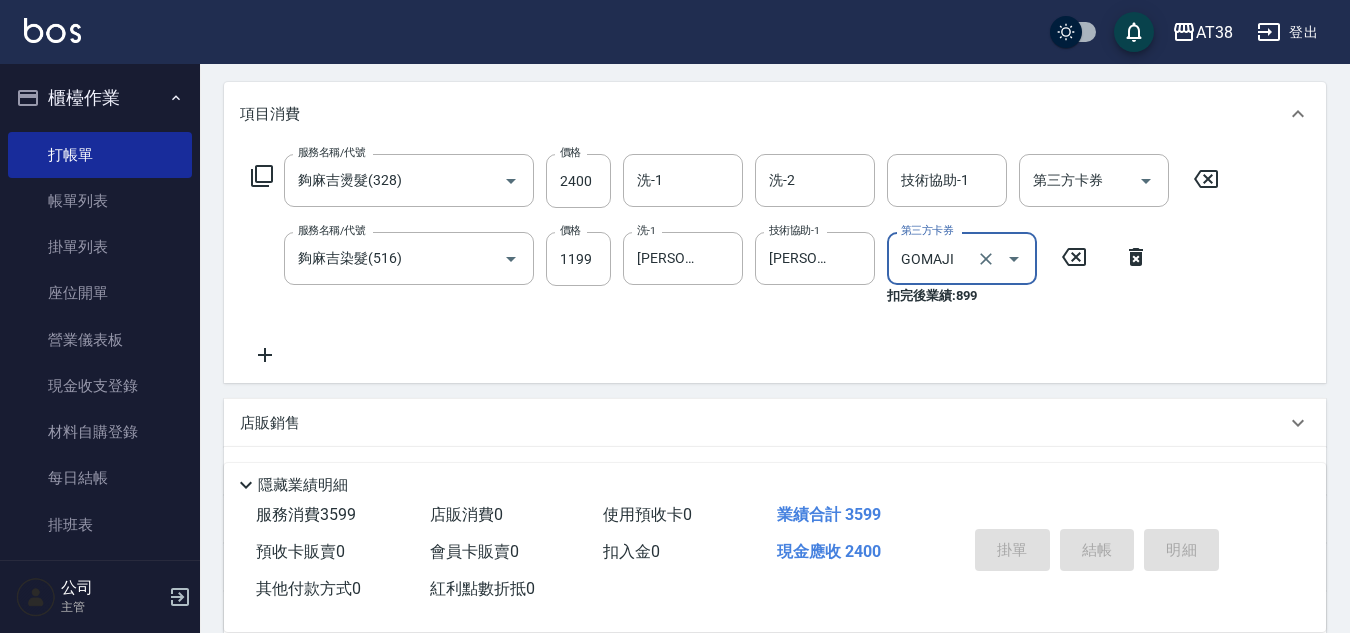 type on "[DATE] 19:14" 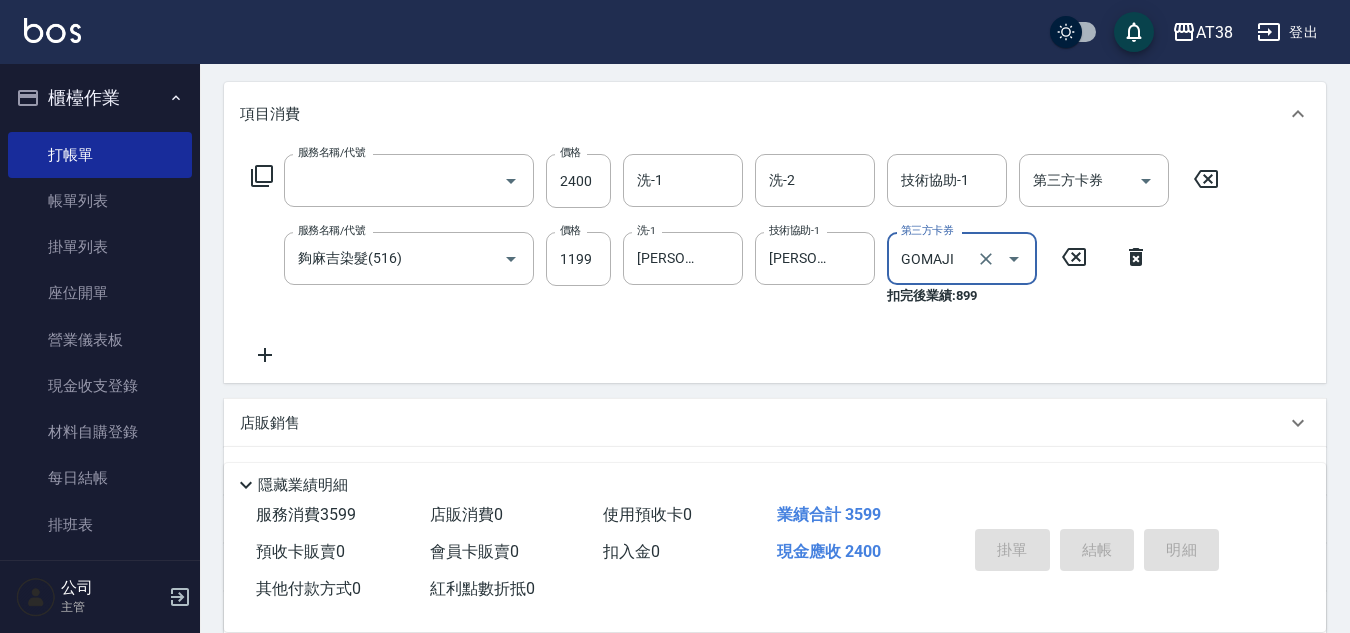 scroll, scrollTop: 0, scrollLeft: 0, axis: both 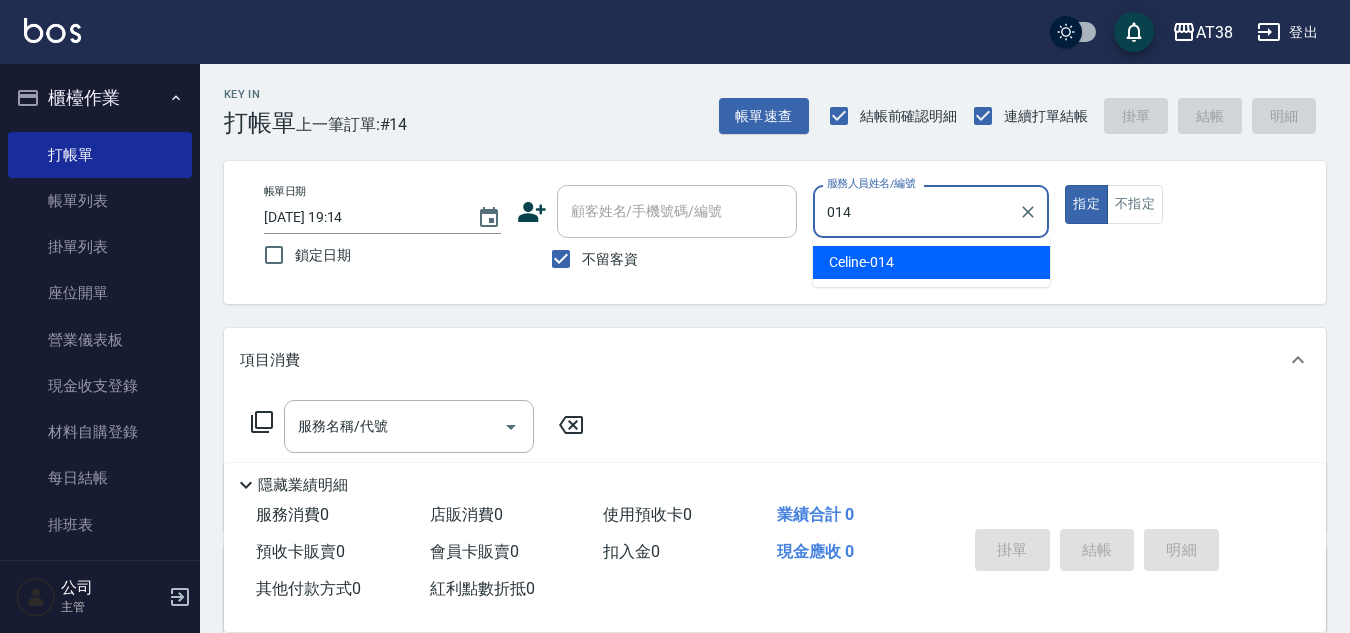 type on "Celine-014" 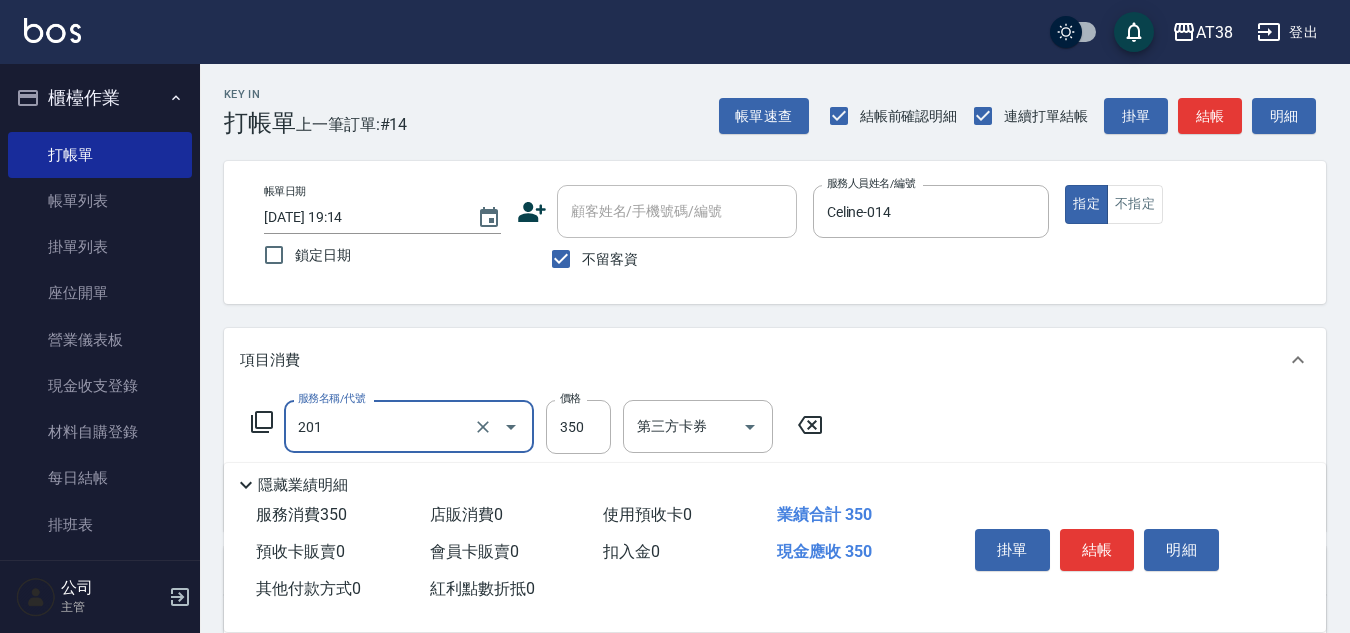 type on "洗髮(201)" 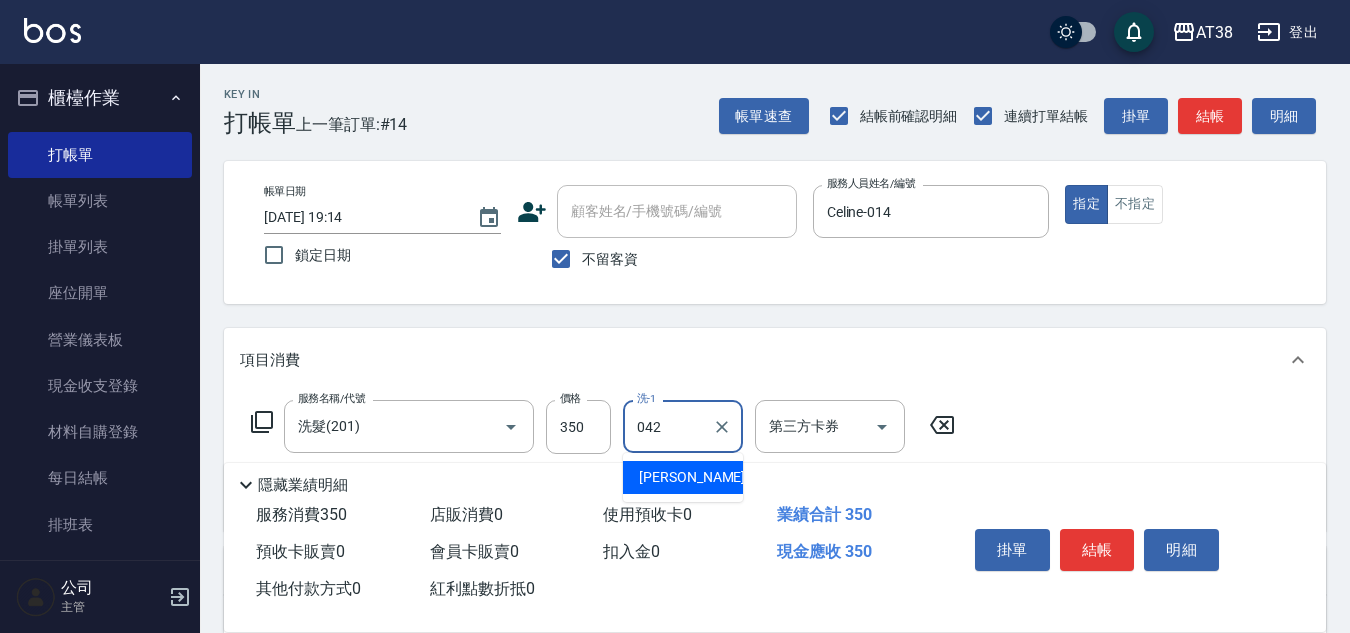 type on "[PERSON_NAME]-042" 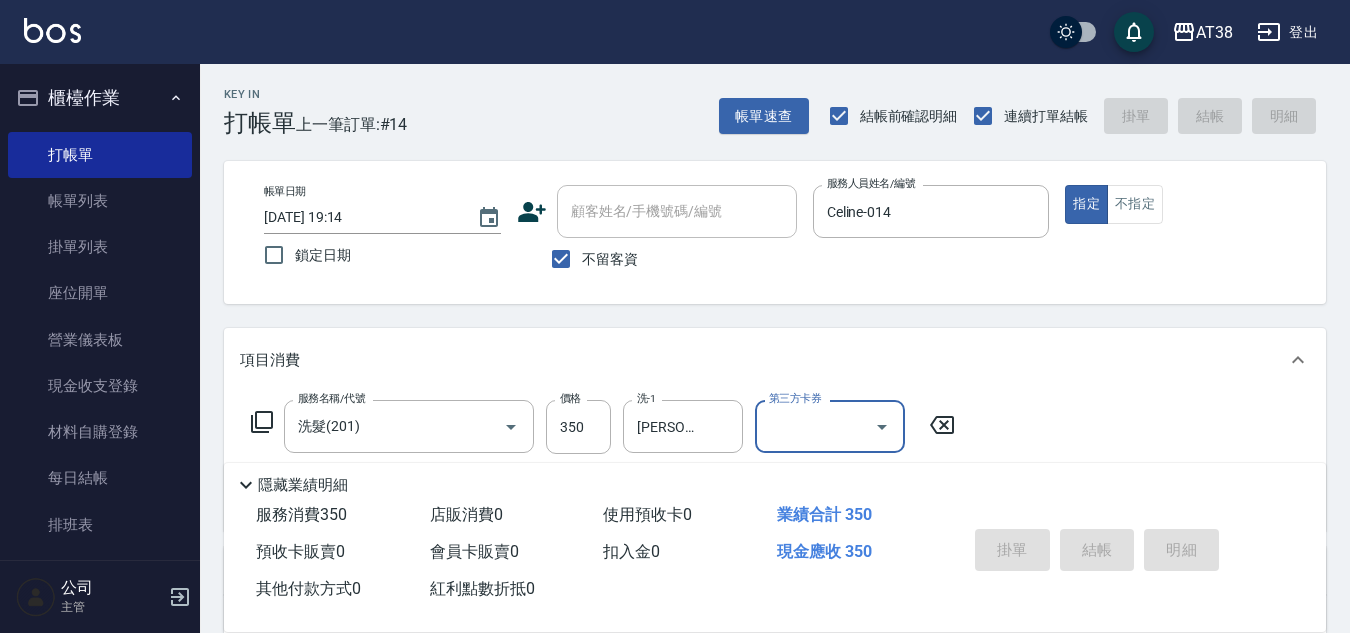 type on "[DATE] 19:16" 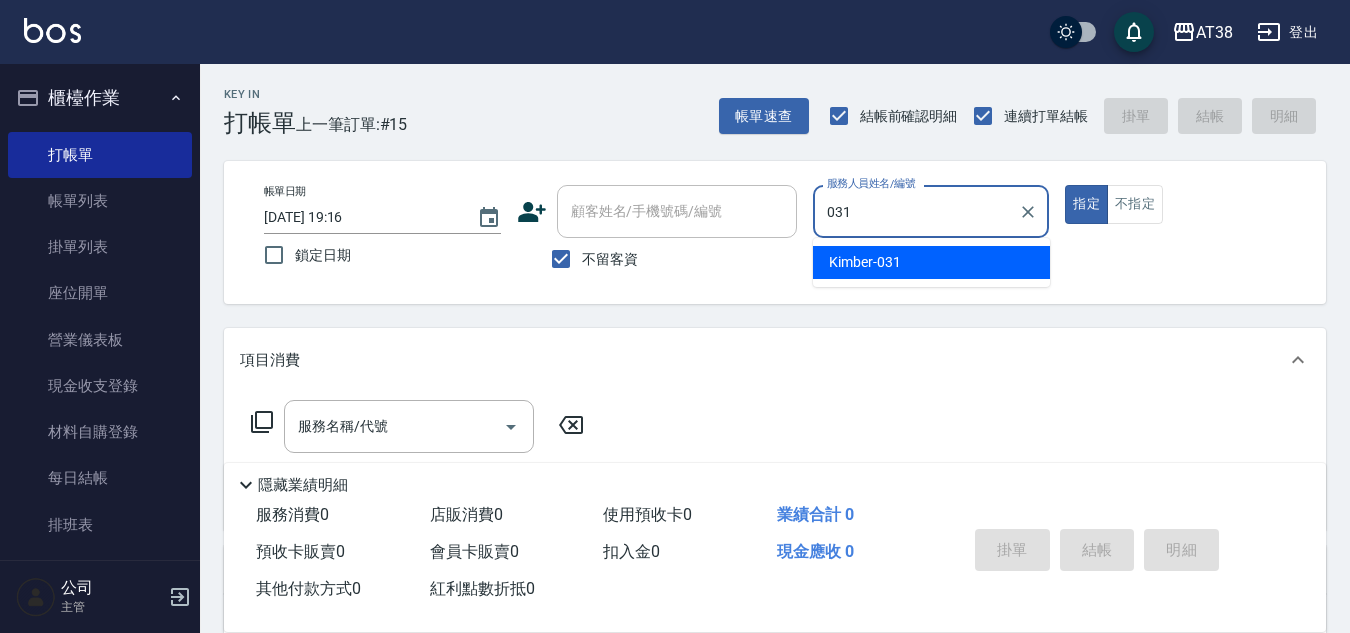 type on "Kimber-031" 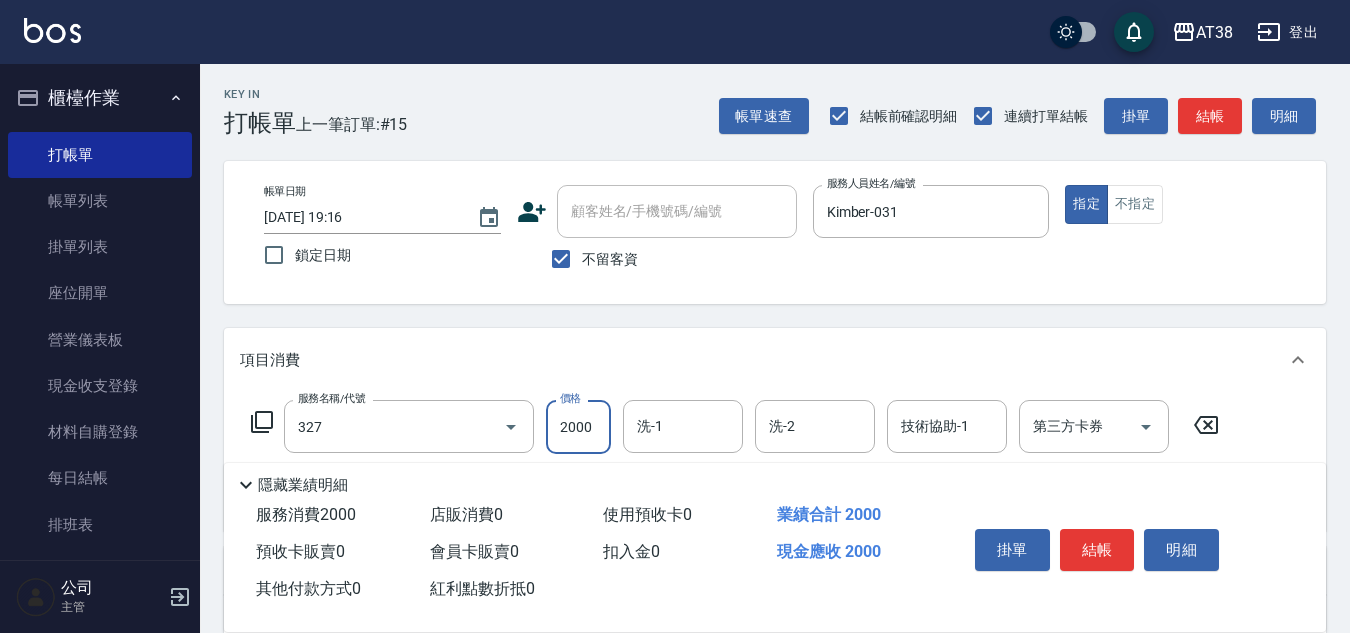 type on "溫塑燙(327)" 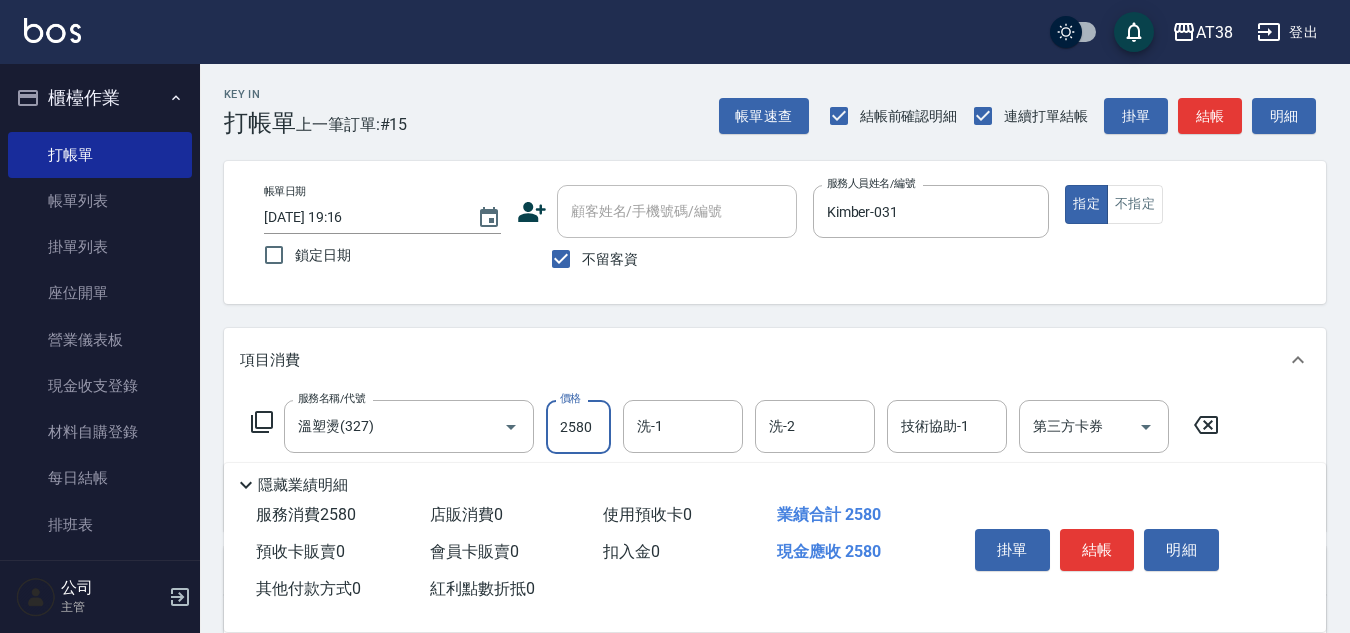 type on "2580" 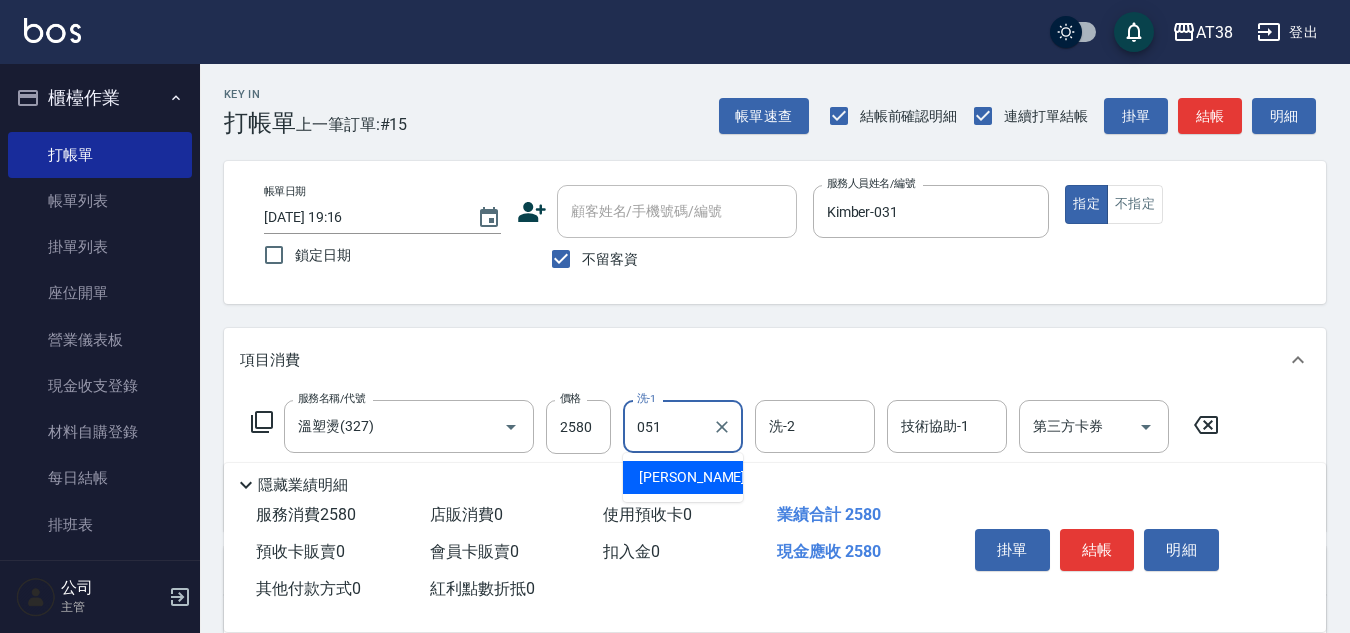 type on "[PERSON_NAME]君-051" 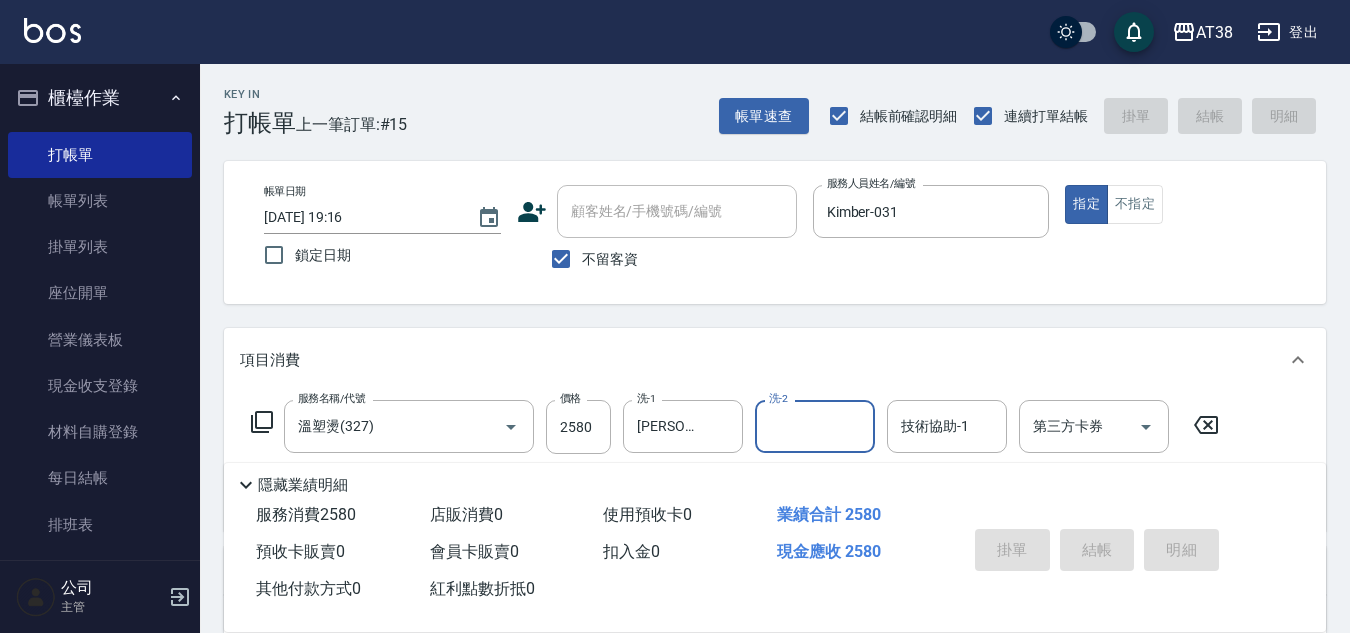 type 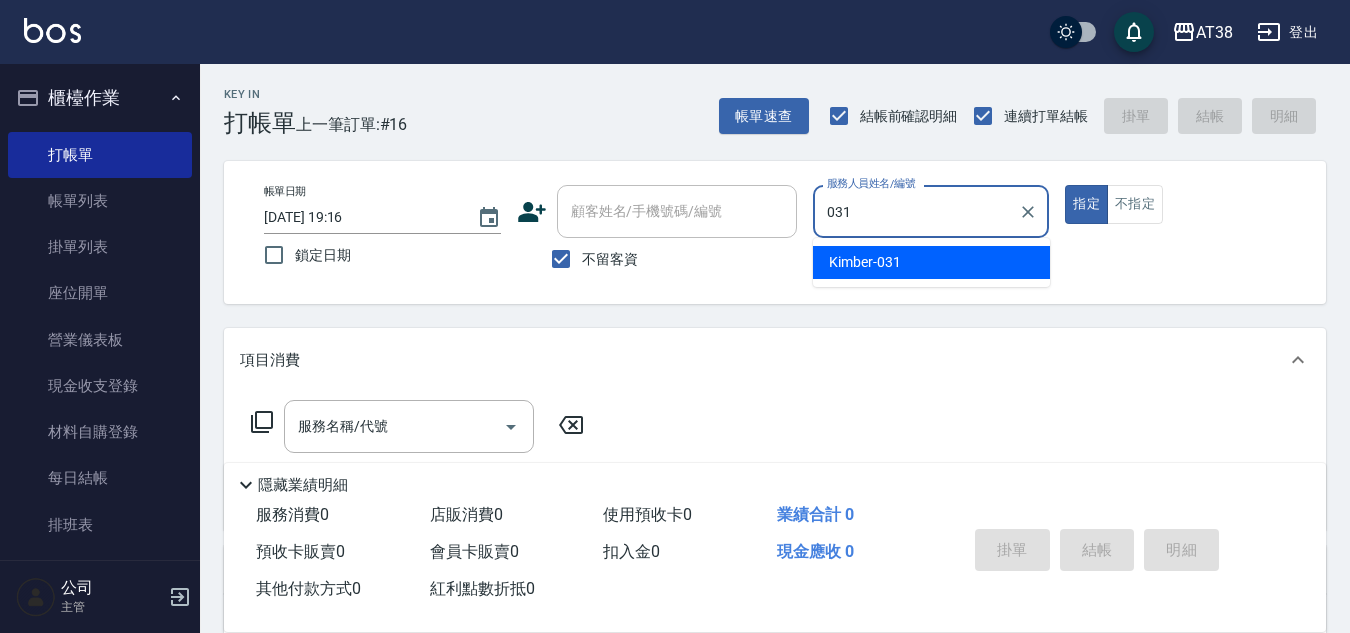type on "Kimber-031" 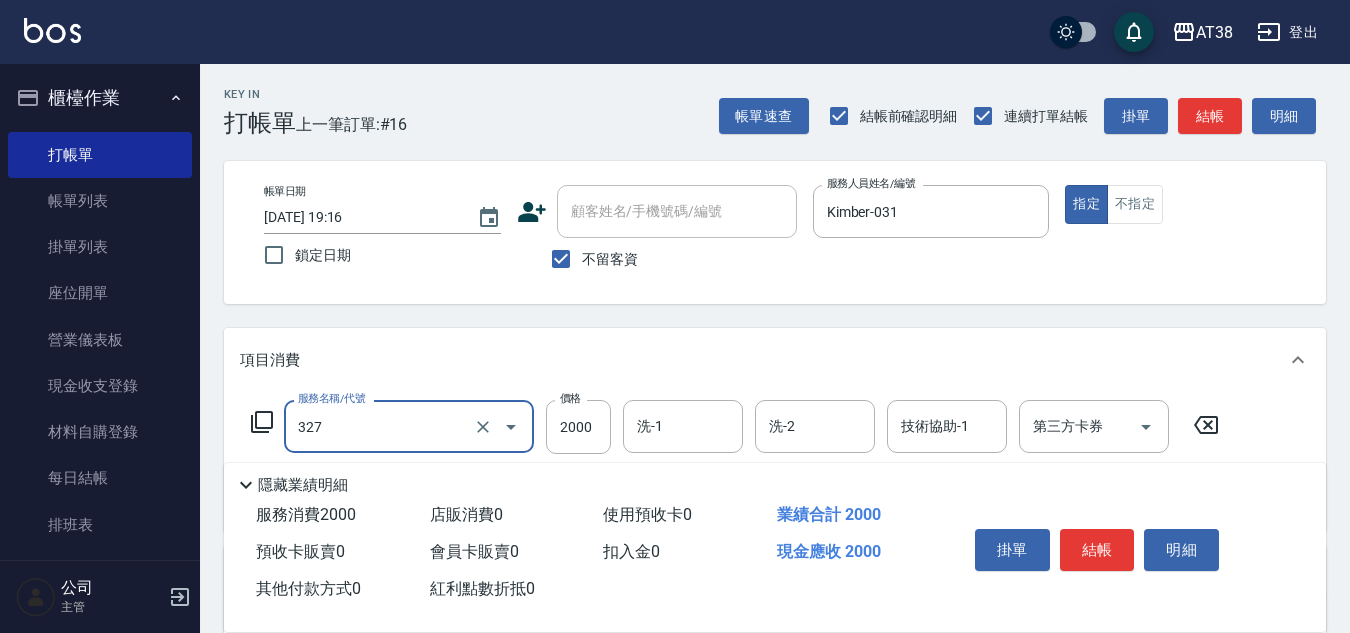 type on "溫塑燙(327)" 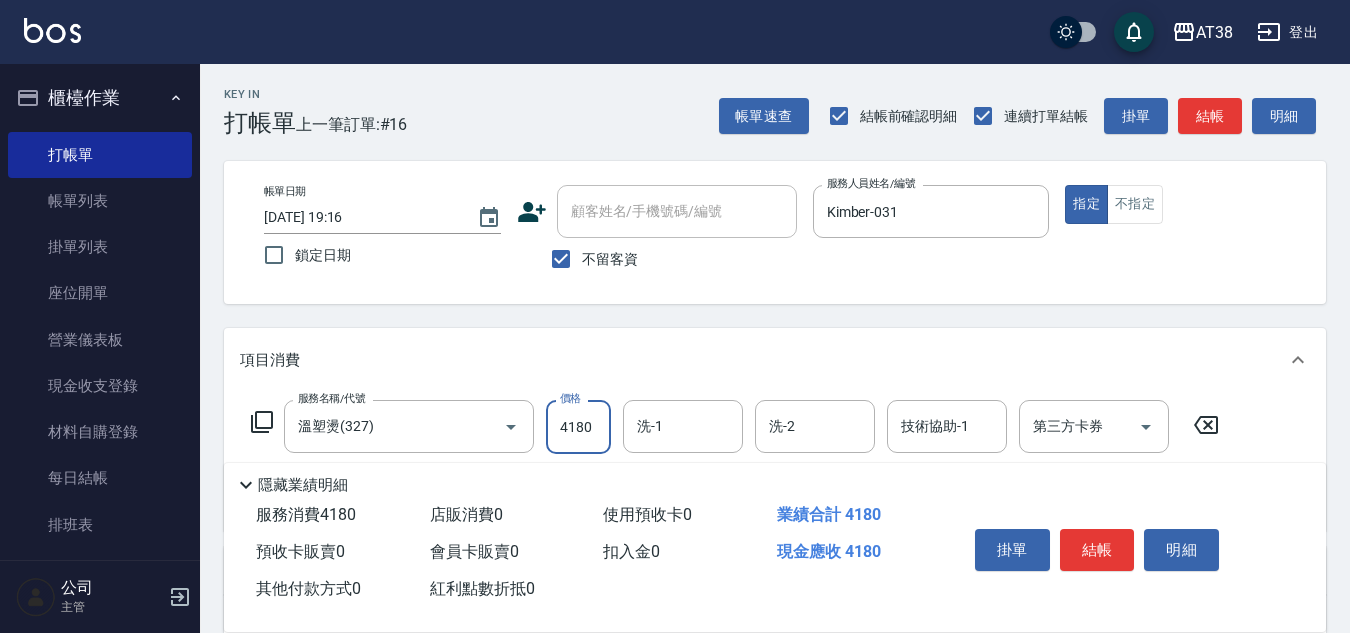 type on "4180" 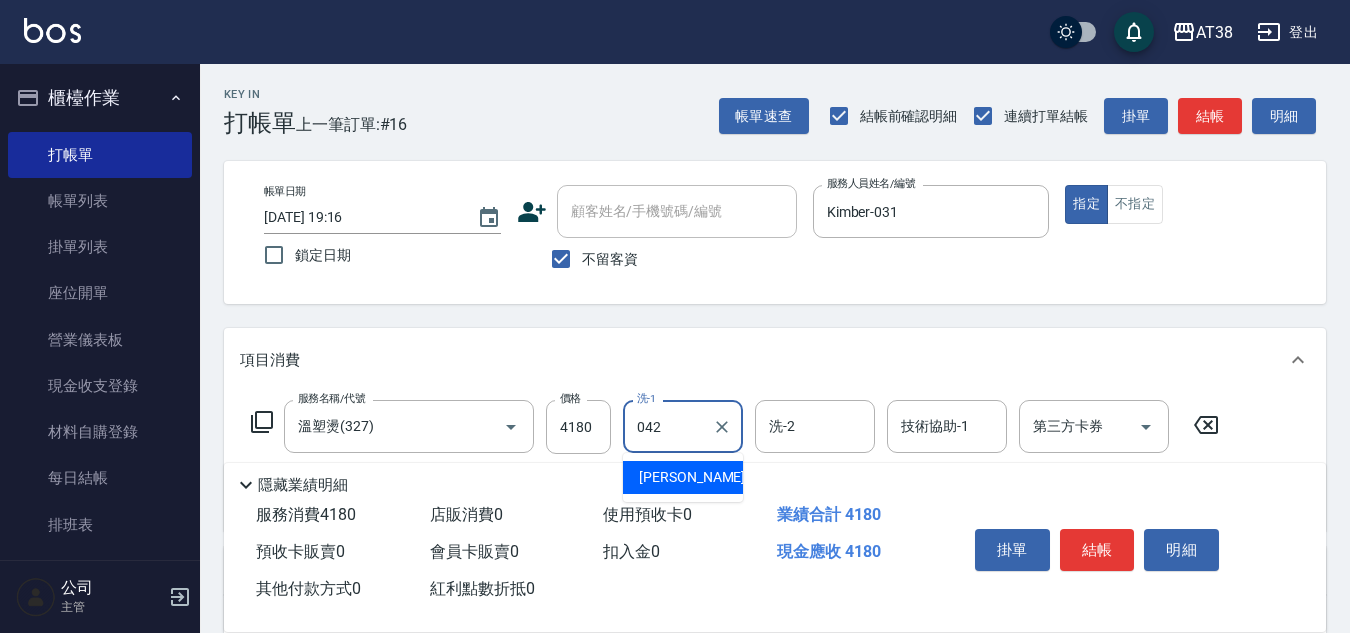 type on "[PERSON_NAME]-042" 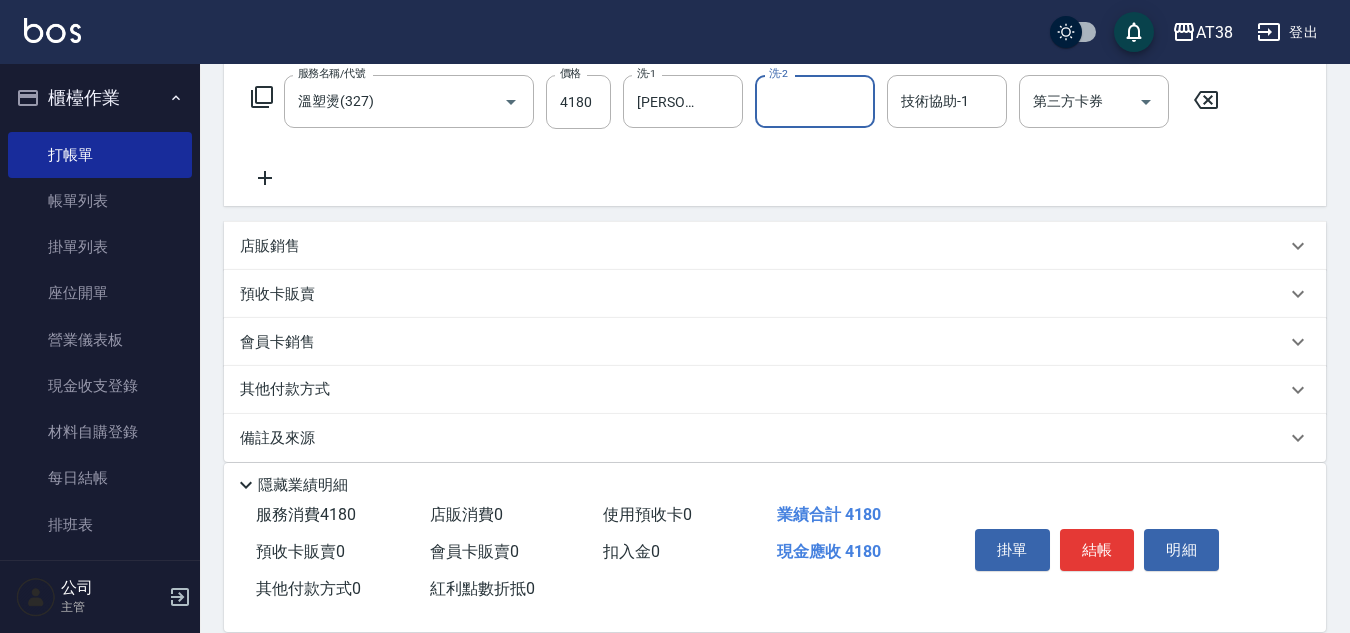 scroll, scrollTop: 346, scrollLeft: 0, axis: vertical 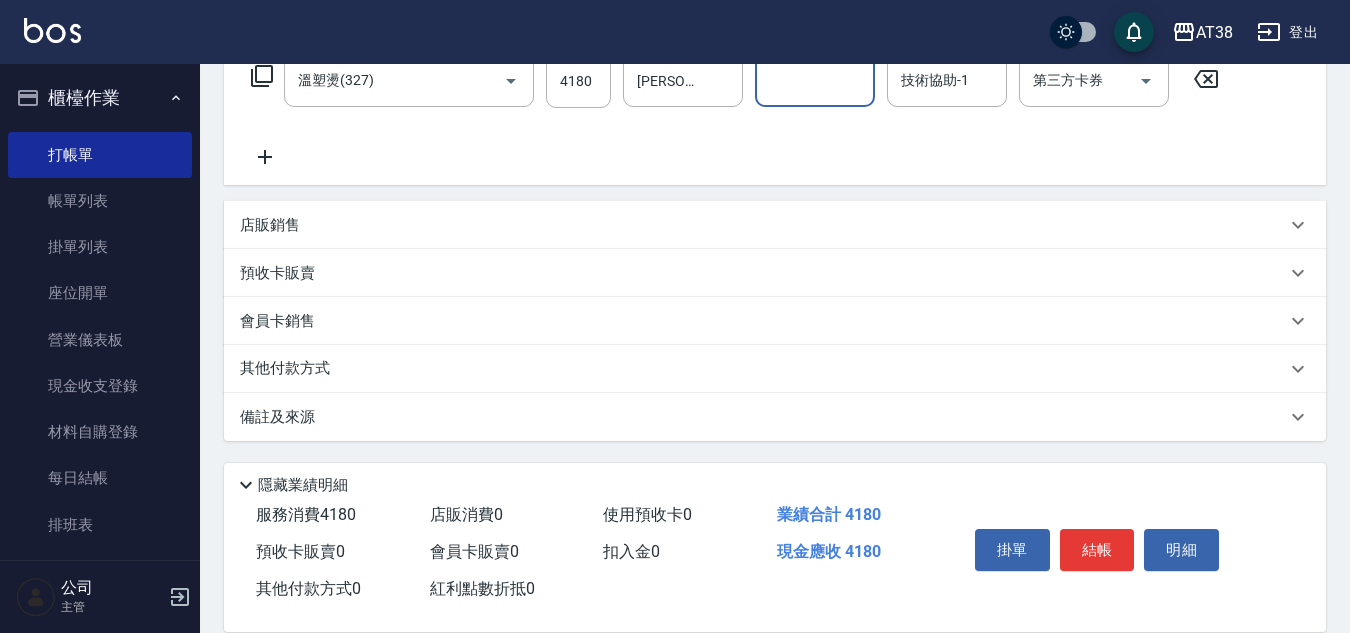 click on "店販銷售" at bounding box center [270, 225] 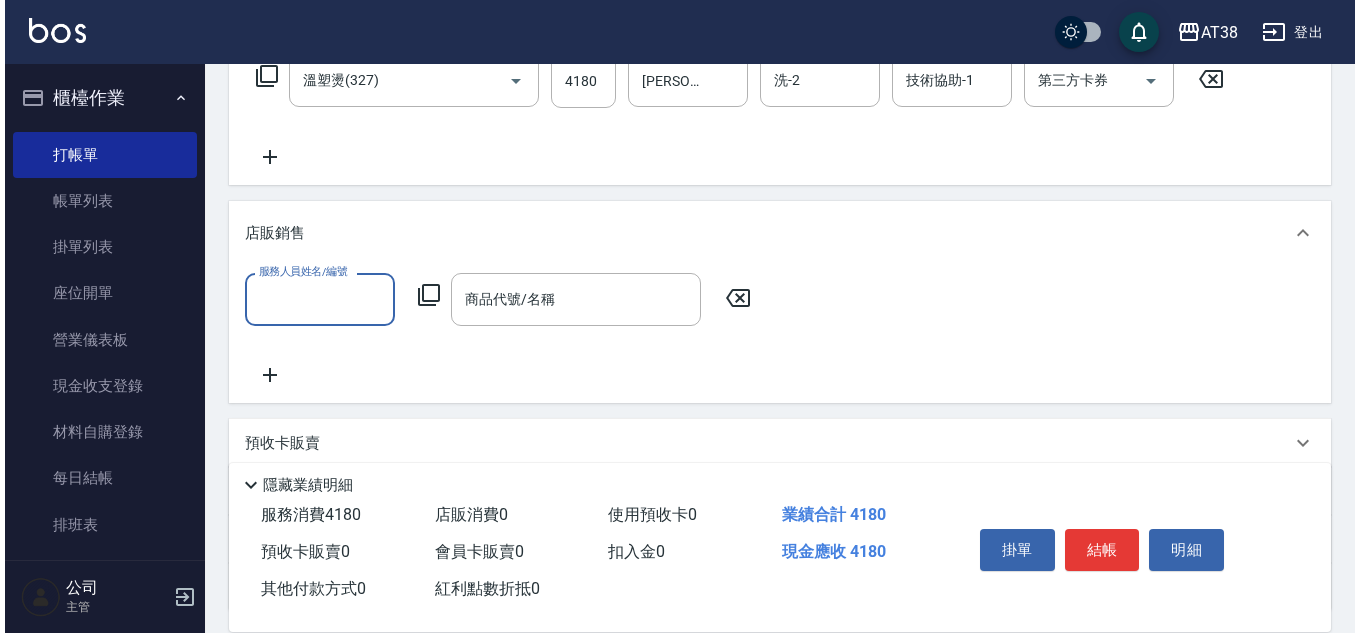 scroll, scrollTop: 0, scrollLeft: 0, axis: both 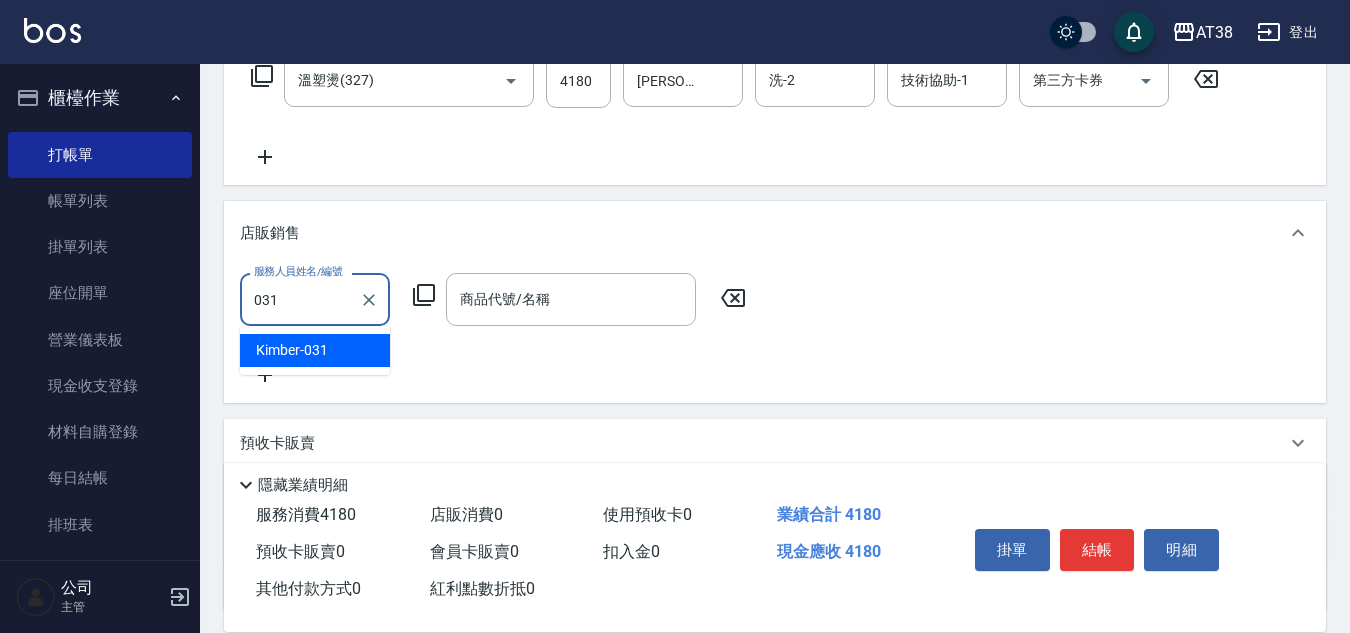 type on "Kimber-031" 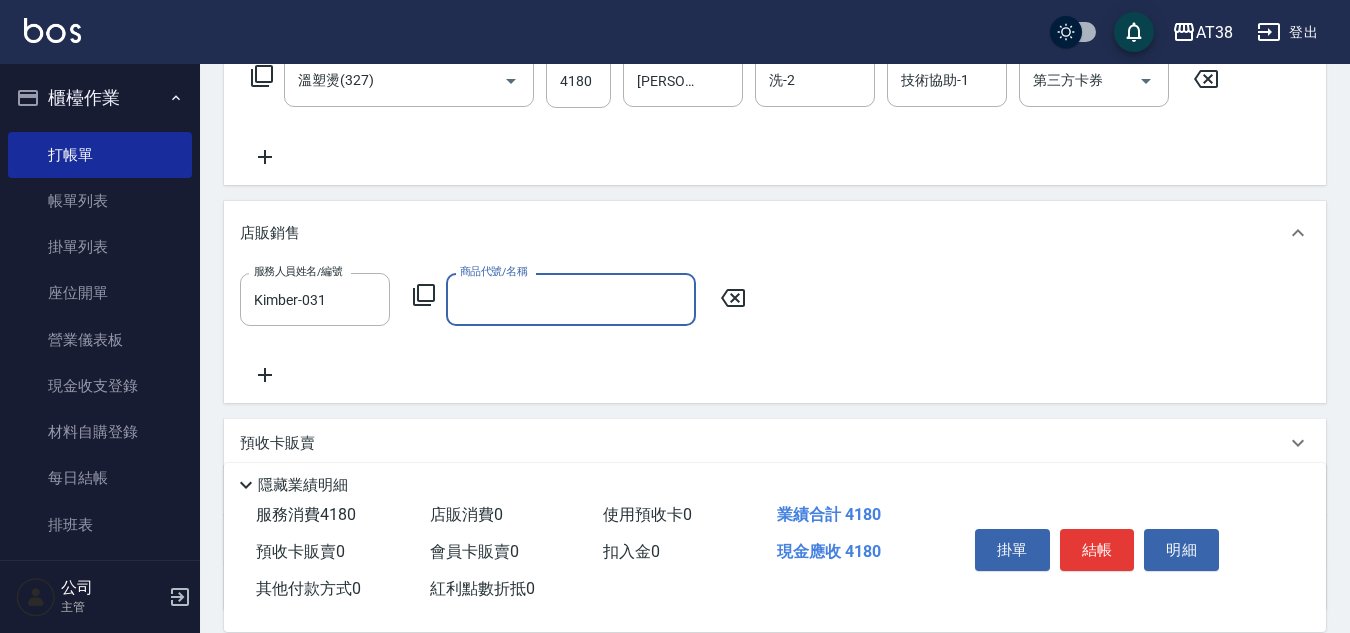 click 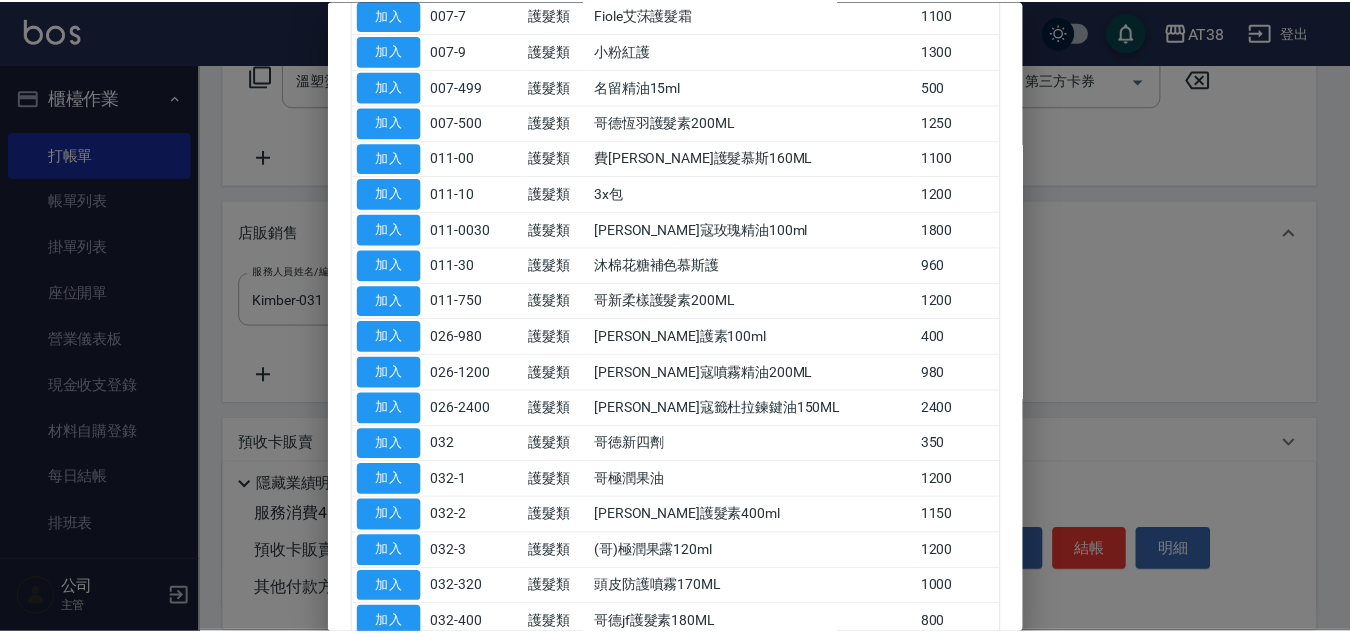 scroll, scrollTop: 400, scrollLeft: 0, axis: vertical 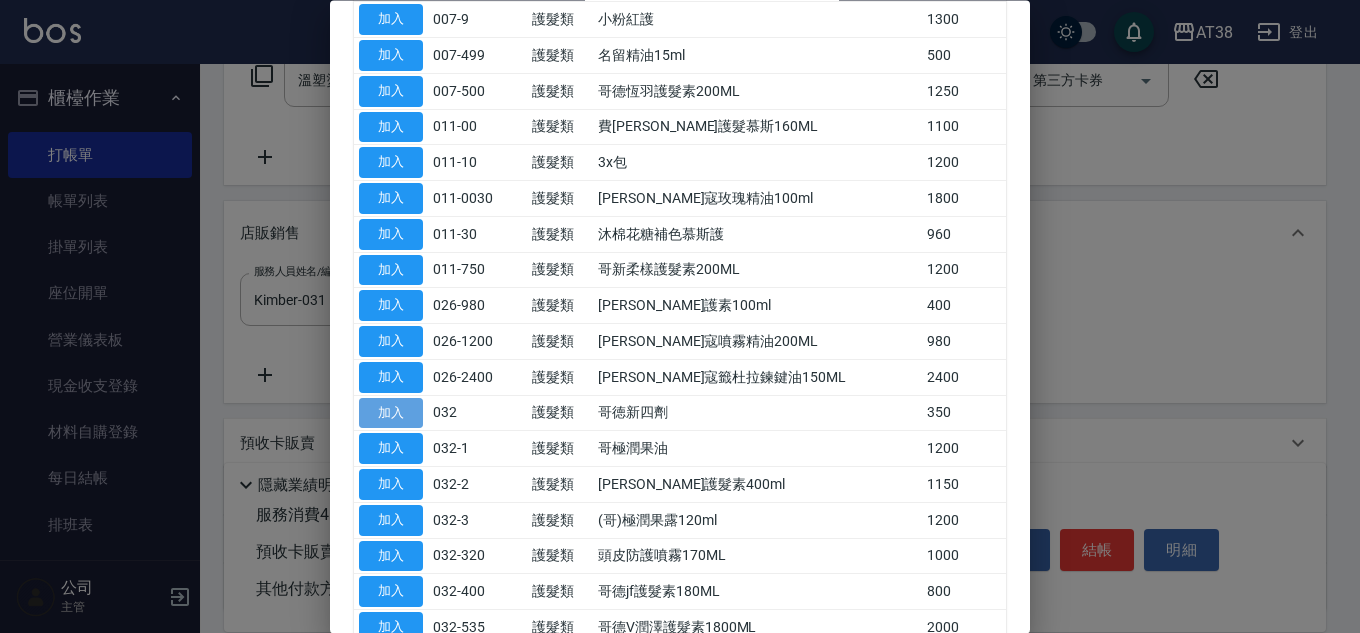 click on "加入" at bounding box center (391, 413) 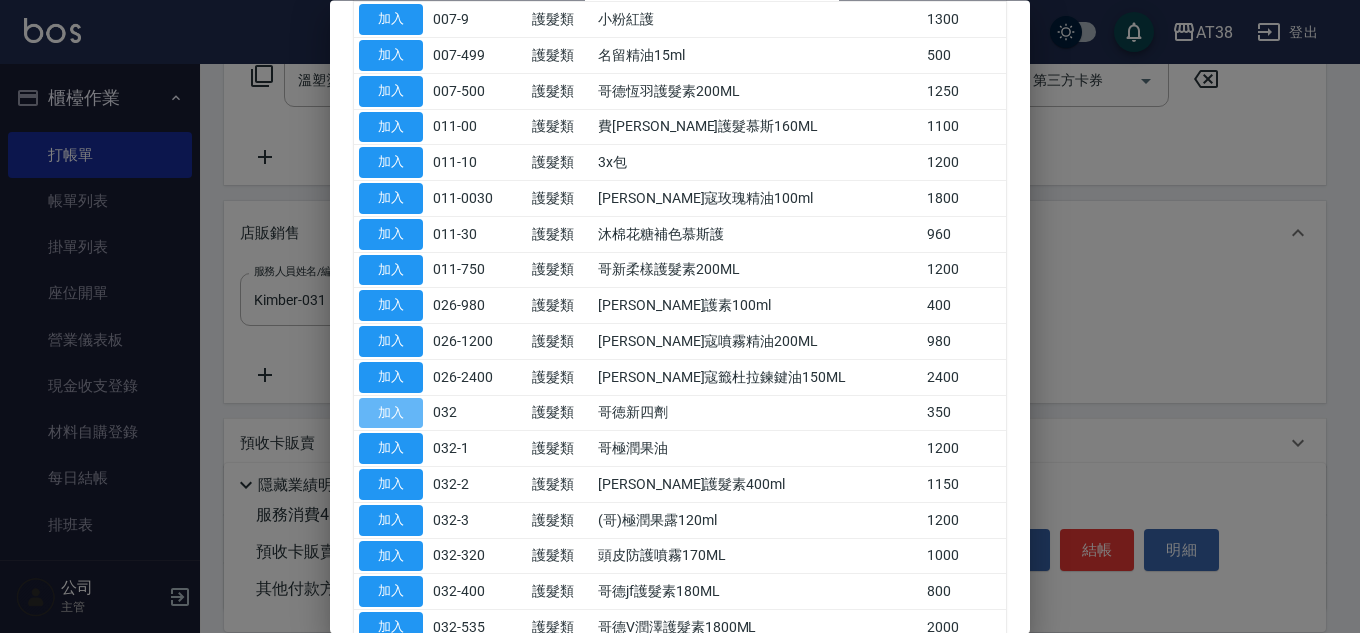 type on "哥徳新四劑" 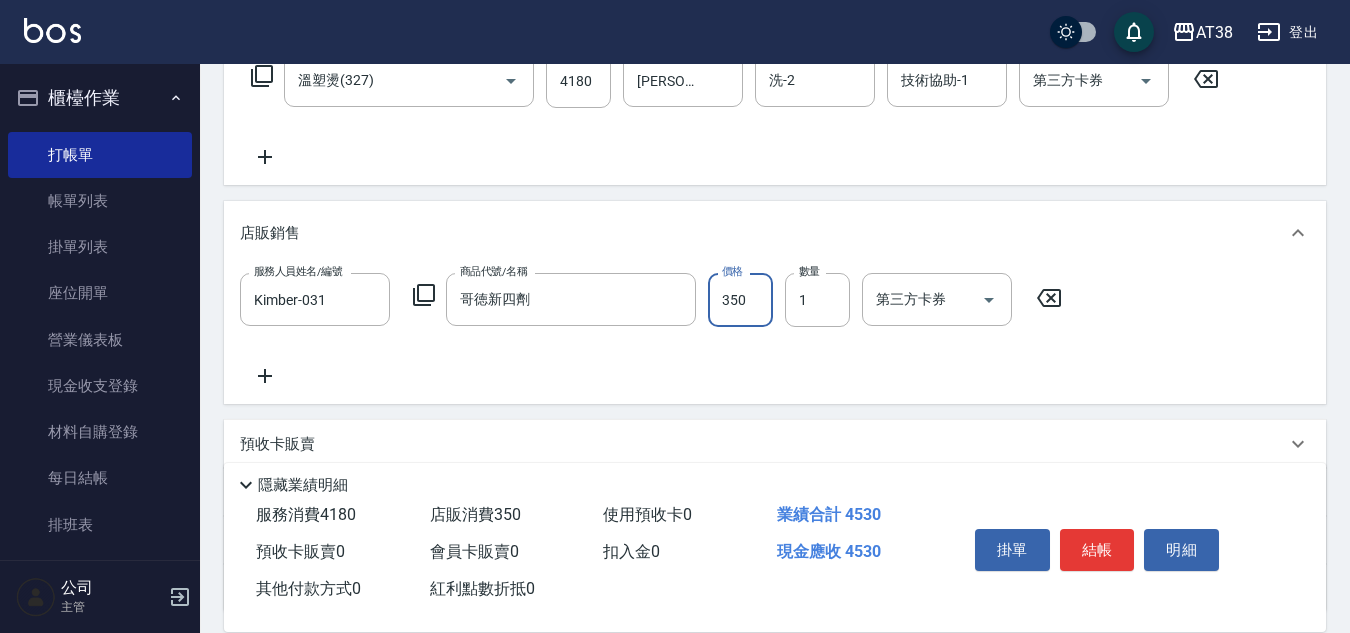 click on "350" at bounding box center [740, 300] 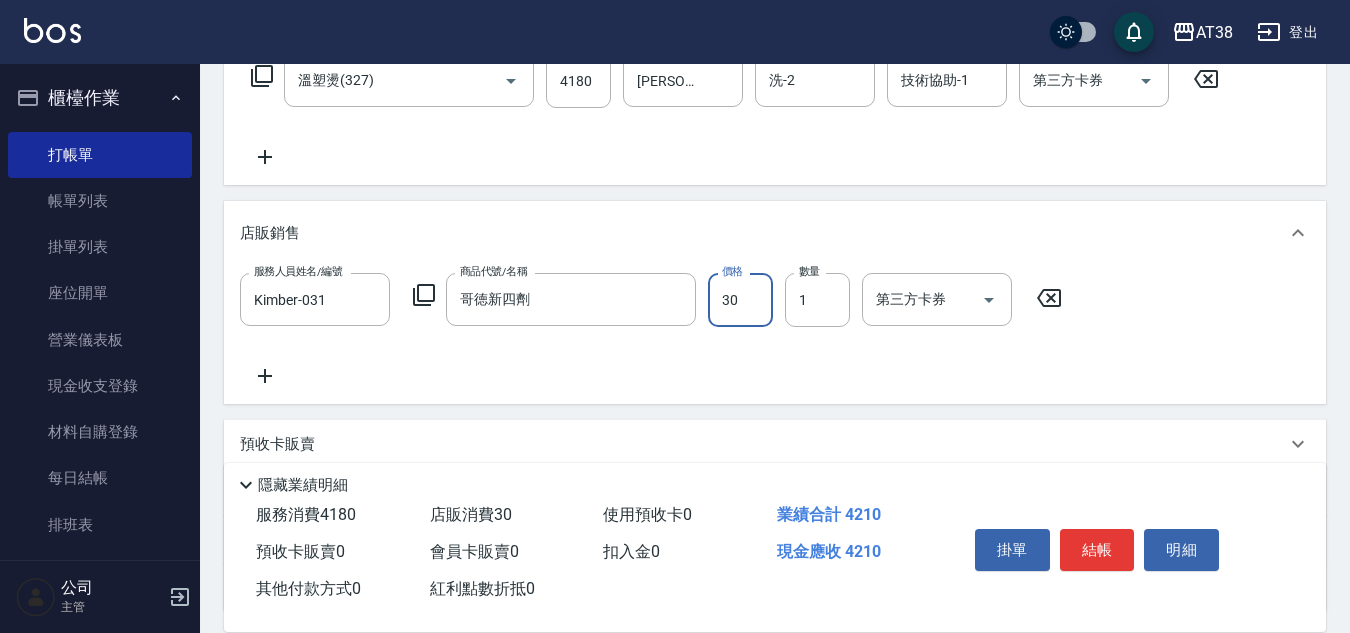 type on "300" 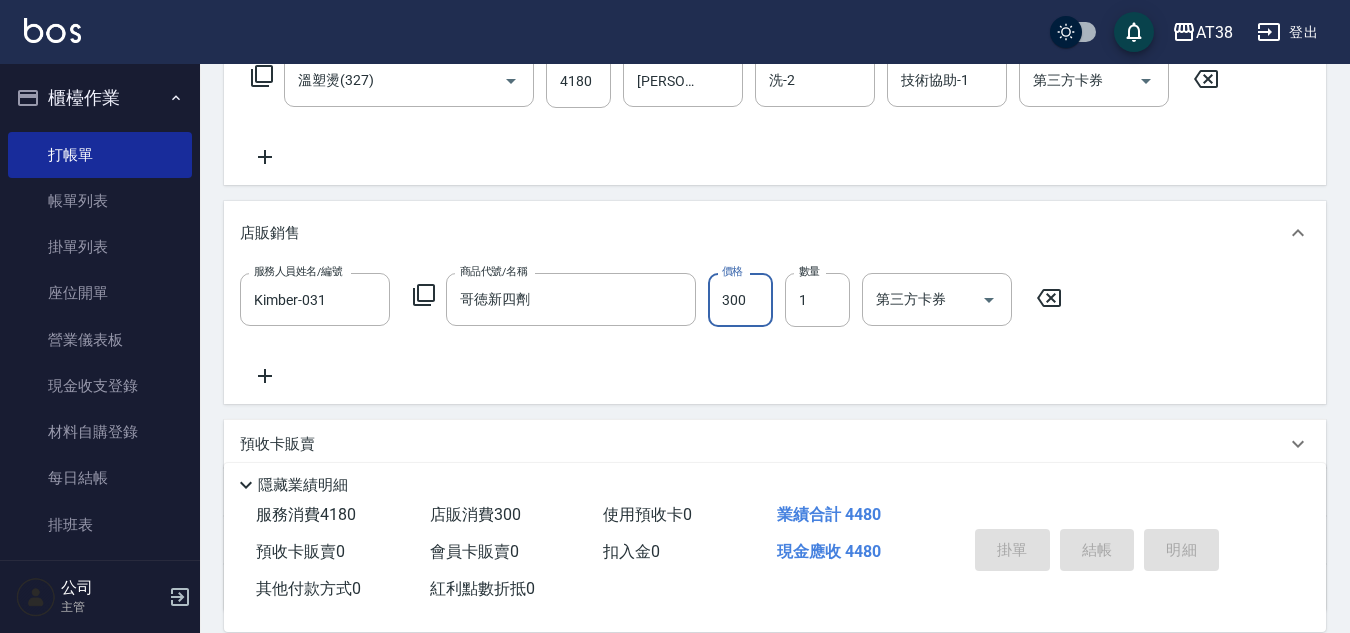 type on "[DATE] 19:18" 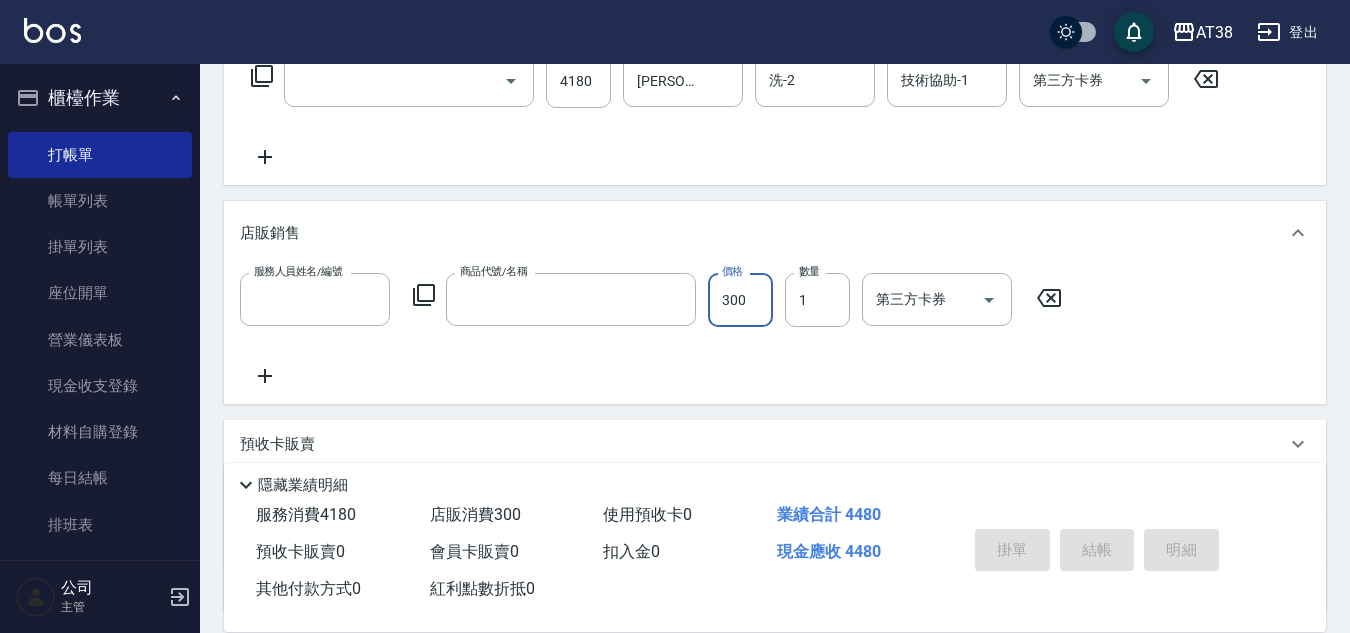 scroll, scrollTop: 0, scrollLeft: 0, axis: both 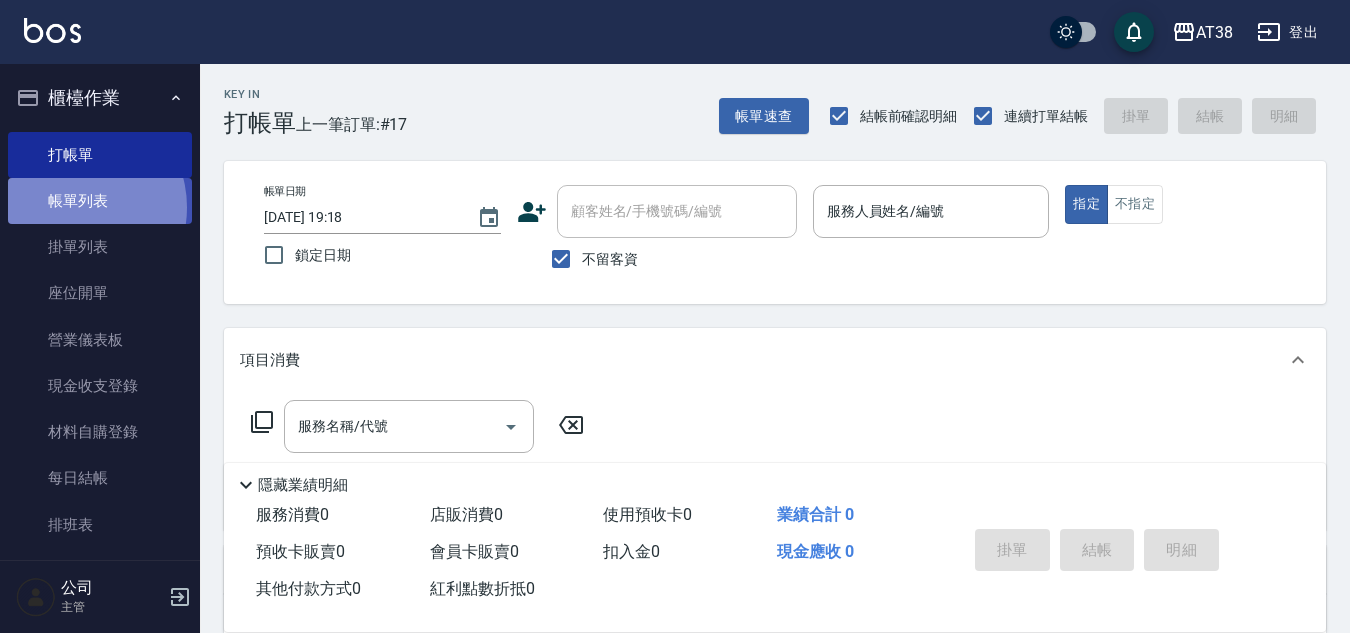 click on "帳單列表" at bounding box center (100, 201) 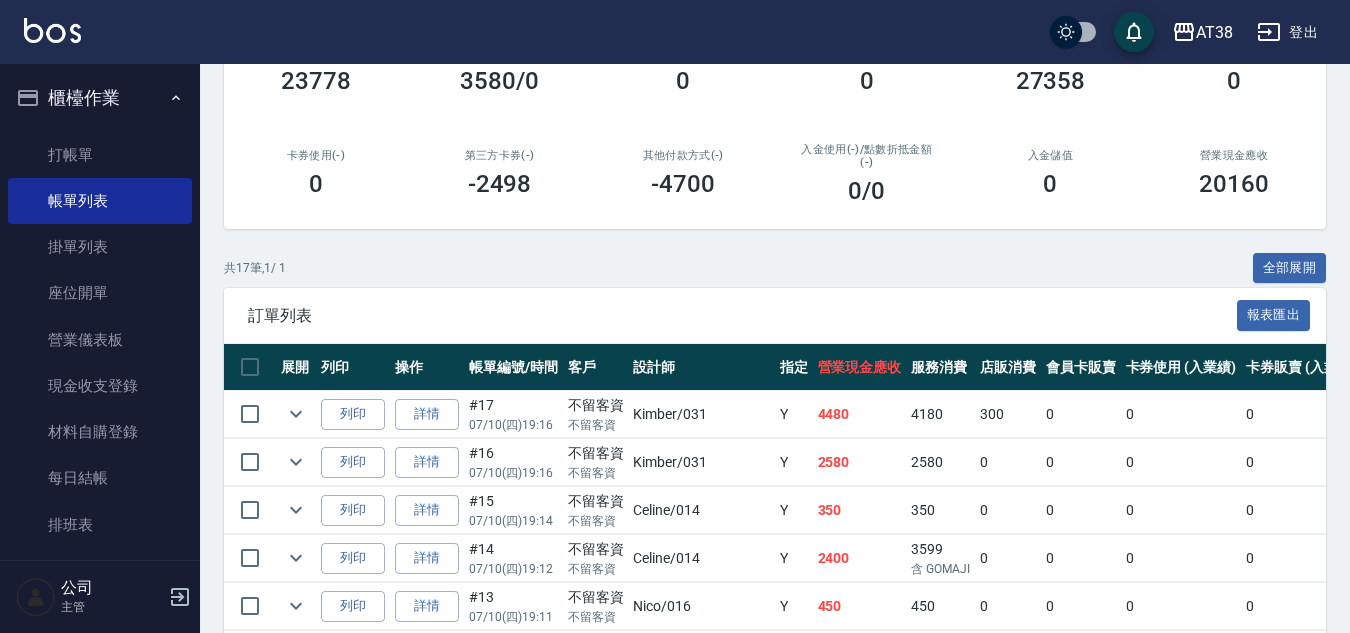scroll, scrollTop: 300, scrollLeft: 0, axis: vertical 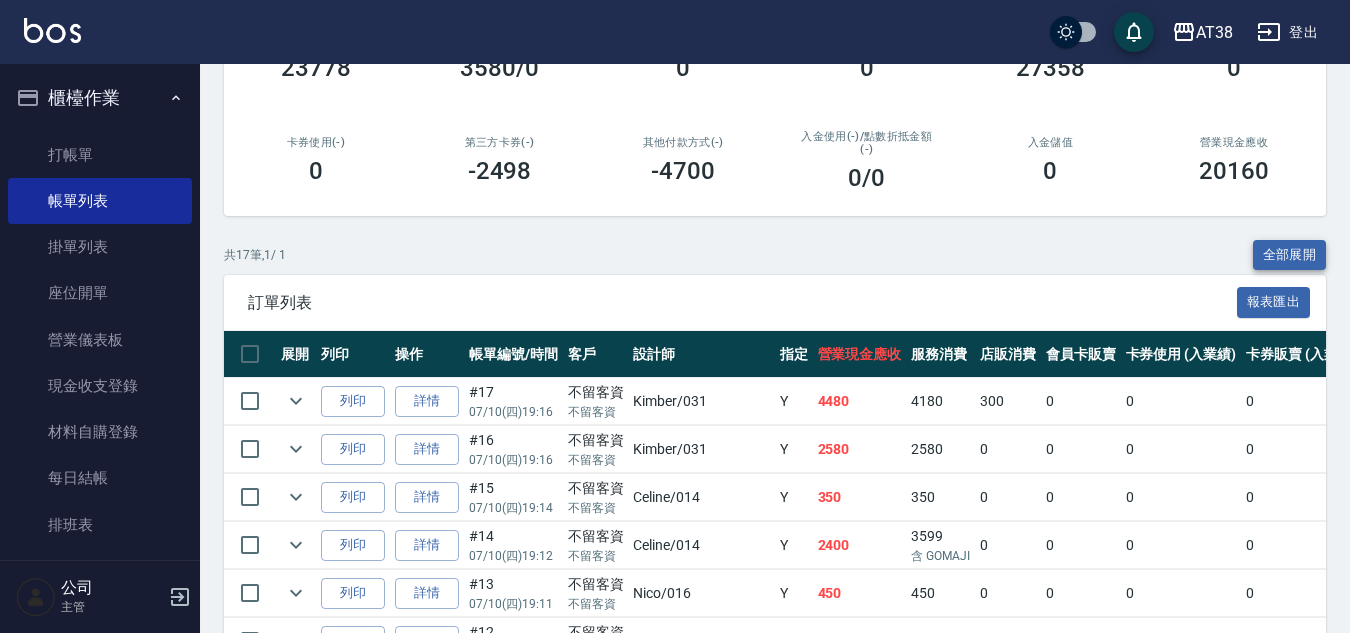 click on "全部展開" at bounding box center [1290, 255] 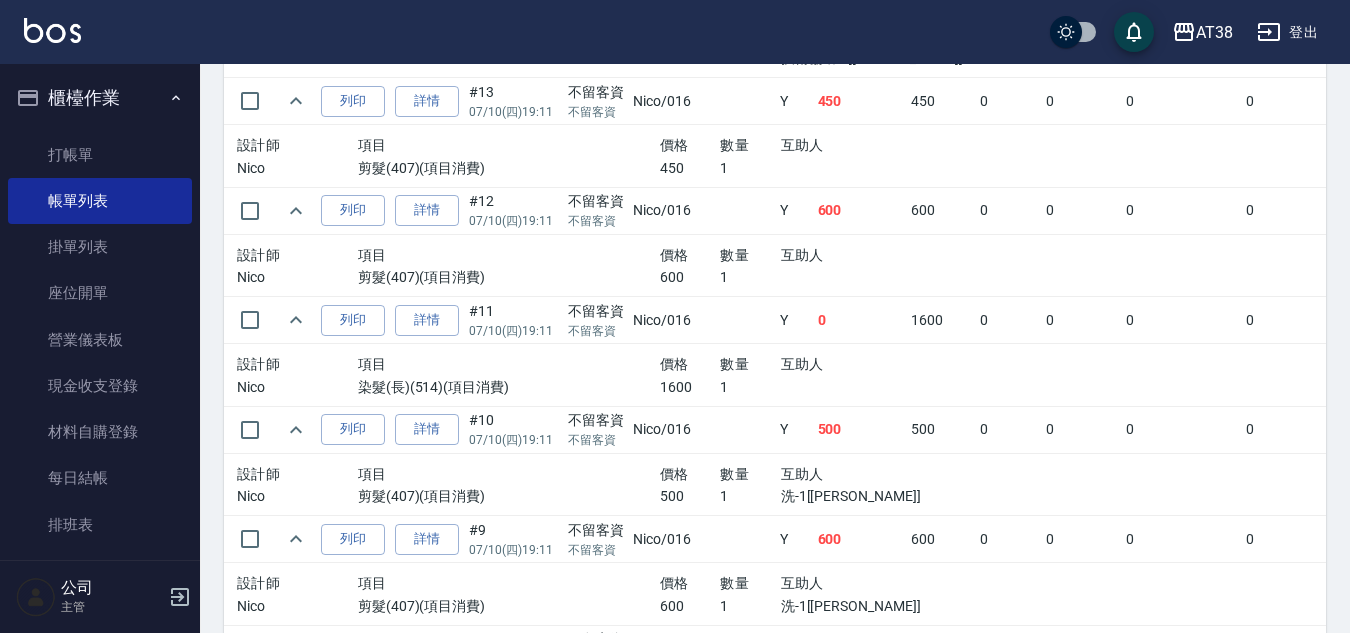 scroll, scrollTop: 1200, scrollLeft: 0, axis: vertical 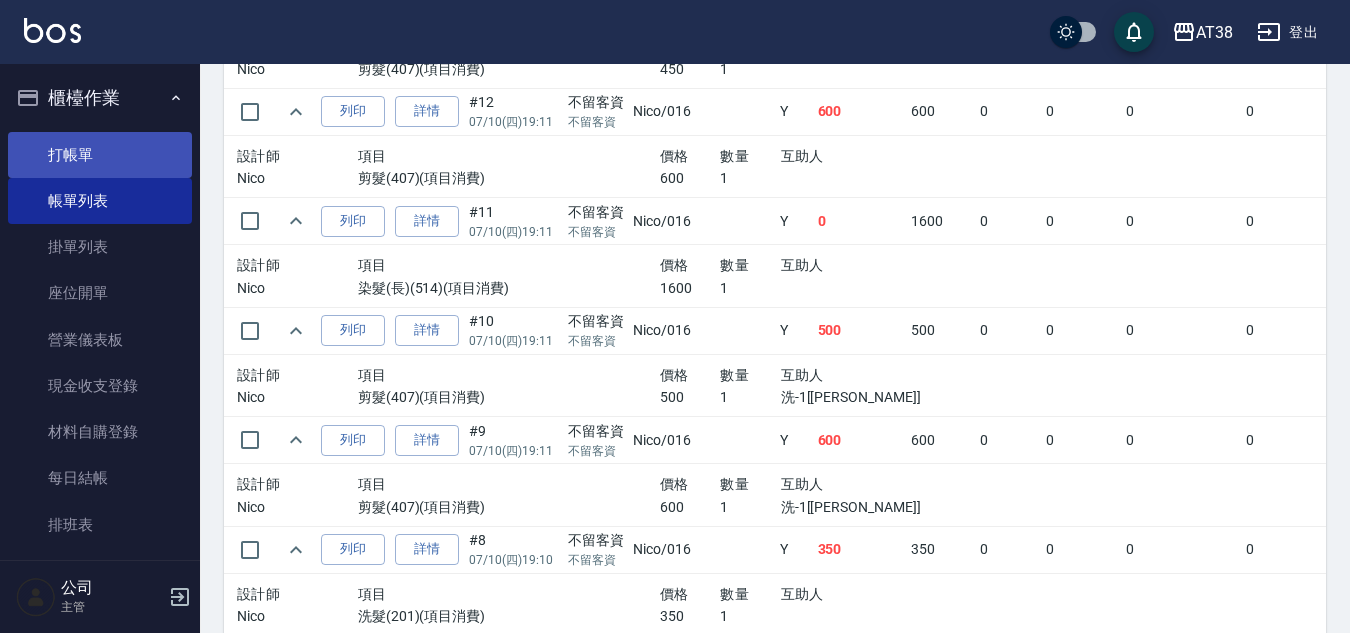 click on "打帳單" at bounding box center (100, 155) 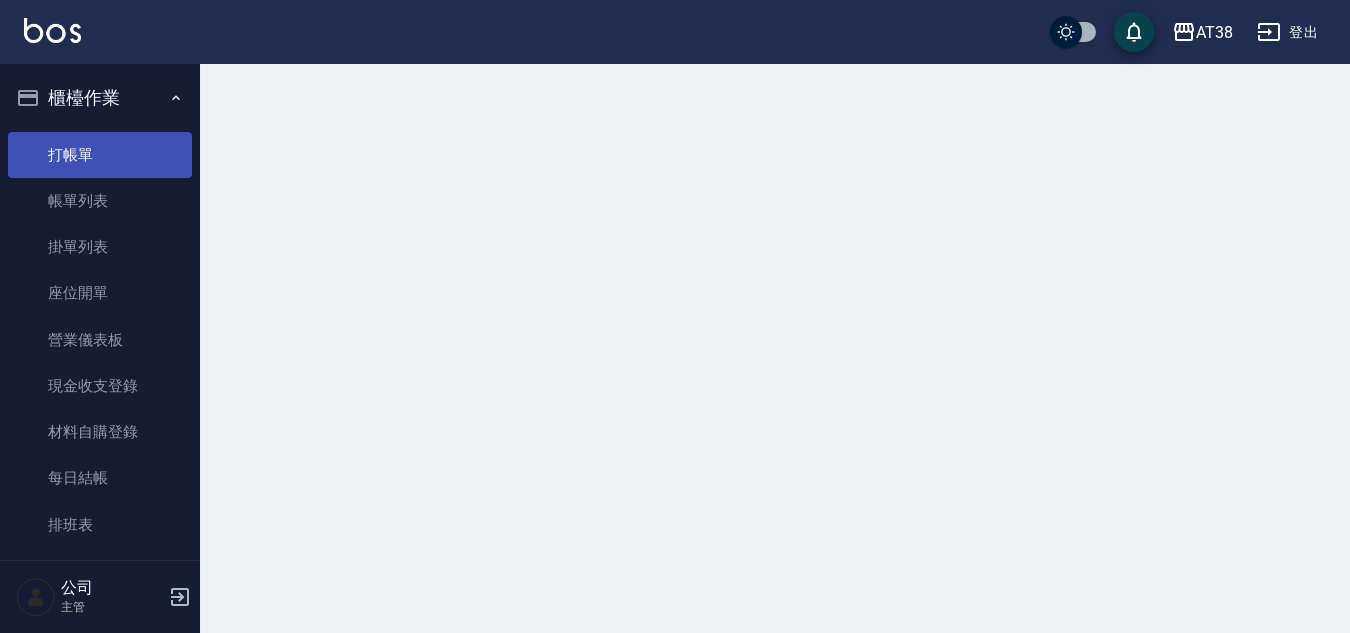 scroll, scrollTop: 0, scrollLeft: 0, axis: both 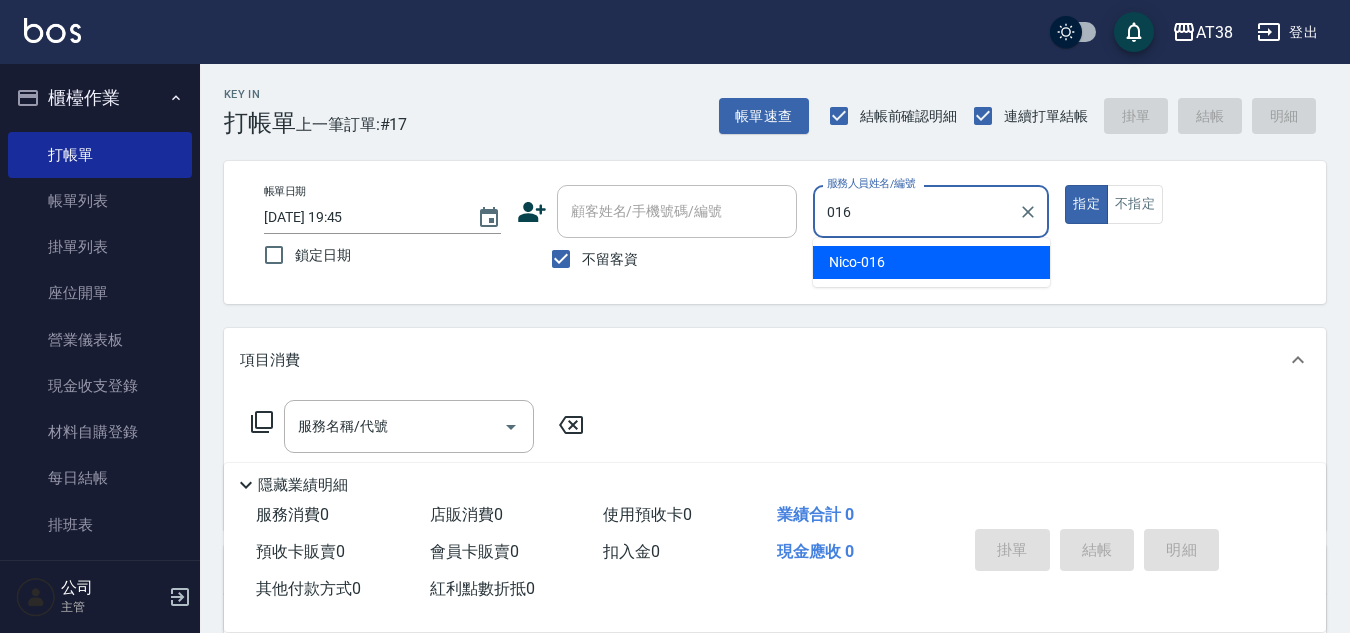 type on "Nico-016" 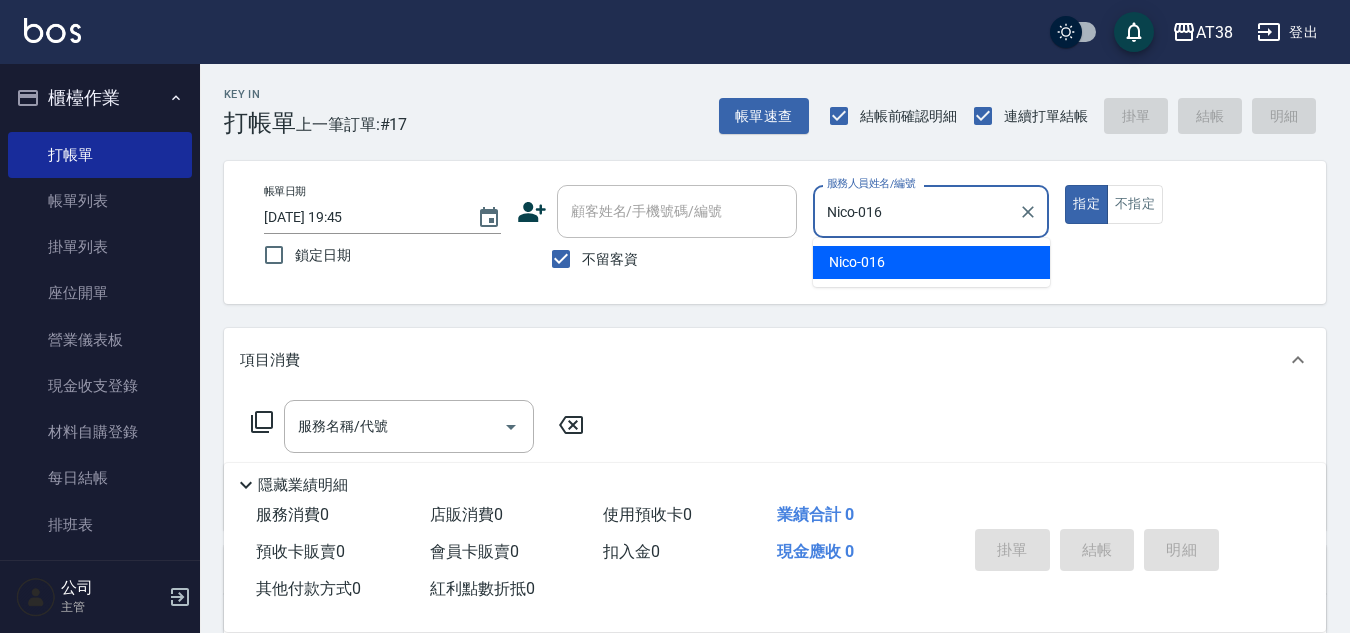 type on "true" 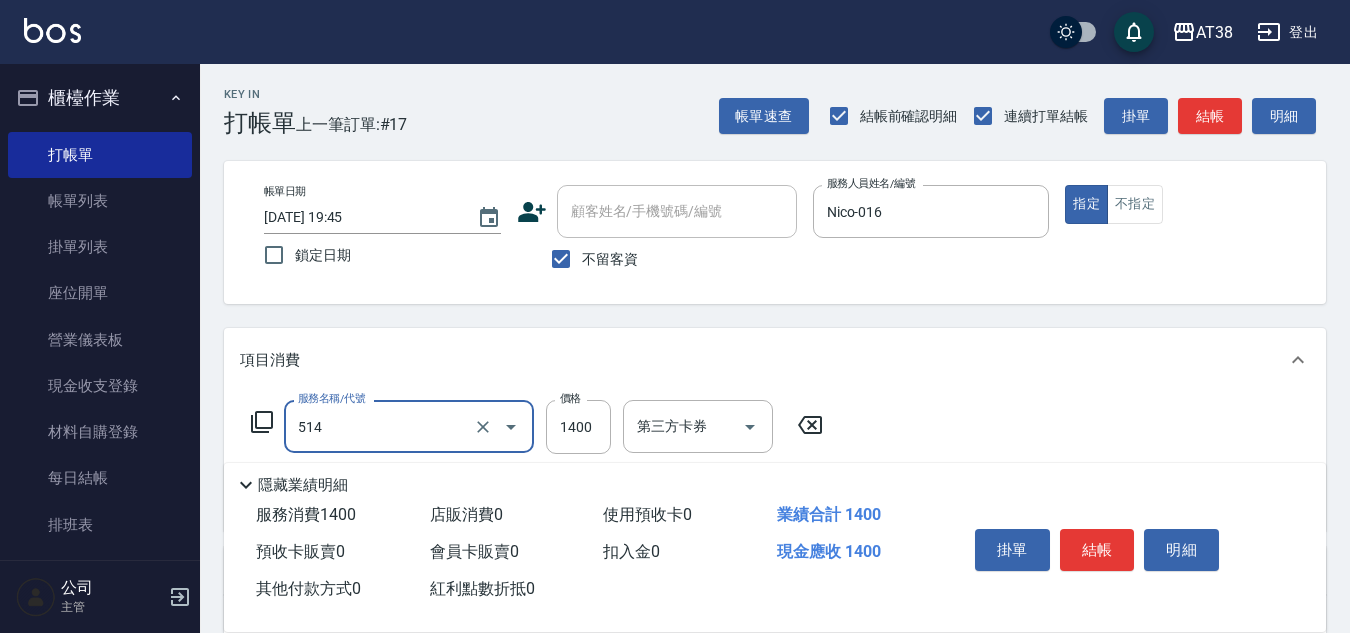 type on "染髮(長)(514)" 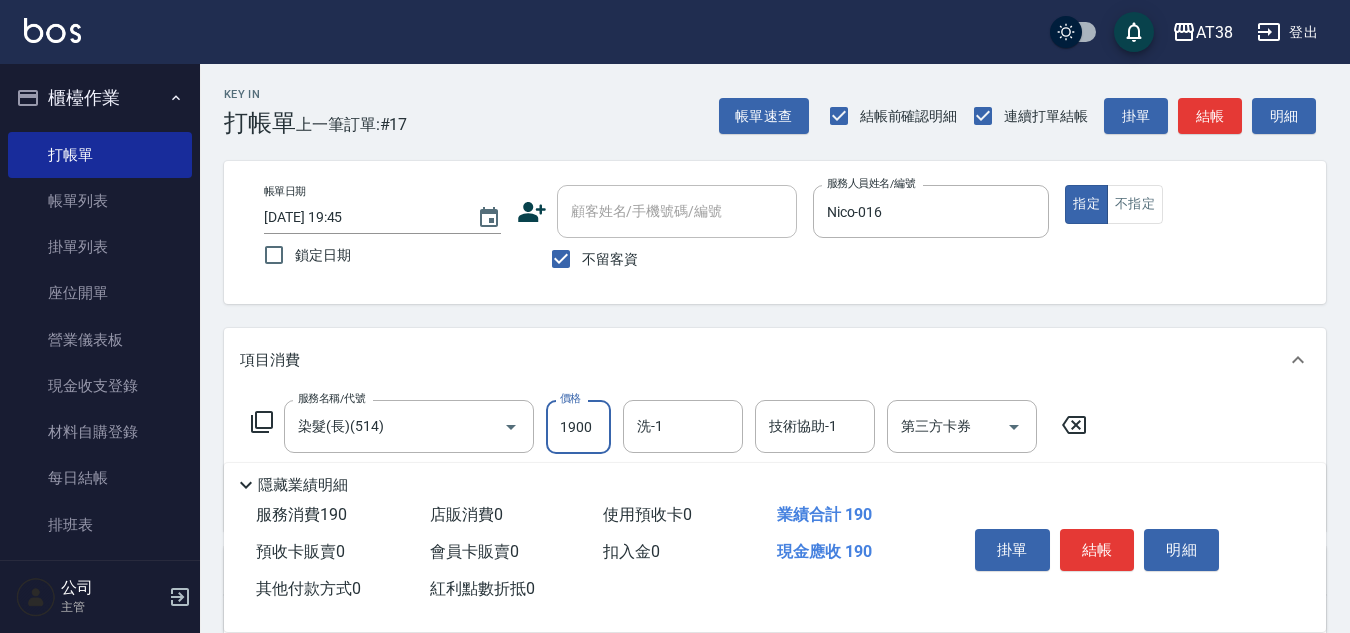 type on "1900" 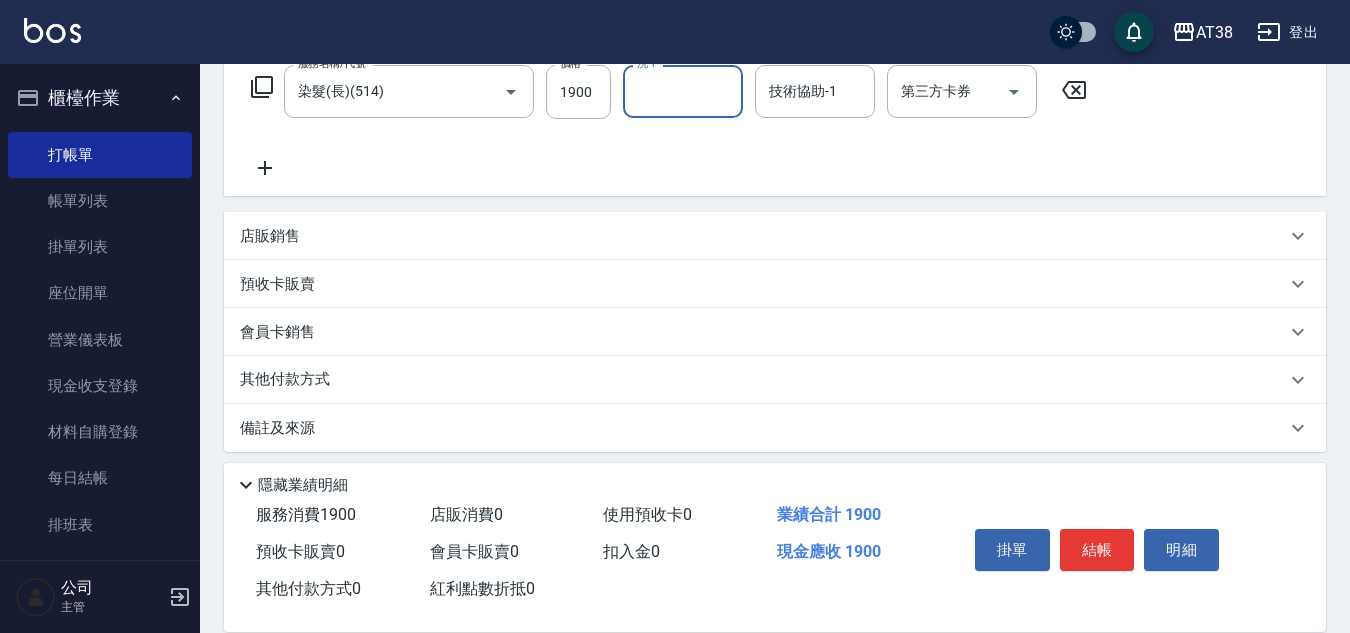 scroll, scrollTop: 346, scrollLeft: 0, axis: vertical 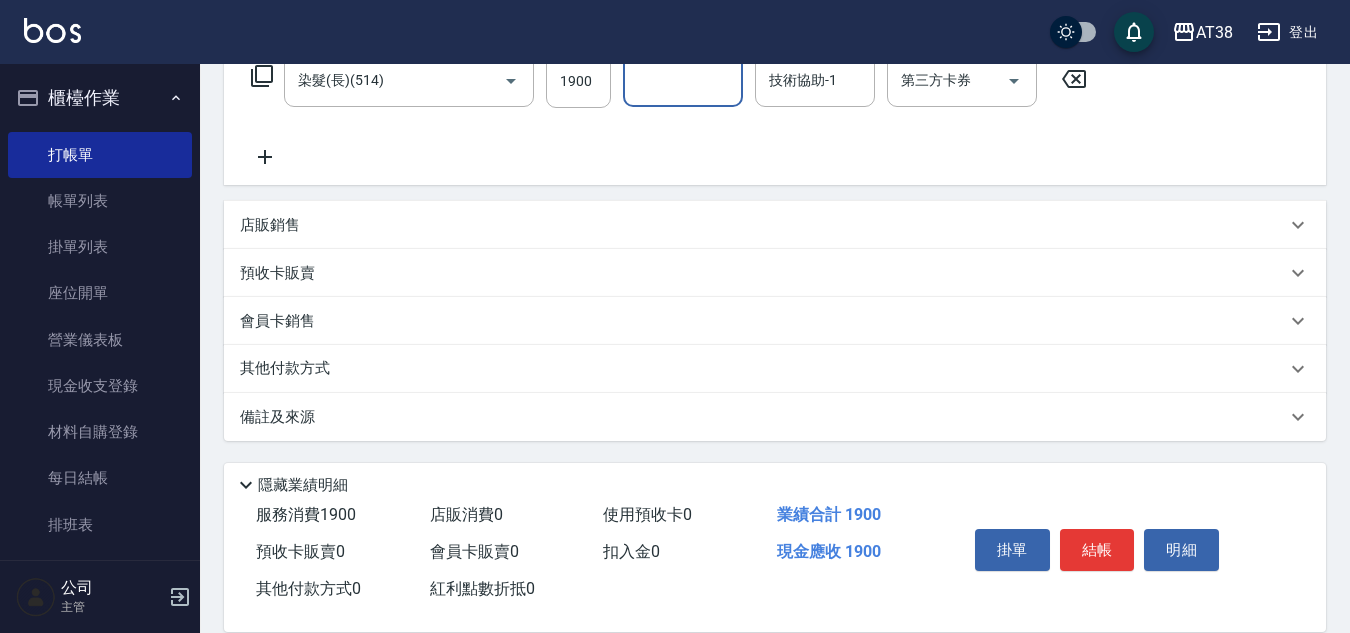 click on "店販銷售" at bounding box center [270, 225] 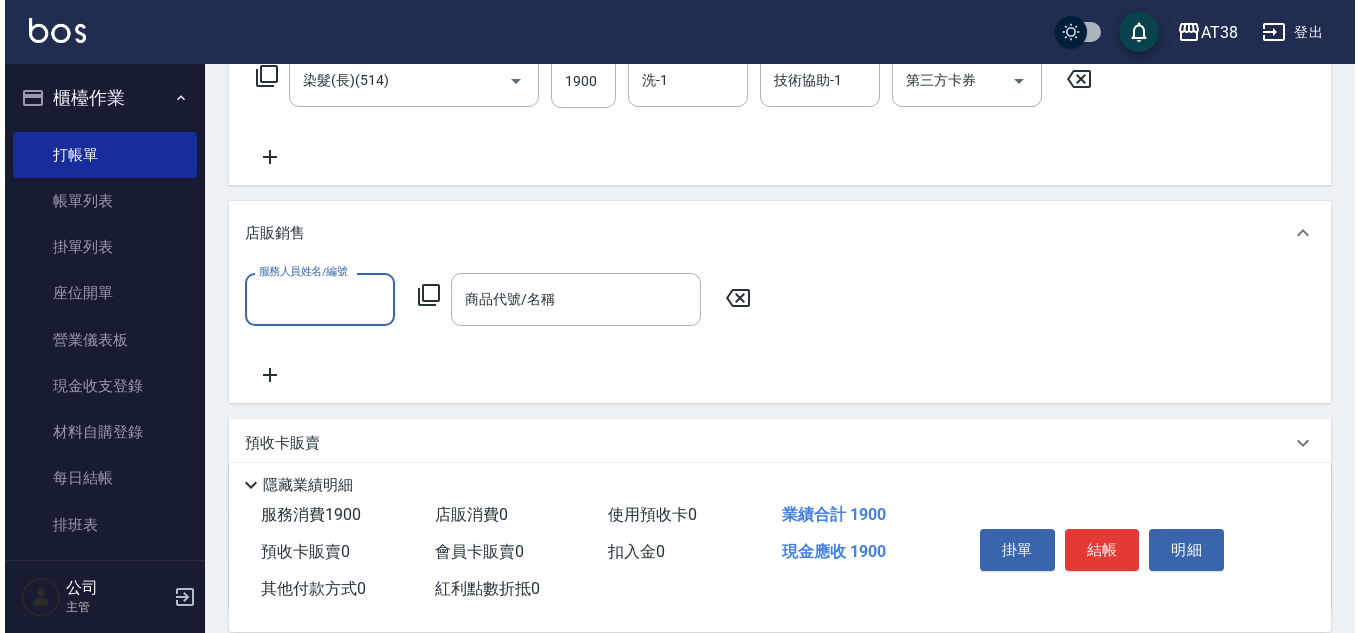 scroll, scrollTop: 0, scrollLeft: 0, axis: both 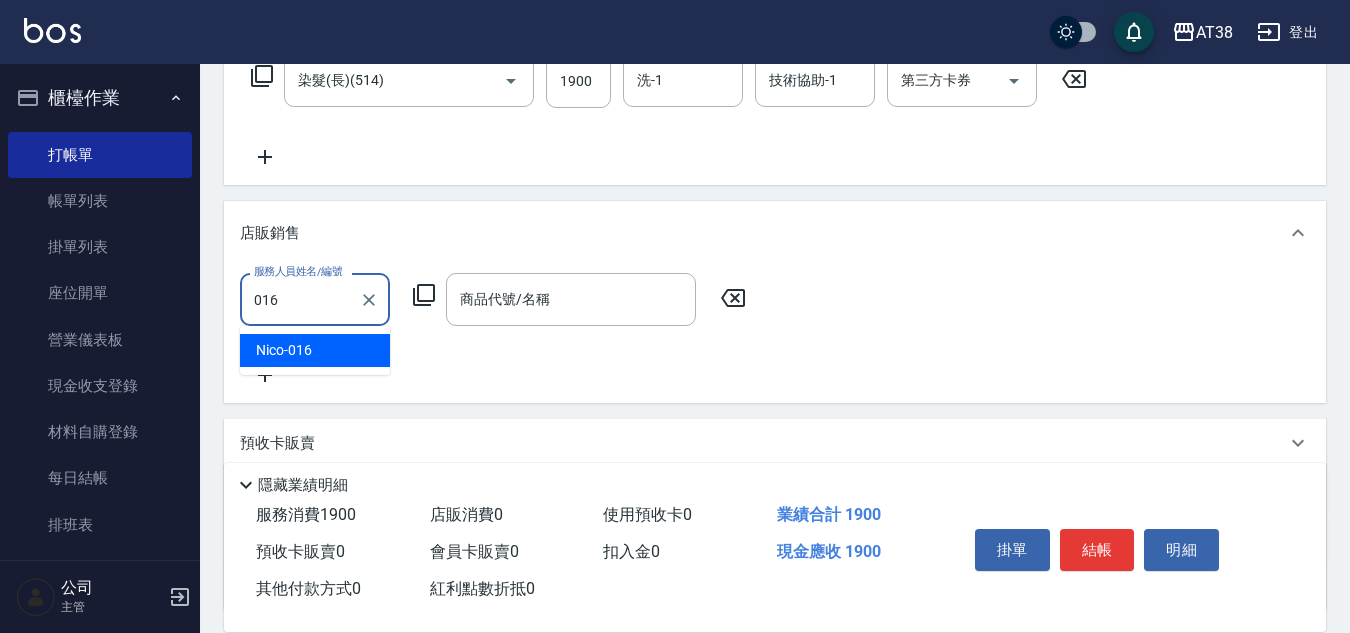 type on "Nico-016" 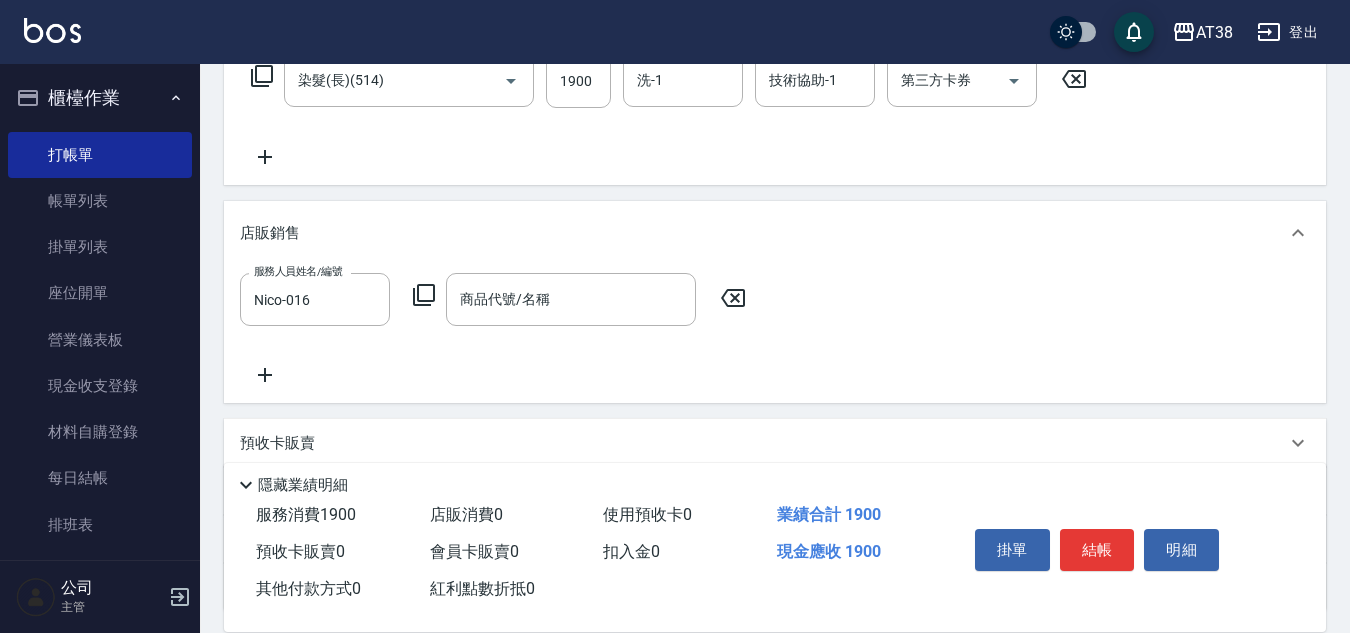 click 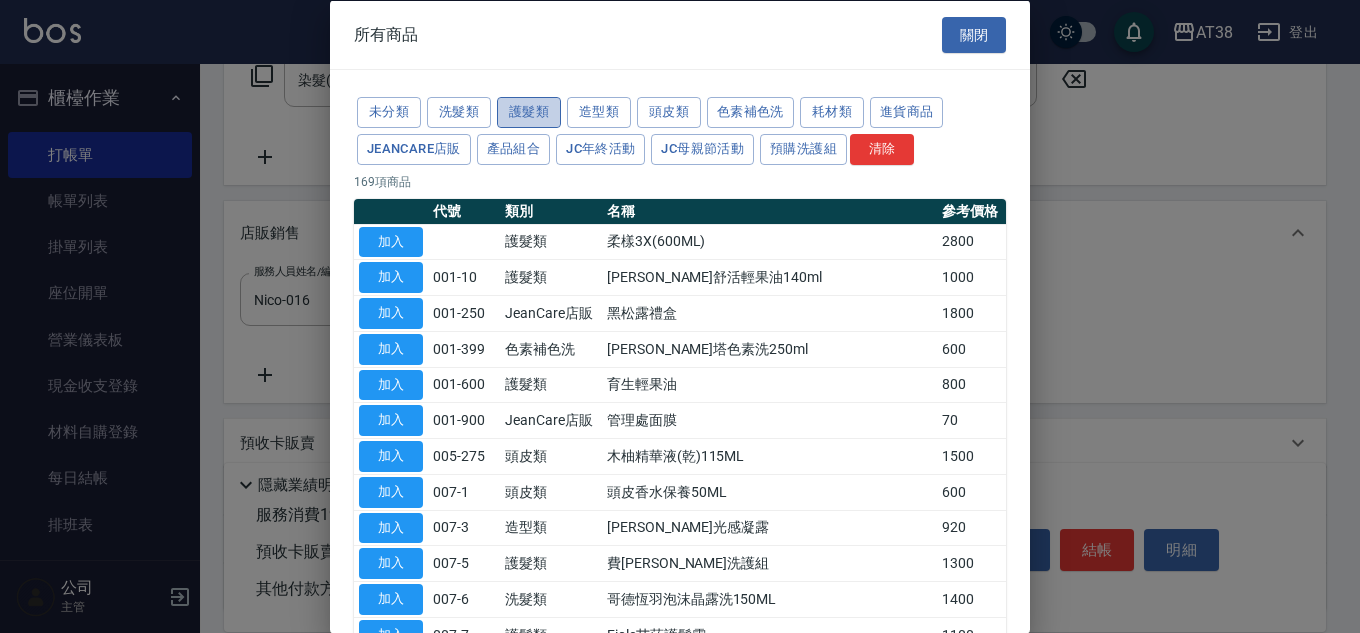 click on "護髮類" at bounding box center (529, 112) 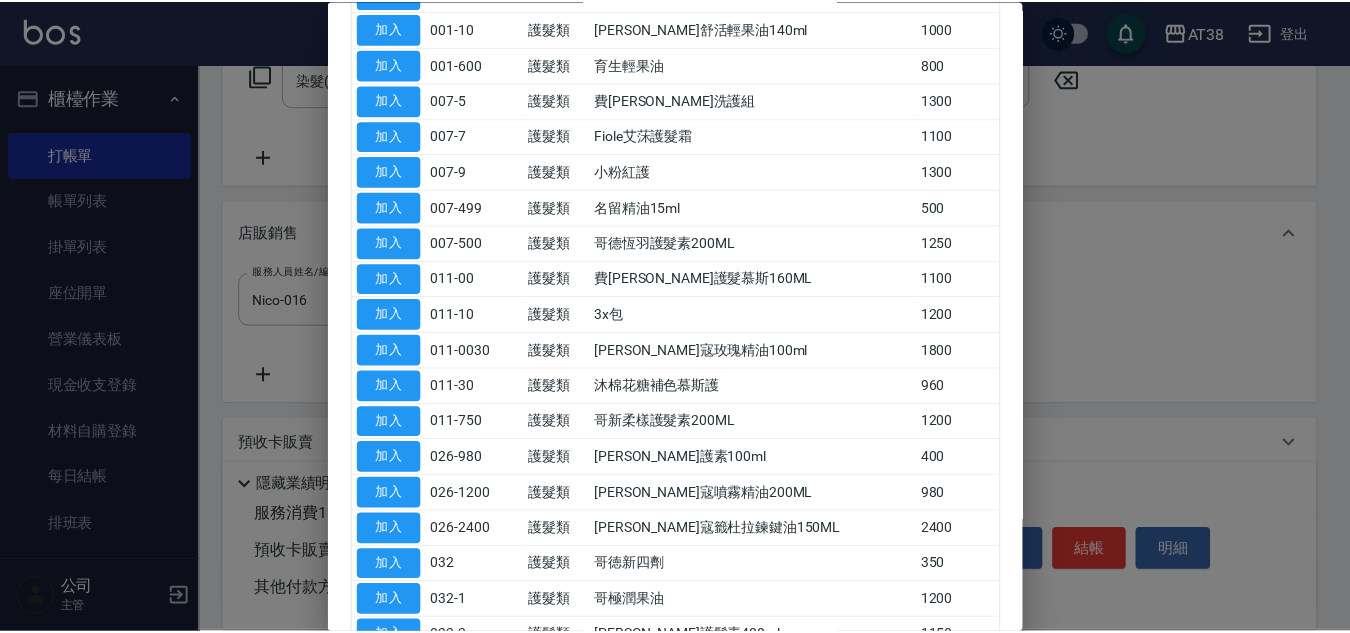 scroll, scrollTop: 300, scrollLeft: 0, axis: vertical 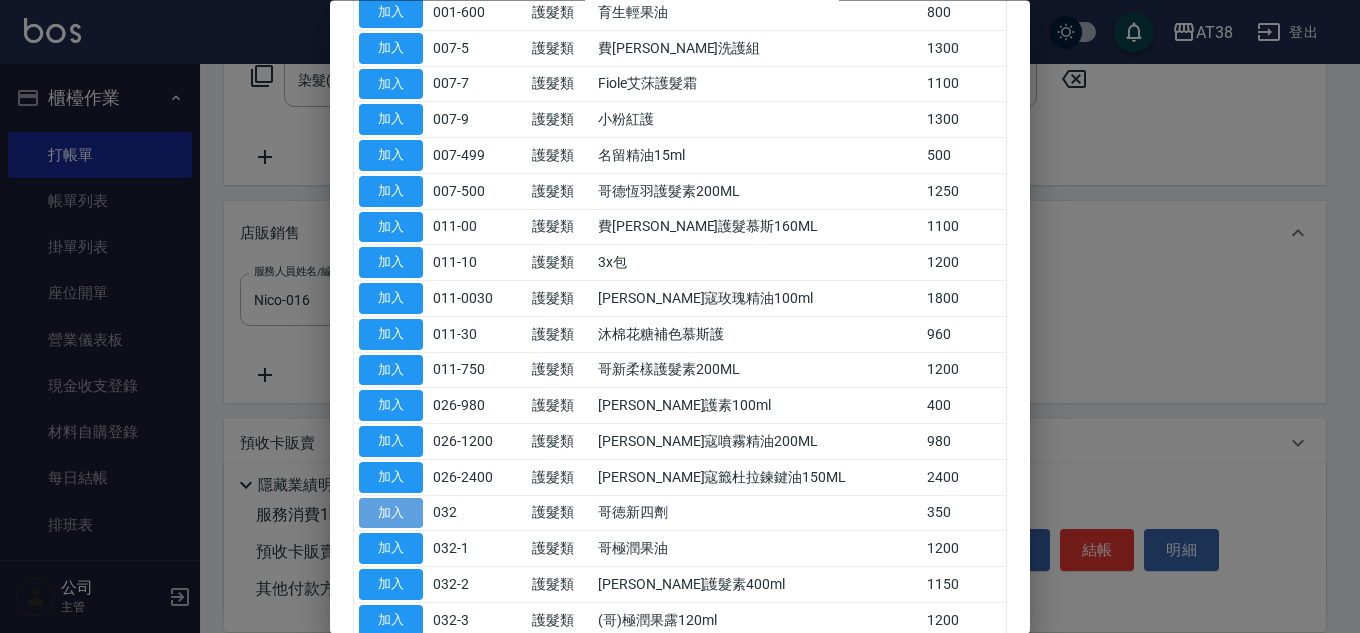 click on "加入" at bounding box center [391, 513] 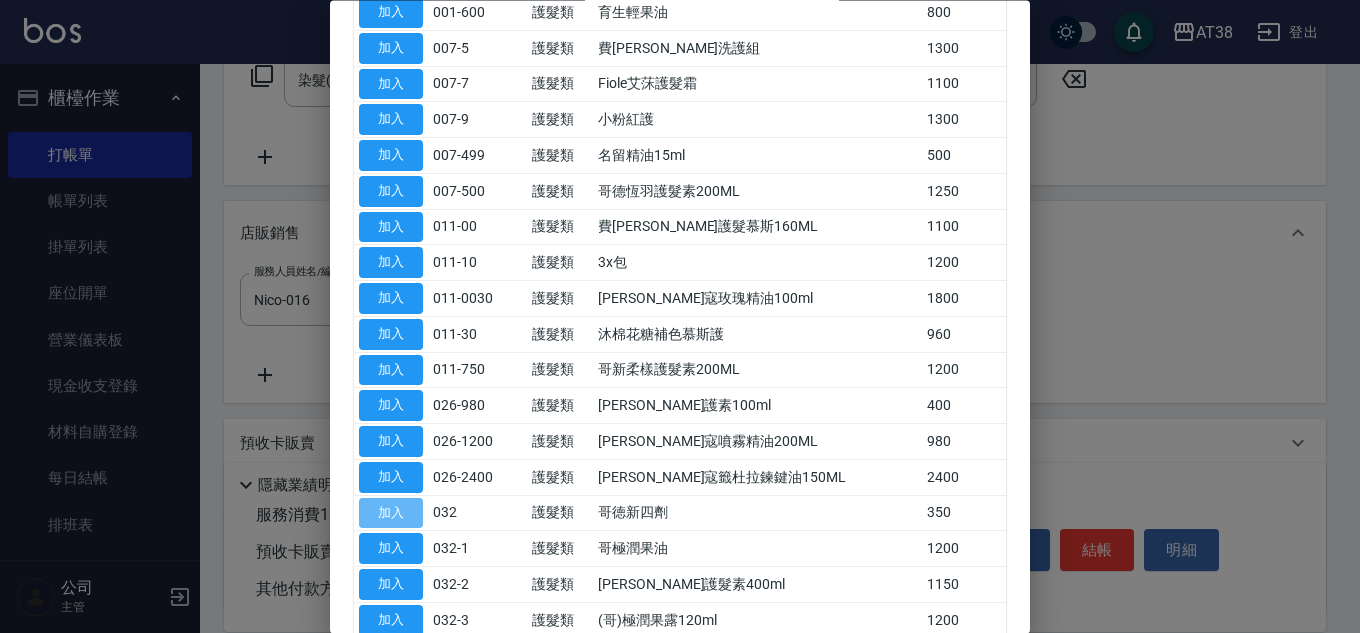 type on "哥徳新四劑" 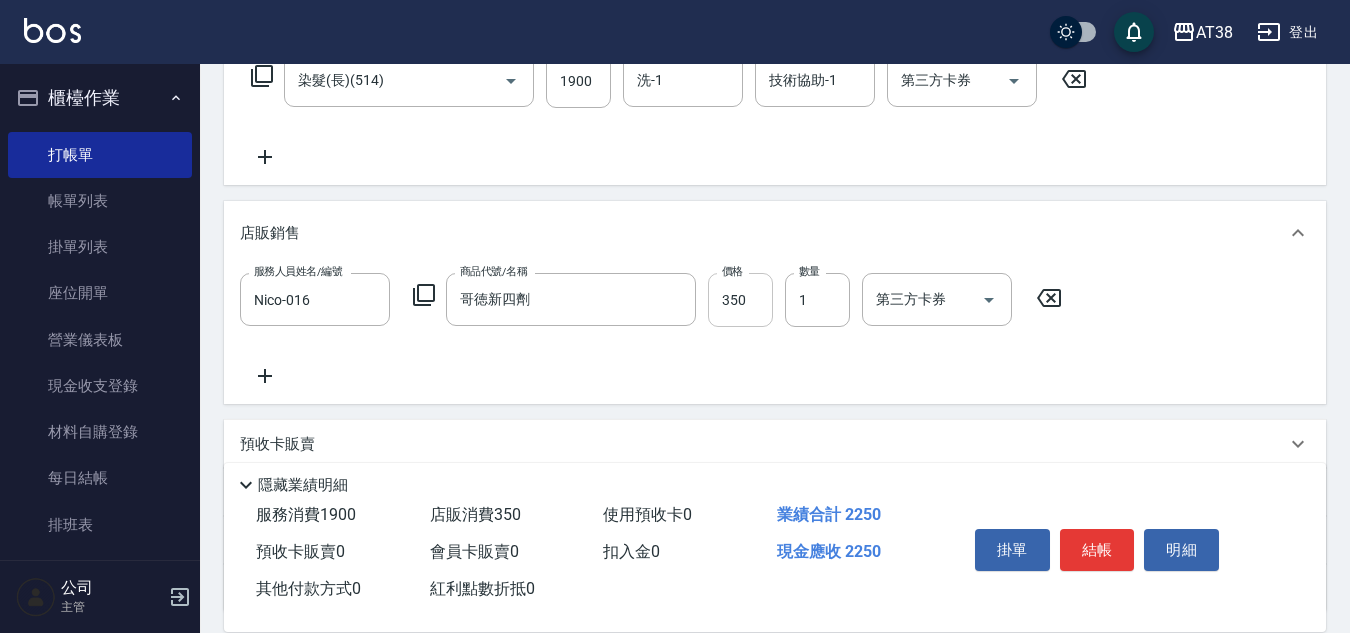 click on "350" at bounding box center (740, 300) 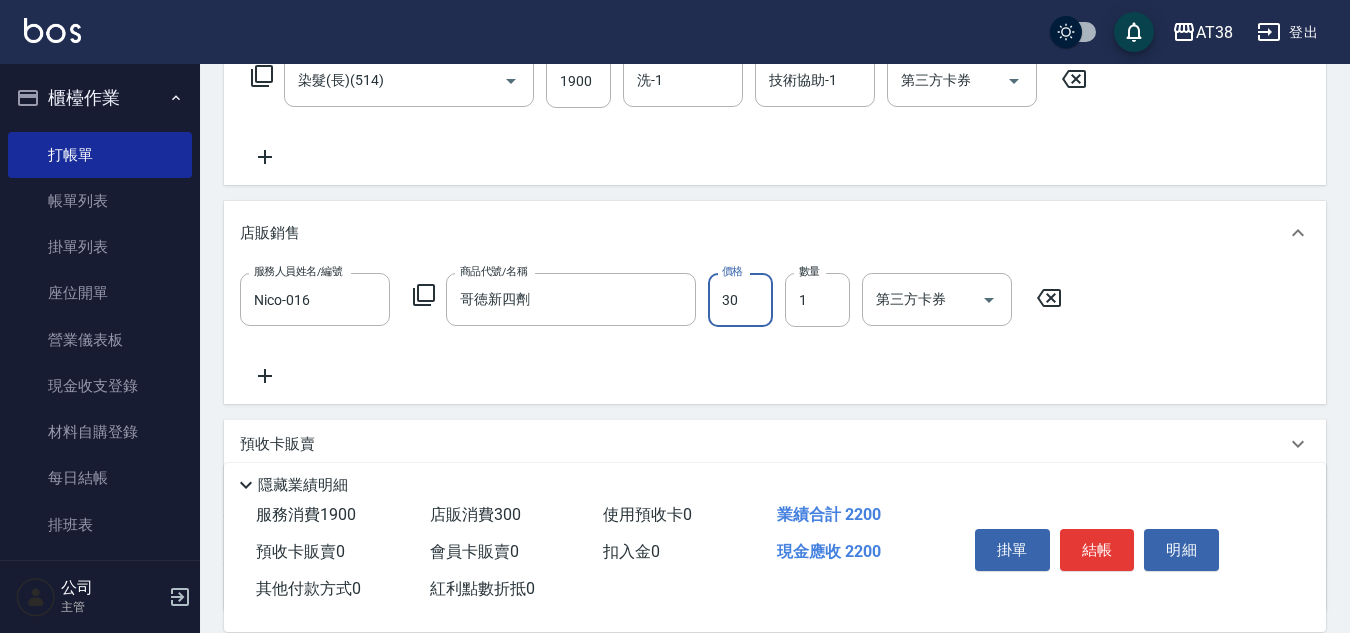 type on "300" 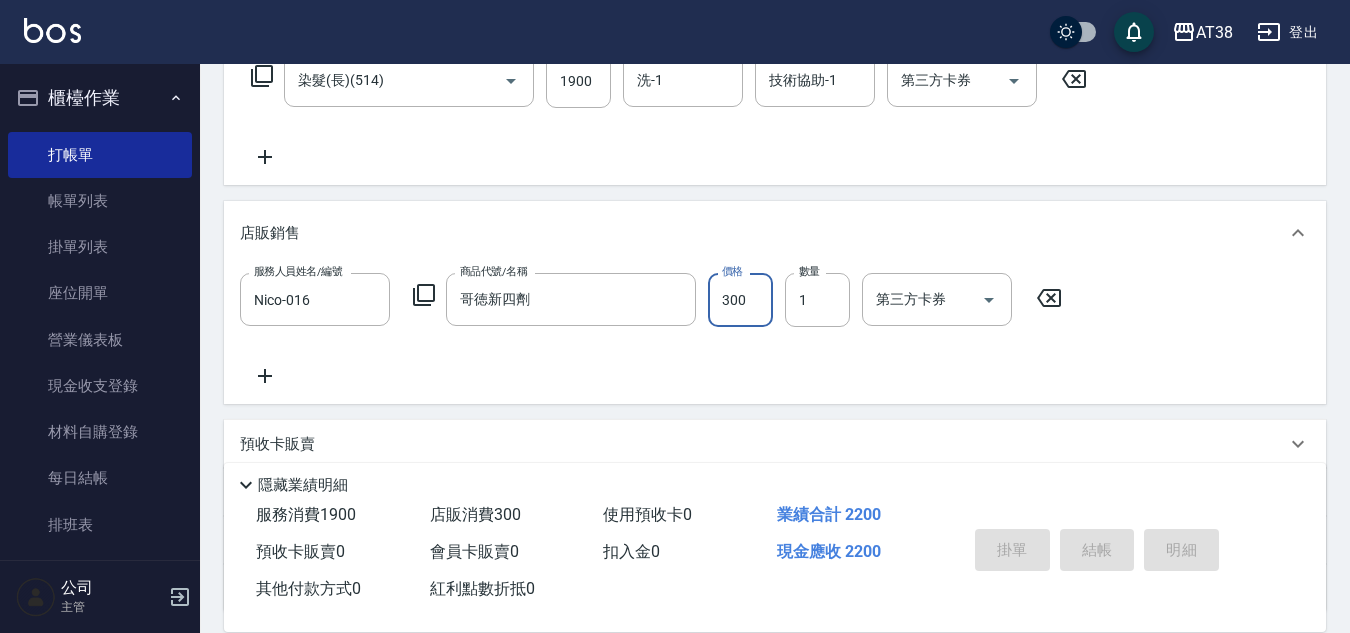 type 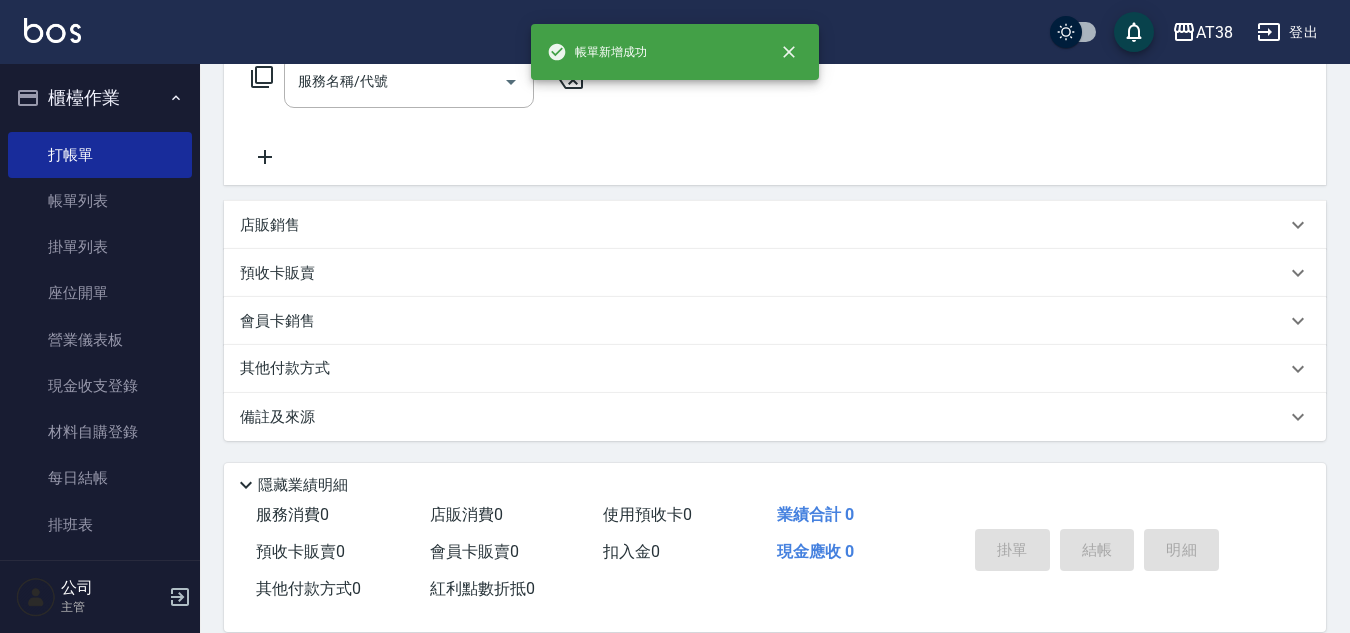 scroll, scrollTop: 0, scrollLeft: 0, axis: both 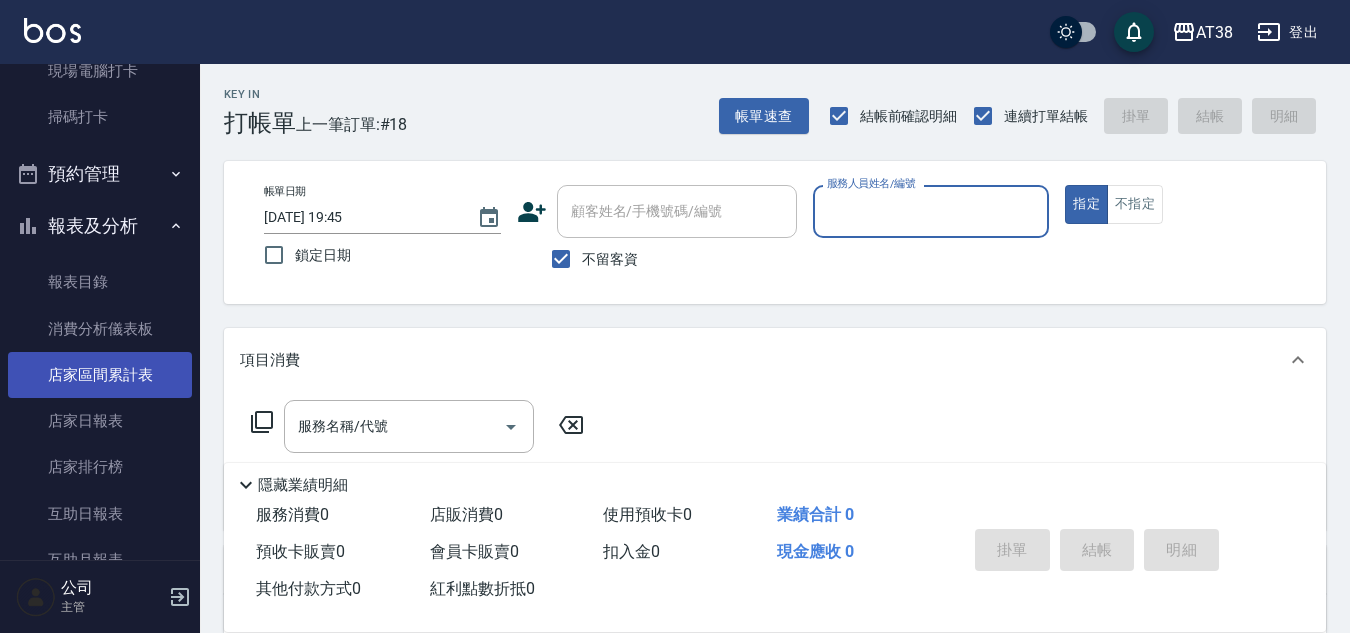 click on "店家區間累計表" at bounding box center (100, 375) 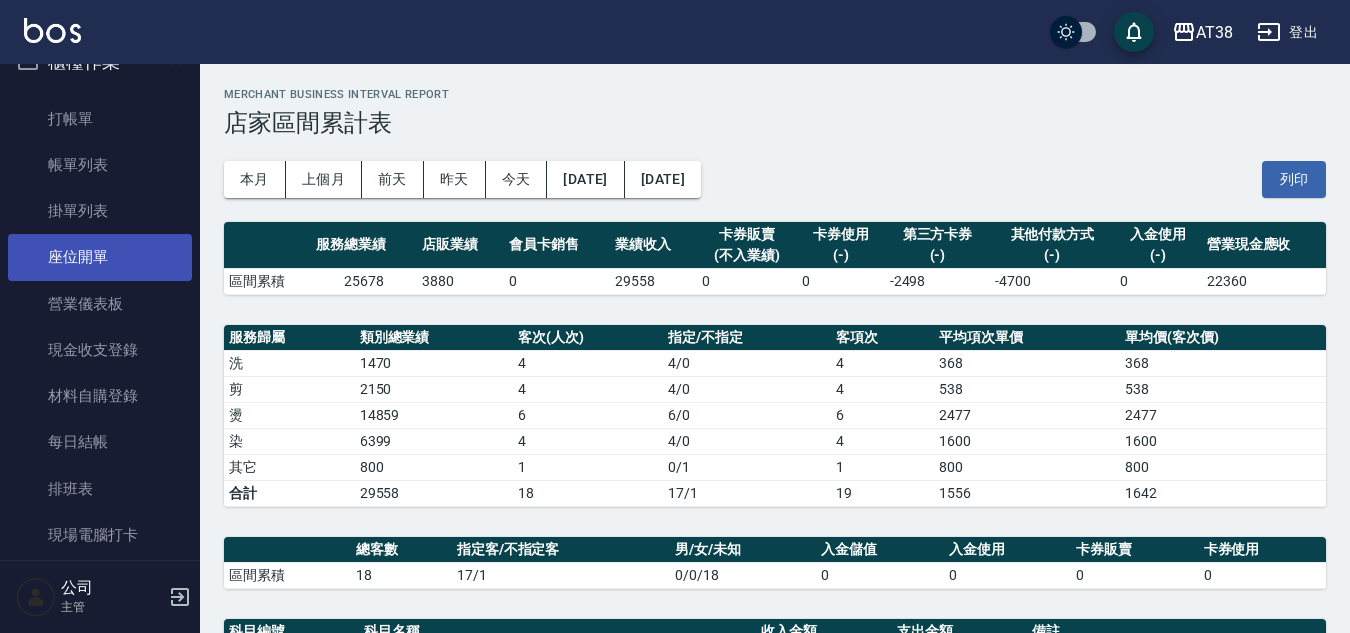 scroll, scrollTop: 0, scrollLeft: 0, axis: both 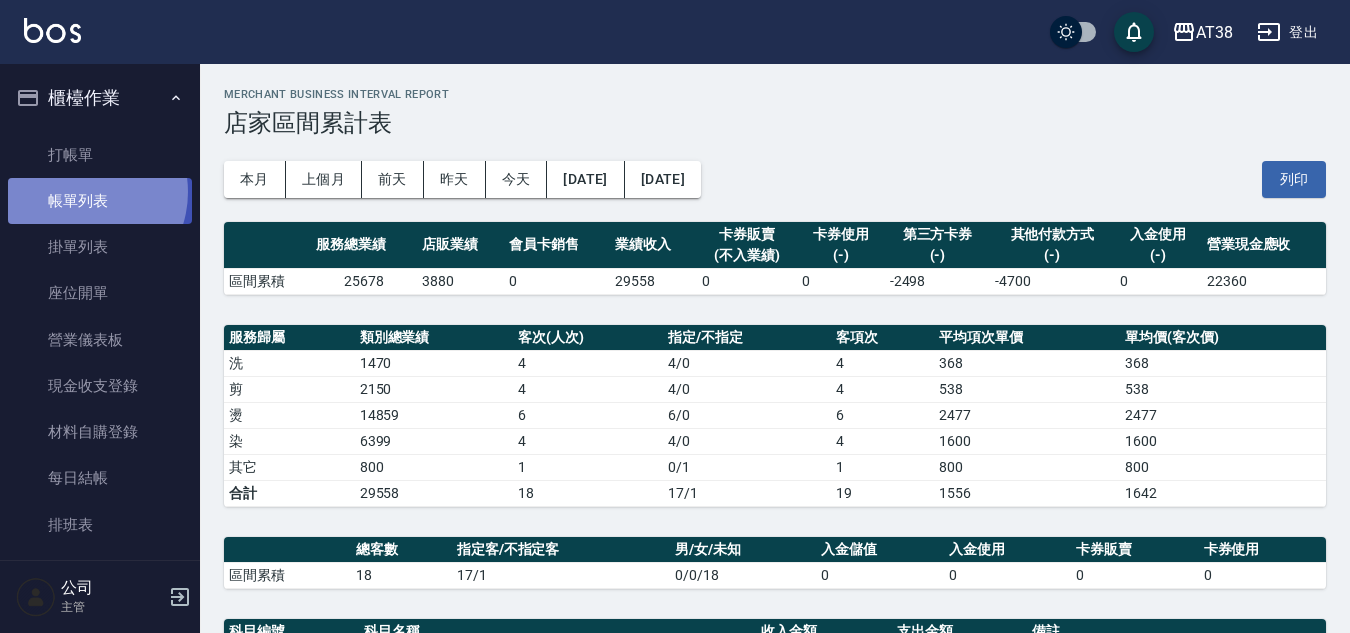 click on "帳單列表" at bounding box center [100, 201] 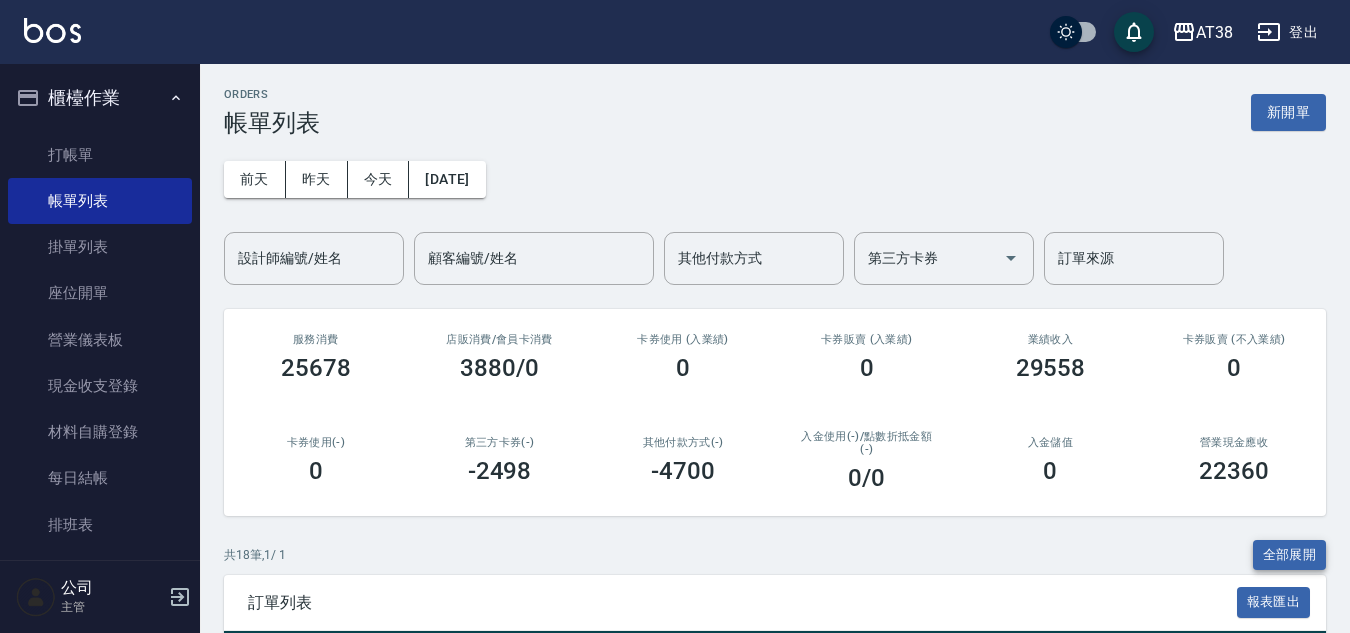 click on "全部展開" at bounding box center [1290, 555] 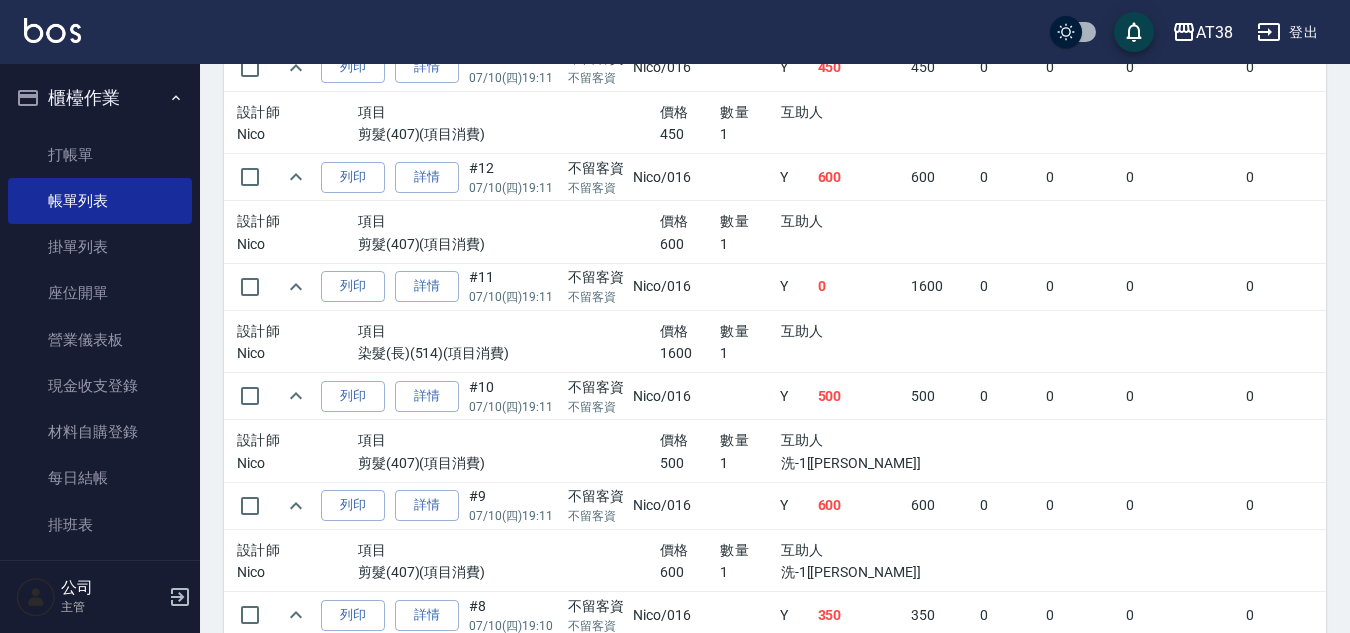 scroll, scrollTop: 1300, scrollLeft: 0, axis: vertical 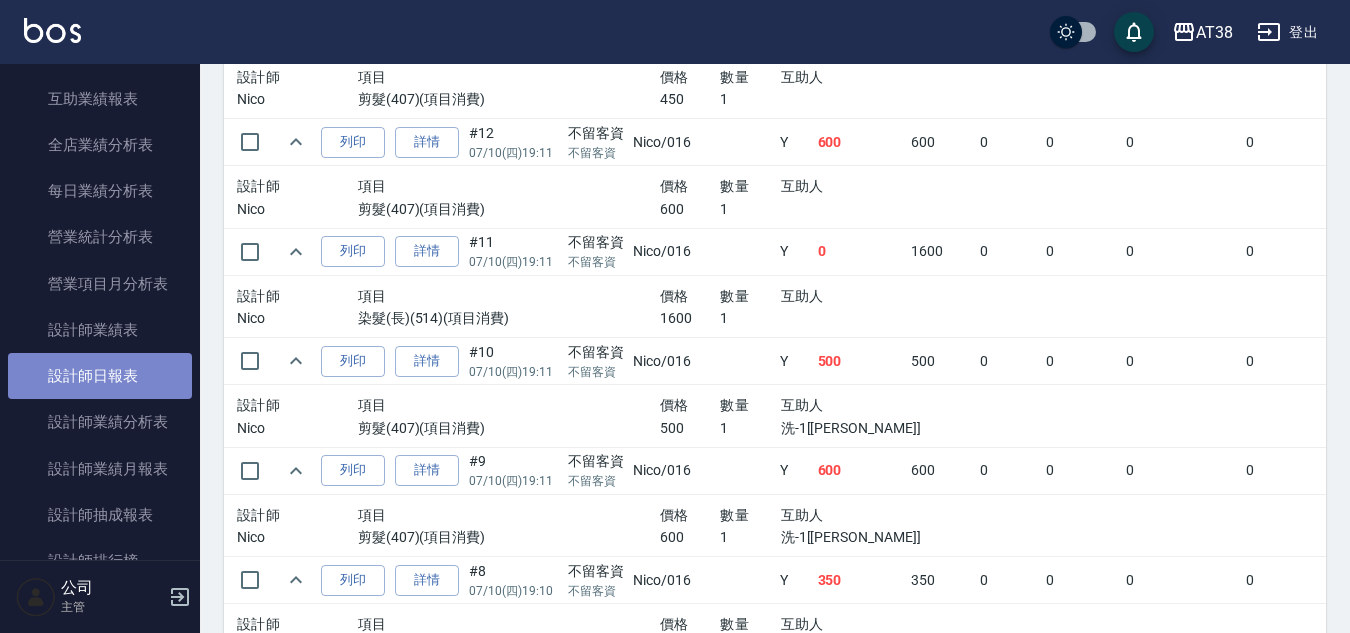 click on "設計師日報表" at bounding box center (100, 376) 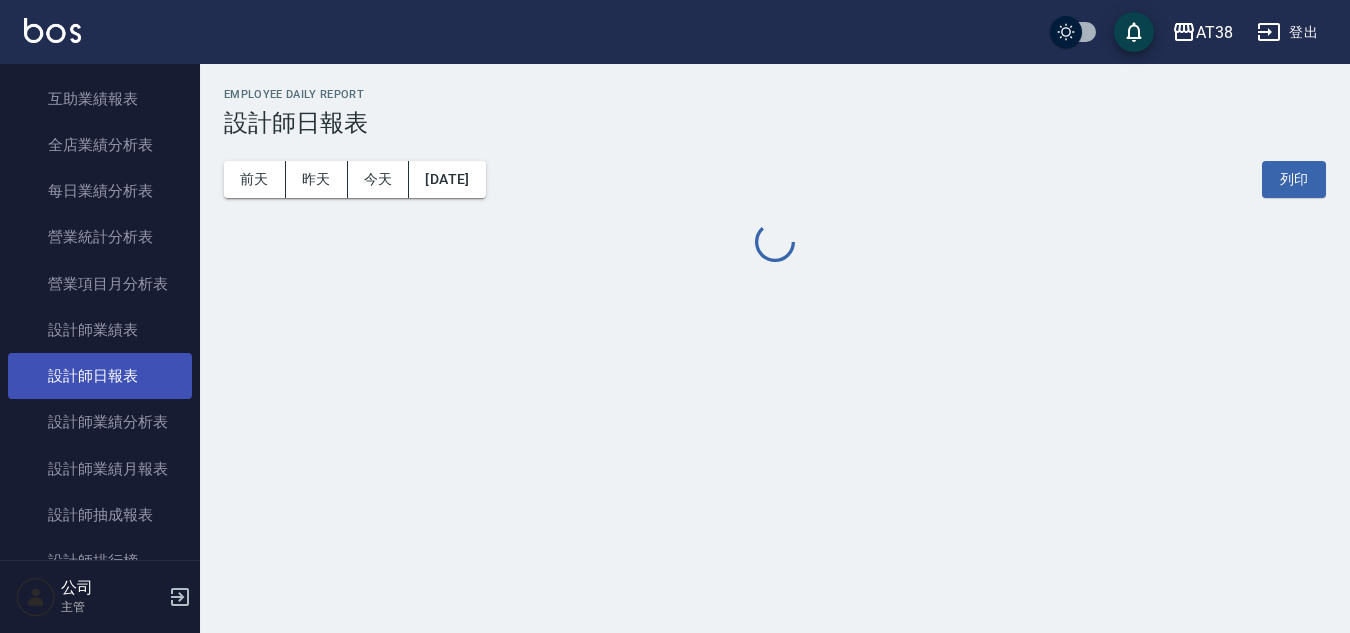 scroll, scrollTop: 0, scrollLeft: 0, axis: both 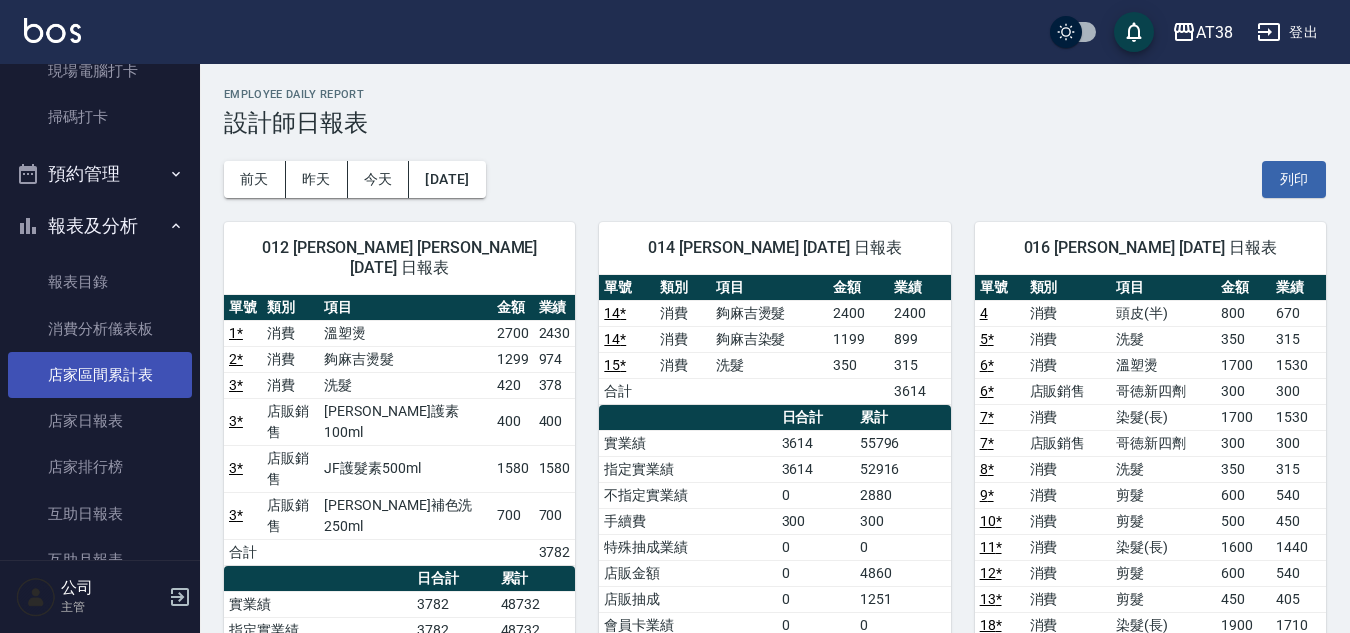 click on "店家區間累計表" at bounding box center (100, 375) 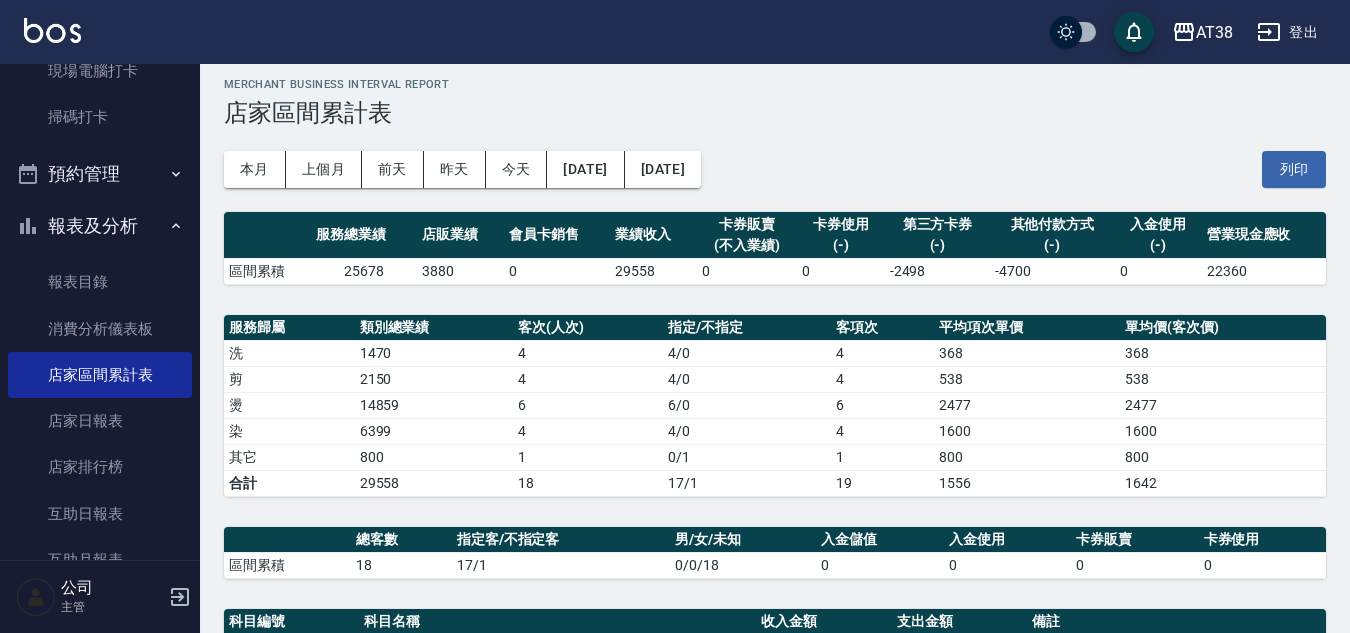 scroll, scrollTop: 0, scrollLeft: 0, axis: both 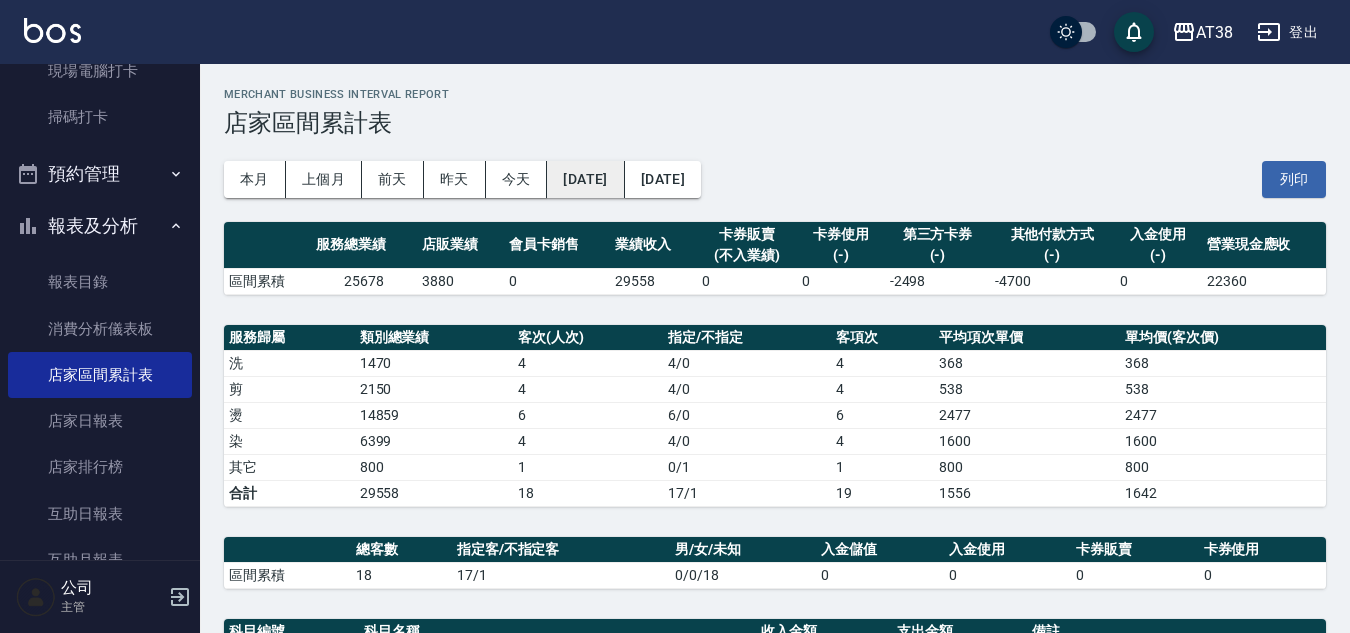 click on "[DATE]" at bounding box center (585, 179) 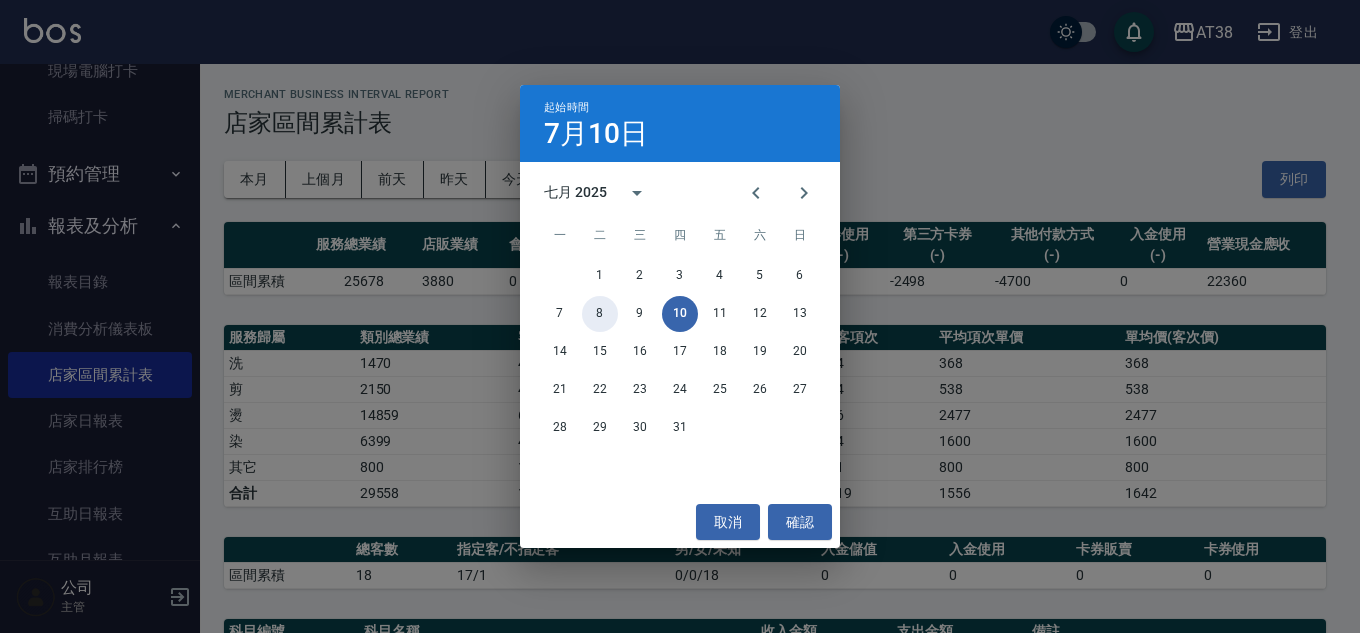 click on "8" at bounding box center (600, 314) 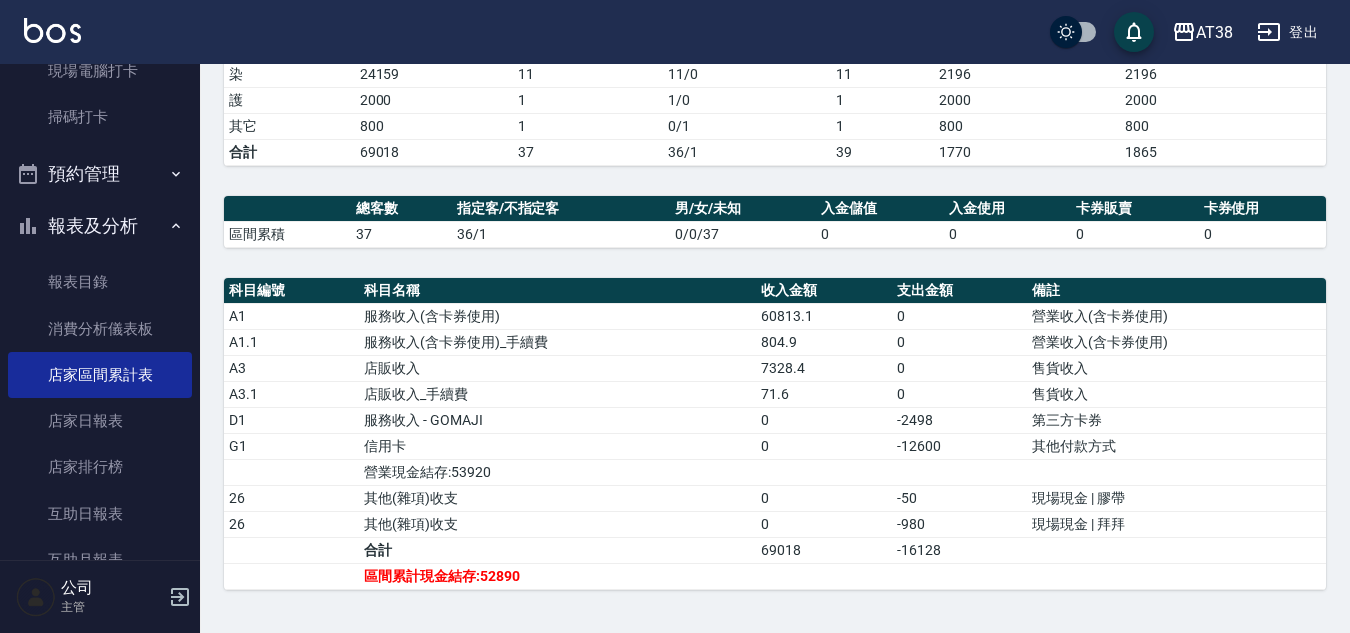 scroll, scrollTop: 378, scrollLeft: 0, axis: vertical 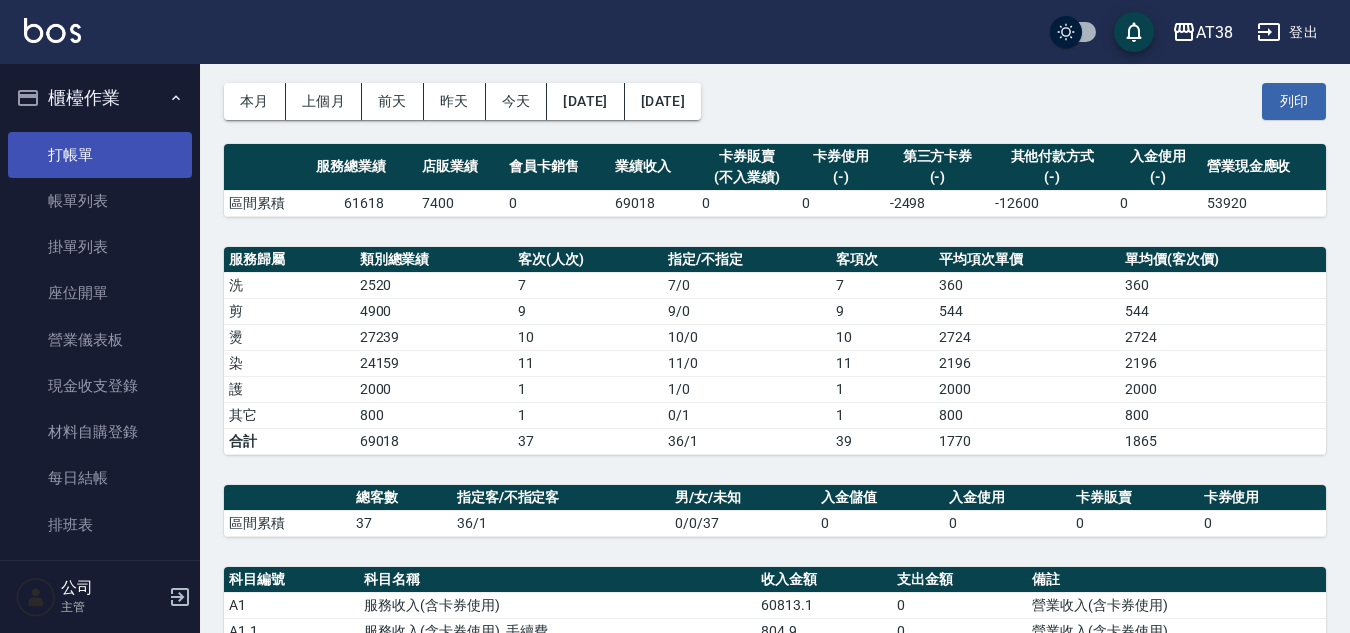click on "打帳單" at bounding box center (100, 155) 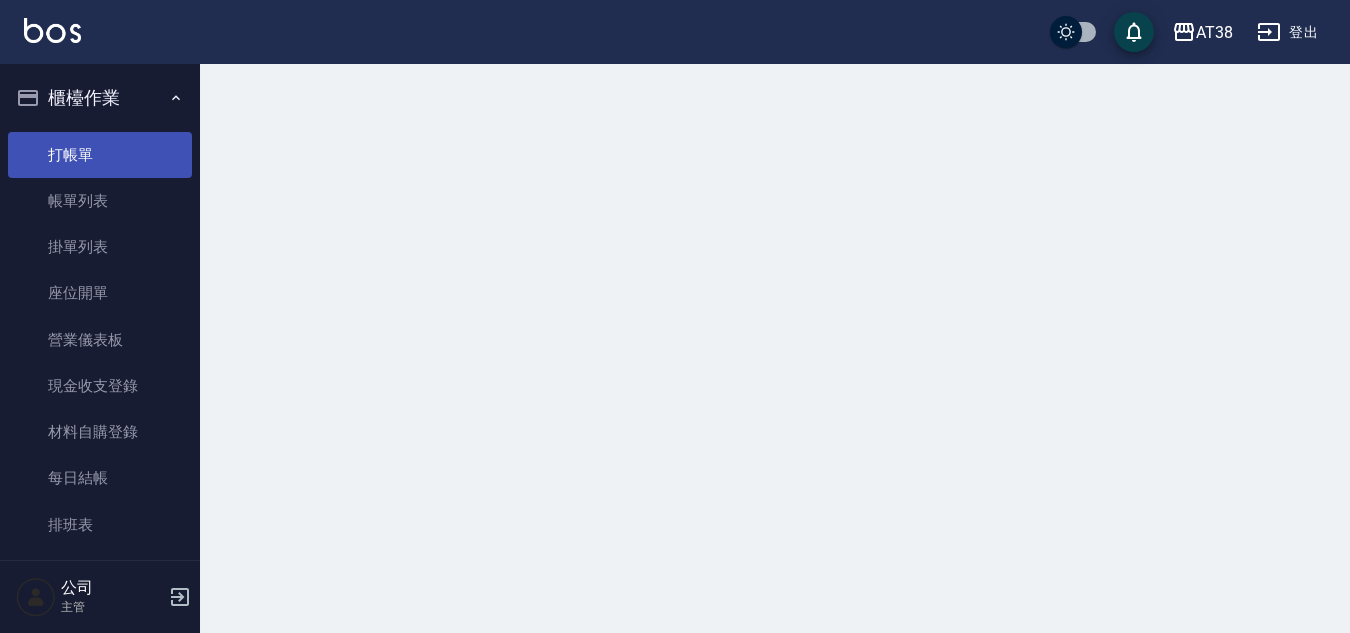 scroll, scrollTop: 0, scrollLeft: 0, axis: both 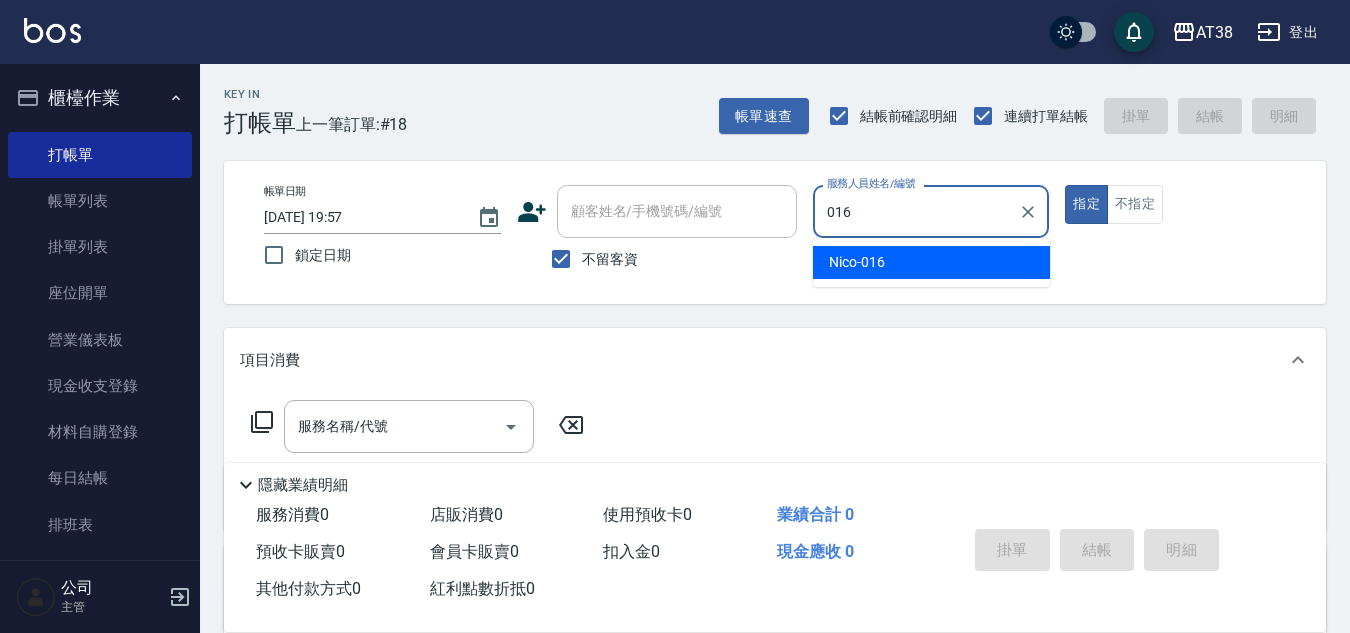 type on "Nico-016" 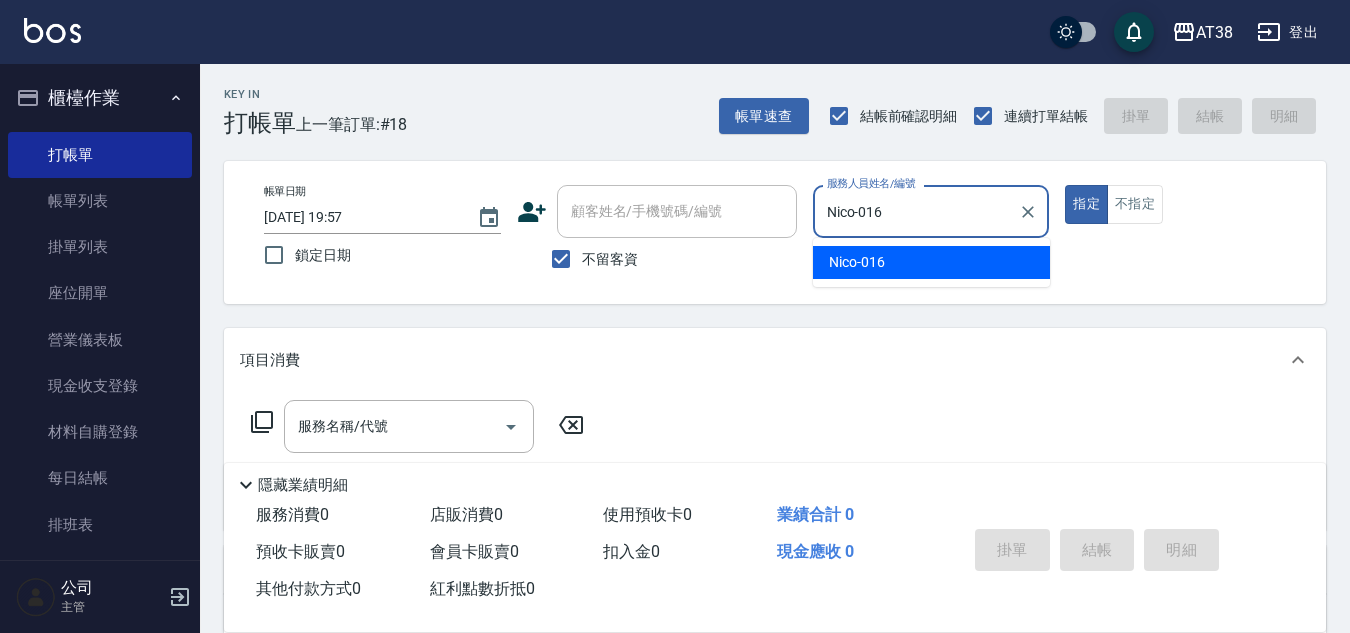 type on "true" 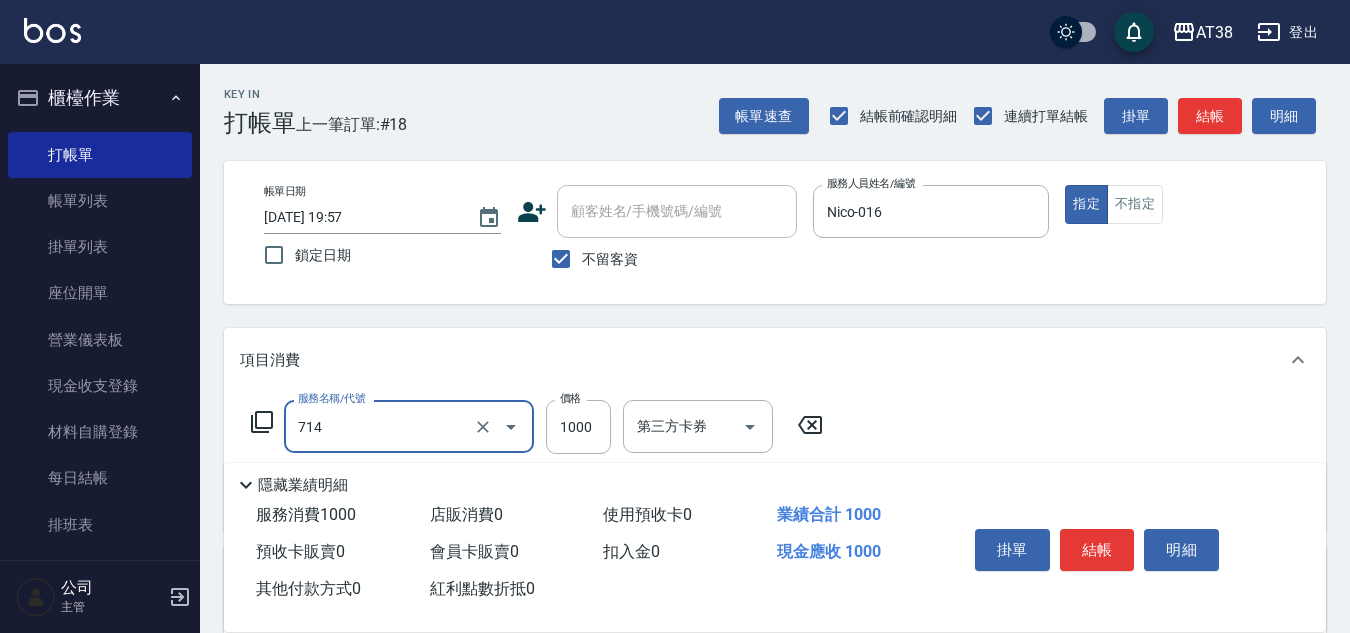 type on "哥德三劑護髮卷(714)" 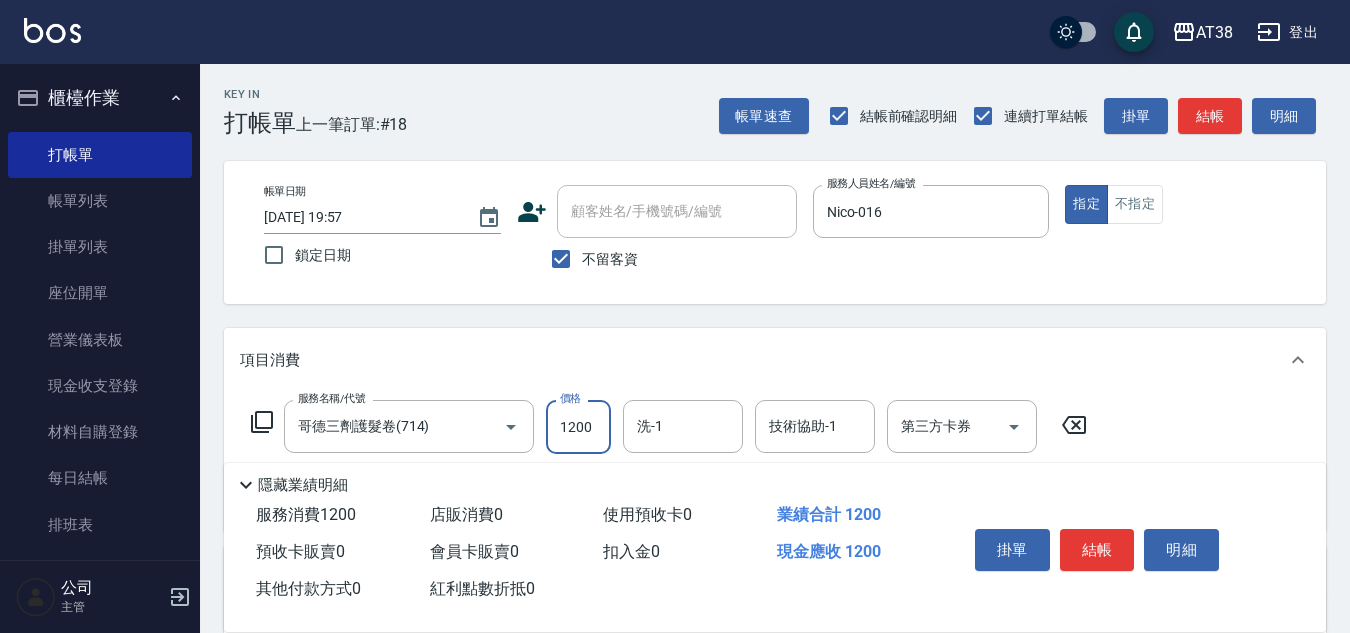 type on "1200" 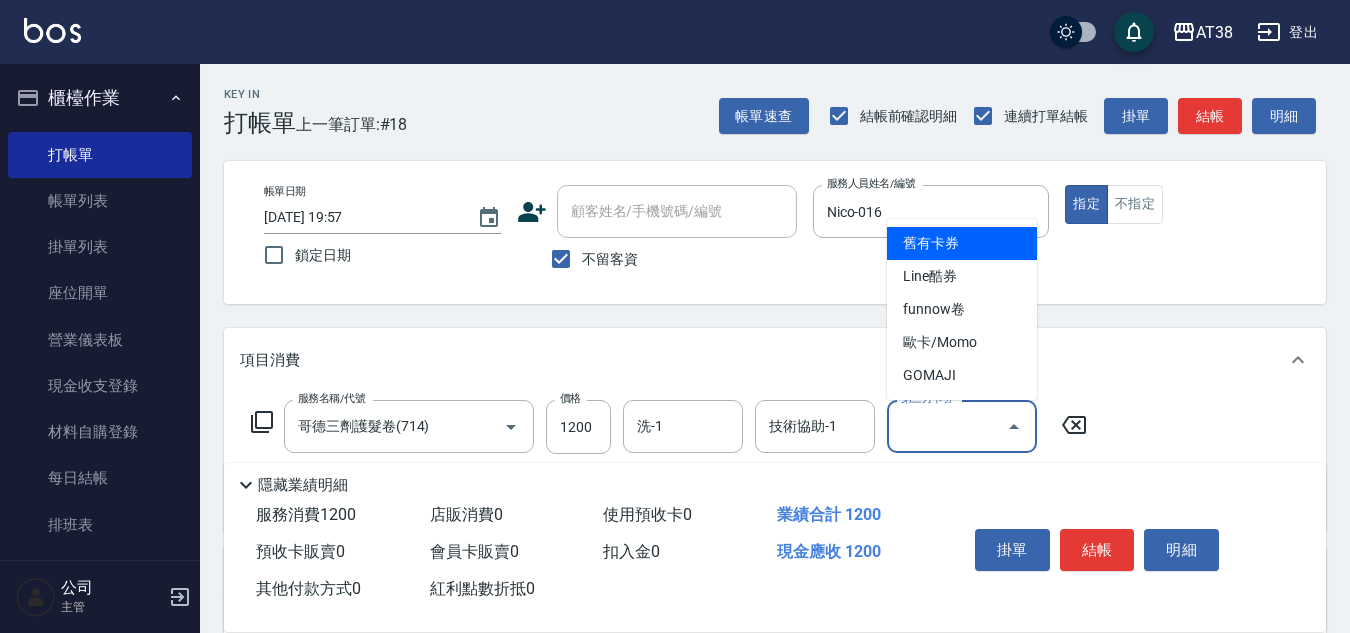 type on "舊有卡券" 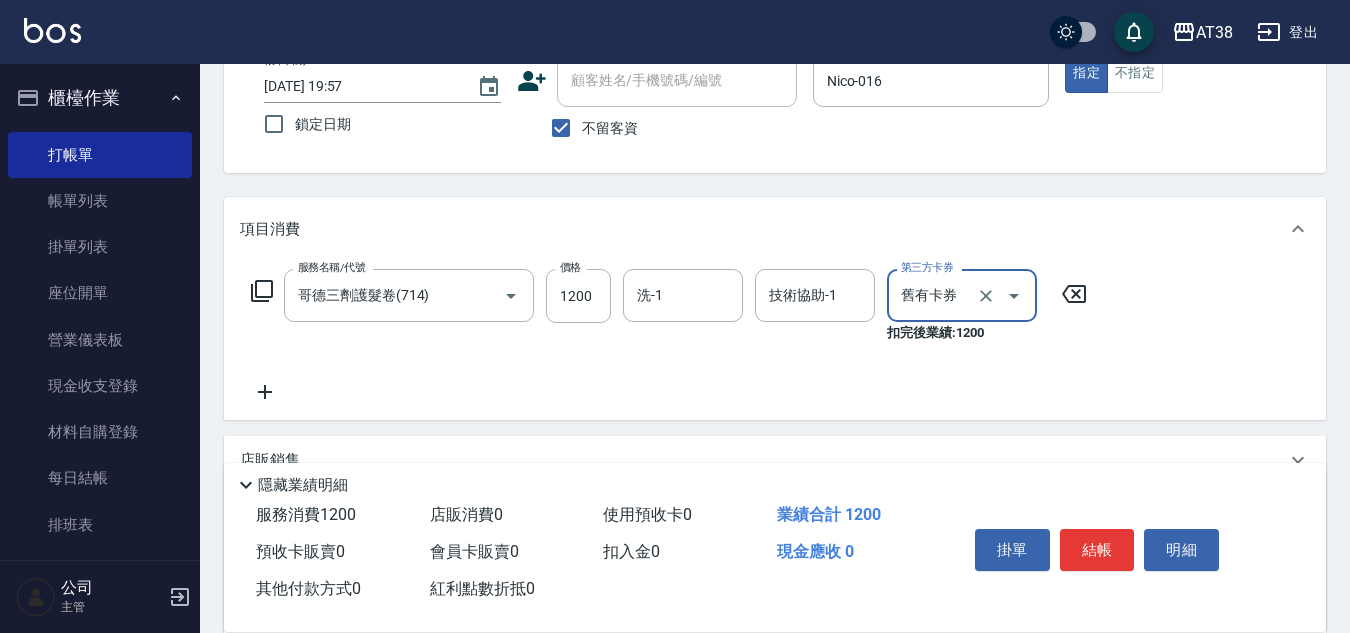 scroll, scrollTop: 166, scrollLeft: 0, axis: vertical 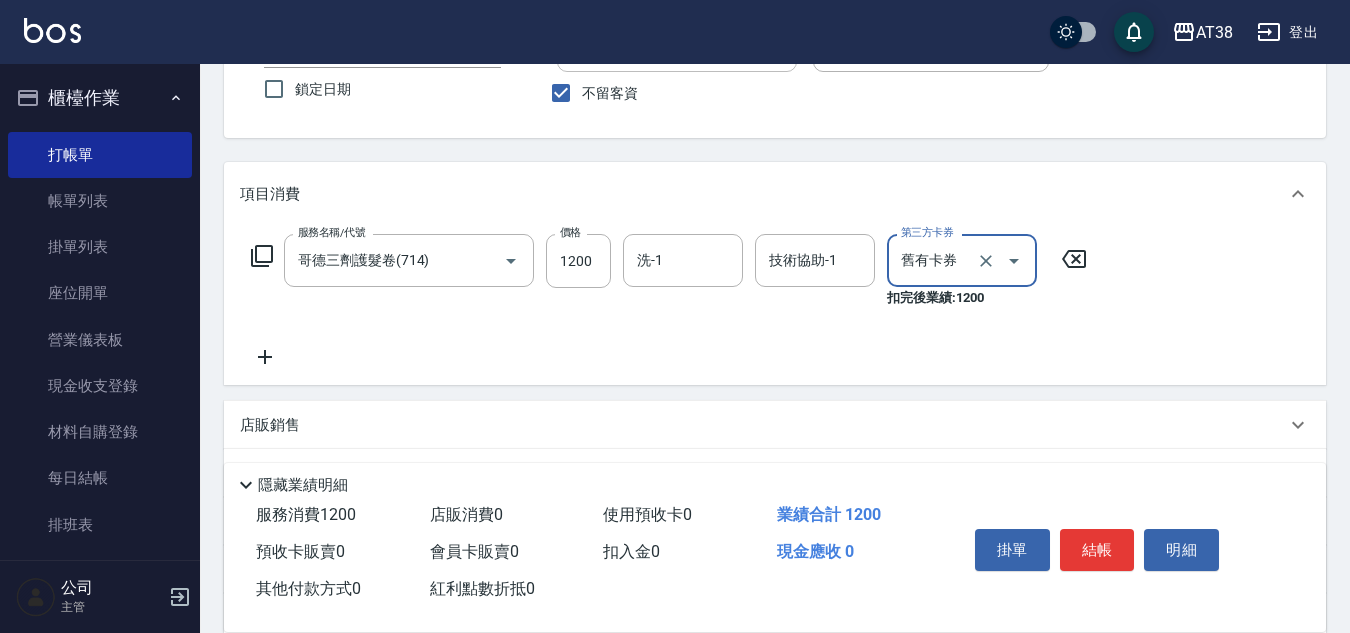 click 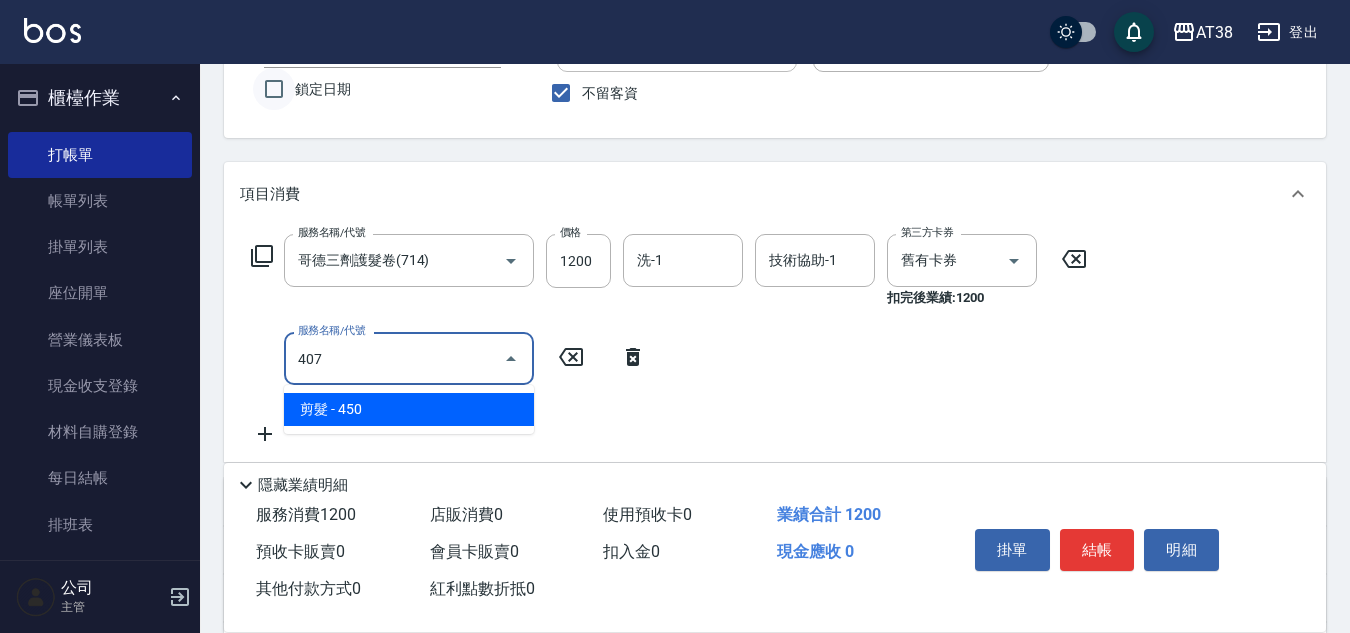 type on "剪髮(407)" 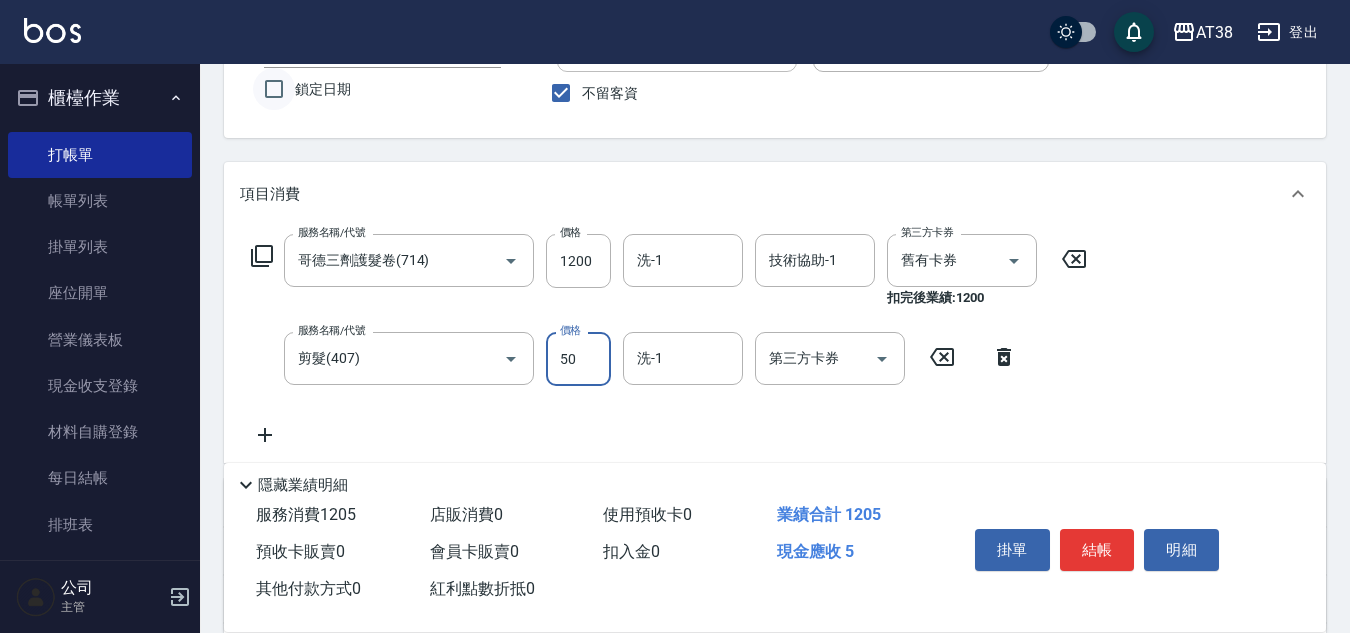 type on "500" 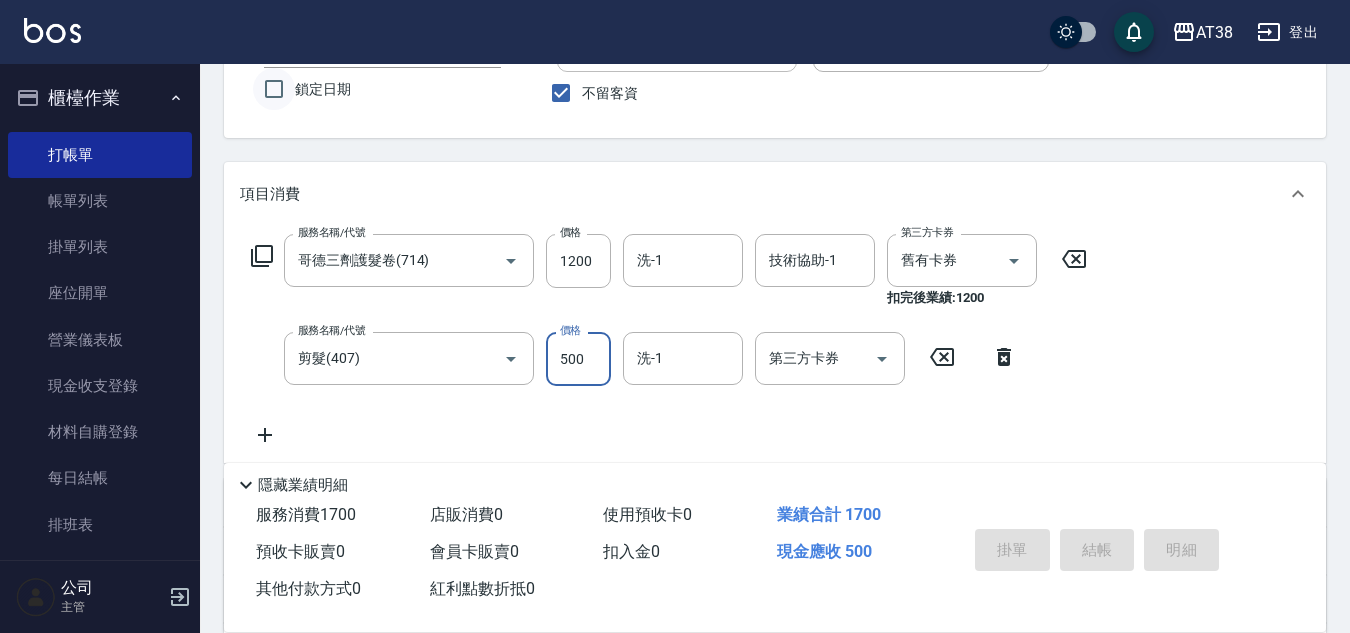 type on "[DATE] 19:58" 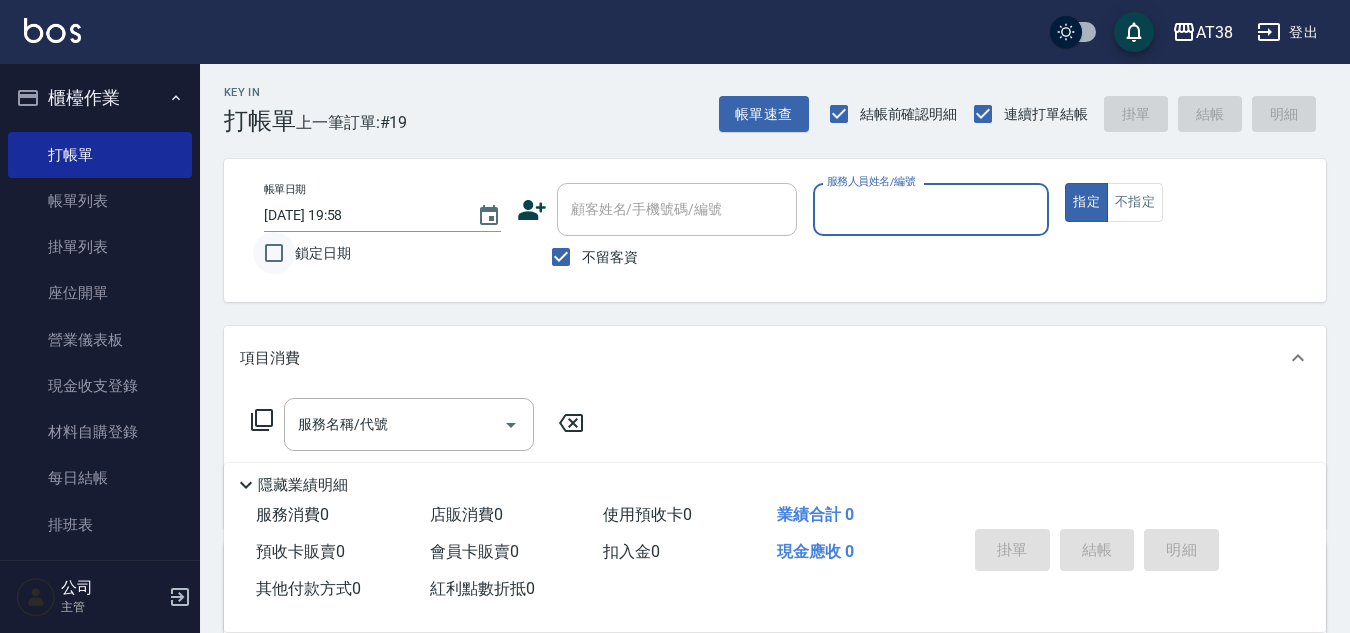 scroll, scrollTop: 0, scrollLeft: 0, axis: both 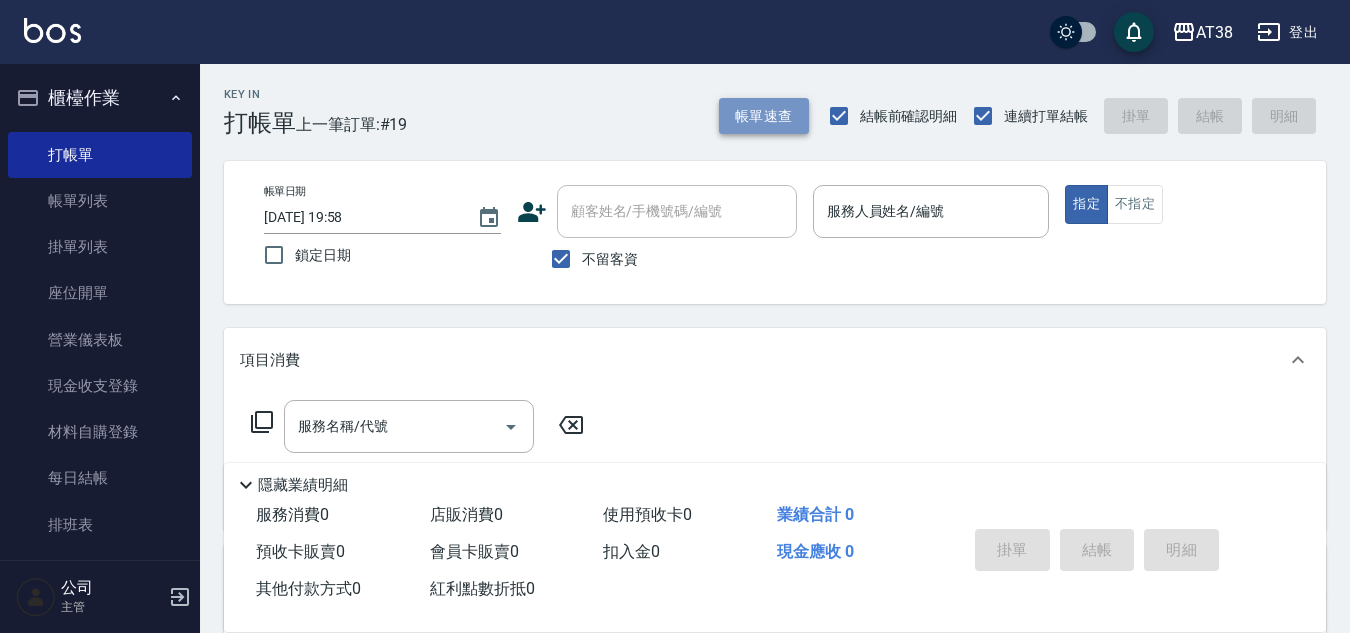 click on "帳單速查" at bounding box center [764, 116] 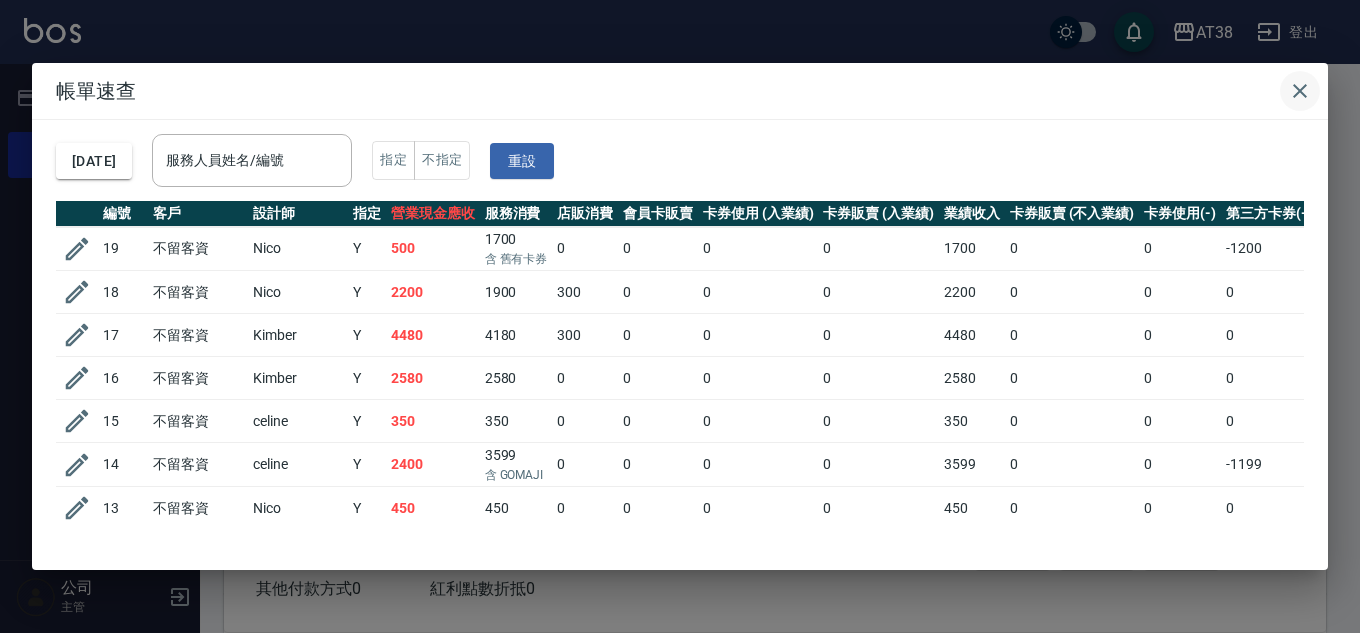 click 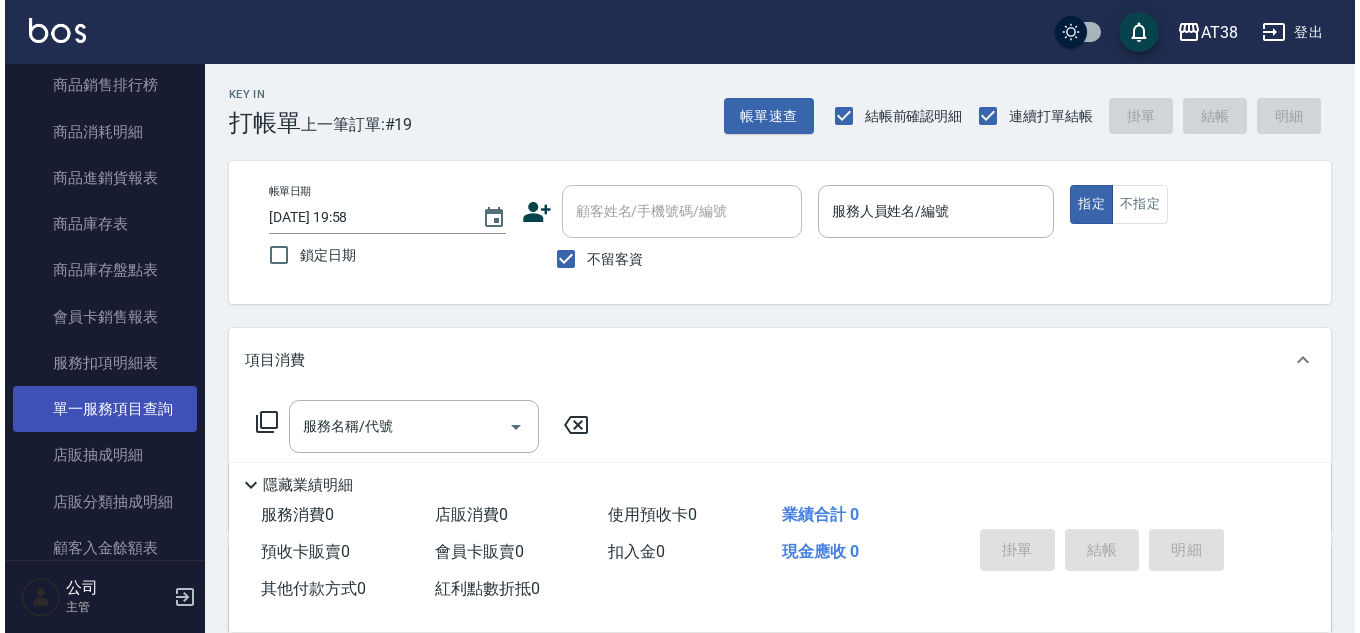 scroll, scrollTop: 1500, scrollLeft: 0, axis: vertical 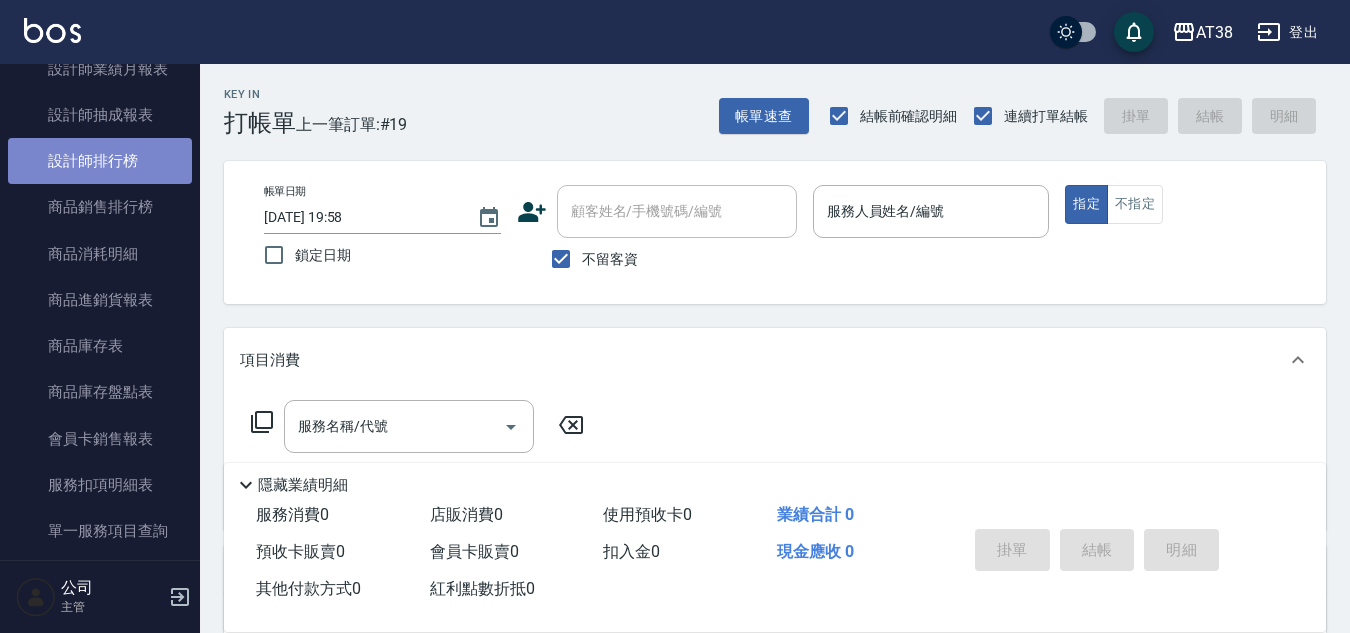 click on "設計師排行榜" at bounding box center (100, 161) 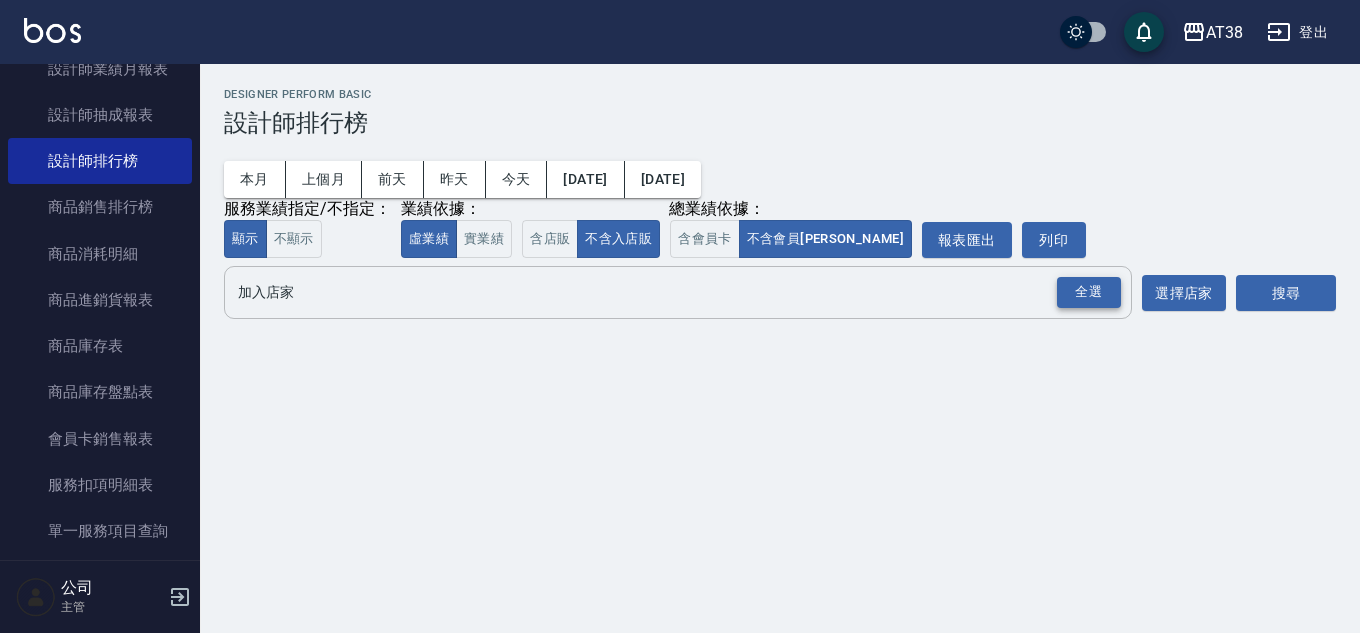 click on "全選" at bounding box center [1089, 292] 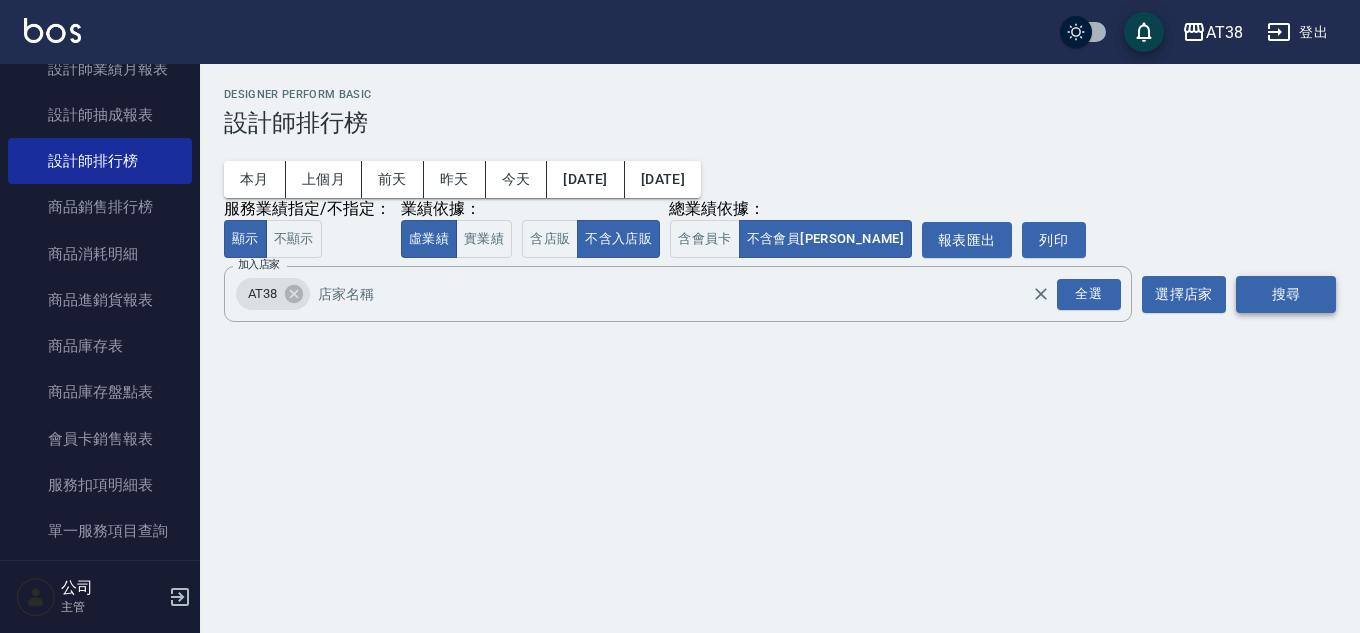 click on "搜尋" at bounding box center (1286, 294) 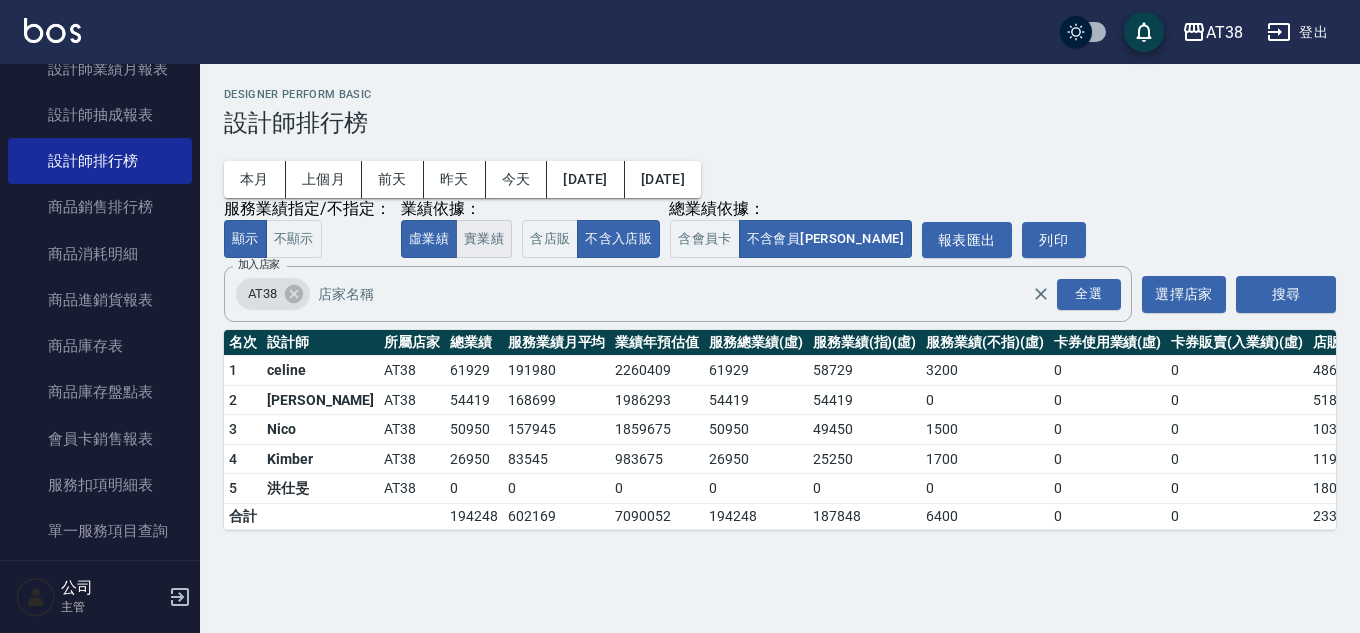 click on "實業績" at bounding box center [484, 239] 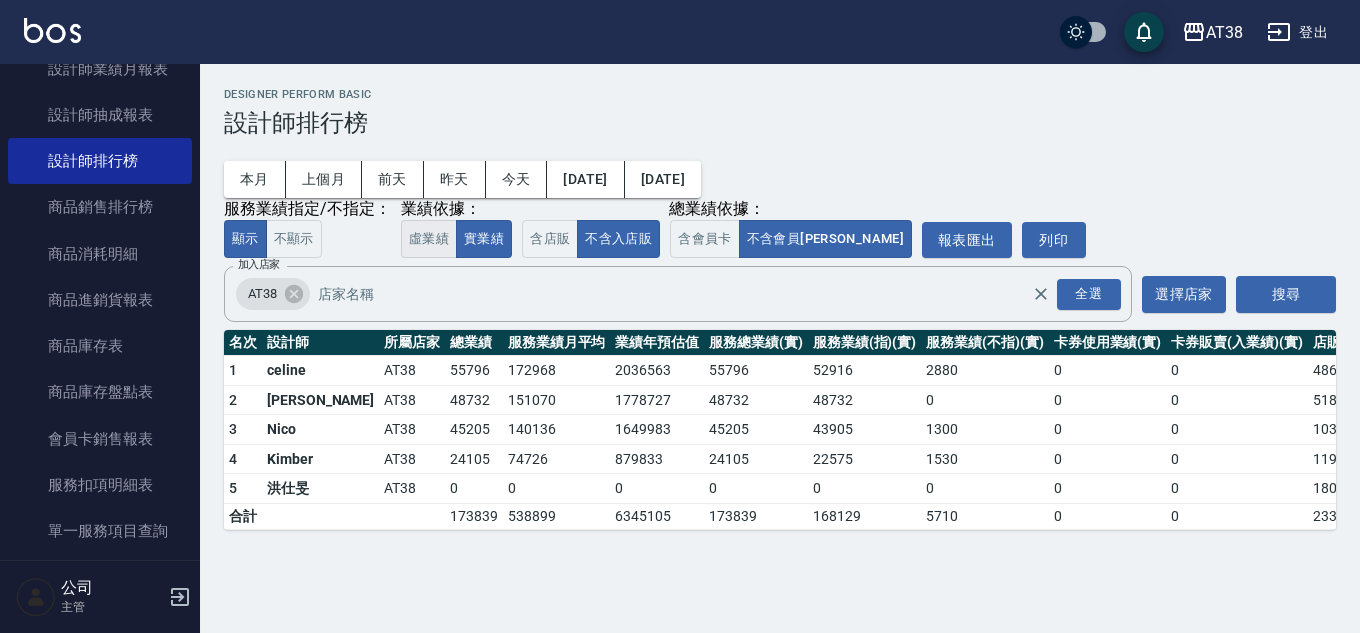 click on "虛業績" at bounding box center [429, 239] 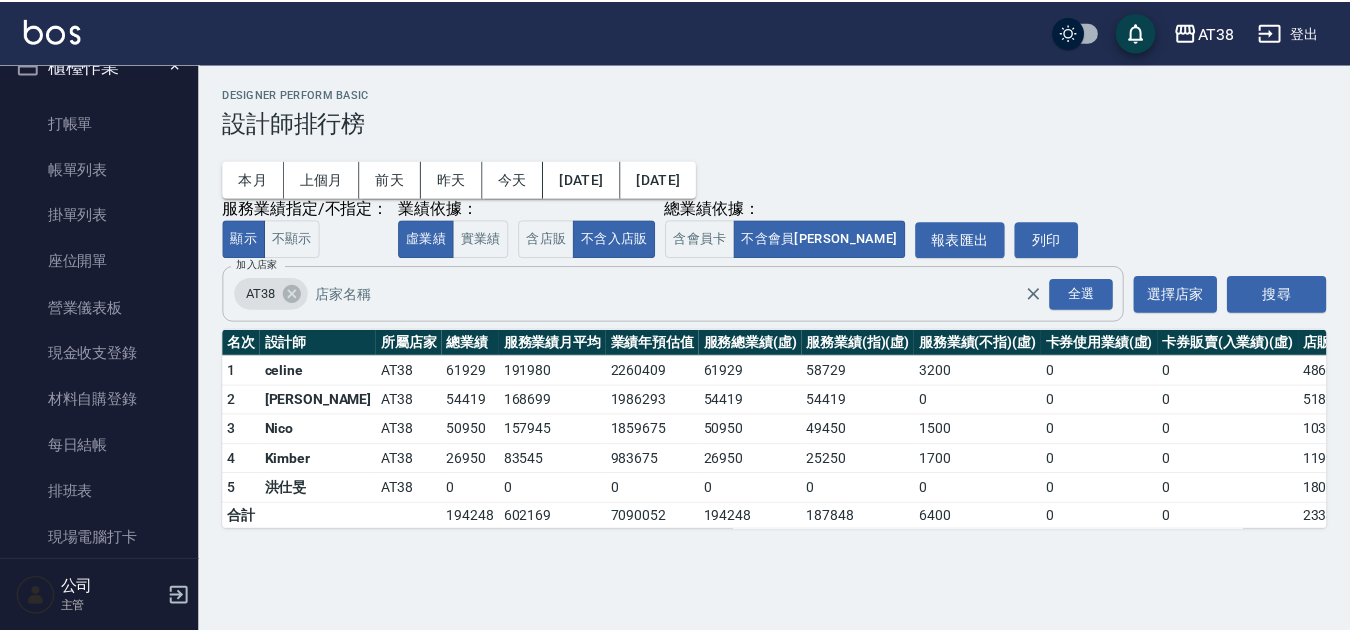 scroll, scrollTop: 0, scrollLeft: 0, axis: both 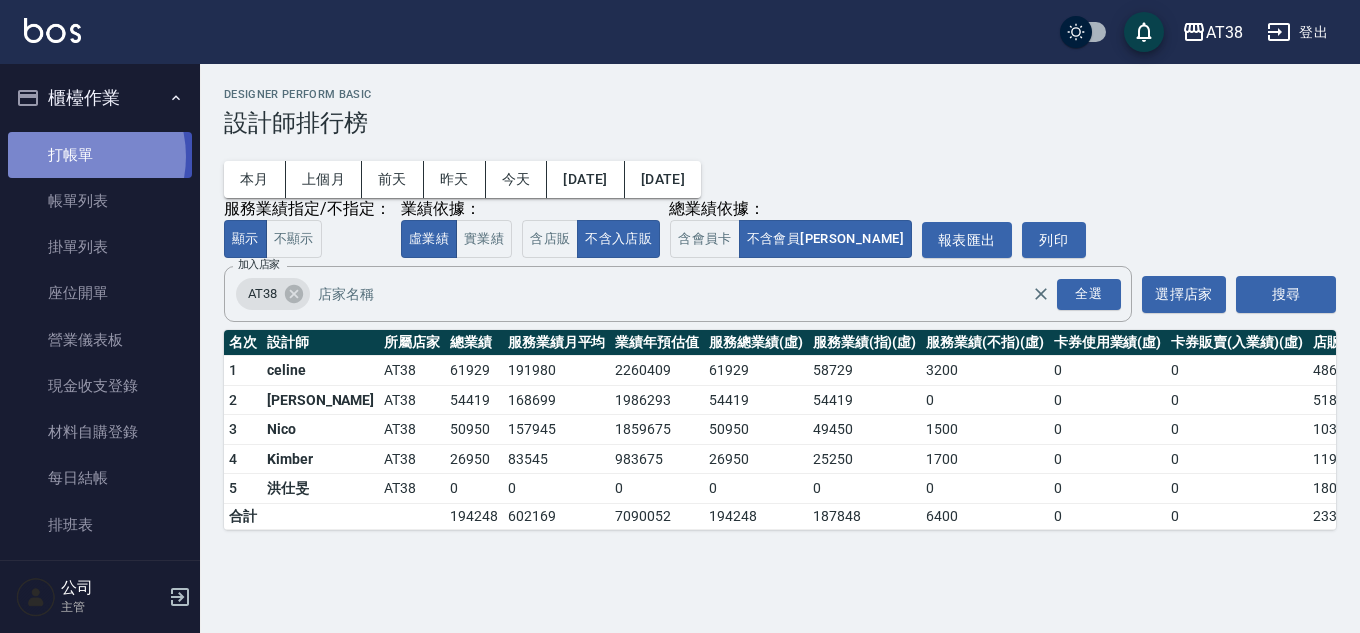 click on "打帳單" at bounding box center (100, 155) 